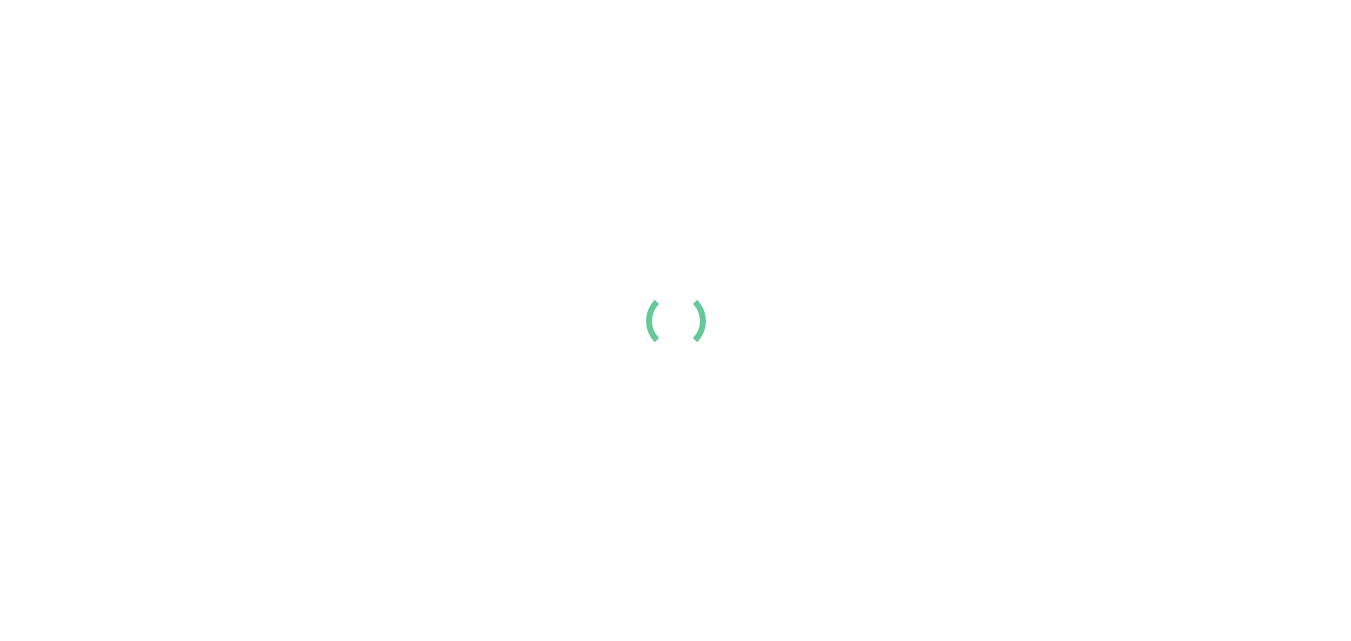 scroll, scrollTop: 0, scrollLeft: 0, axis: both 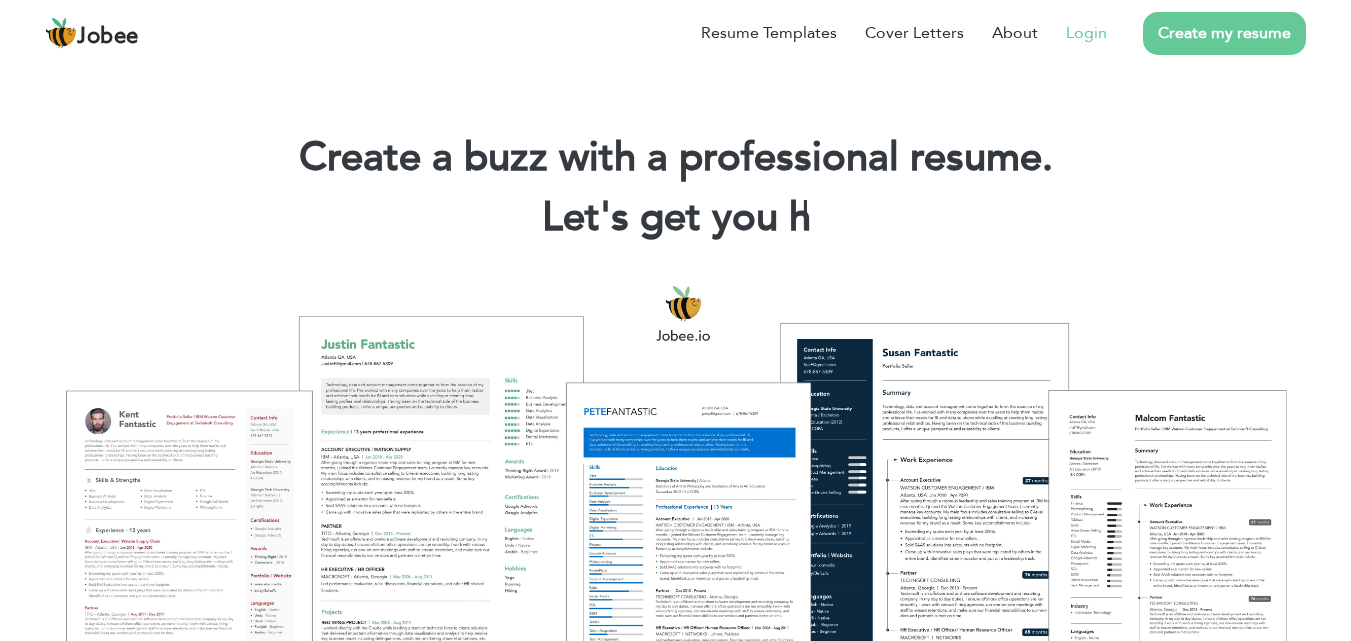 click on "Login" at bounding box center (1086, 33) 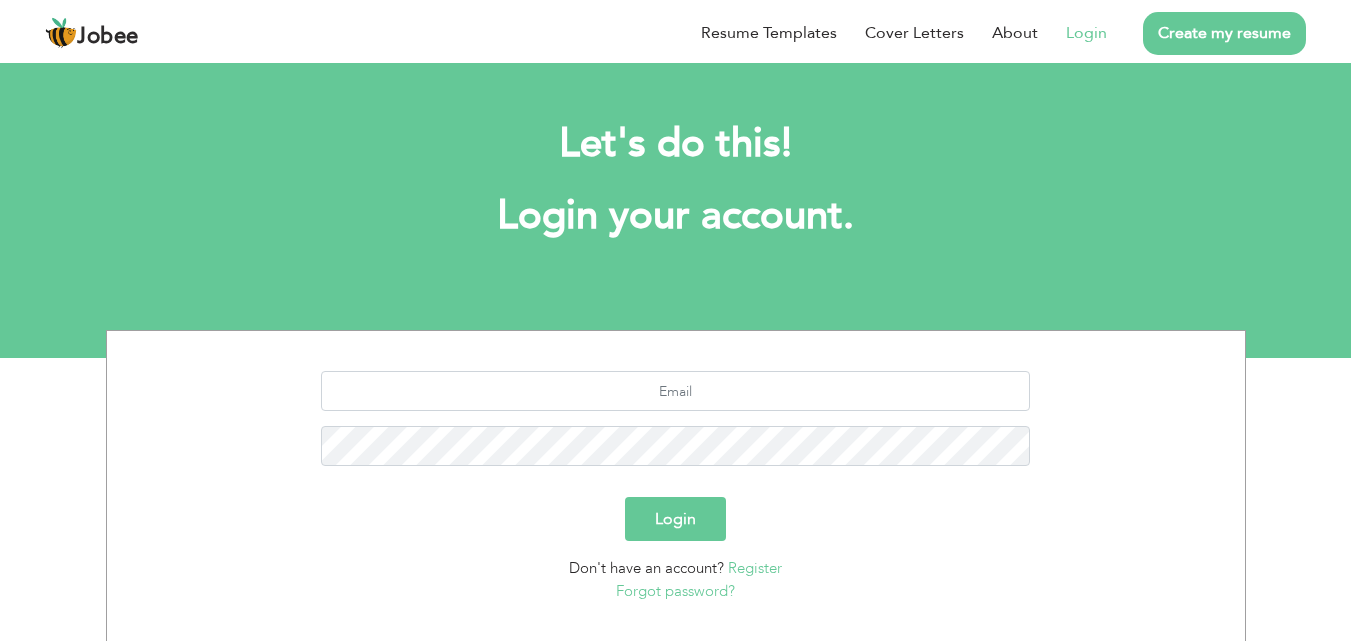 scroll, scrollTop: 0, scrollLeft: 0, axis: both 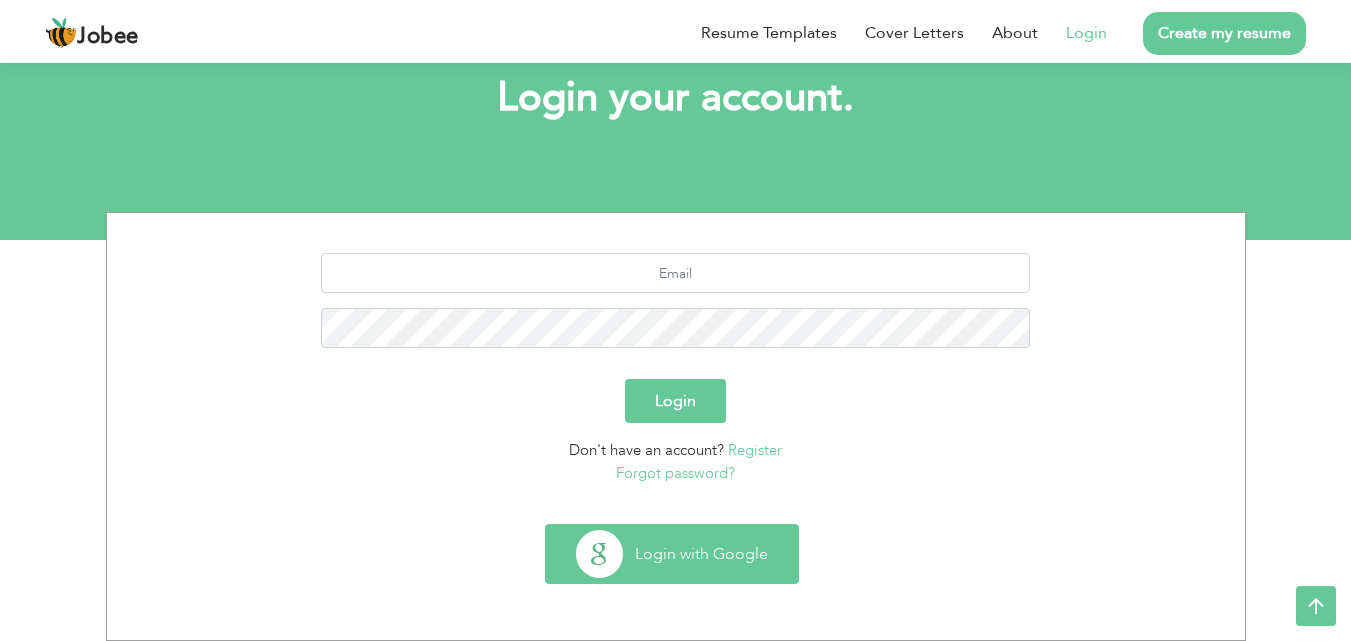 click on "Login with Google" at bounding box center (672, 554) 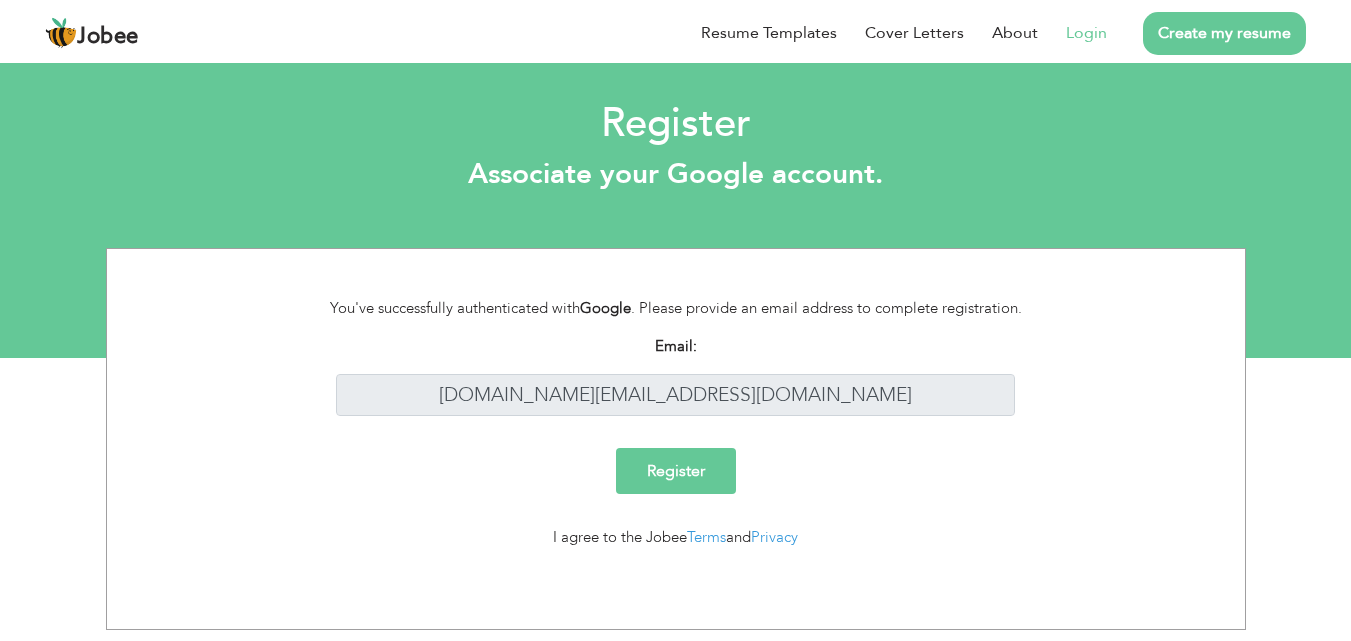 scroll, scrollTop: 0, scrollLeft: 0, axis: both 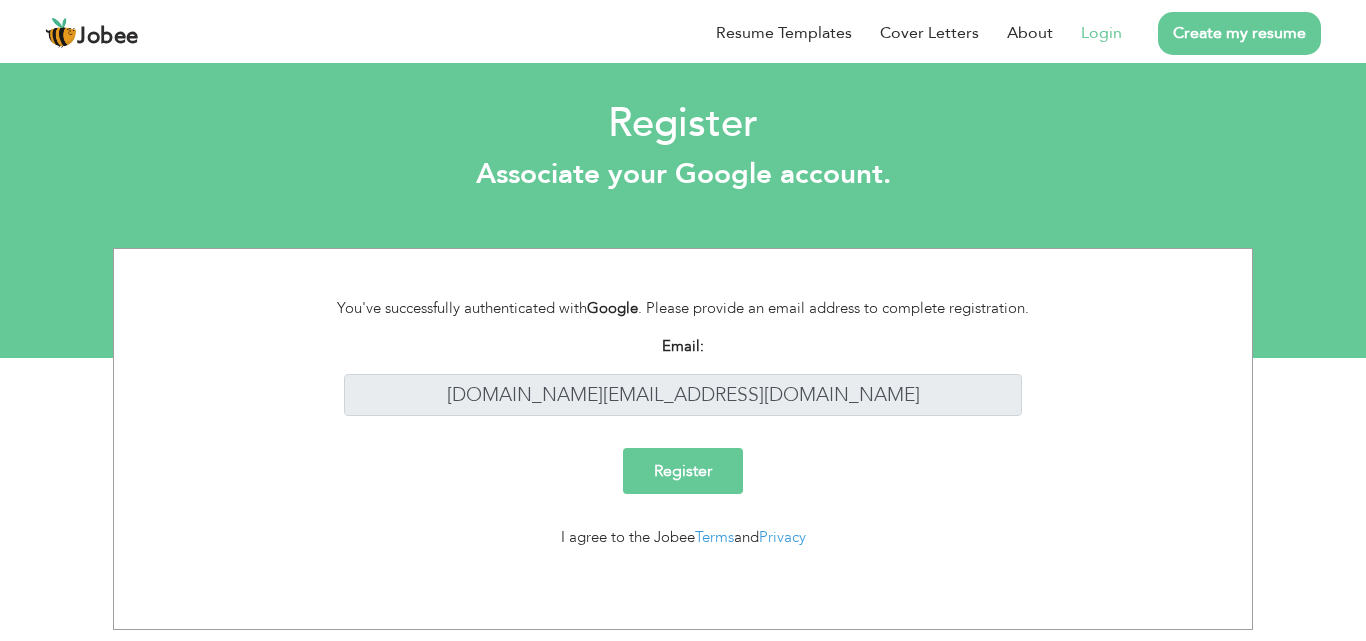 click on "Register" at bounding box center (683, 471) 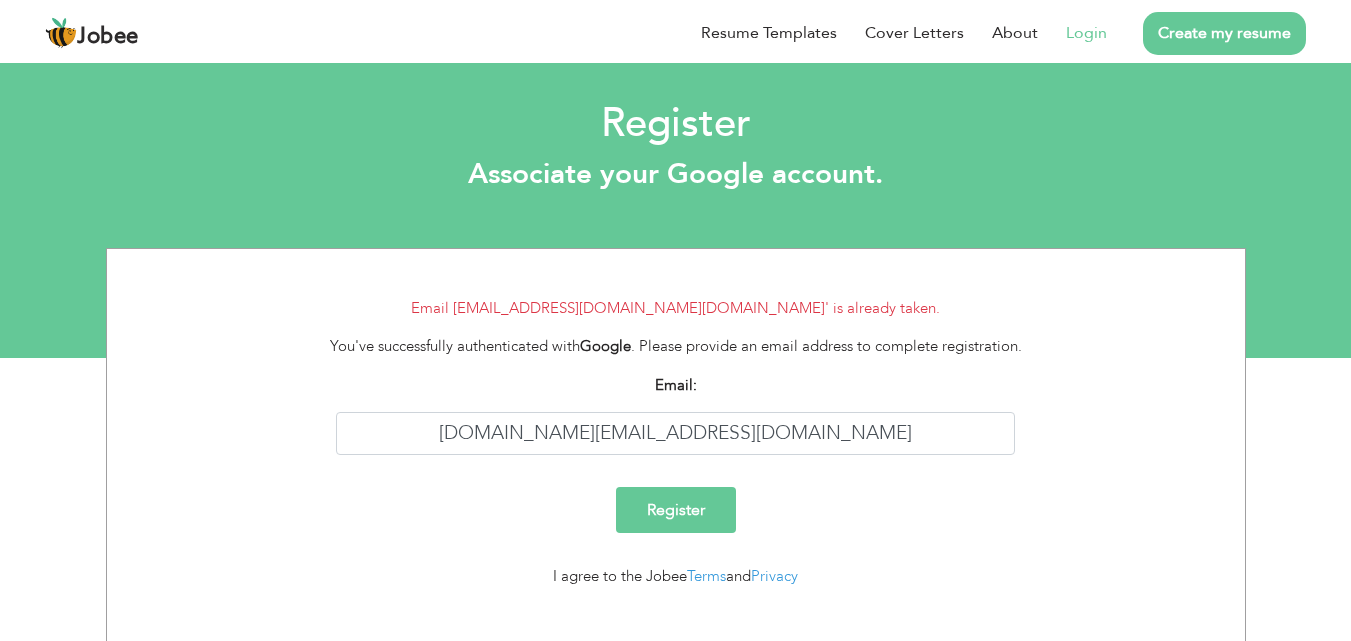 scroll, scrollTop: 0, scrollLeft: 0, axis: both 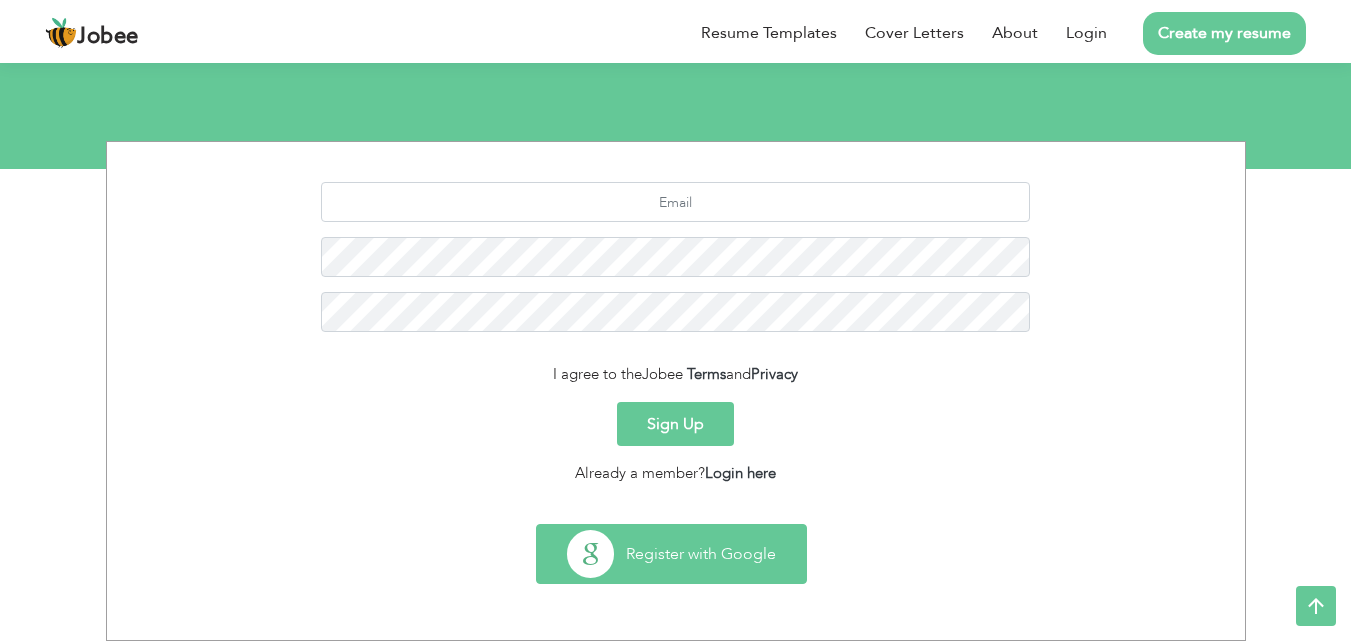 click on "Register with Google" at bounding box center [671, 554] 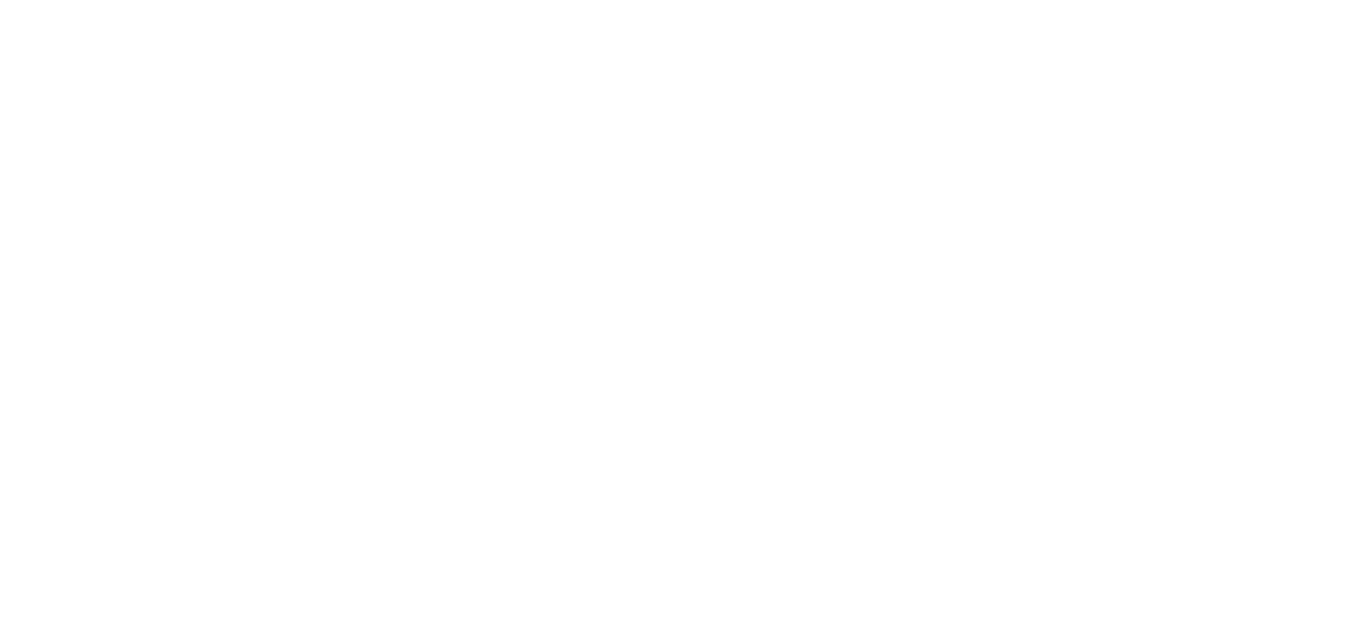 scroll, scrollTop: 0, scrollLeft: 0, axis: both 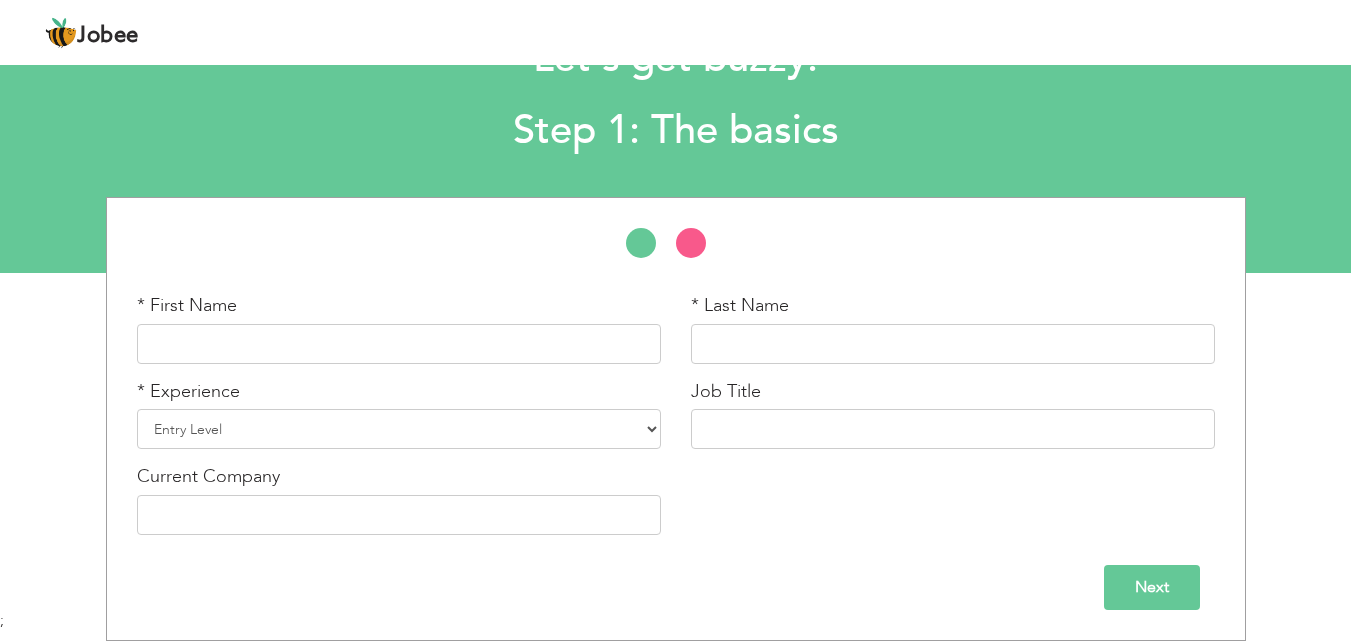 click on "Next" at bounding box center (1152, 587) 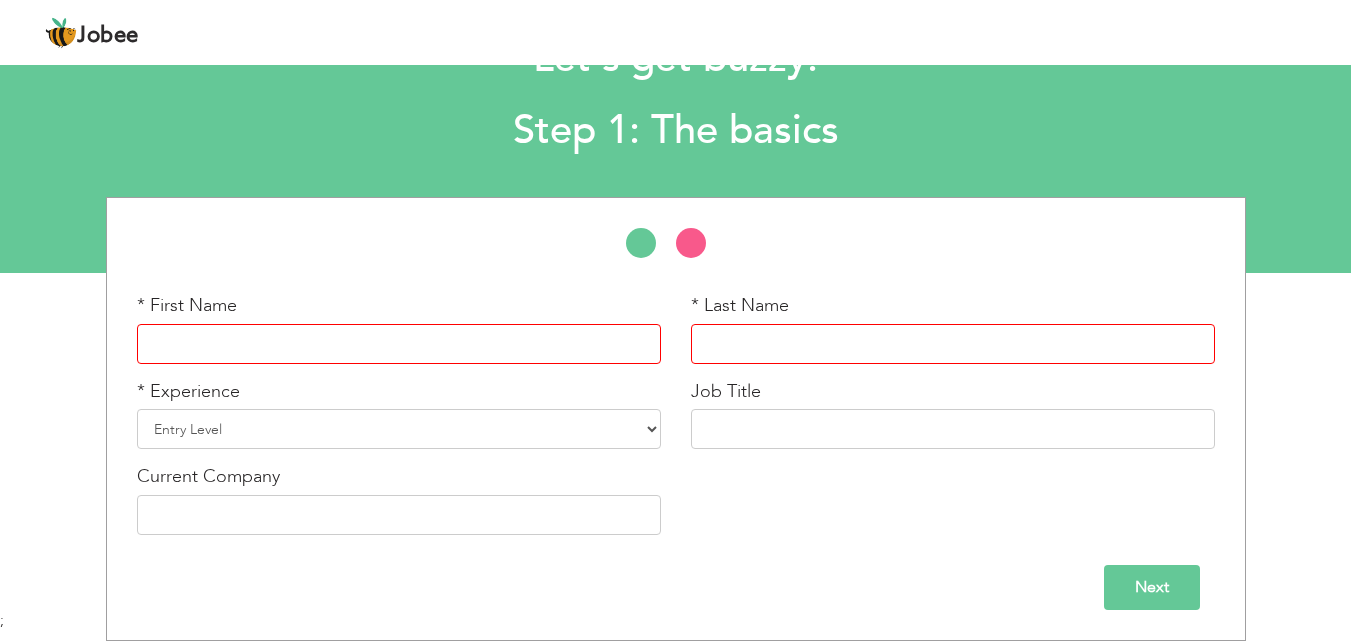click on "Next" at bounding box center (1152, 587) 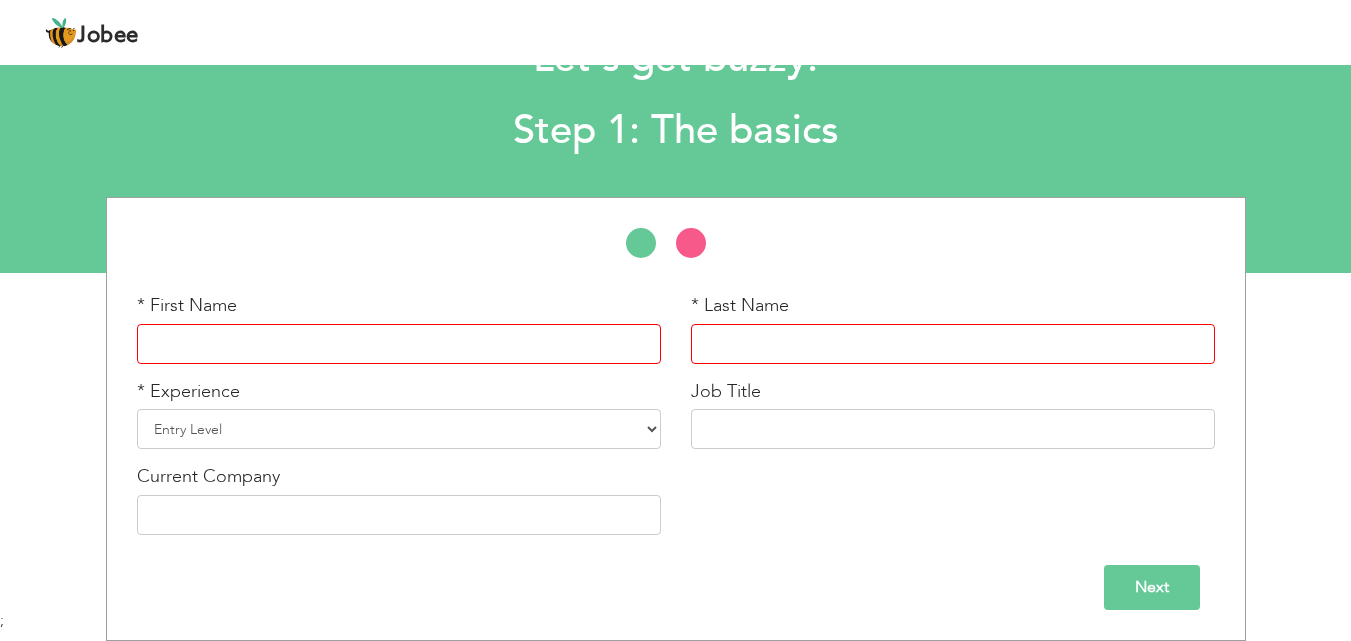 click at bounding box center (399, 344) 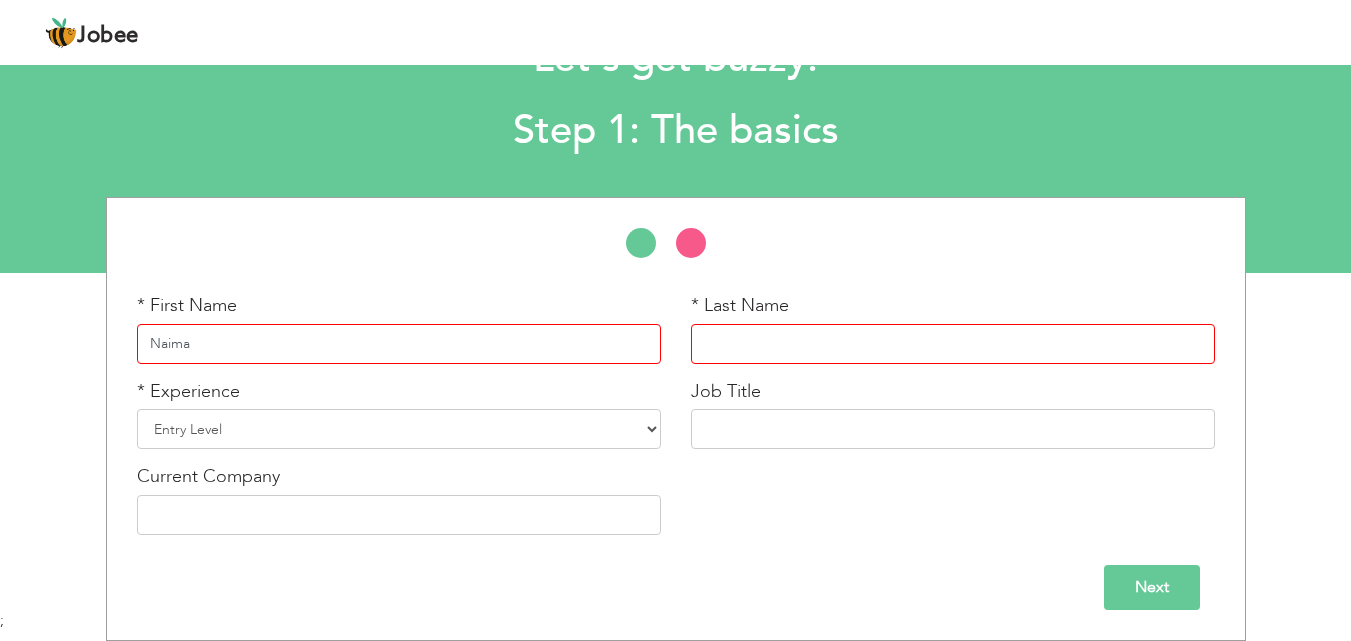 type on "Naima" 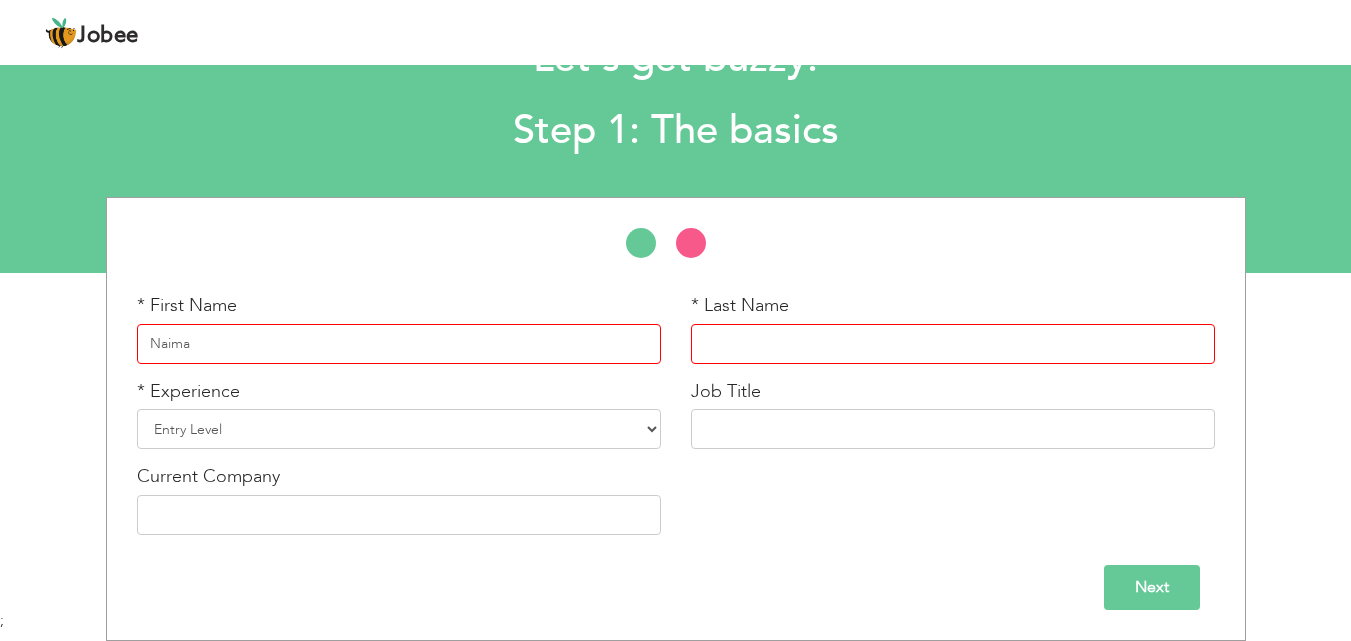 click on "* Last Name" at bounding box center [740, 306] 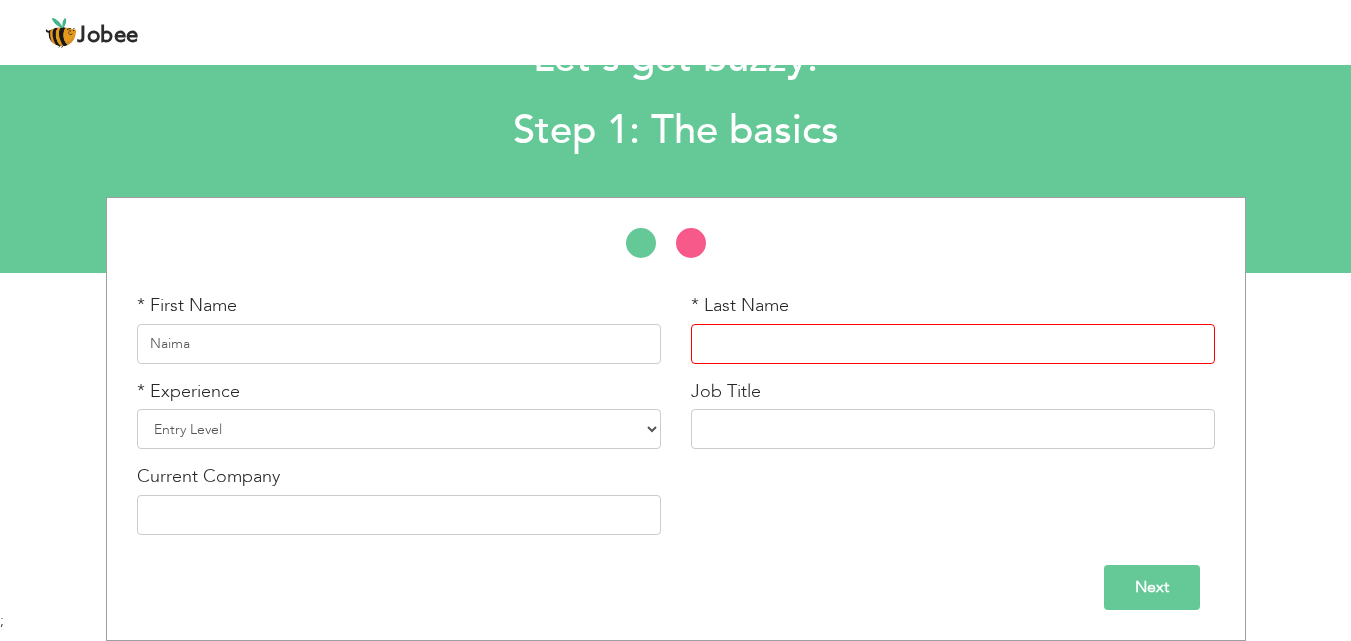 click at bounding box center (953, 344) 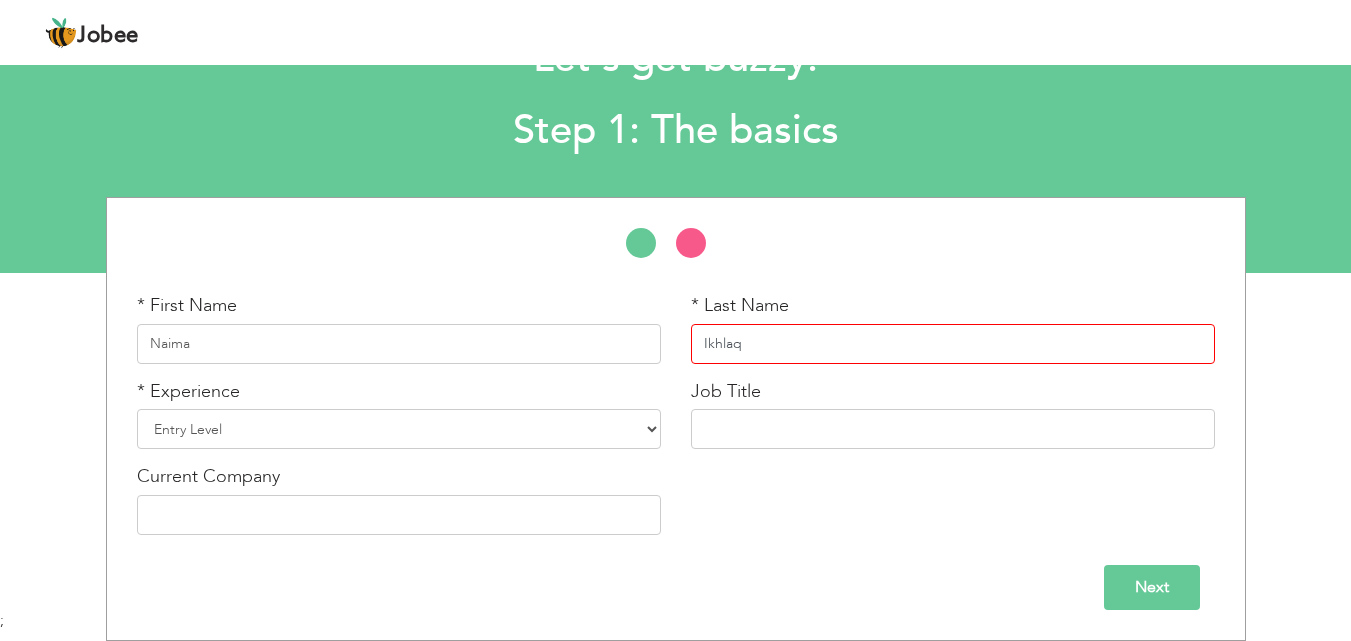 type on "Ikhlaq" 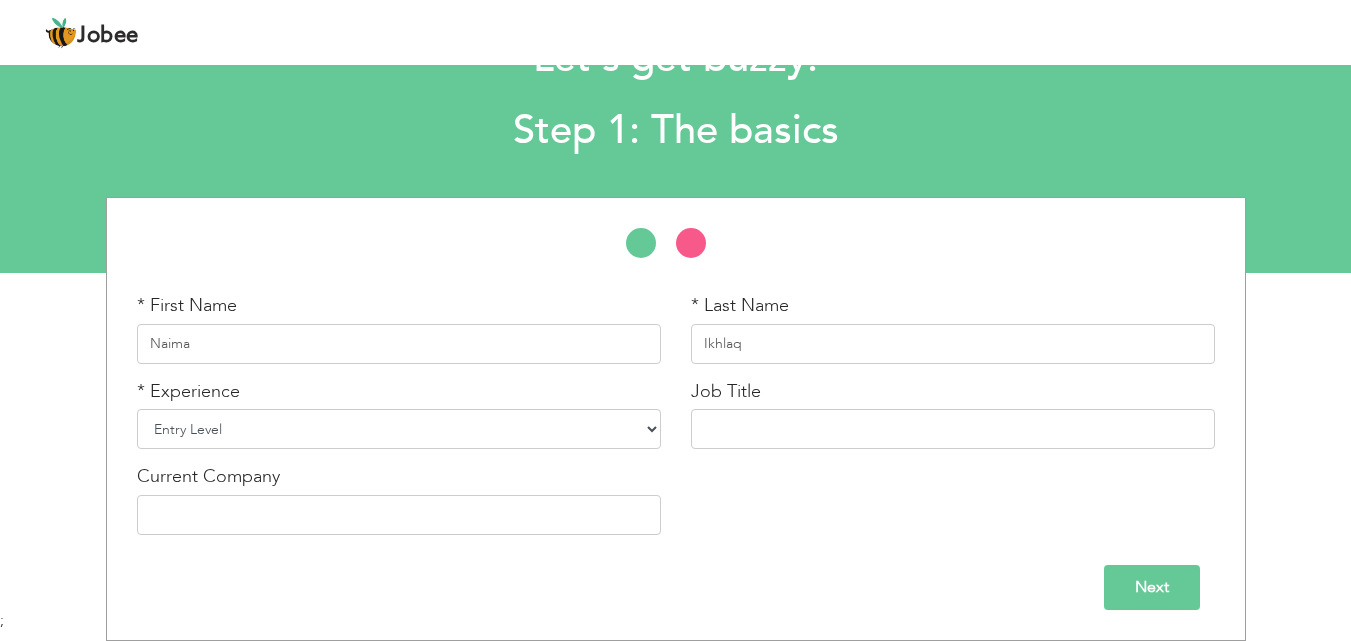 click on "Entry Level
Less than 1 Year
1 Year
2 Years
3 Years
4 Years
5 Years
6 Years
7 Years
8 Years
9 Years
10 Years
11 Years
12 Years
13 Years
14 Years
15 Years
16 Years
17 Years
18 Years
19 Years
20 Years
21 Years
22 Years
23 Years
24 Years
25 Years
26 Years
27 Years
28 Years
29 Years
30 Years
31 Years
32 Years
33 Years
34 Years
35 Years
More than 35 Years" at bounding box center [399, 429] 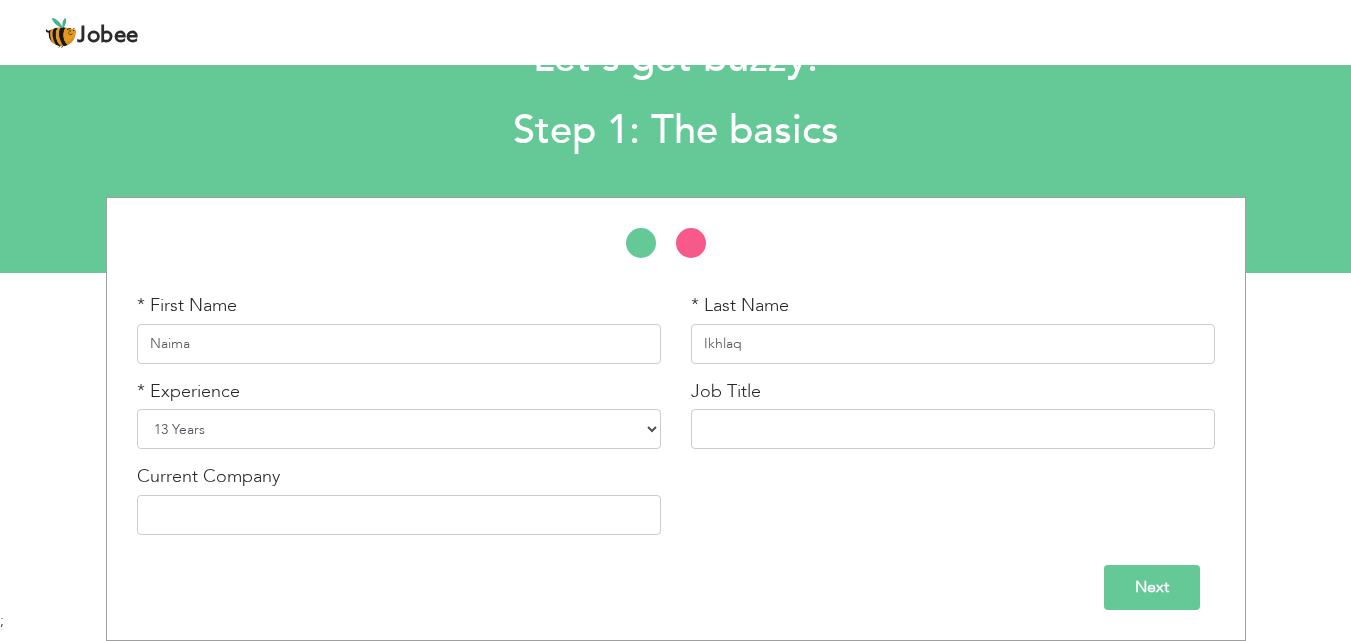 click on "Entry Level
Less than 1 Year
1 Year
2 Years
3 Years
4 Years
5 Years
6 Years
7 Years
8 Years
9 Years
10 Years
11 Years
12 Years
13 Years
14 Years
15 Years
16 Years
17 Years
18 Years
19 Years
20 Years
21 Years
22 Years
23 Years
24 Years
25 Years
26 Years
27 Years
28 Years
29 Years
30 Years
31 Years
32 Years
33 Years
34 Years
35 Years
More than 35 Years" at bounding box center [399, 429] 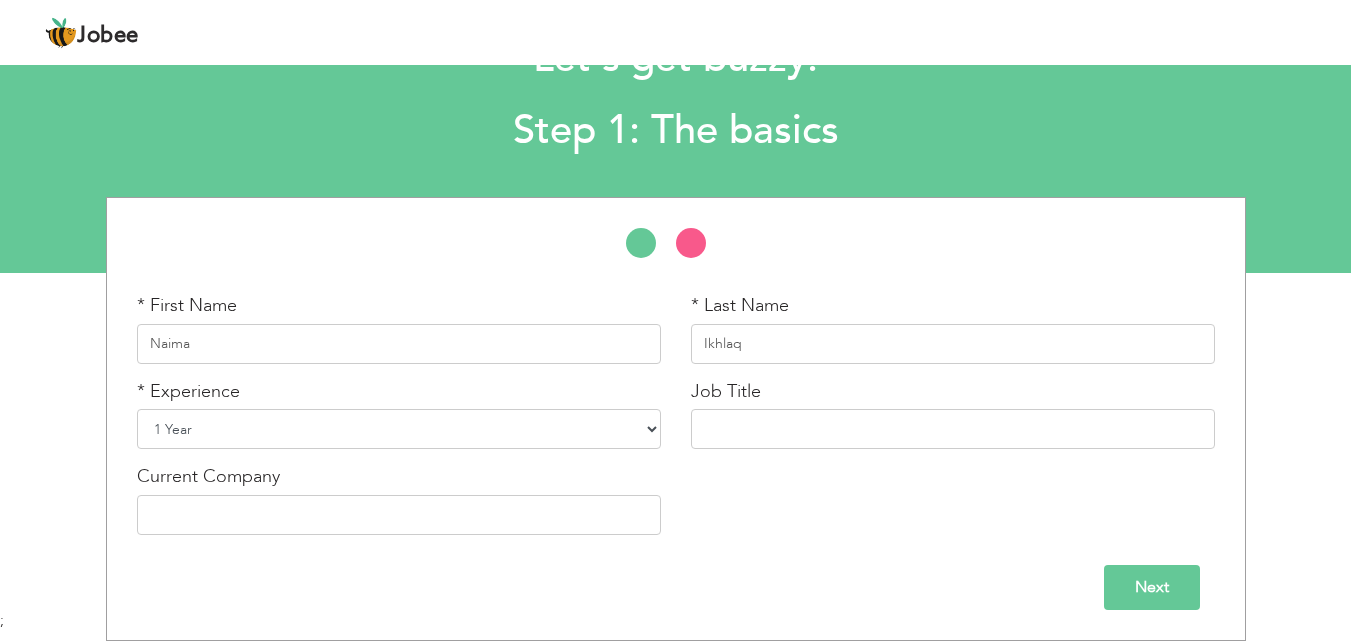 click on "Entry Level
Less than 1 Year
1 Year
2 Years
3 Years
4 Years
5 Years
6 Years
7 Years
8 Years
9 Years
10 Years
11 Years
12 Years
13 Years
14 Years
15 Years
16 Years
17 Years
18 Years
19 Years
20 Years
21 Years
22 Years
23 Years
24 Years
25 Years
26 Years
27 Years
28 Years
29 Years
30 Years
31 Years
32 Years
33 Years
34 Years
35 Years
More than 35 Years" at bounding box center (399, 429) 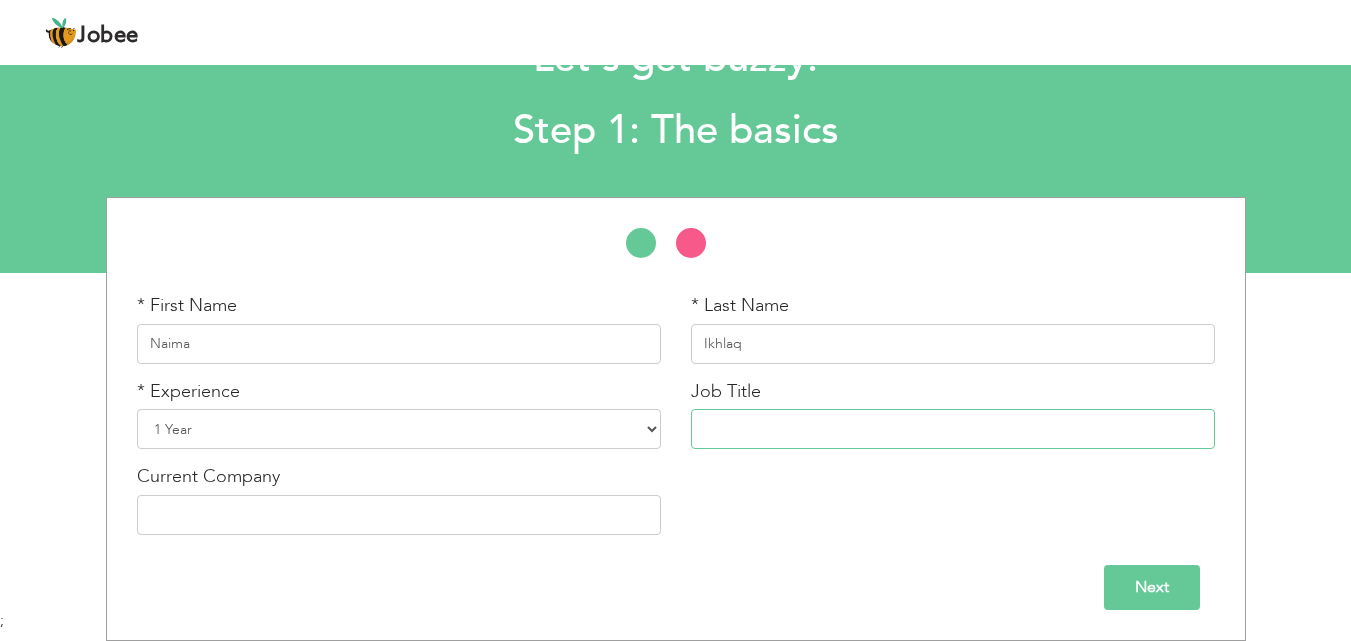 click at bounding box center [953, 429] 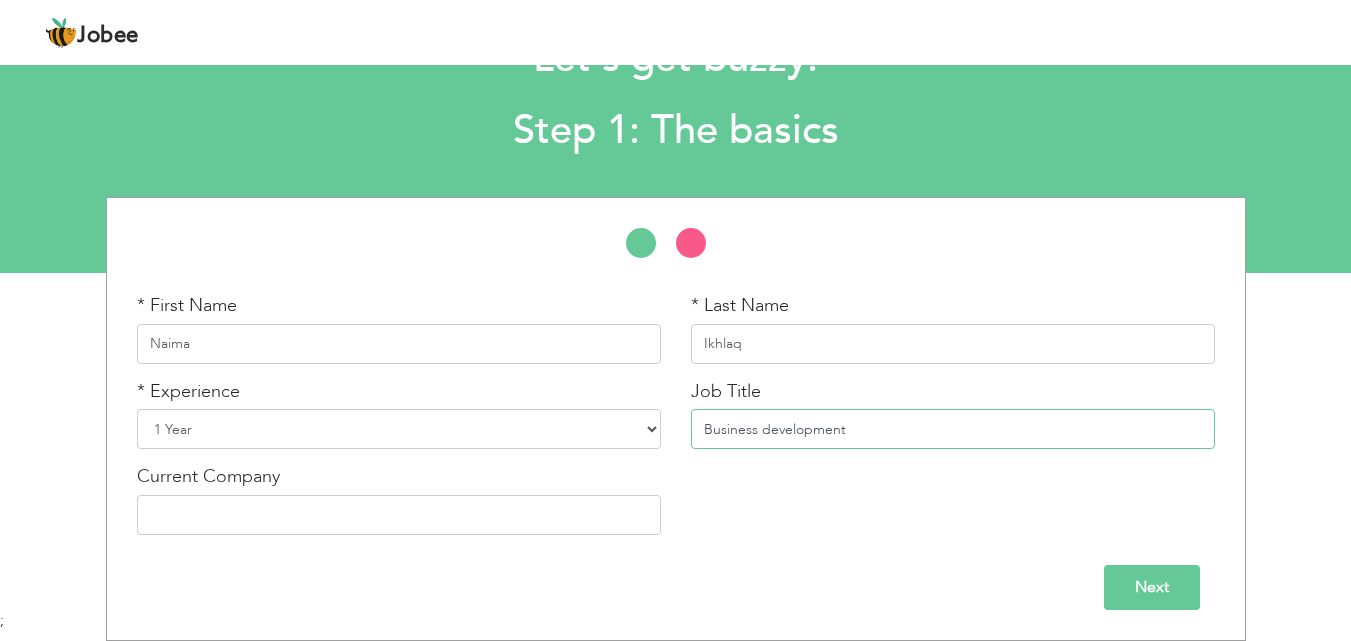 type on "Business development" 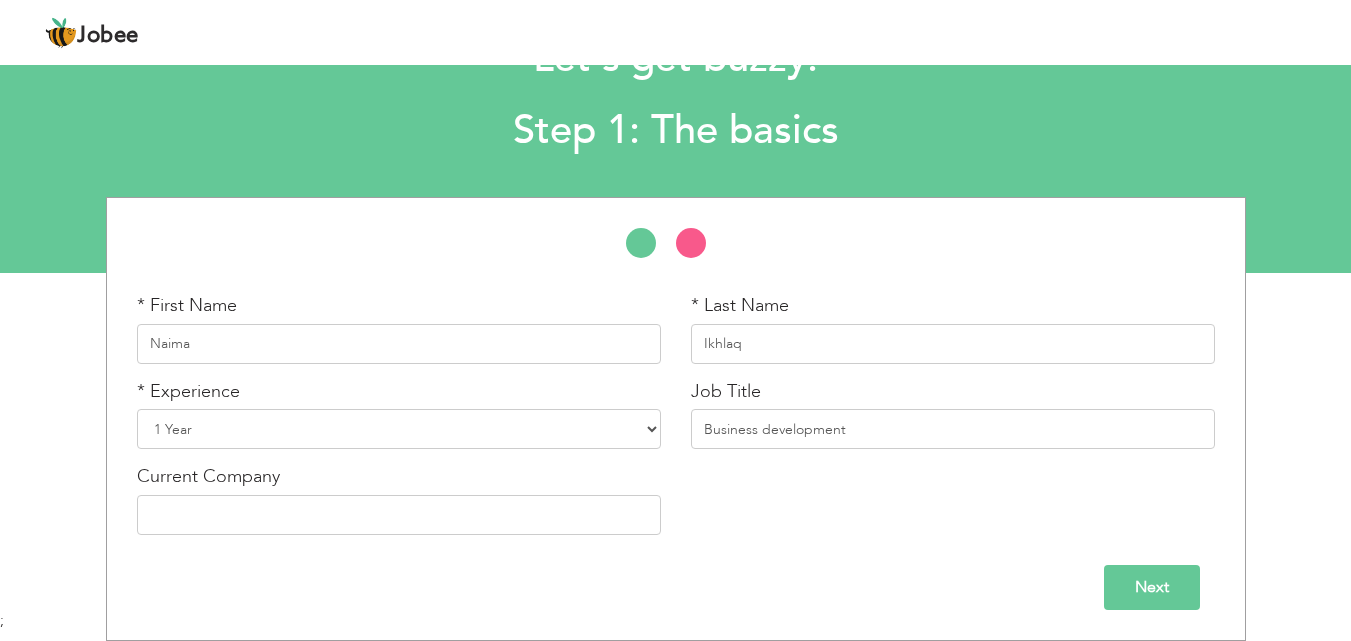 click on "Next" at bounding box center [1152, 587] 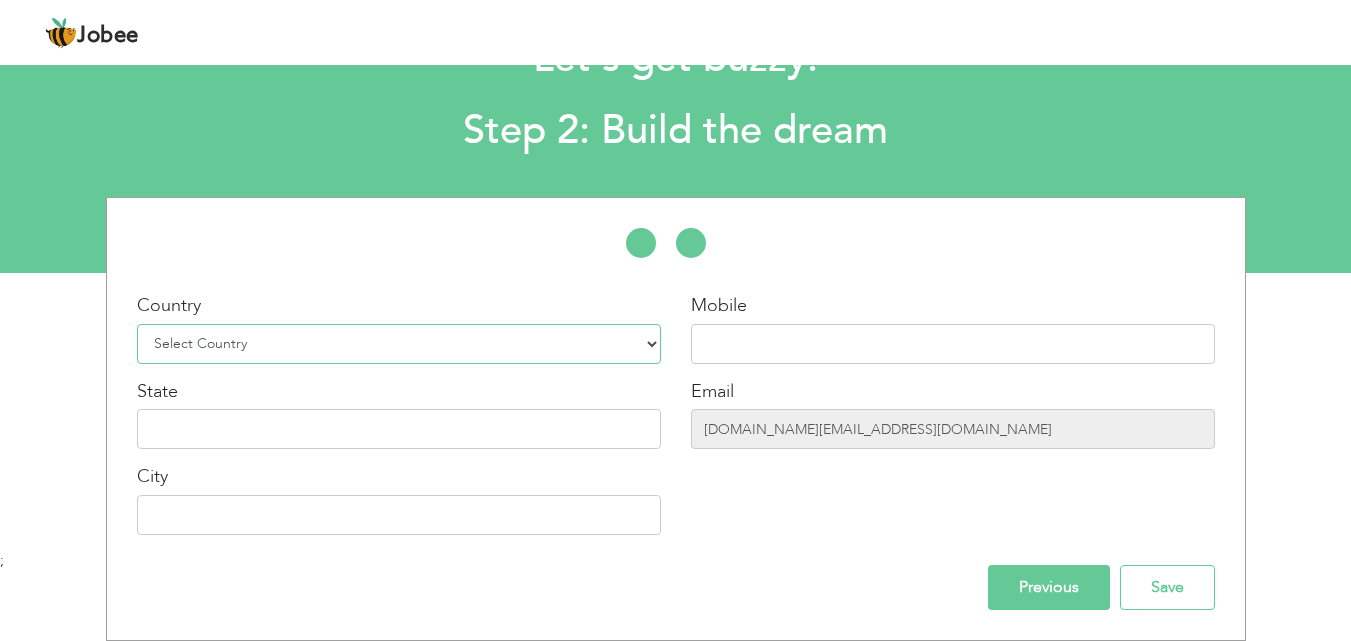 click on "Select Country
Afghanistan
Albania
Algeria
American Samoa
Andorra
Angola
Anguilla
Antarctica
Antigua and Barbuda
Argentina
Armenia
Aruba
Australia
Austria
Azerbaijan
Bahamas
Bahrain
Bangladesh
Barbados
Belarus
Belgium
Belize
Benin
Bermuda
Bhutan
Bolivia
Bosnia-Herzegovina
Botswana
Bouvet Island
Brazil
British Indian Ocean Territory
Brunei Darussalam
Bulgaria
Burkina Faso
Burundi
Cambodia
Cameroon
Canada
Cape Verde
Cayman Islands
Central African Republic
Chad
Chile
China
Christmas Island
Cocos (Keeling) Islands
Colombia
Comoros
Congo
Congo, Dem. Republic
Cook Islands
Costa Rica
Croatia
Cuba
Cyprus
Czech Rep
Denmark
Djibouti
Dominica
Dominican Republic
Ecuador
Egypt
El Salvador
Equatorial Guinea
Eritrea
Estonia
Ethiopia
European Union
Falkland Islands (Malvinas)
Faroe Islands
Fiji
Finland
France
French Guiana
French Southern Territories
Gabon
Gambia
Georgia" at bounding box center (399, 344) 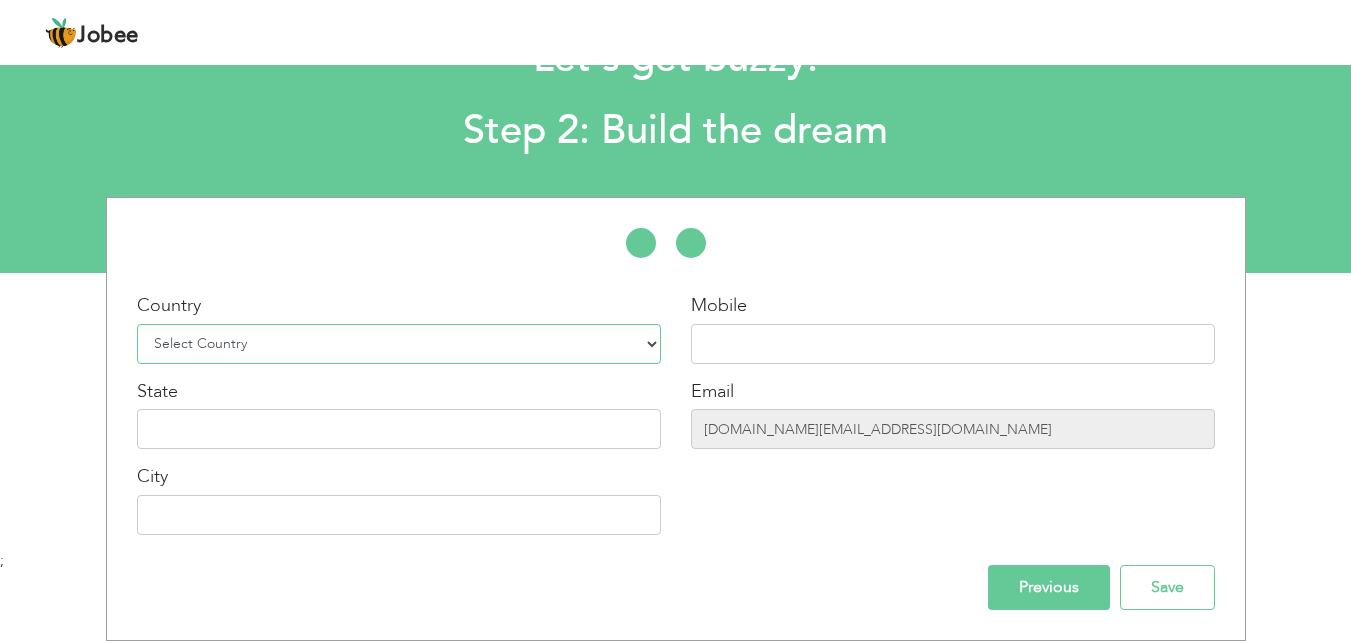 click on "Select Country
Afghanistan
Albania
Algeria
American Samoa
Andorra
Angola
Anguilla
Antarctica
Antigua and Barbuda
Argentina
Armenia
Aruba
Australia
Austria
Azerbaijan
Bahamas
Bahrain
Bangladesh
Barbados
Belarus
Belgium
Belize
Benin
Bermuda
Bhutan
Bolivia
Bosnia-Herzegovina
Botswana
Bouvet Island
Brazil
British Indian Ocean Territory
Brunei Darussalam
Bulgaria
Burkina Faso
Burundi
Cambodia
Cameroon
Canada
Cape Verde
Cayman Islands
Central African Republic
Chad
Chile
China
Christmas Island
Cocos (Keeling) Islands
Colombia
Comoros
Congo
Congo, Dem. Republic
Cook Islands
Costa Rica
Croatia
Cuba
Cyprus
Czech Rep
Denmark
Djibouti
Dominica
Dominican Republic
Ecuador
Egypt
El Salvador
Equatorial Guinea
Eritrea
Estonia
Ethiopia
European Union
Falkland Islands (Malvinas)
Faroe Islands
Fiji
Finland
France
French Guiana
French Southern Territories
Gabon
Gambia
Georgia" at bounding box center [399, 344] 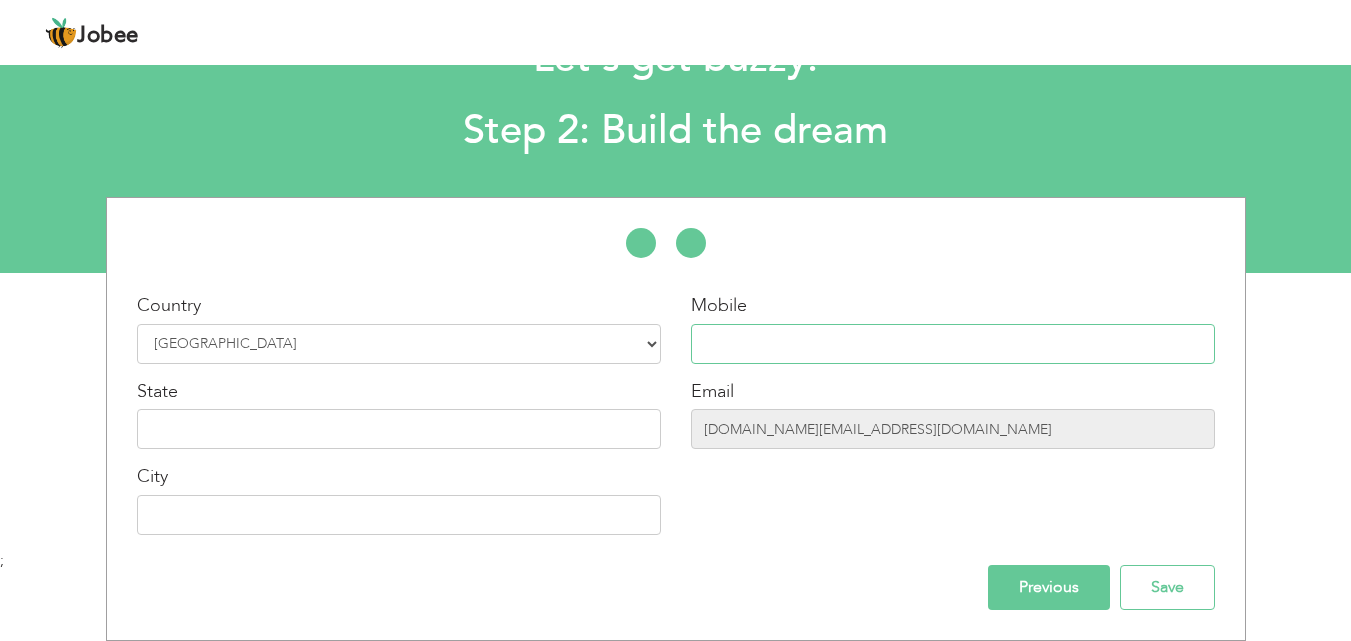 click at bounding box center [953, 344] 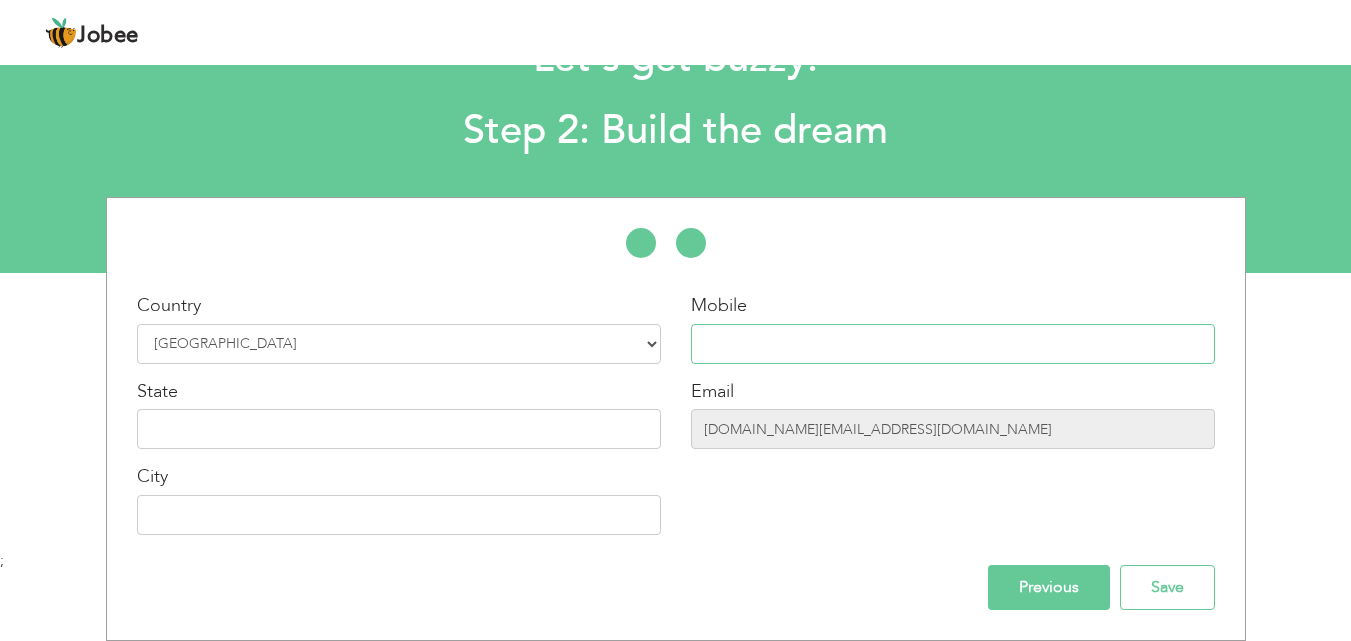 type on "03224845187" 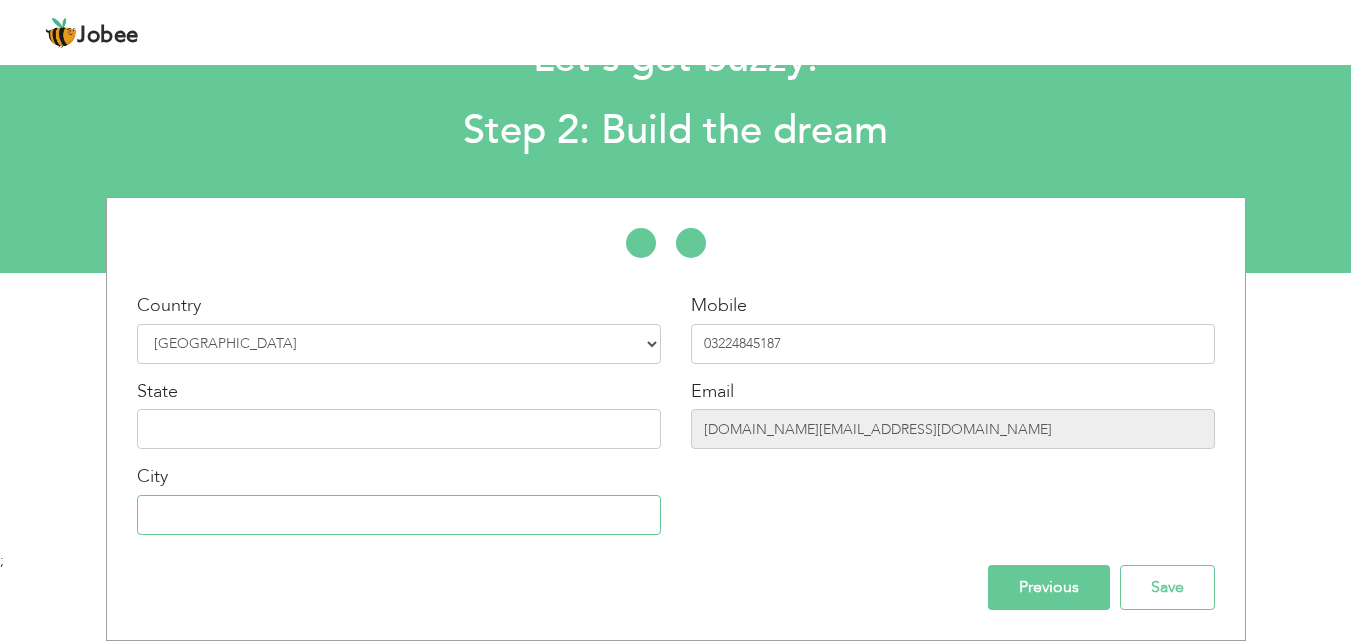 type on "[GEOGRAPHIC_DATA]" 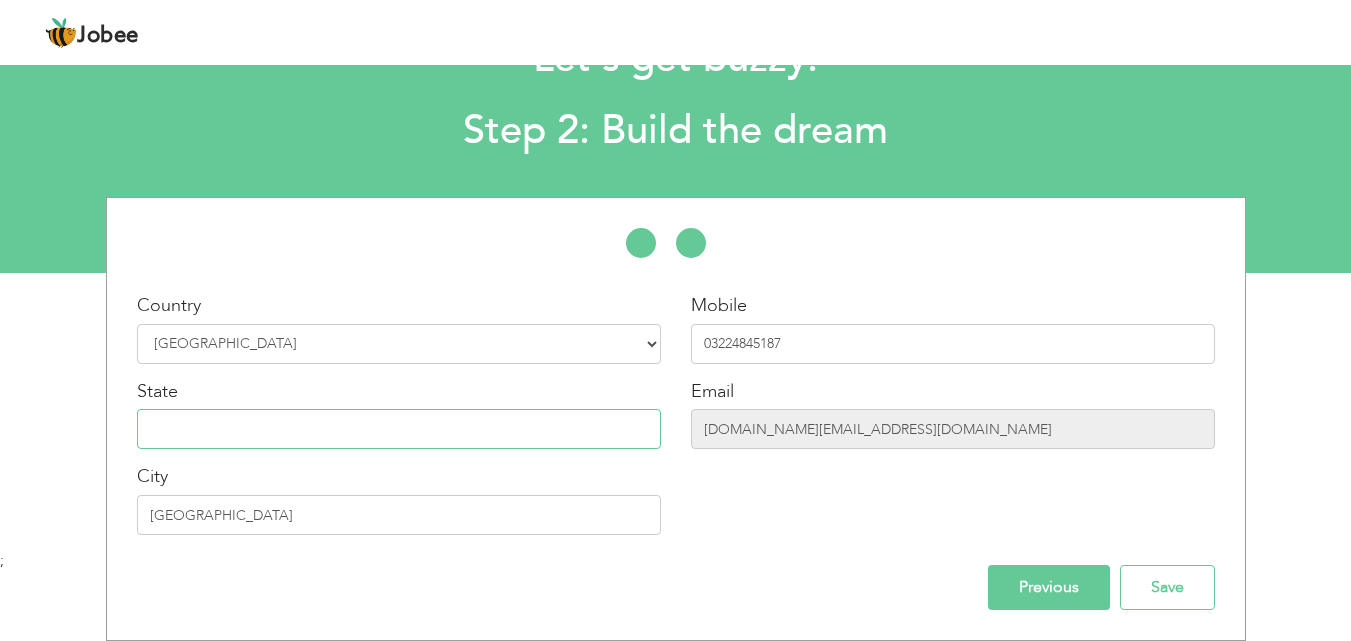 click at bounding box center (399, 429) 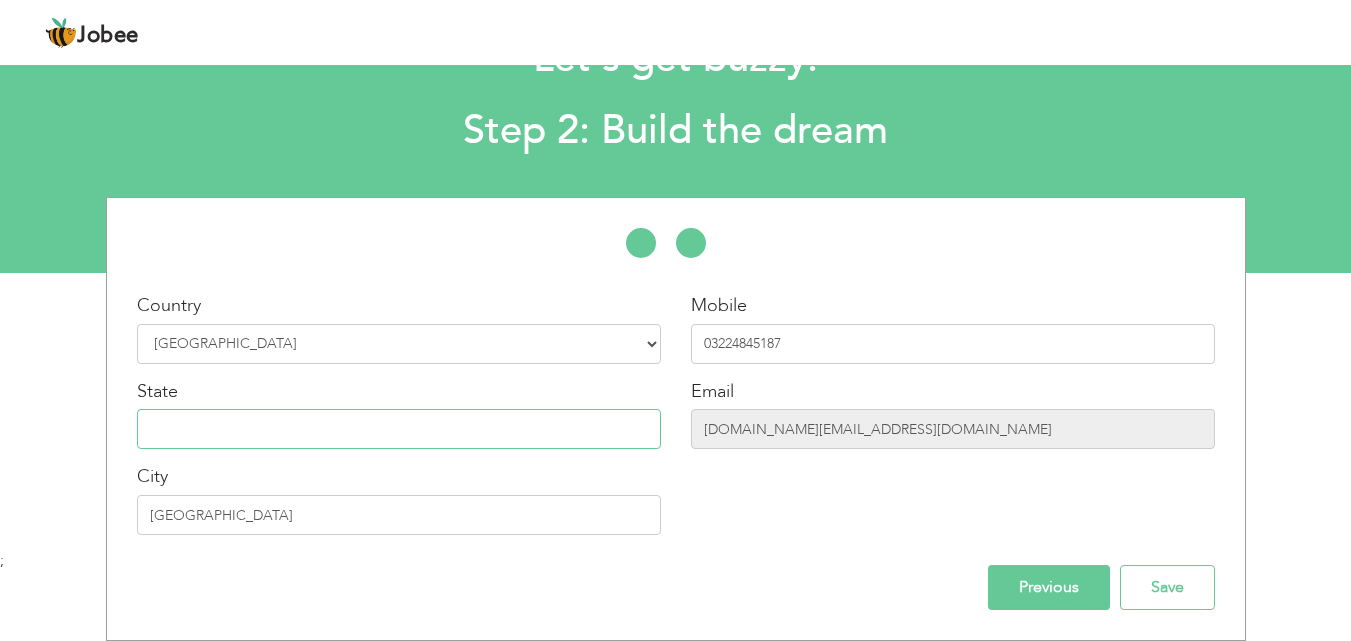 click at bounding box center (399, 429) 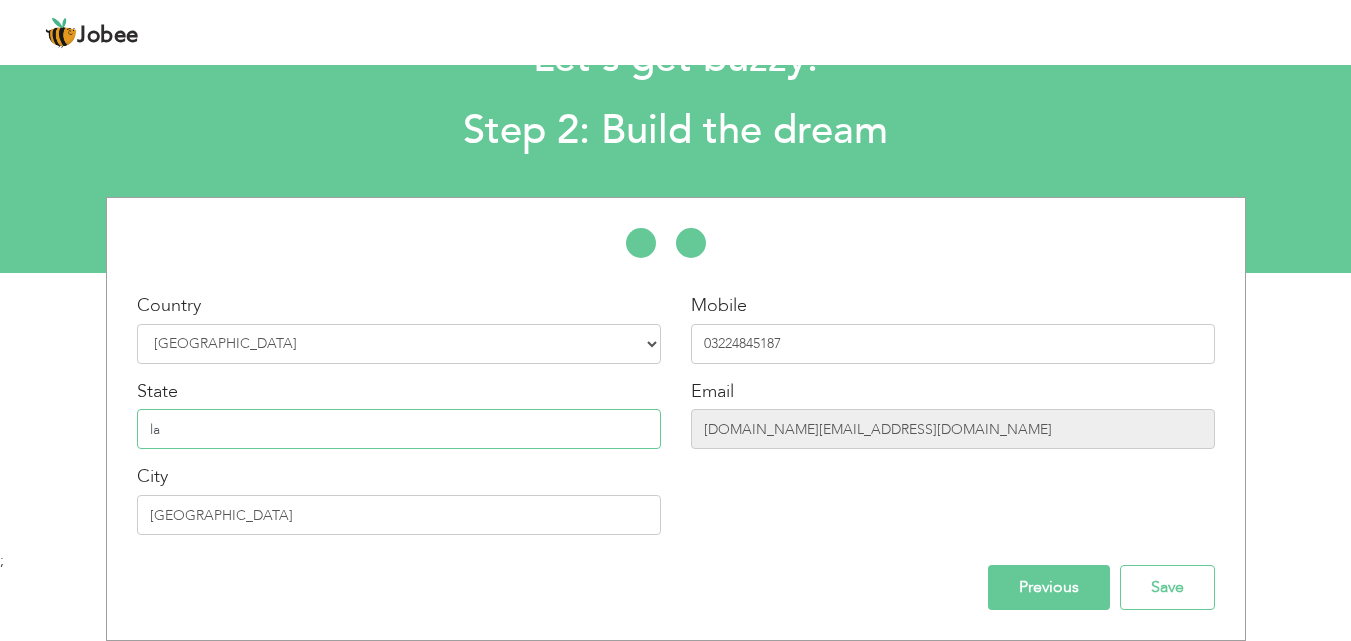 type on "l" 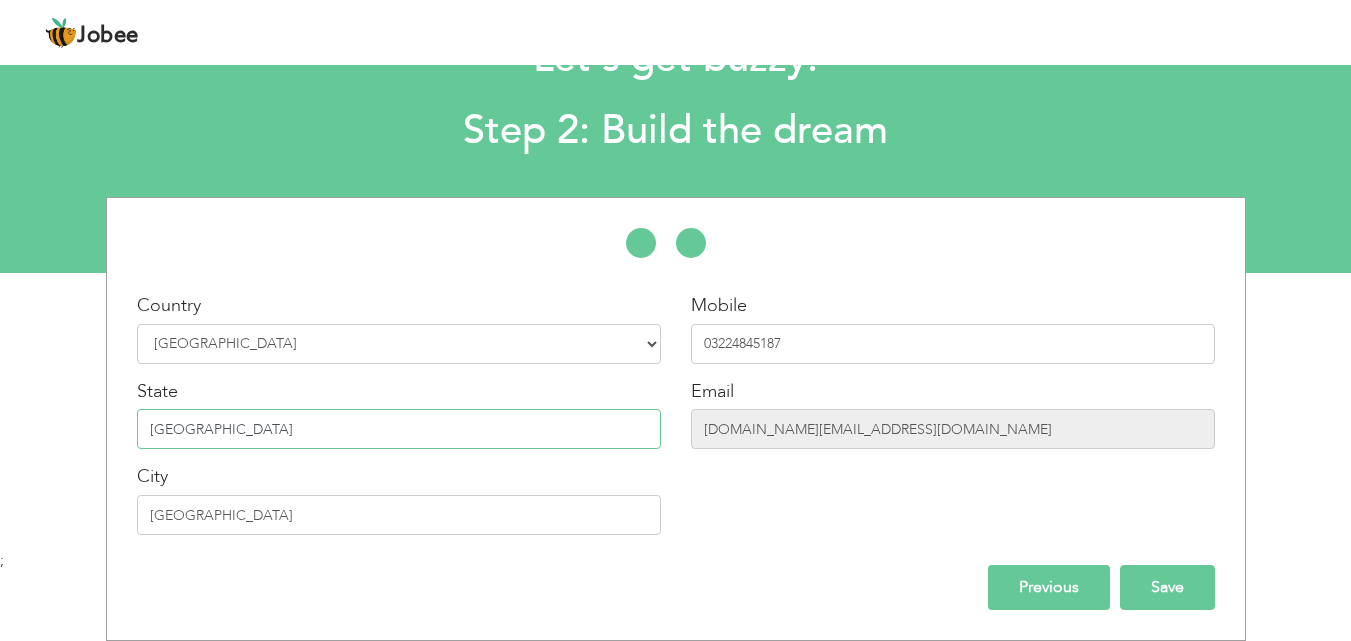 type on "[GEOGRAPHIC_DATA]" 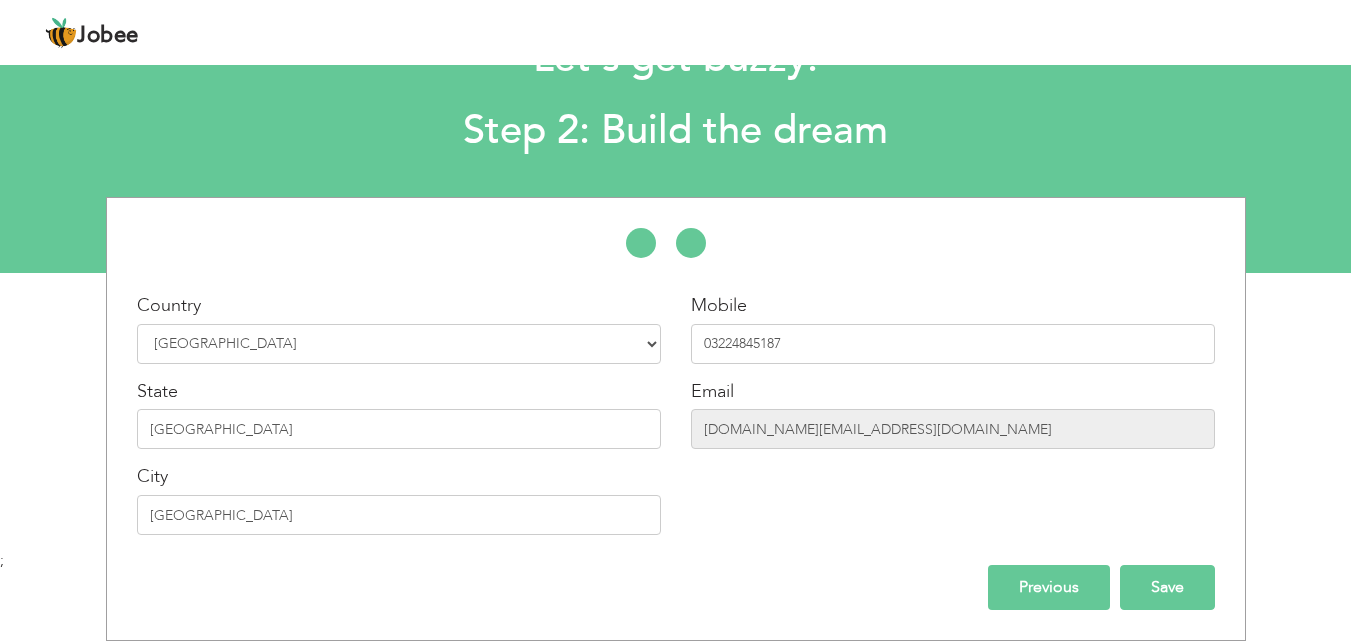 click on "Save" at bounding box center [1167, 587] 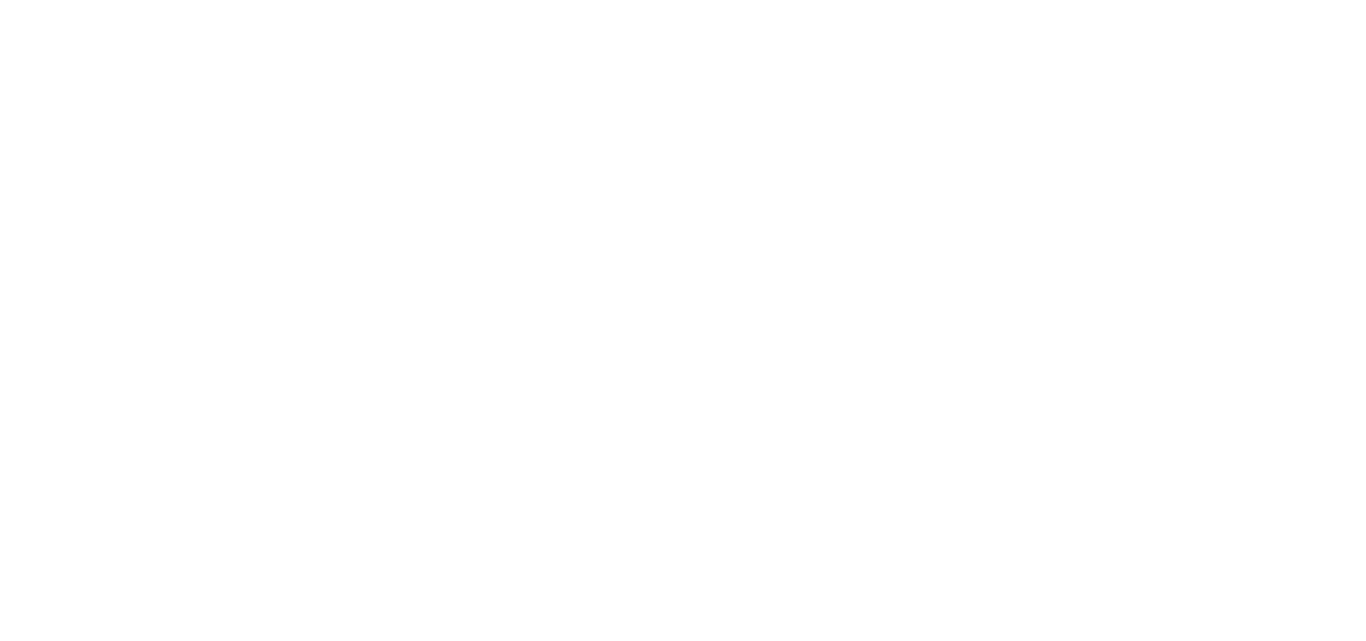 scroll, scrollTop: 0, scrollLeft: 0, axis: both 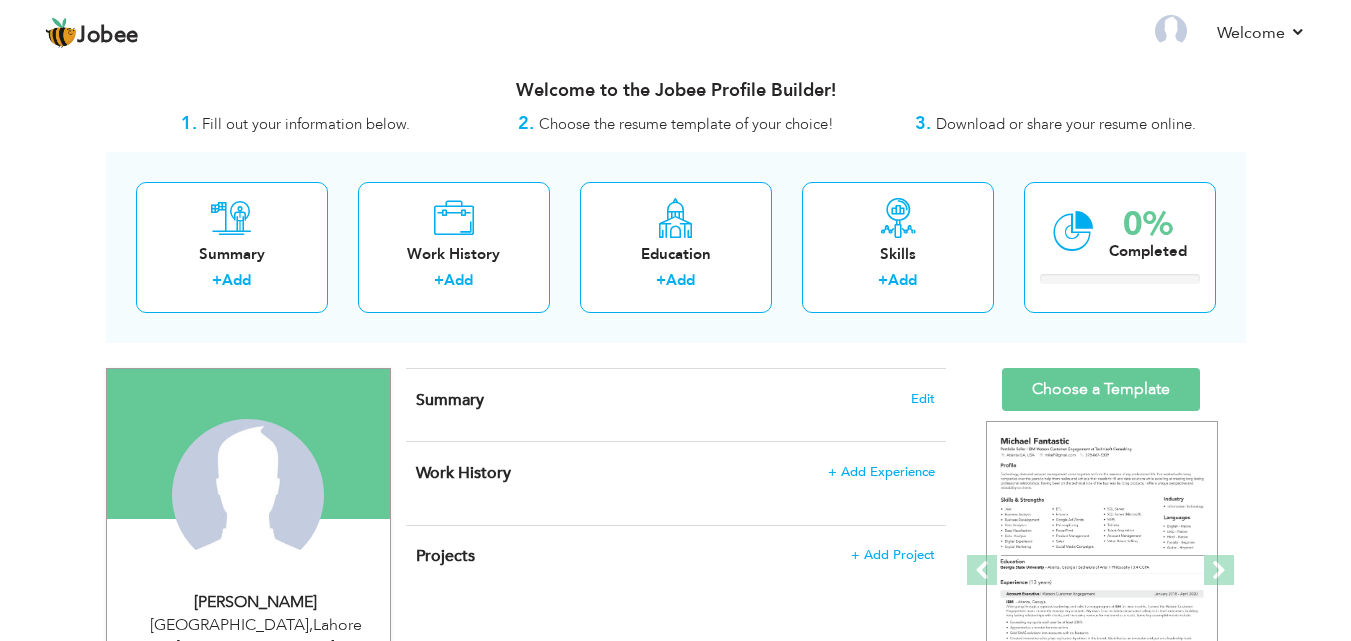 click on "Summary
Edit" at bounding box center (675, 400) 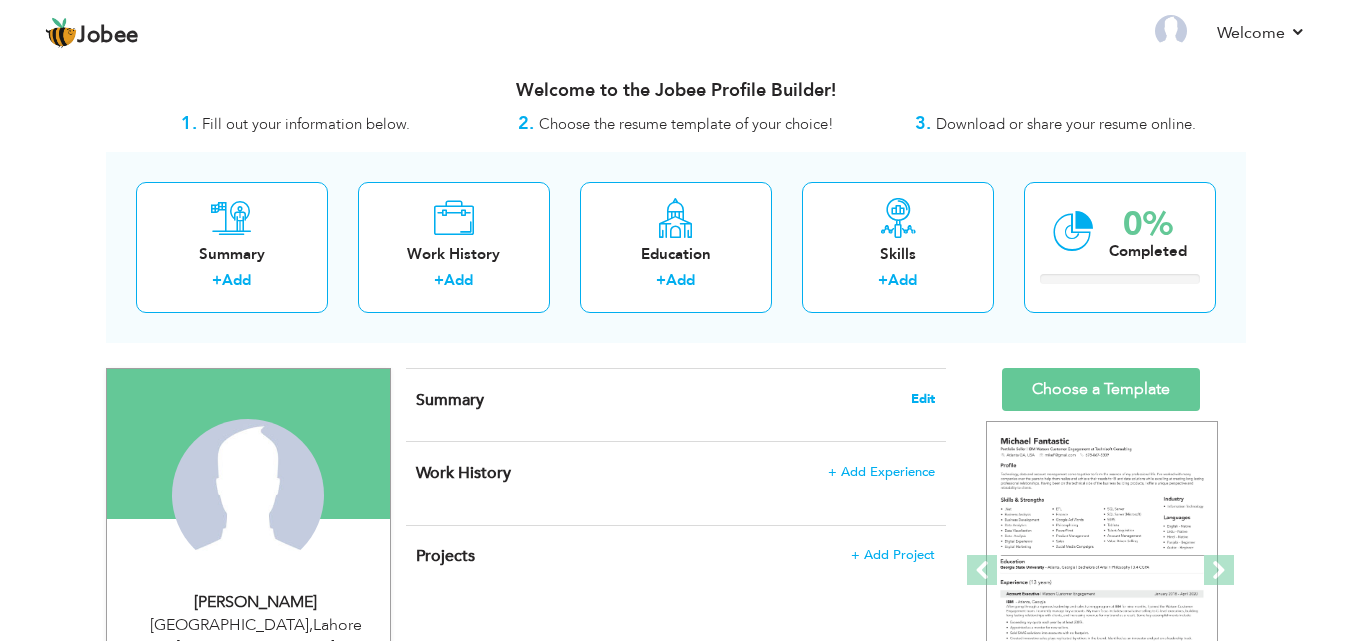 click on "Edit" at bounding box center (923, 399) 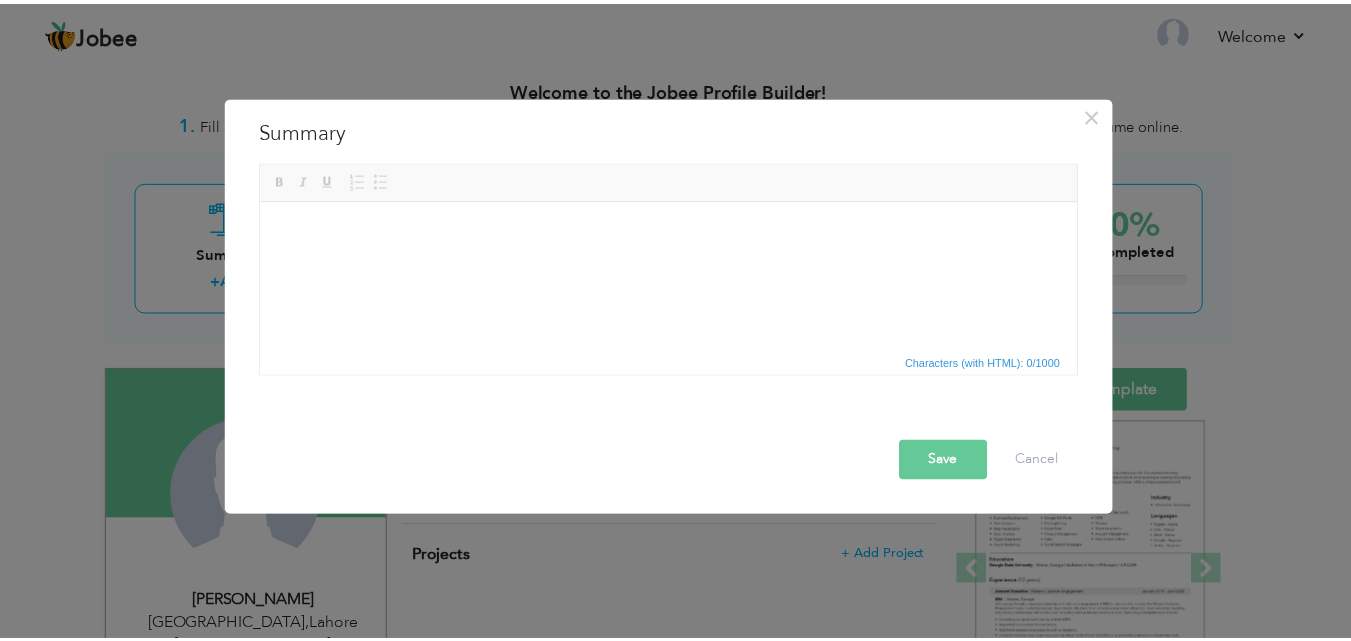 scroll, scrollTop: 0, scrollLeft: 0, axis: both 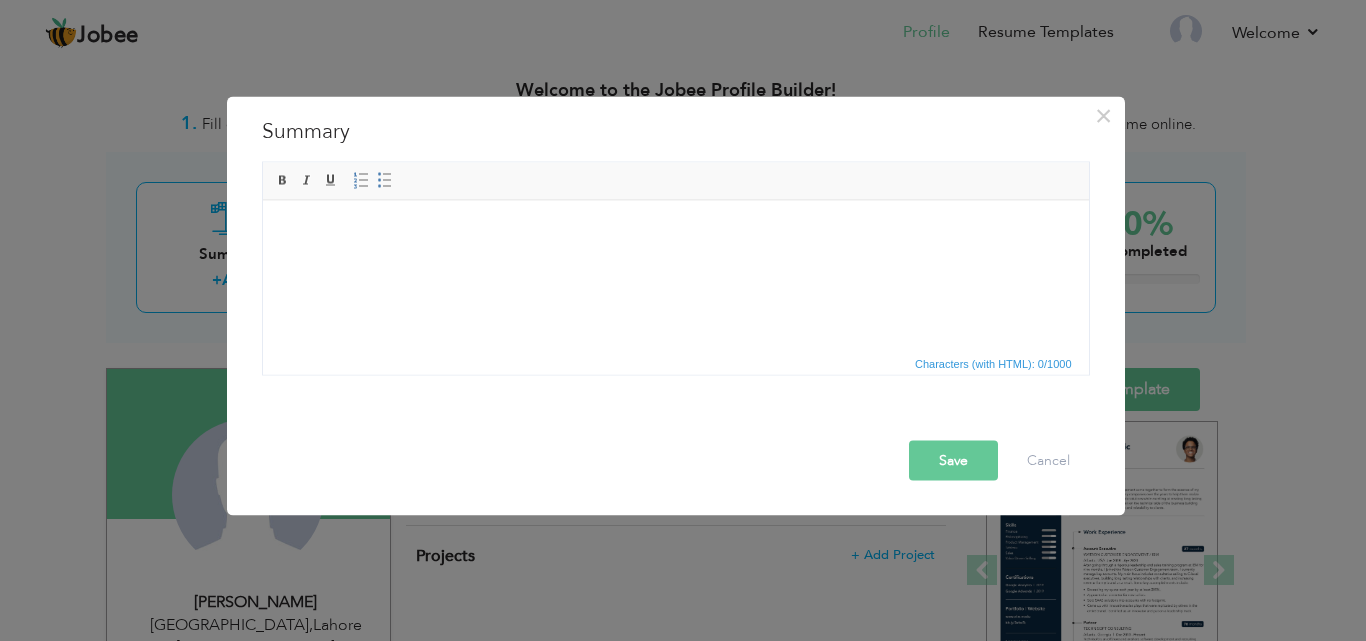 click at bounding box center [675, 230] 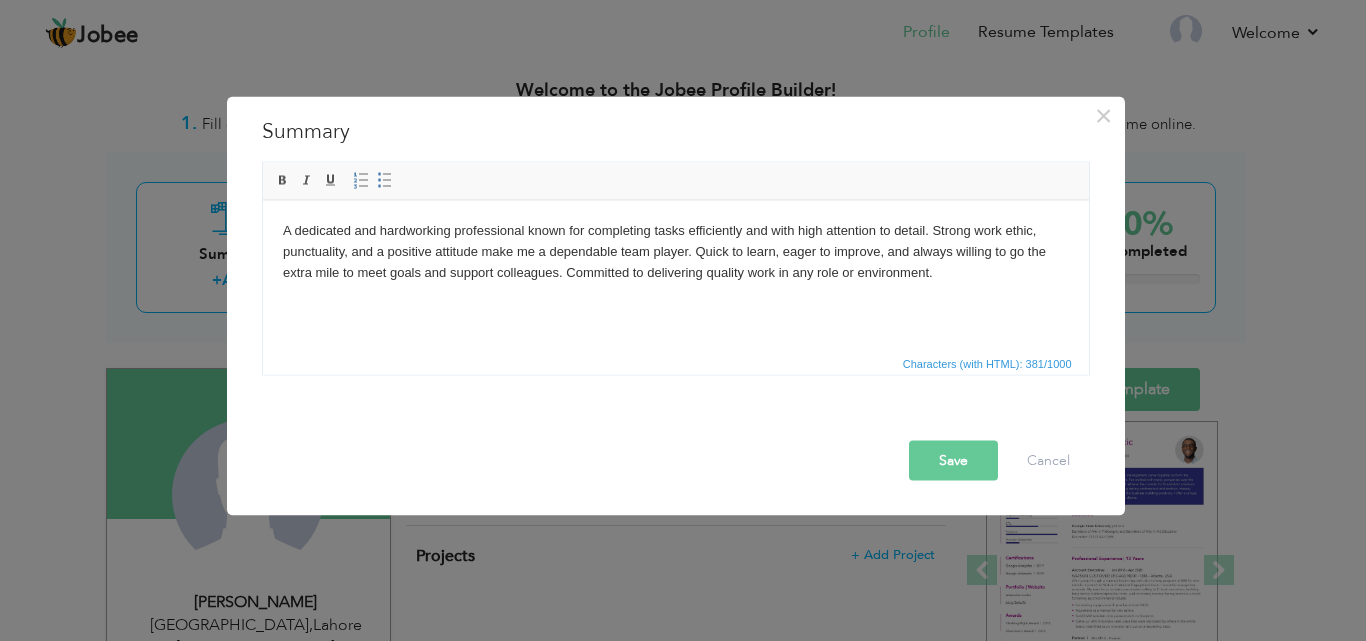 click on "Save" at bounding box center (953, 460) 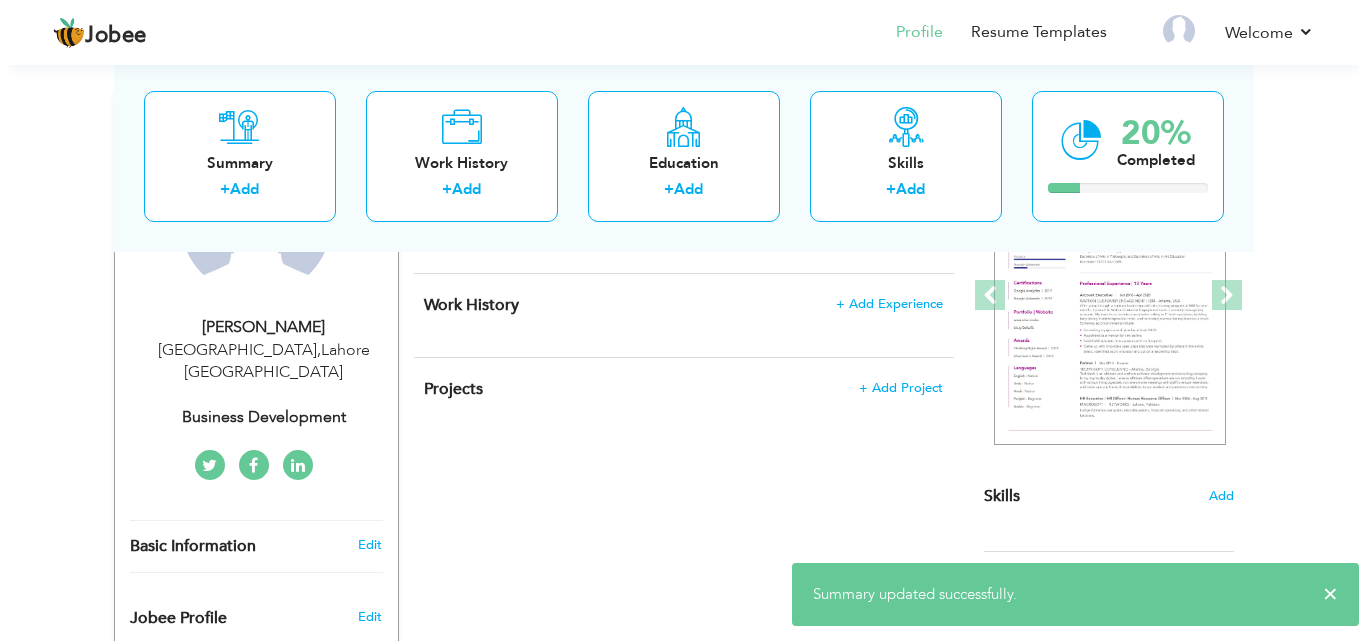 scroll, scrollTop: 244, scrollLeft: 0, axis: vertical 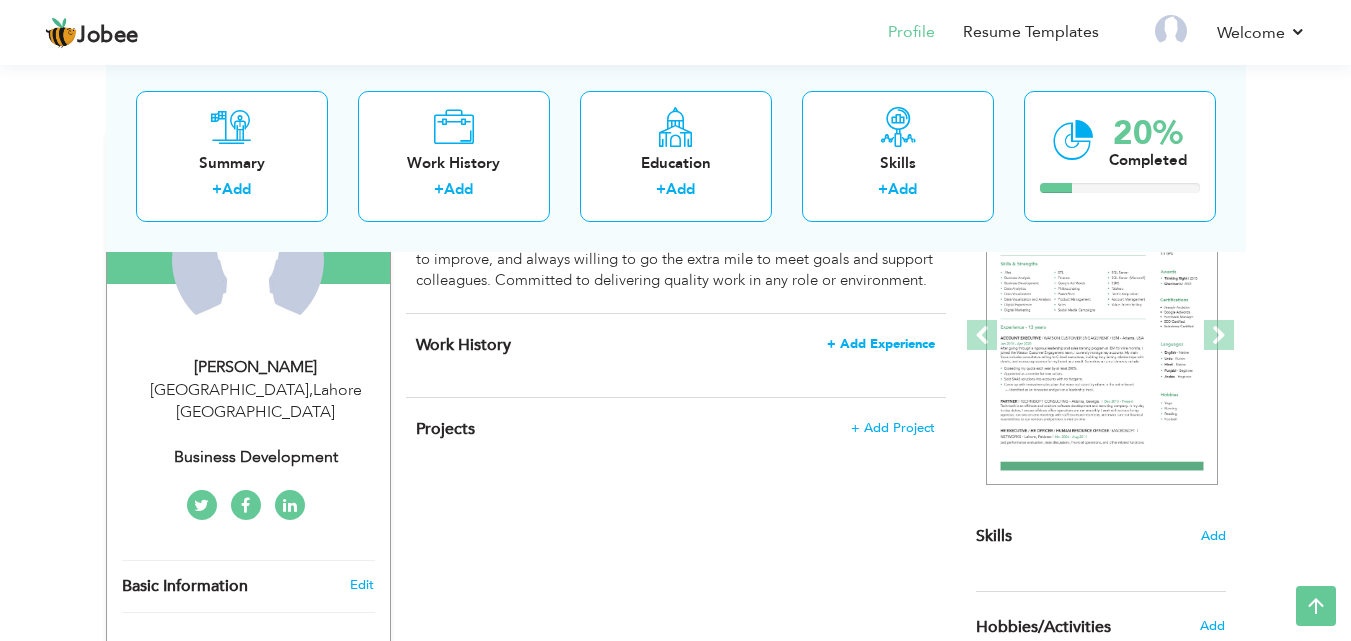 click on "+ Add Experience" at bounding box center (881, 344) 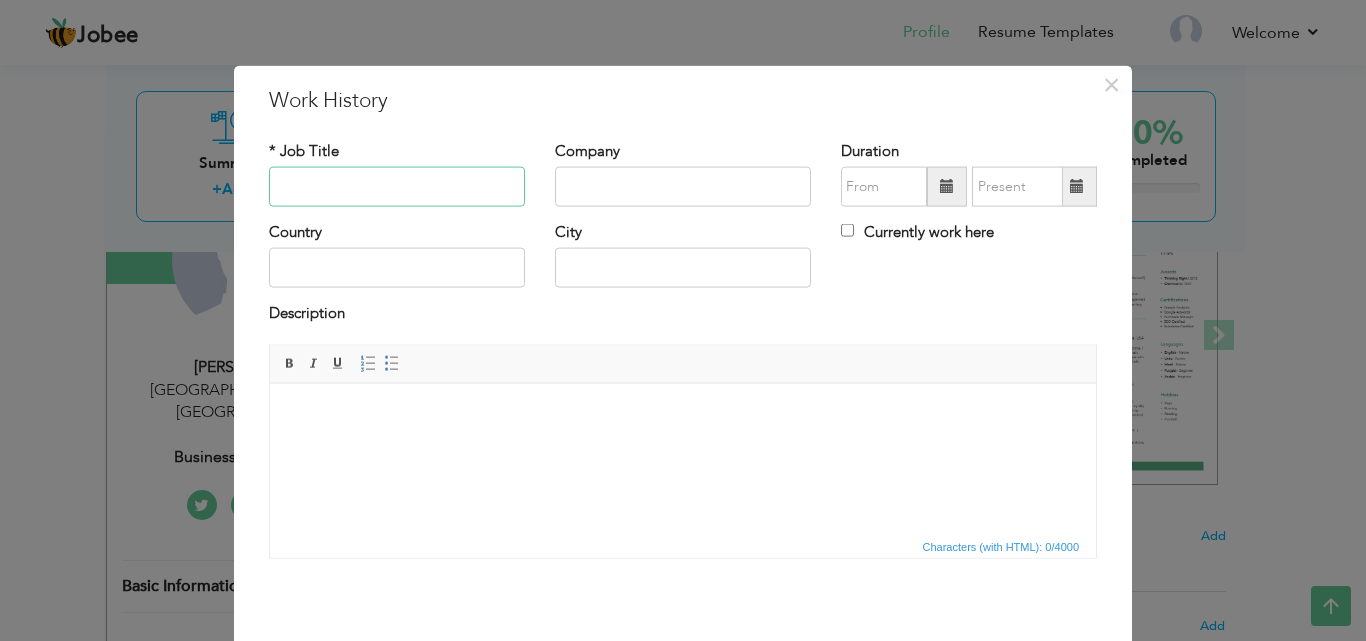 click at bounding box center [397, 187] 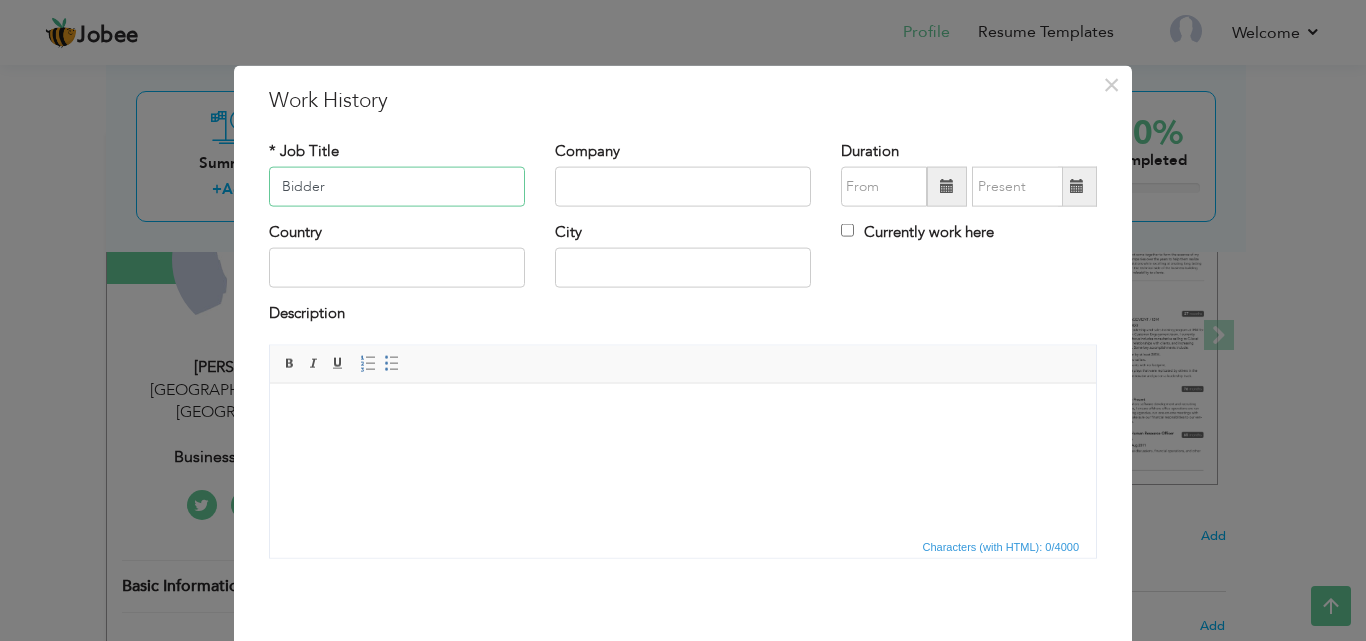 type on "Bidder" 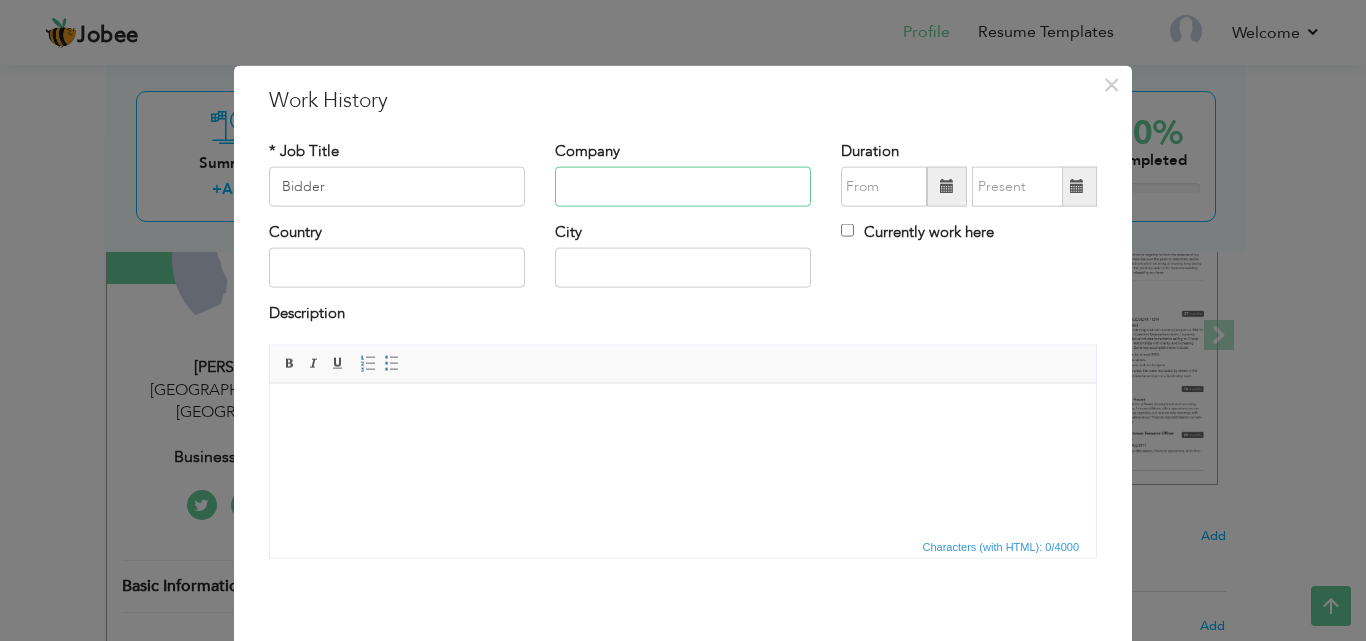 click at bounding box center (683, 187) 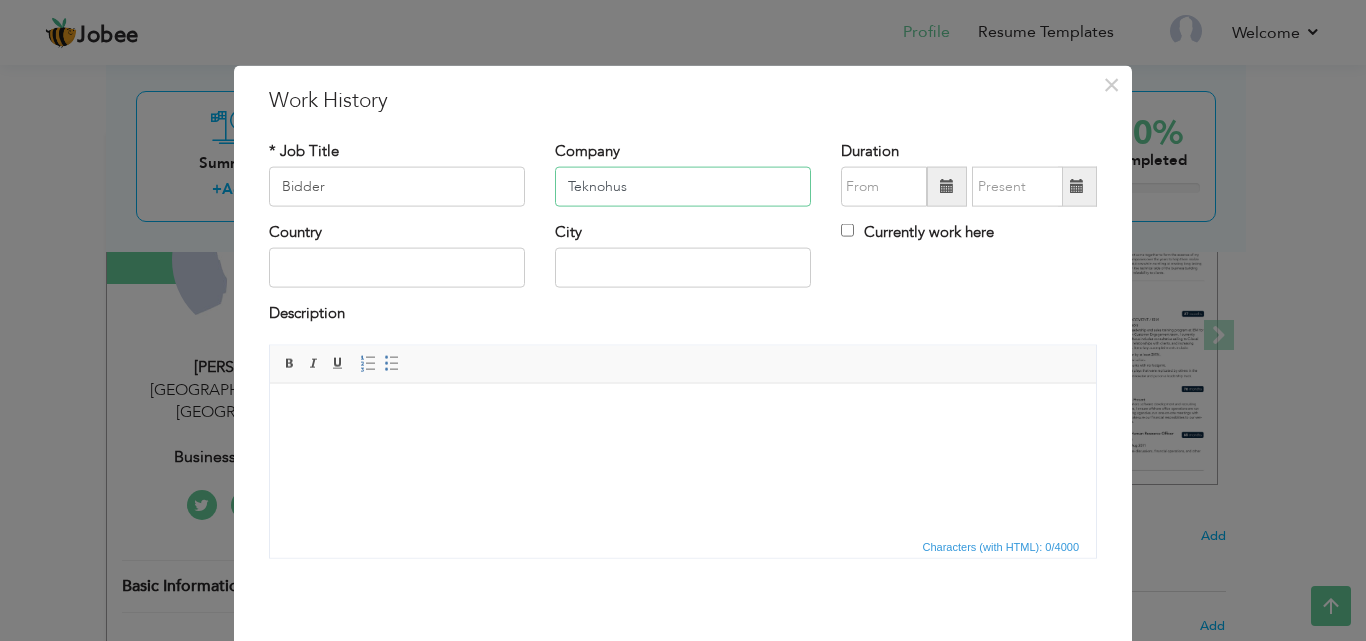 type on "Teknohus" 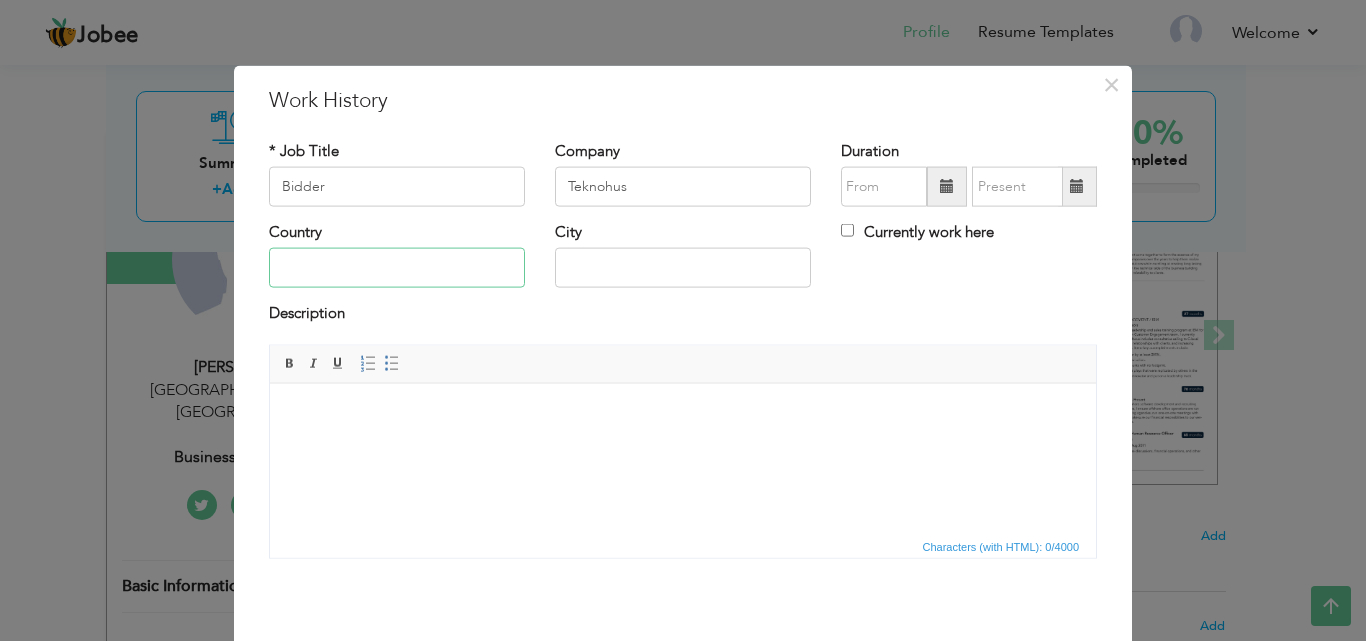 click at bounding box center [397, 268] 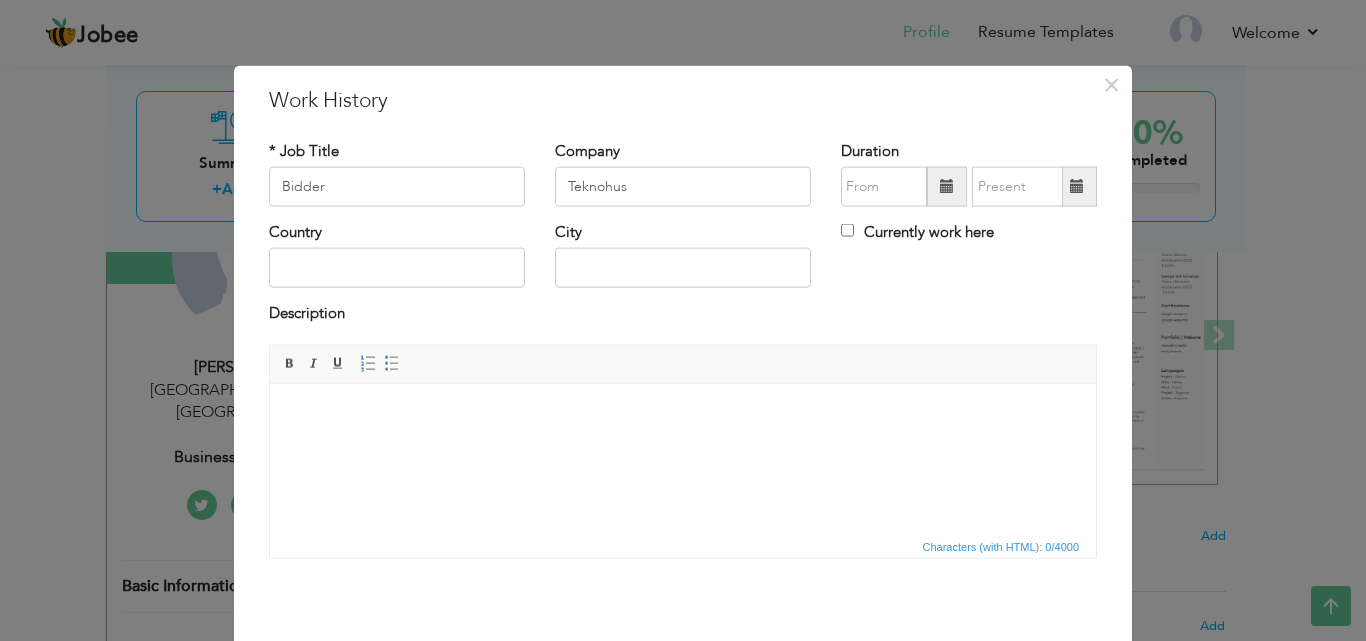 click at bounding box center [947, 187] 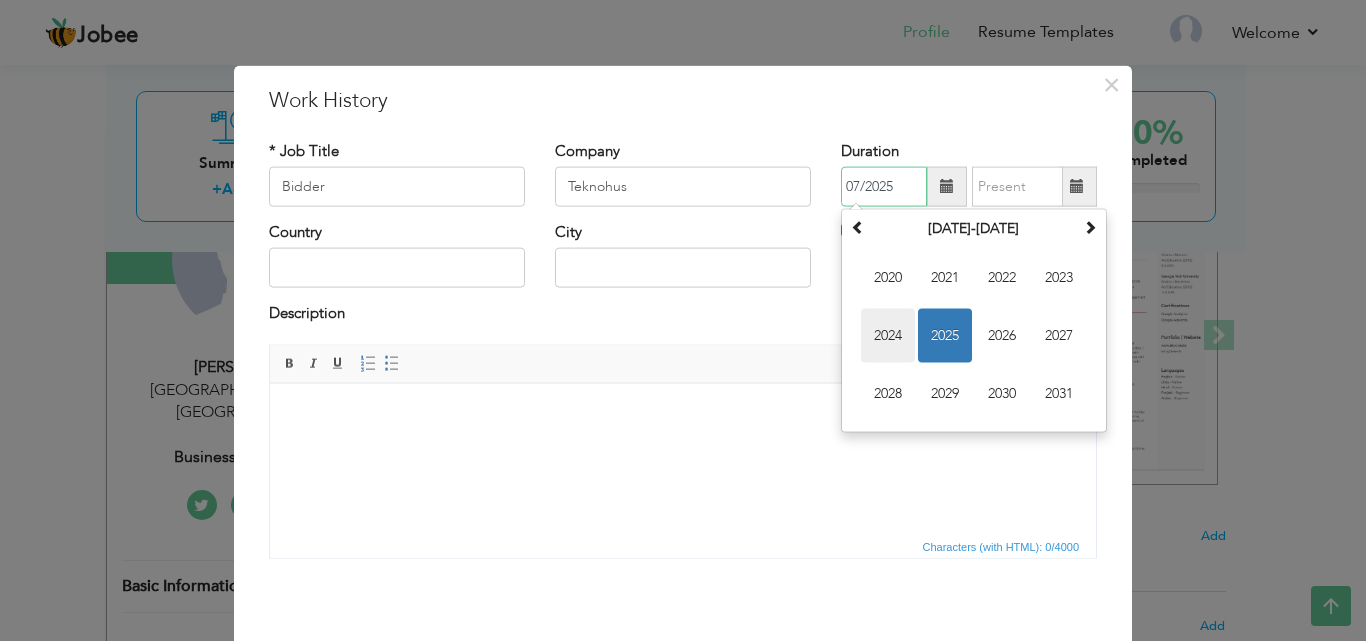 click on "2024" at bounding box center (888, 336) 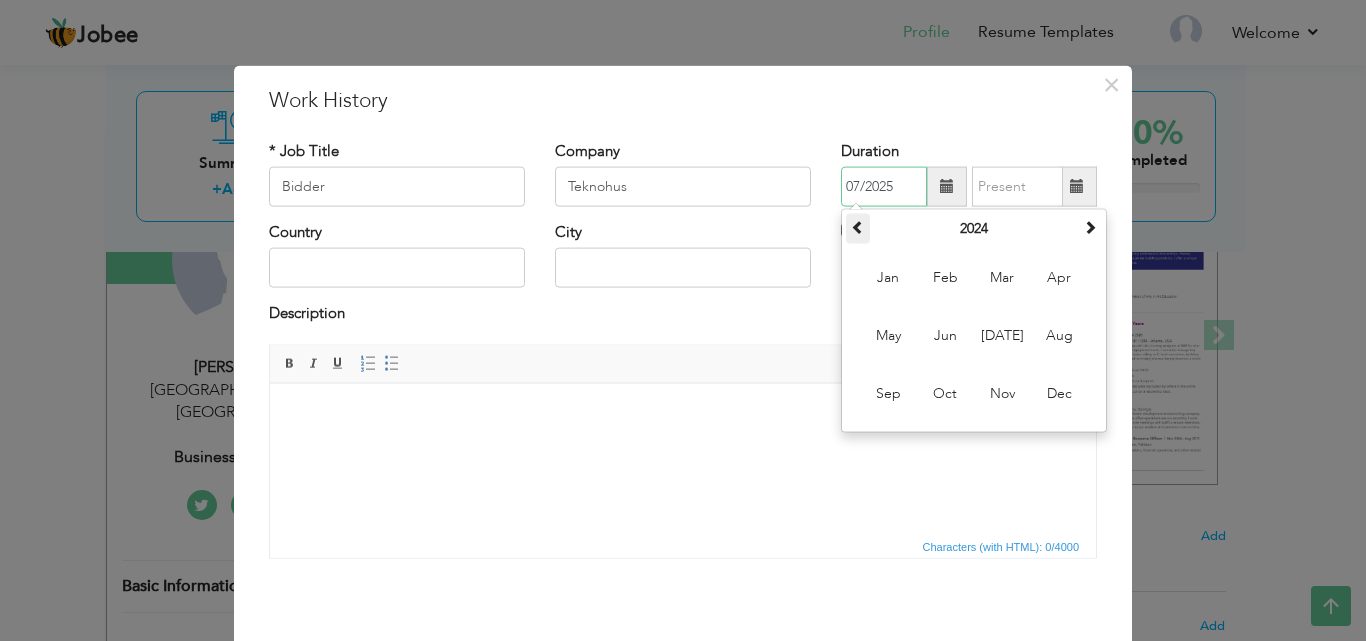 click at bounding box center [858, 229] 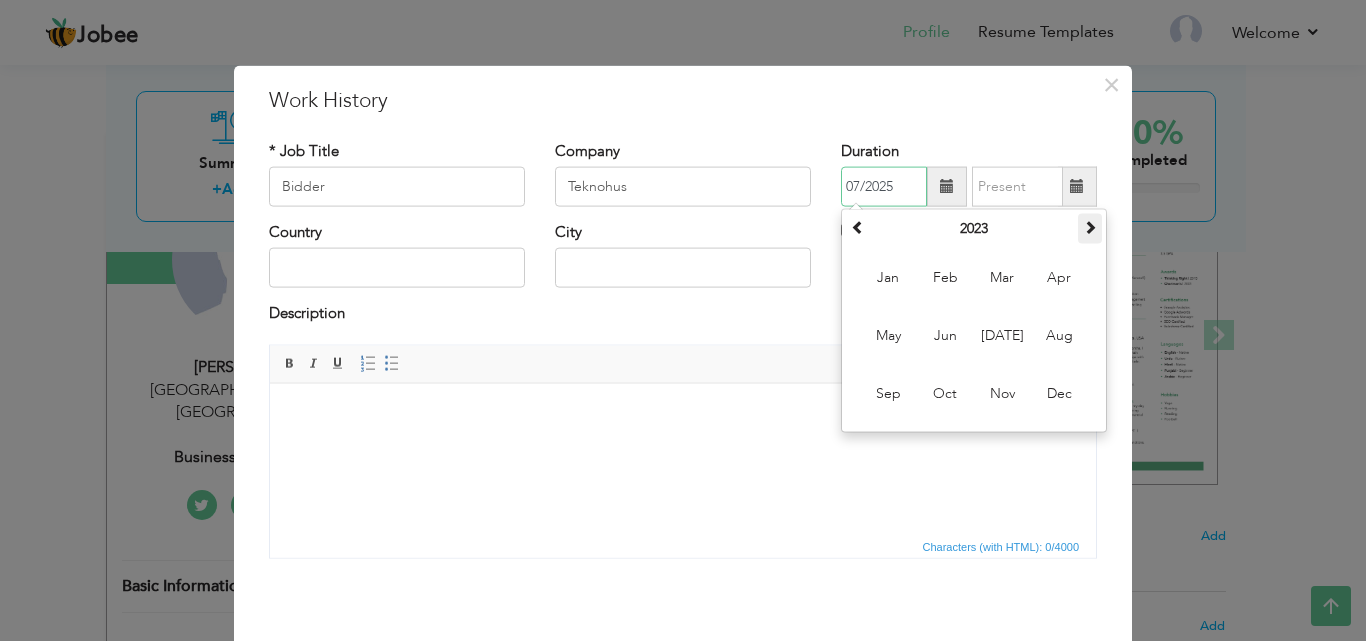 click at bounding box center (1090, 227) 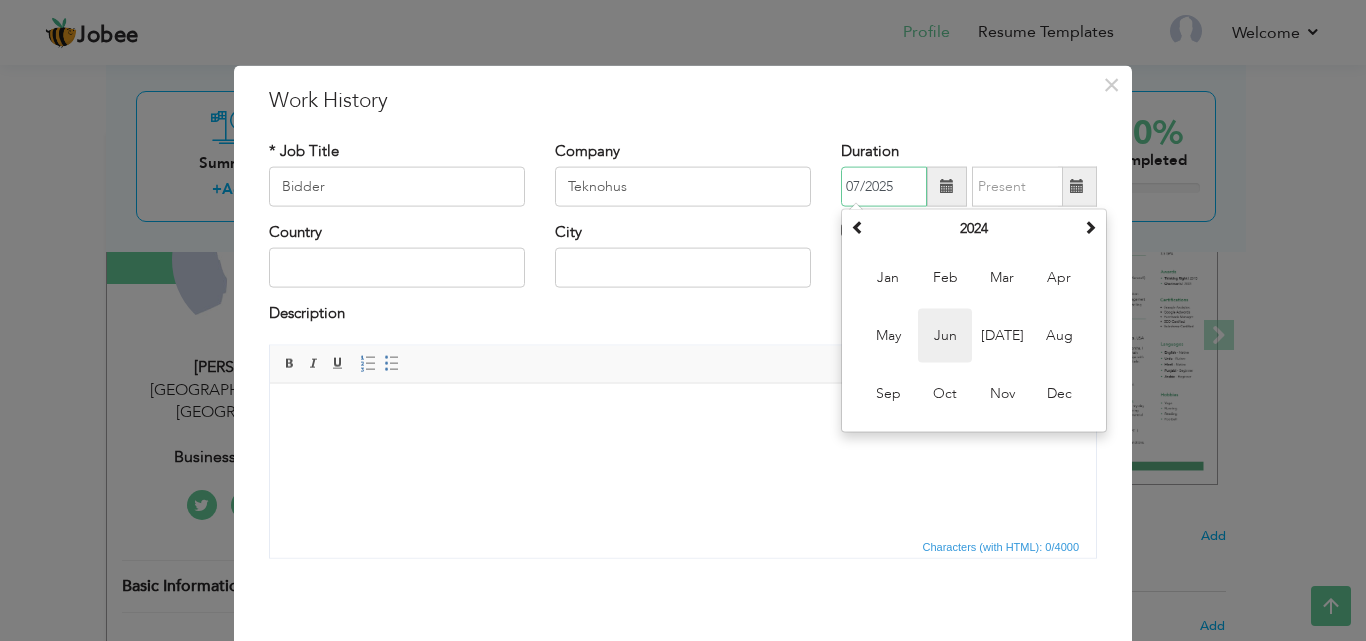 click on "Jun" at bounding box center [945, 336] 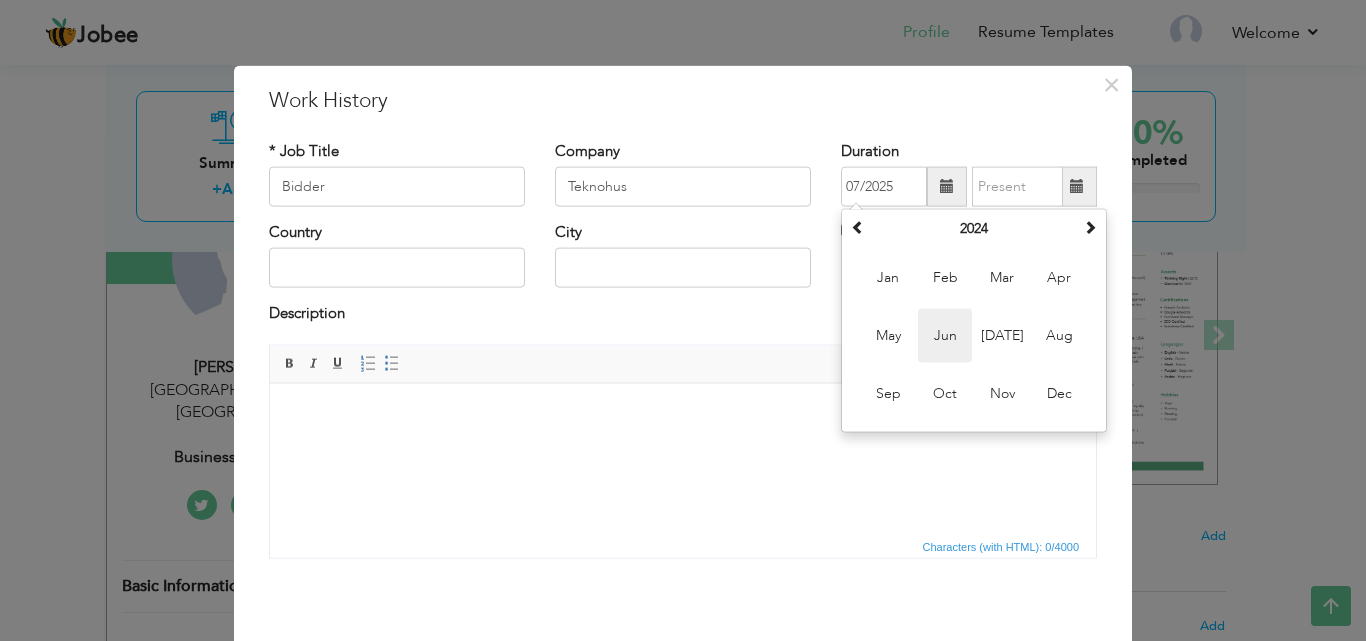 type on "06/2024" 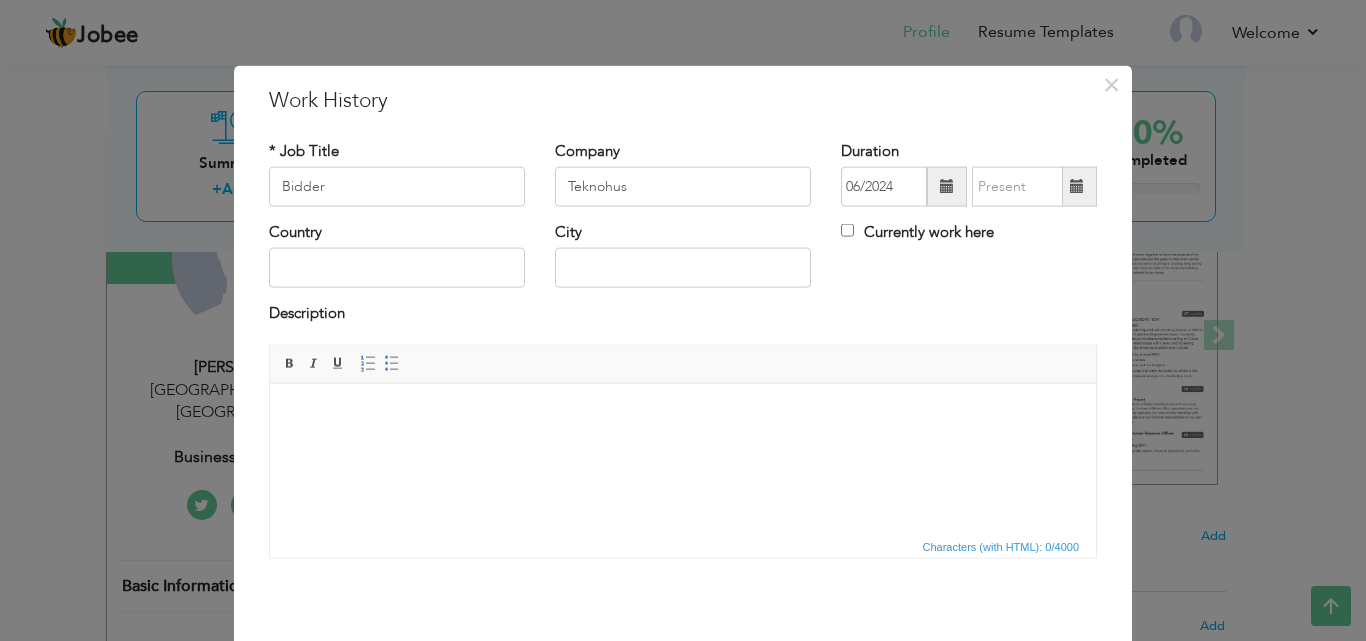 click at bounding box center (1077, 186) 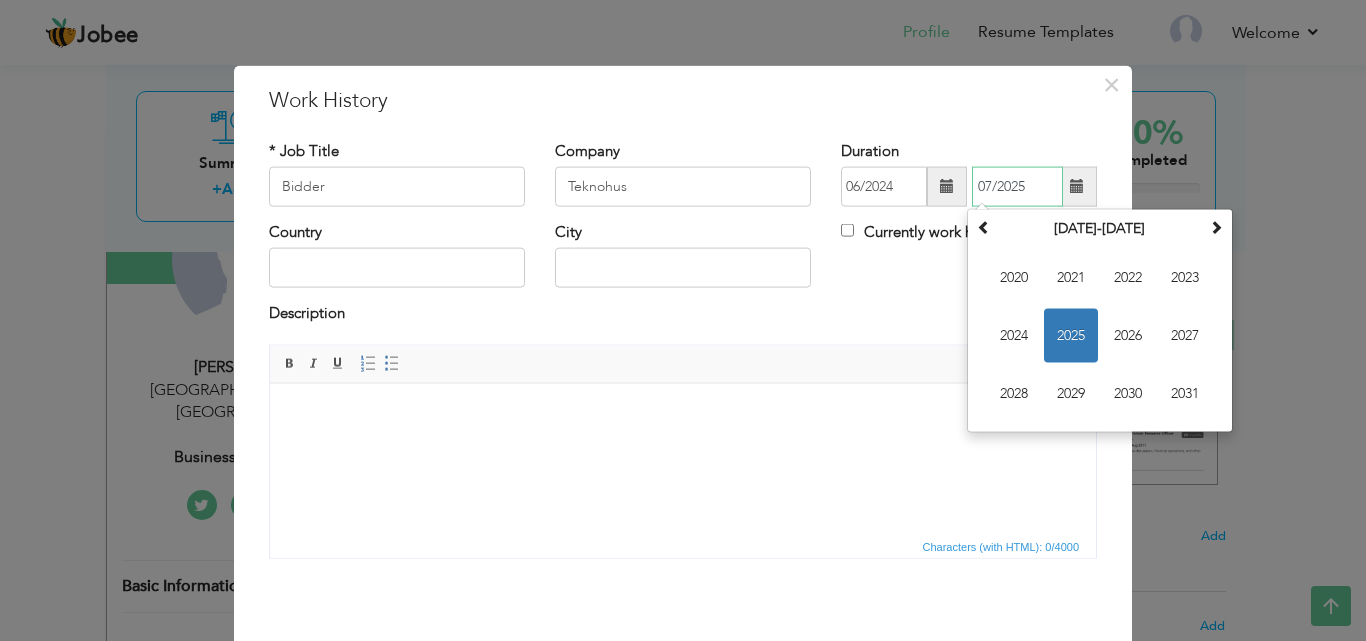click on "2025" at bounding box center (1071, 336) 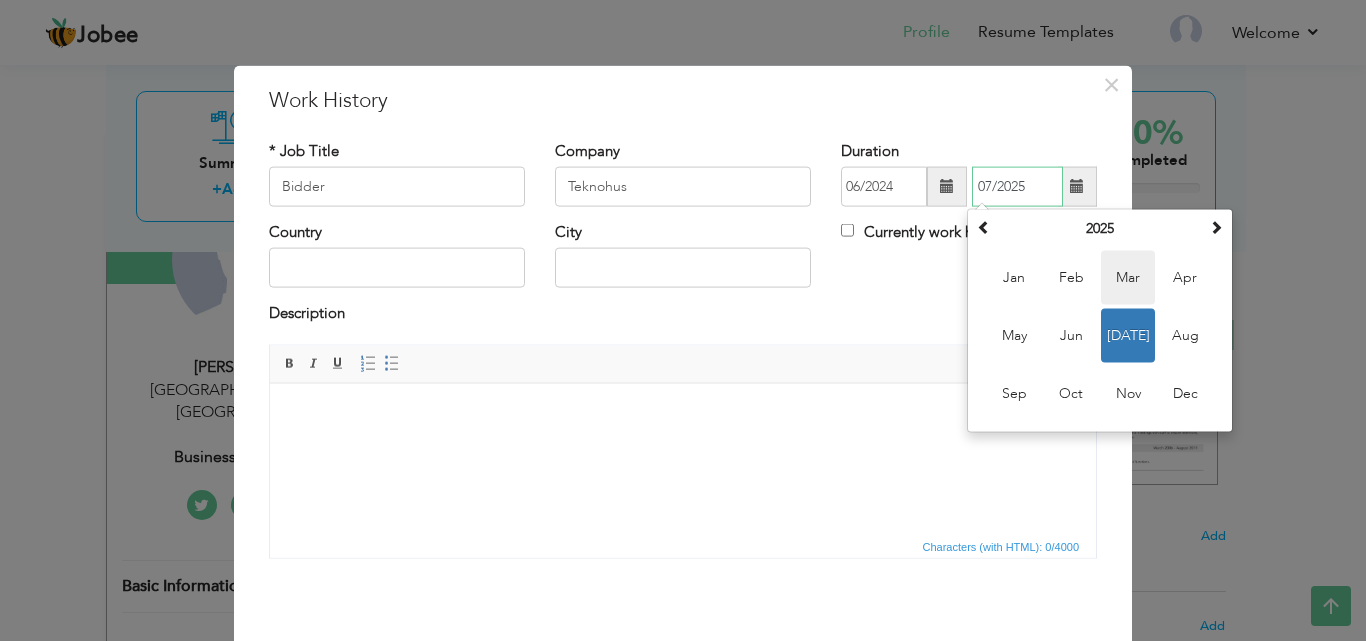 click on "Mar" at bounding box center (1128, 278) 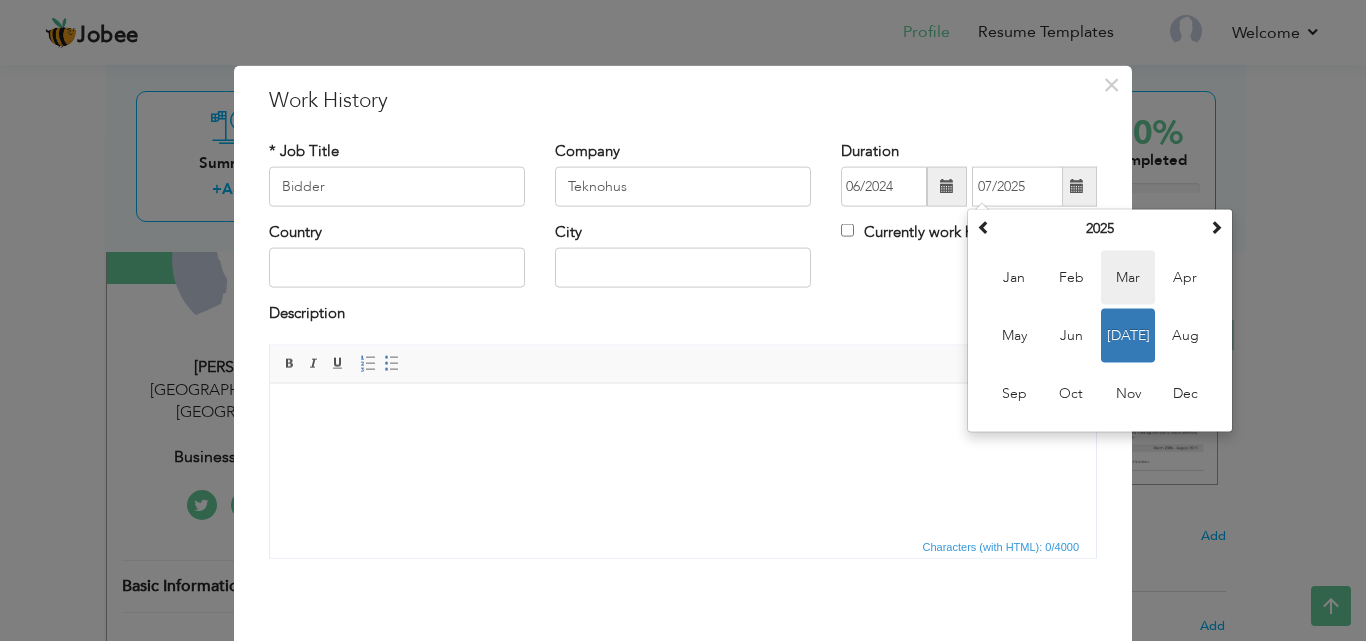 type on "03/2025" 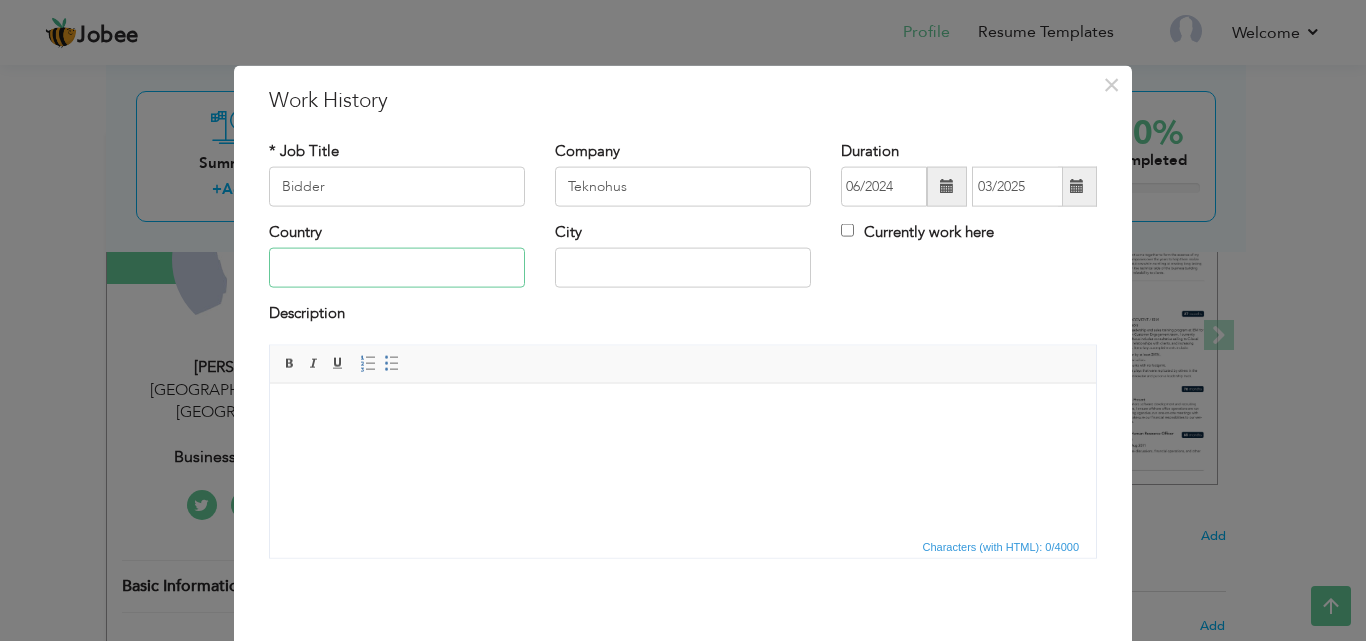 click at bounding box center [397, 268] 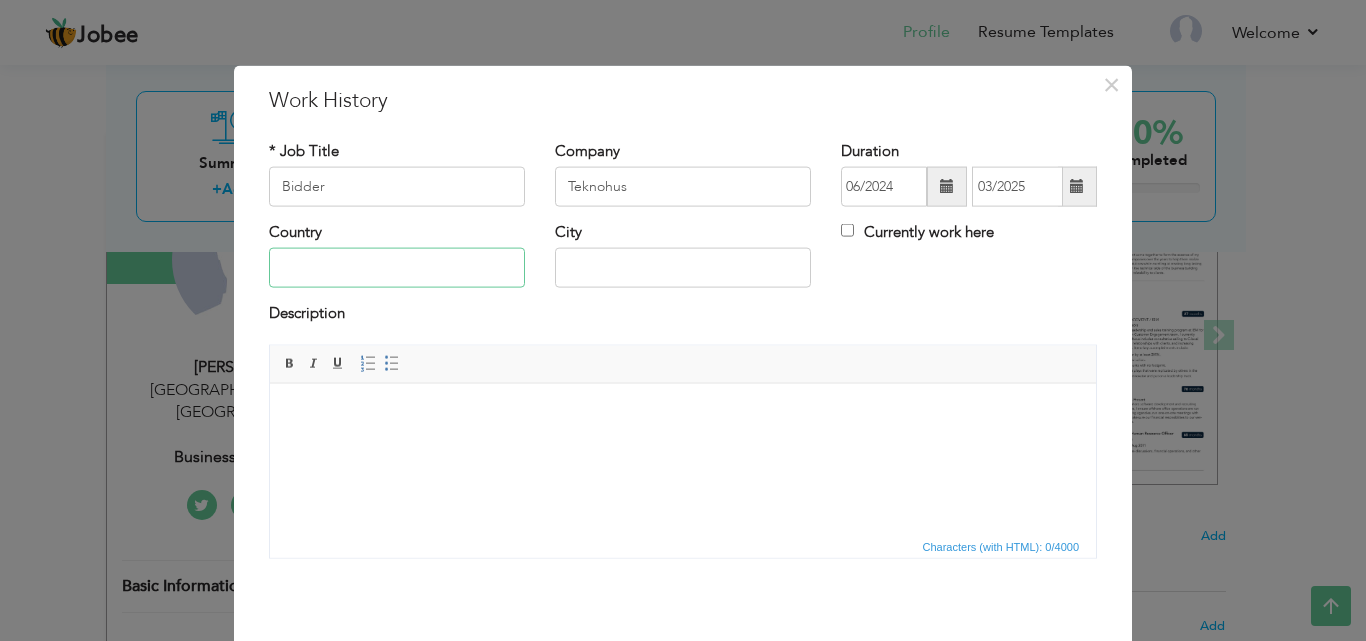 type on "[GEOGRAPHIC_DATA]" 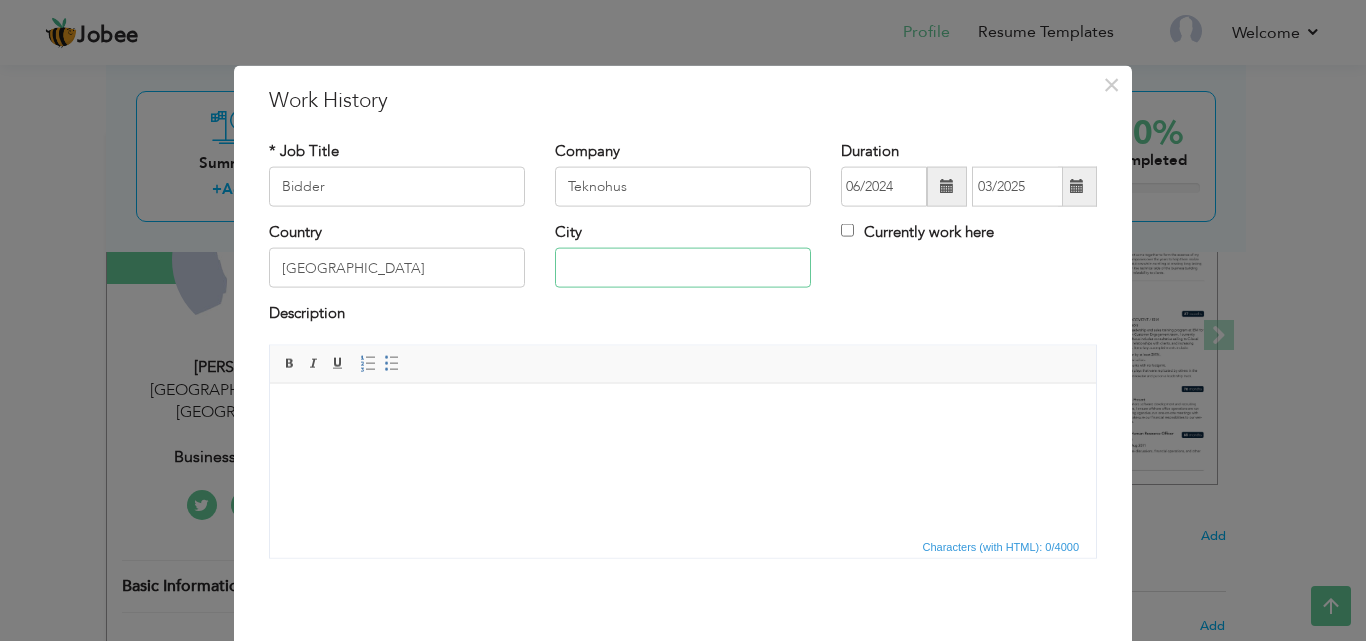type on "[GEOGRAPHIC_DATA]" 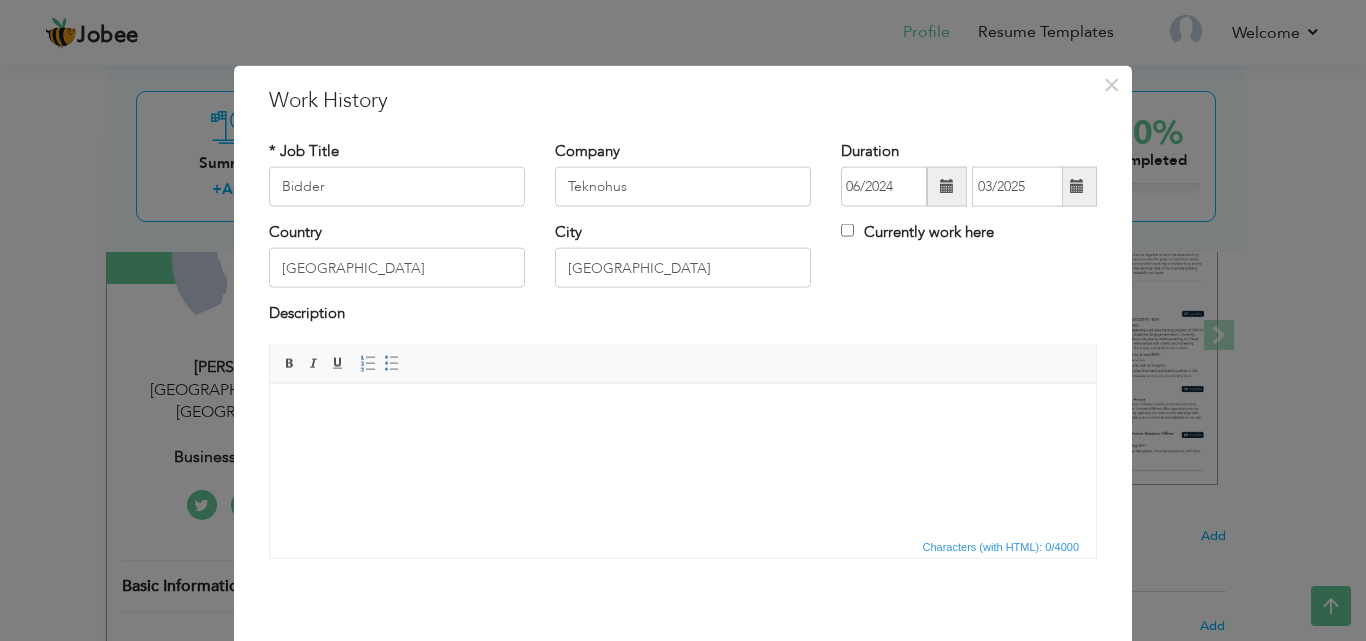 click at bounding box center [683, 413] 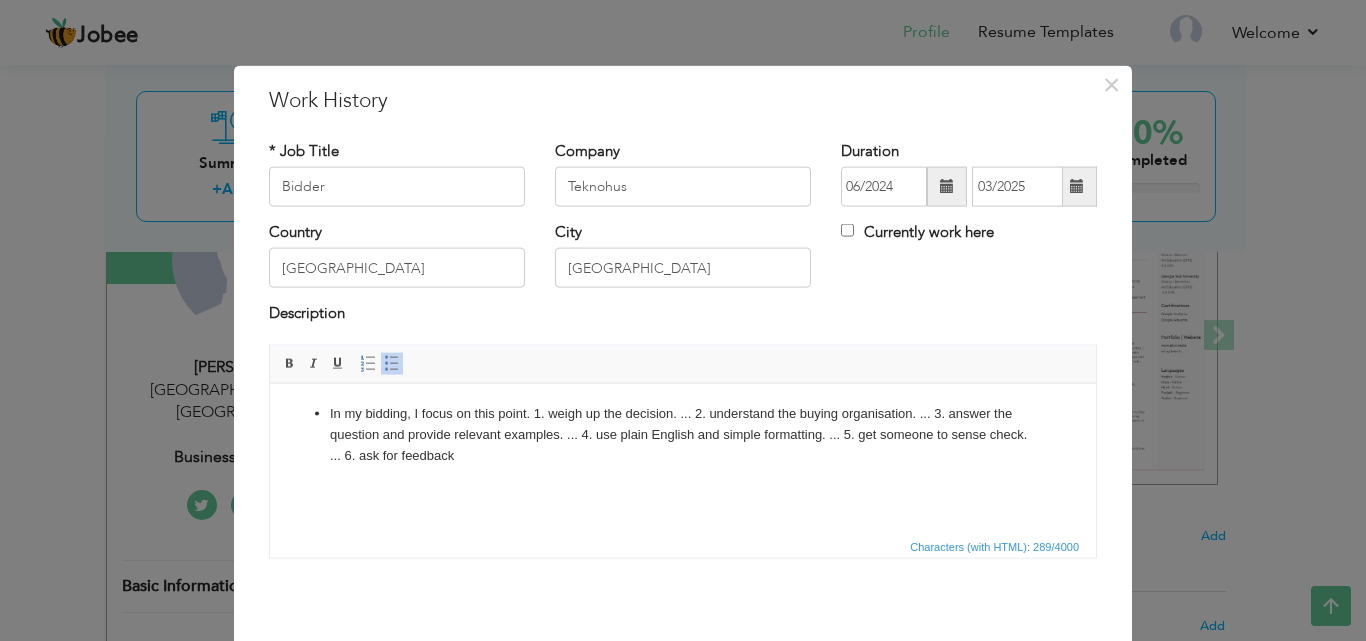 click on "In my bidding, I focus on this point. 1. weigh up the decision. ... 2. understand the buying organisation. ... 3. answer the question and provide relevant examples. ... 4. use plain English and simple formatting. ... 5. get someone to sense check. ... 6. ask for feedback" at bounding box center (683, 434) 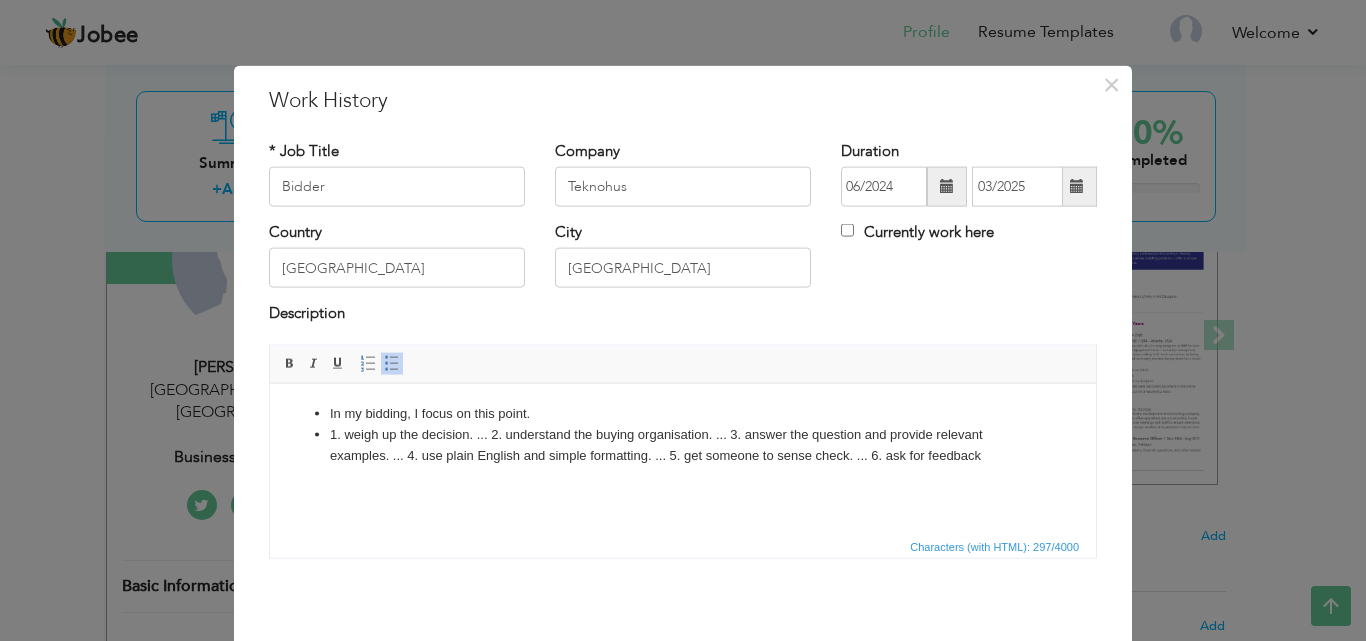click on "1. weigh up the decision. ... 2. understand the buying organisation. ... 3. answer the question and provide relevant examples. ... 4. use plain English and simple formatting. ... 5. get someone to sense check. ... 6. ask for feedback" at bounding box center (683, 445) 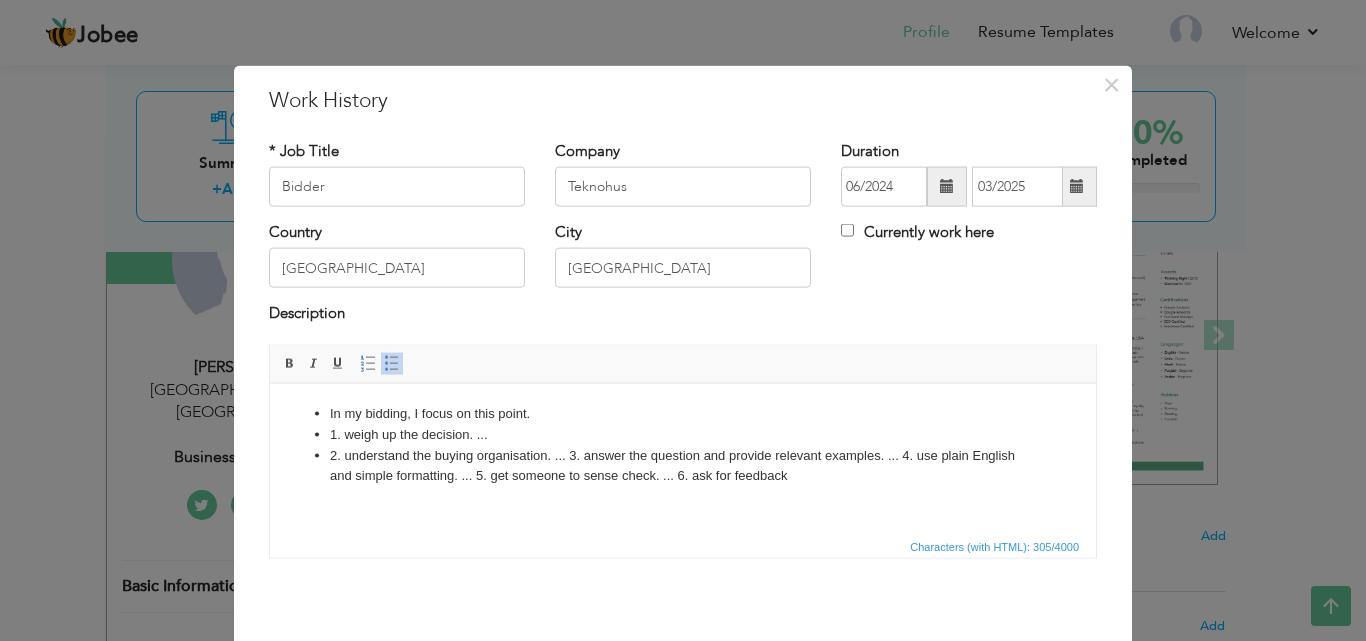 click on "2. understand the buying organisation. ... 3. answer the question and provide relevant examples. ... 4. use plain English and simple formatting. ... 5. get someone to sense check. ... 6. ask for feedback" at bounding box center [683, 466] 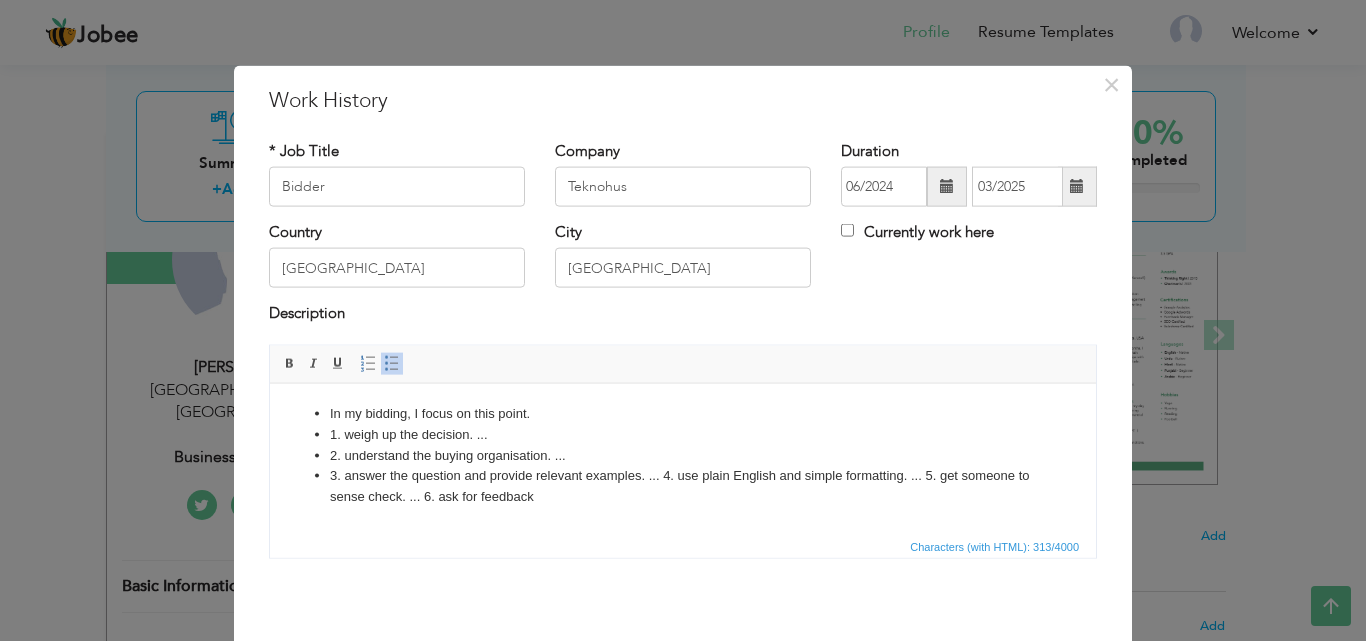 click on "3. answer the question and provide relevant examples. ... 4. use plain English and simple formatting. ... 5. get someone to sense check. ... 6. ask for feedback" at bounding box center [683, 486] 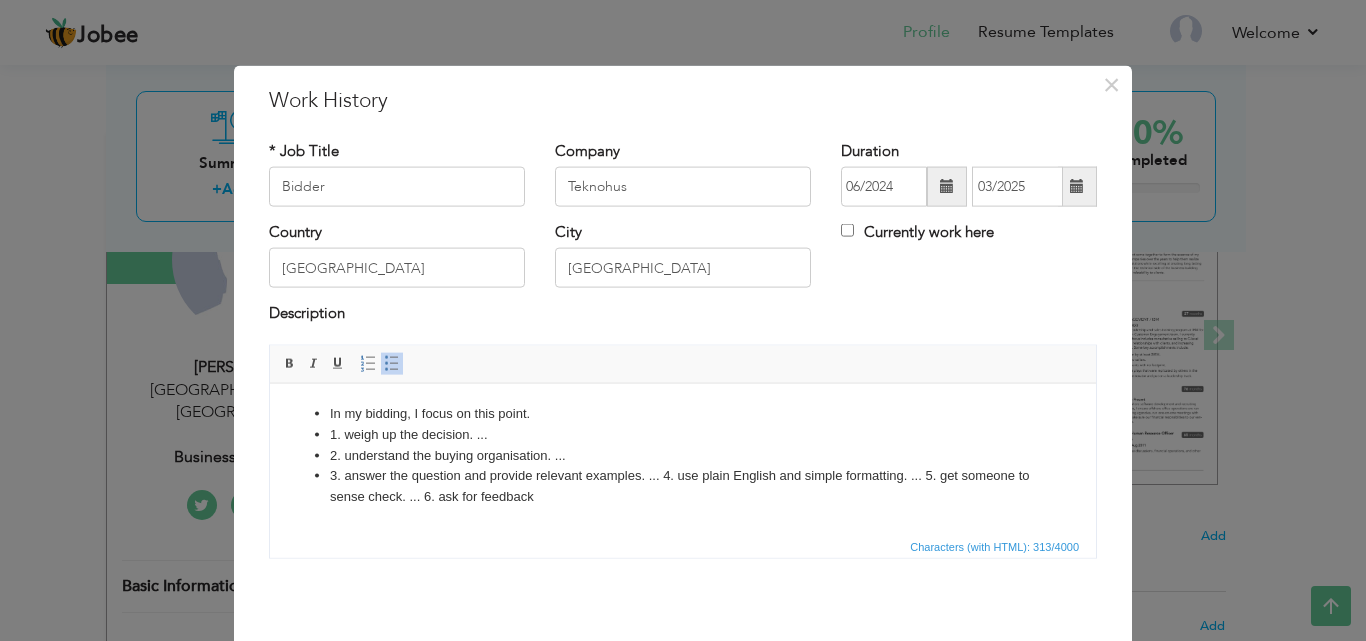 click on "3. answer the question and provide relevant examples. ... 4. use plain English and simple formatting. ... 5. get someone to sense check. ... 6. ask for feedback" at bounding box center [683, 486] 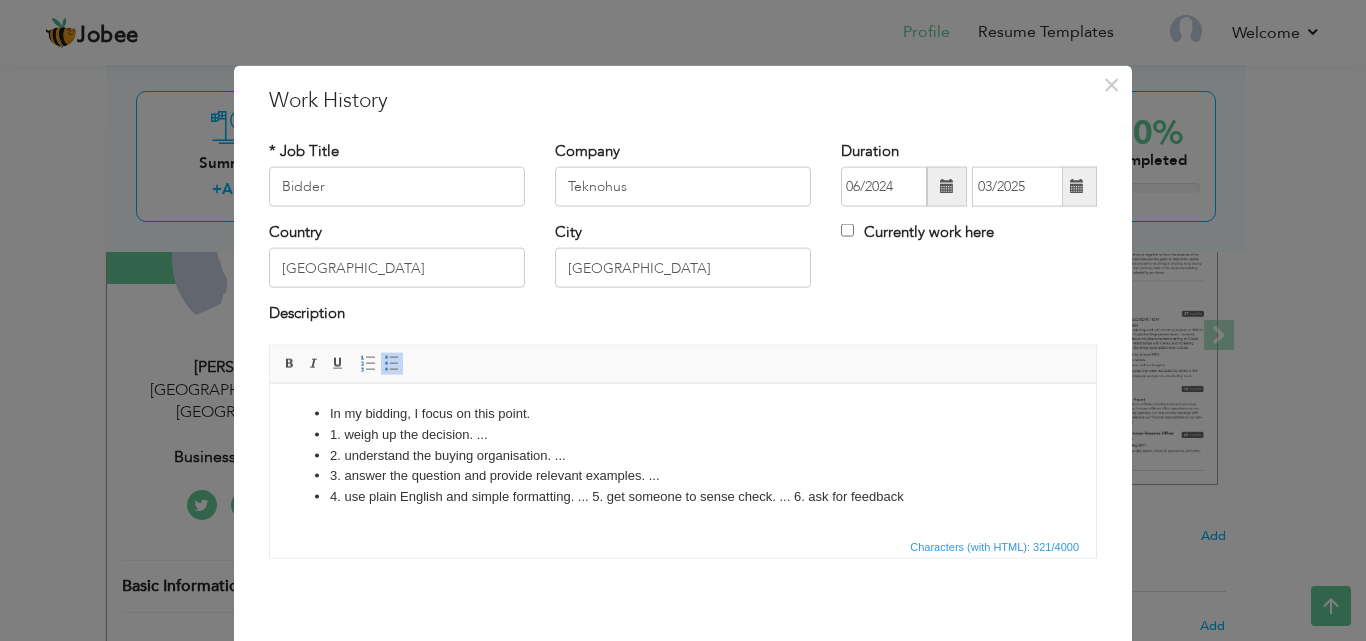 click on "4. use plain English and simple formatting. ... 5. get someone to sense check. ... 6. ask for feedback" at bounding box center [683, 496] 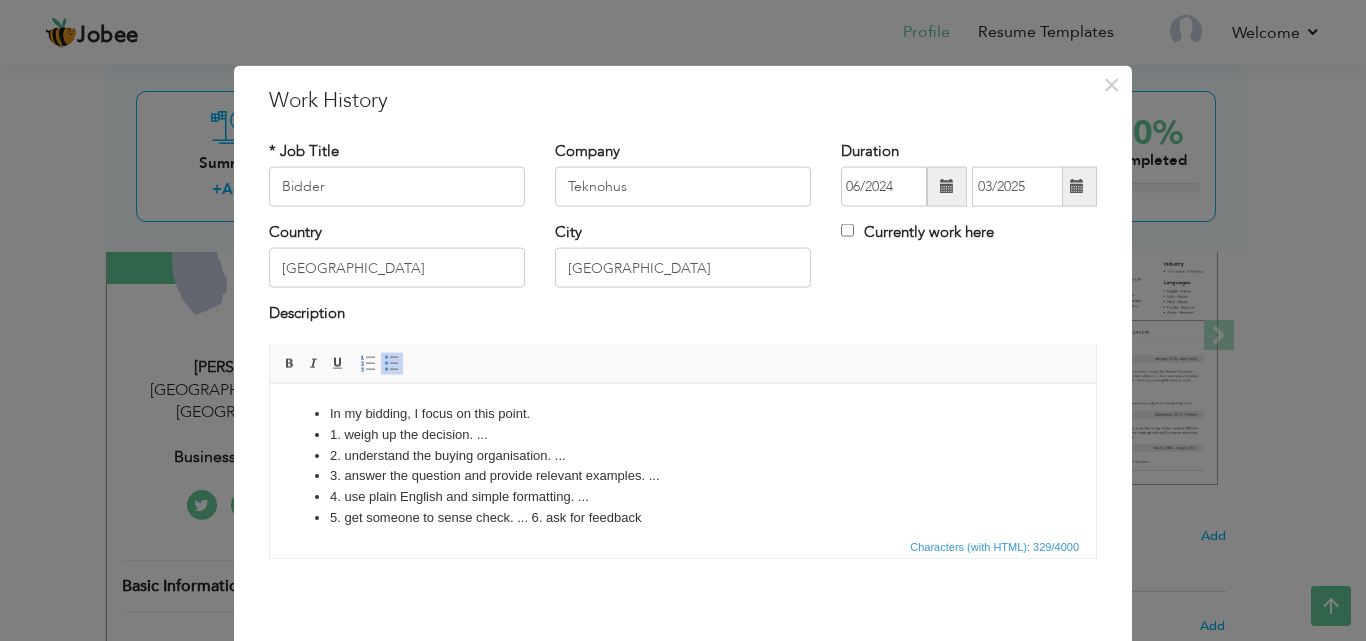 click on "5. get someone to sense check. ... 6. ask for feedback" at bounding box center [683, 517] 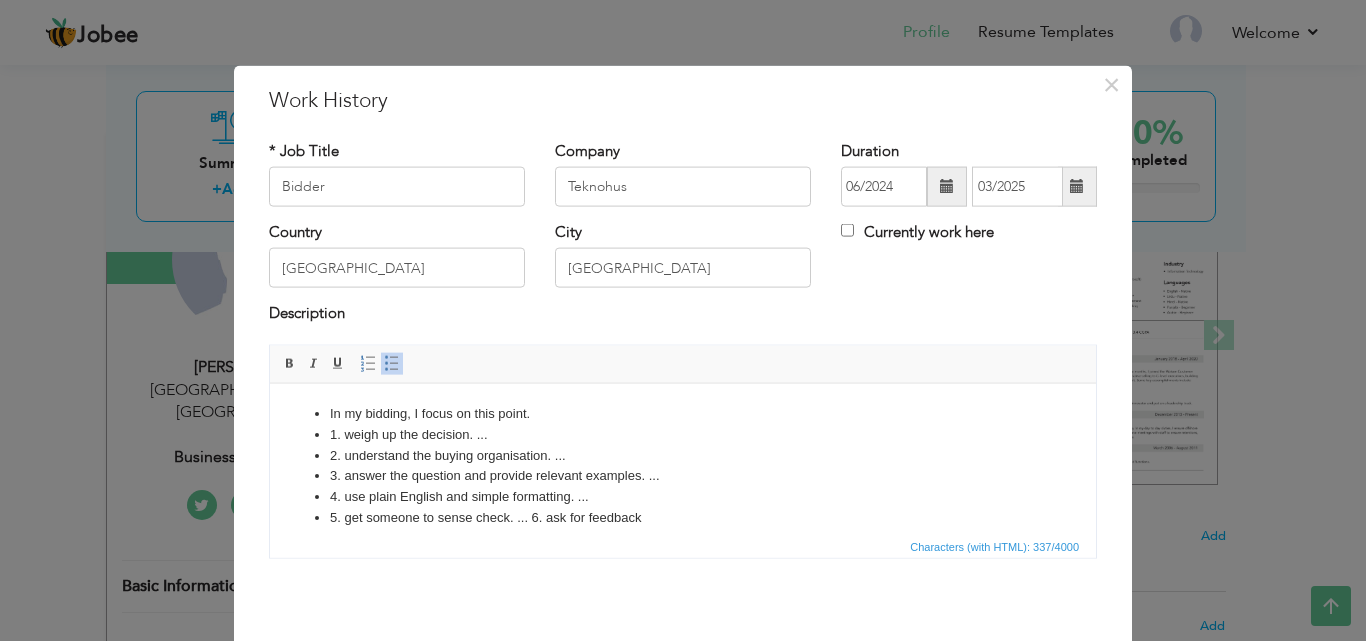 scroll, scrollTop: 12, scrollLeft: 0, axis: vertical 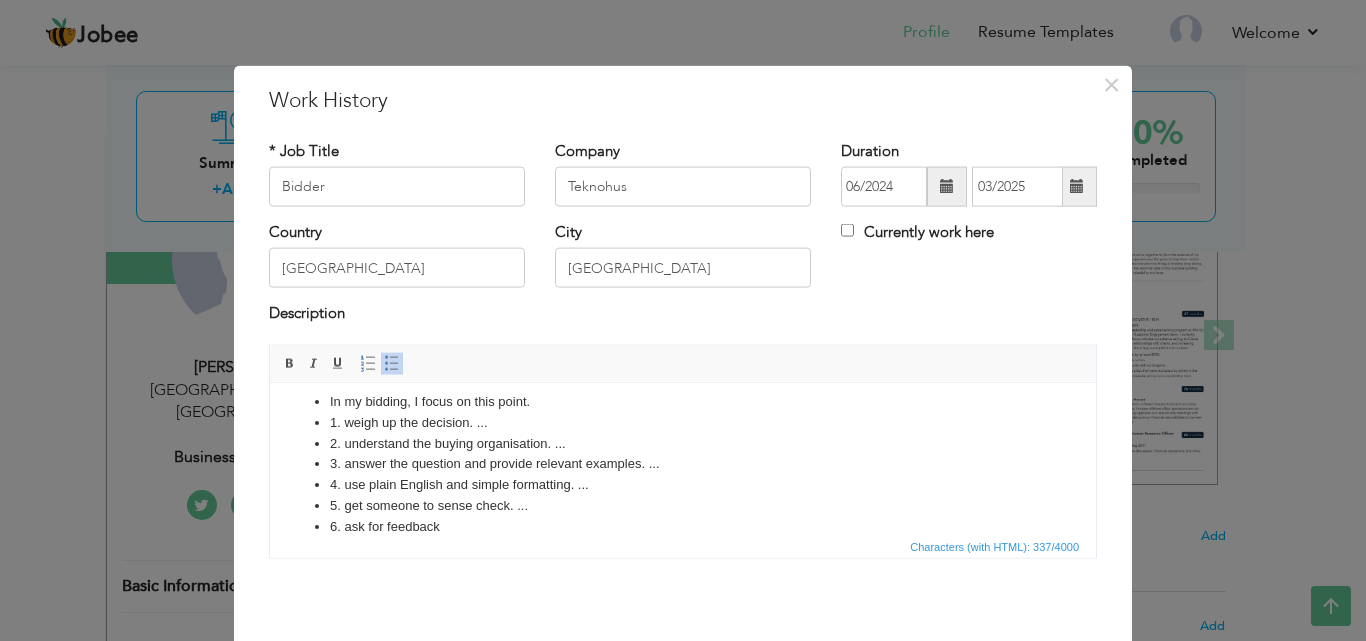 click on "6. ask for feedback" at bounding box center [683, 526] 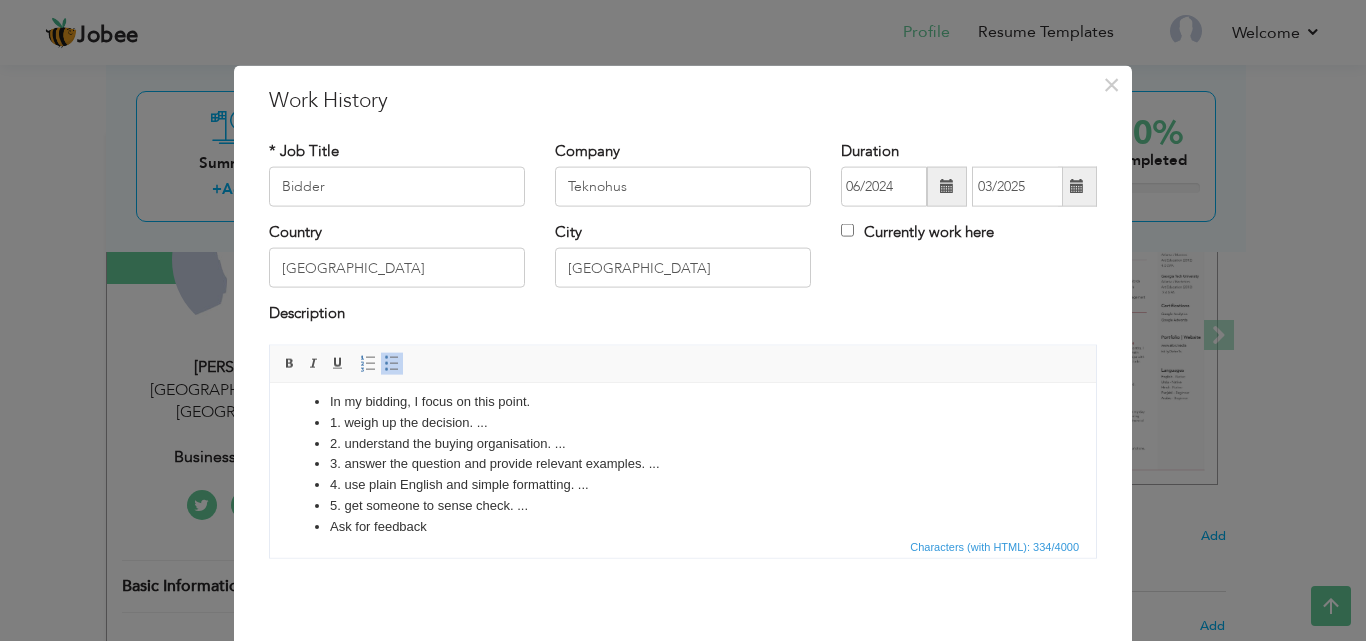 click on "5. get someone to sense check. ..." at bounding box center (683, 505) 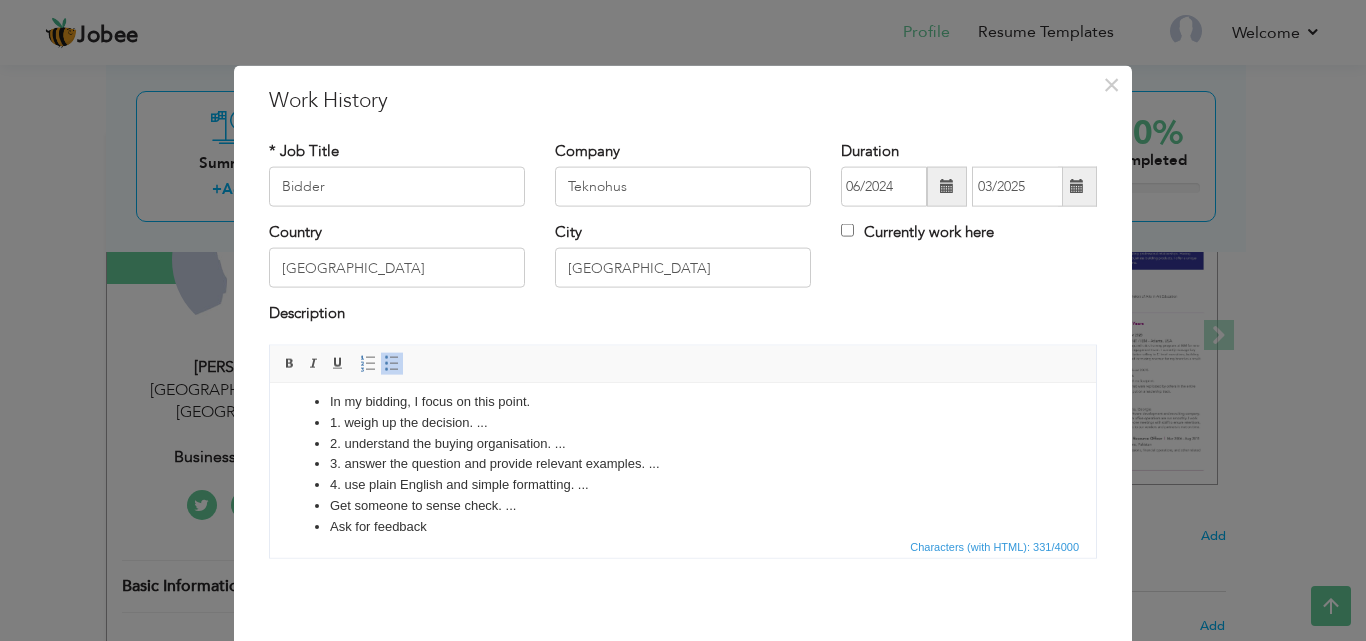 click on "4. use plain English and simple formatting. ..." at bounding box center [683, 484] 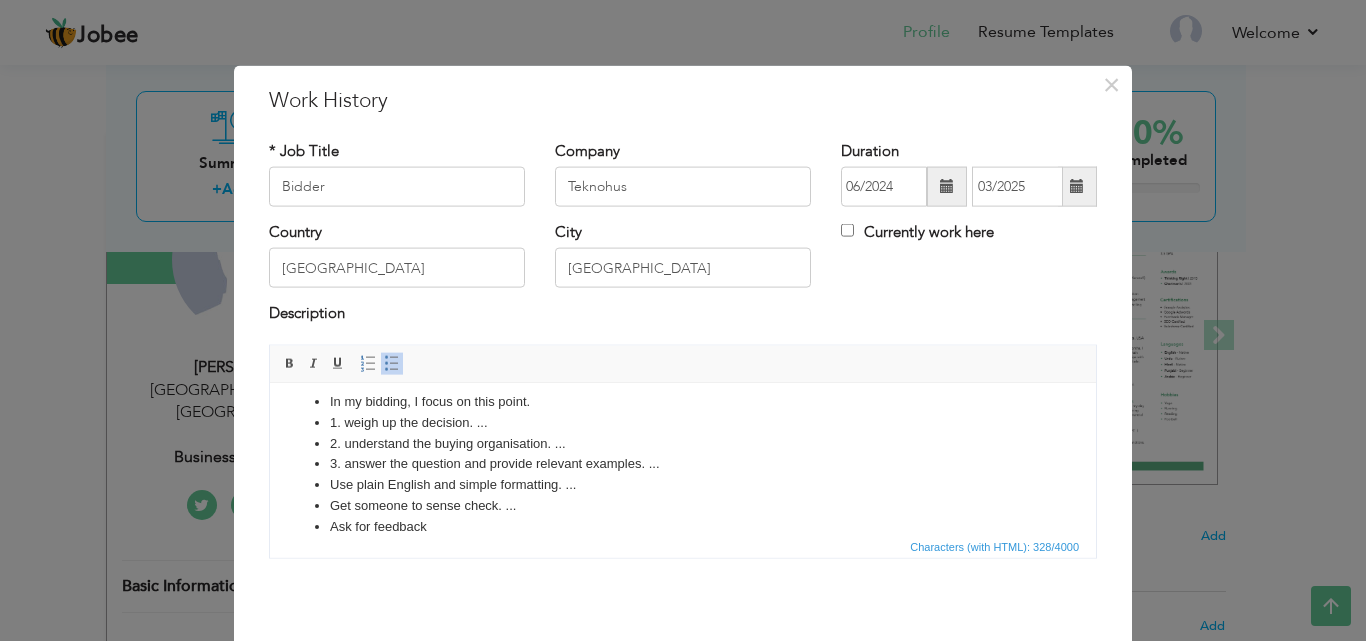 click on "3. answer the question and provide relevant examples. ..." at bounding box center (683, 463) 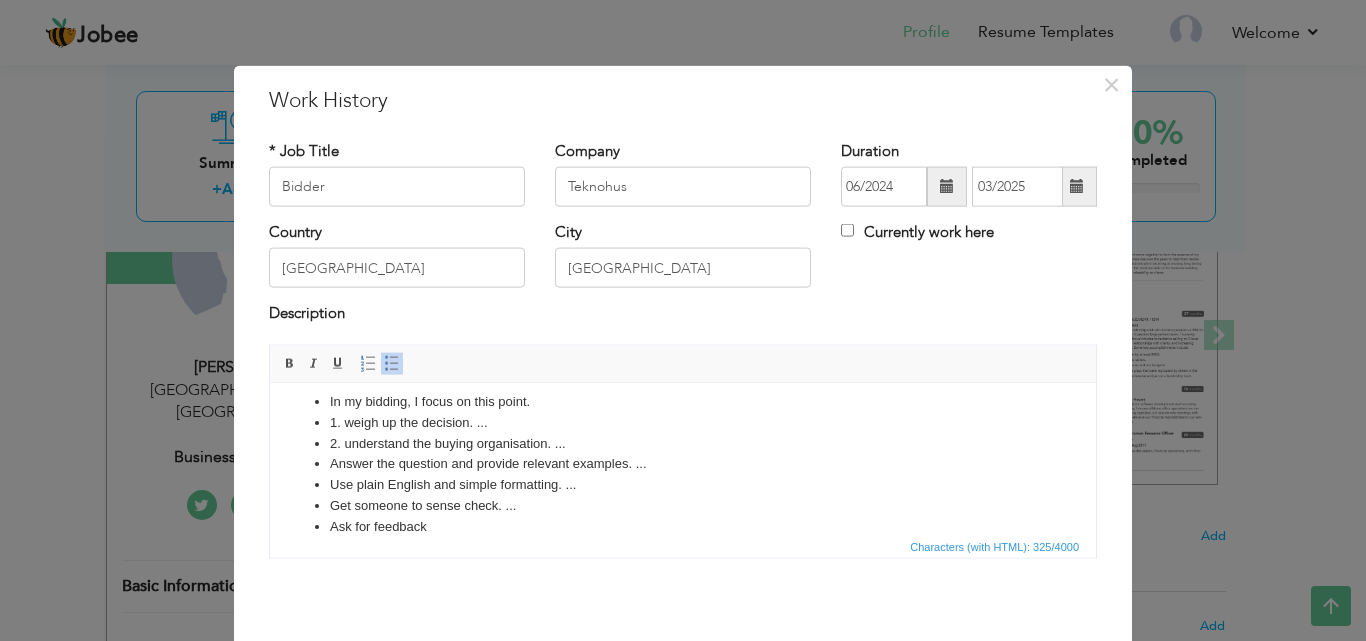 click on "2. understand the buying organisation. ..." at bounding box center [683, 443] 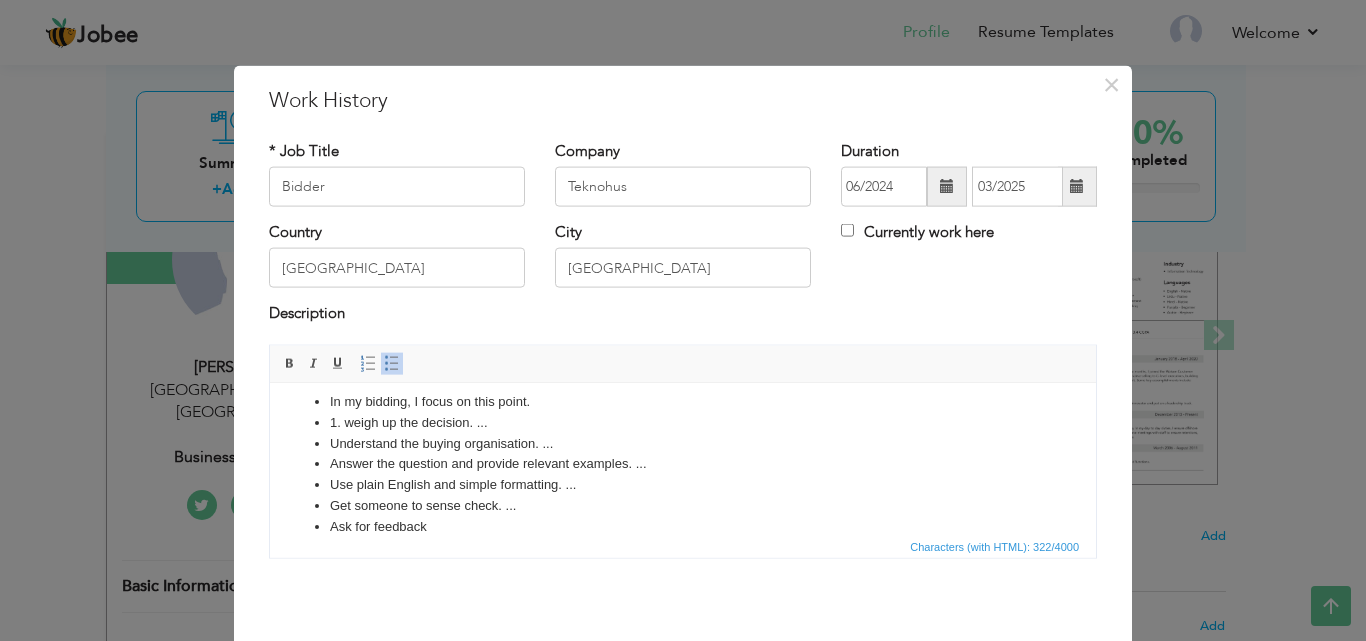 click on "1. weigh up the decision. ..." at bounding box center [683, 422] 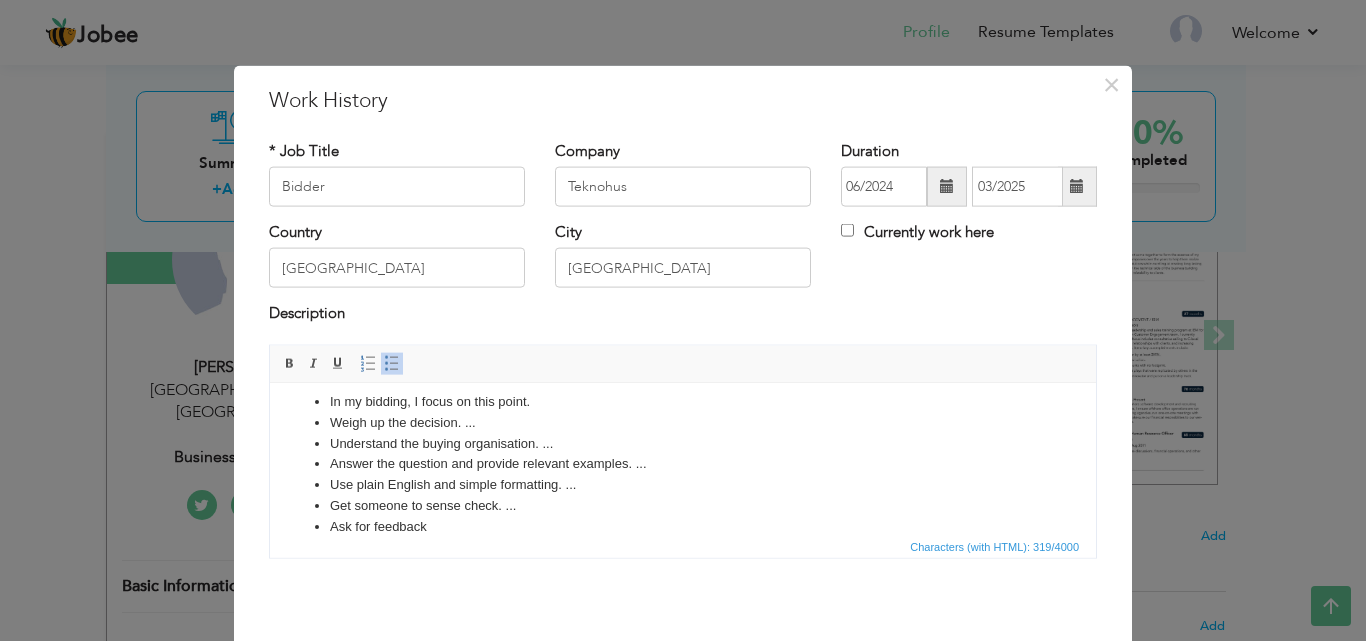 click on "In my bidding, I focus on this point.  Weigh up the decision. ...  Understand the buying organisation. ...  Answer the question and provide relevant examples. ...  Use plain English and simple formatting. ...  Get someone to sense check. ...  Ask for feedback" at bounding box center [683, 464] 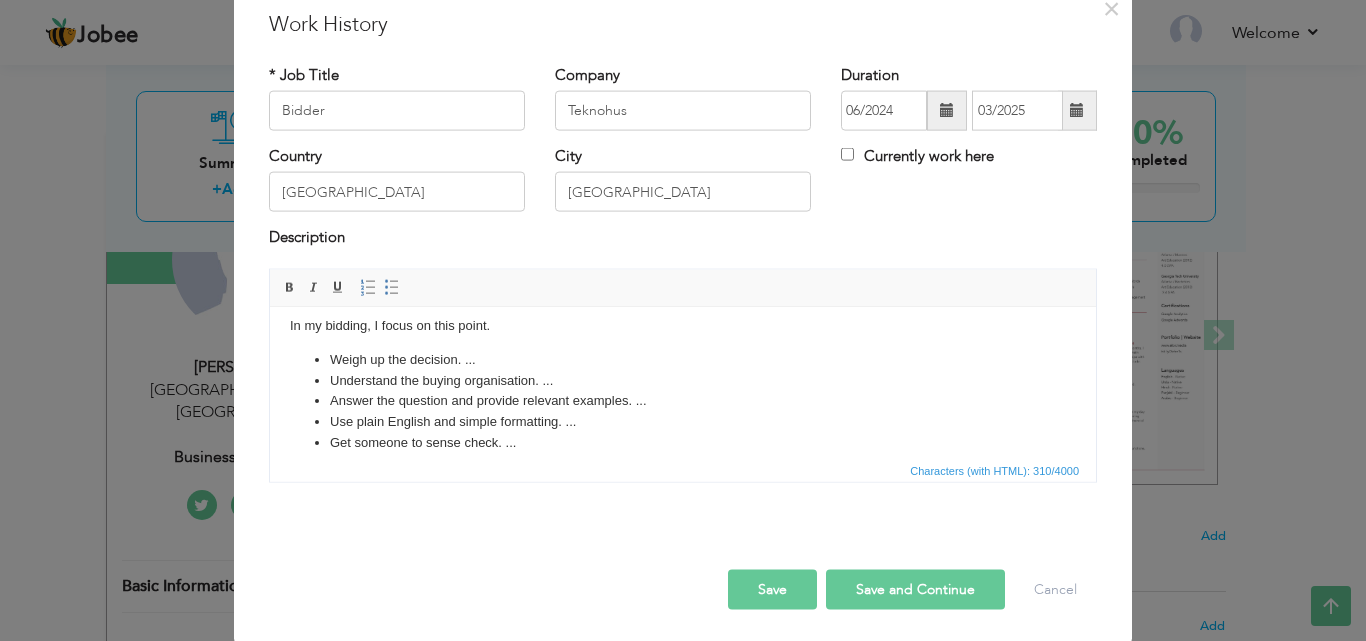 scroll, scrollTop: 79, scrollLeft: 0, axis: vertical 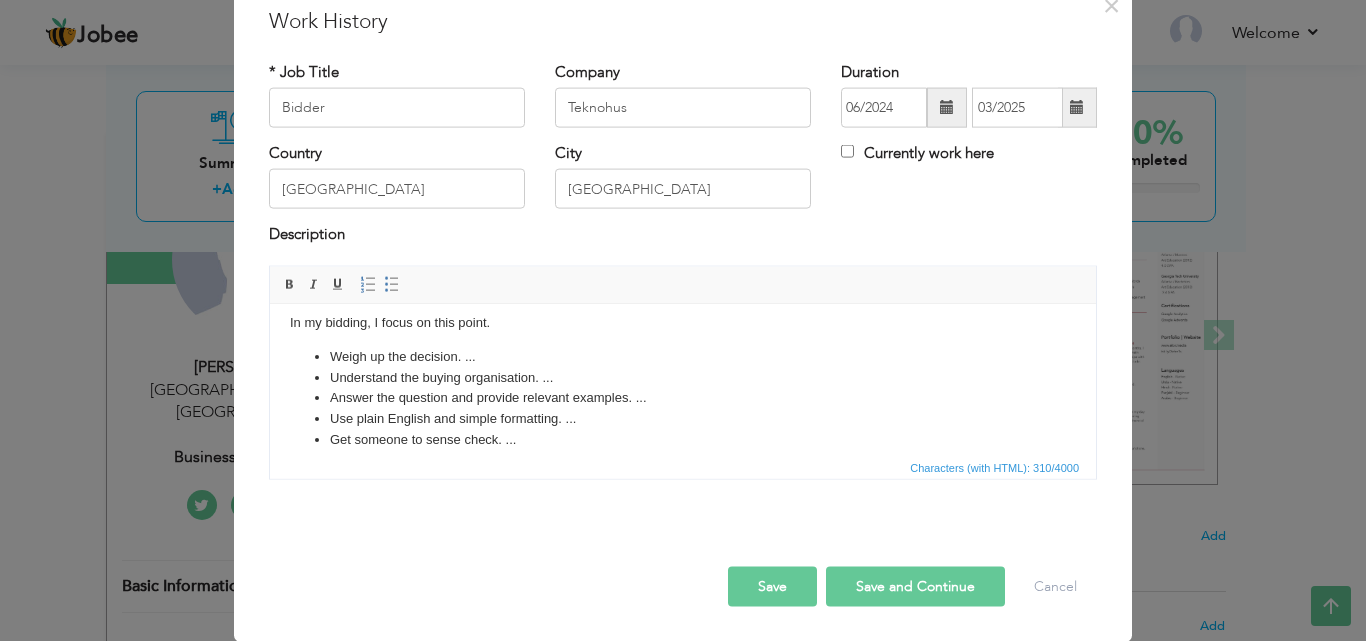 click on "Save and Continue" at bounding box center [915, 586] 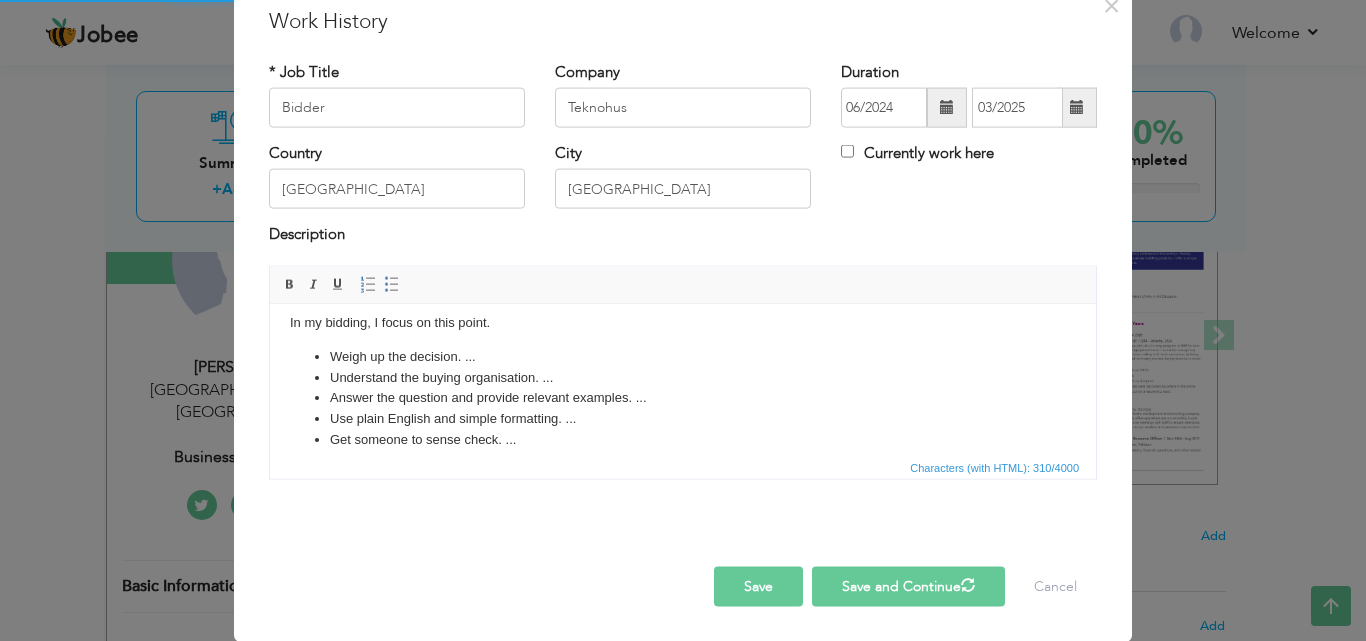 type 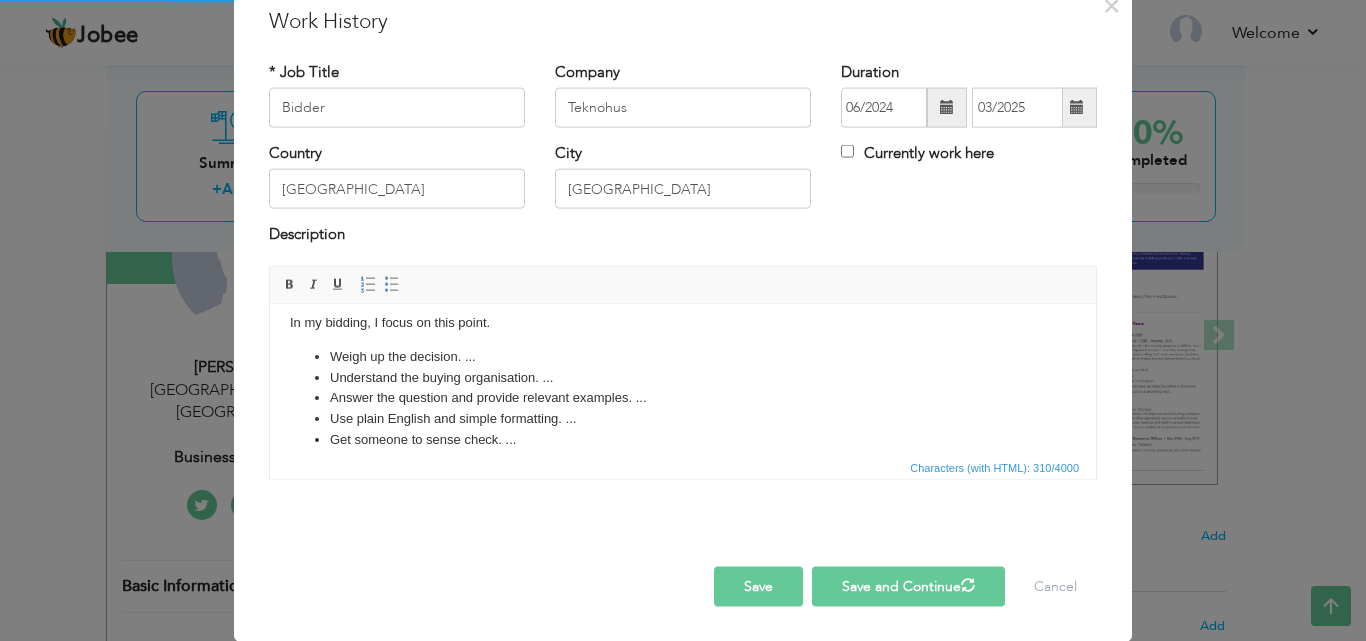 type 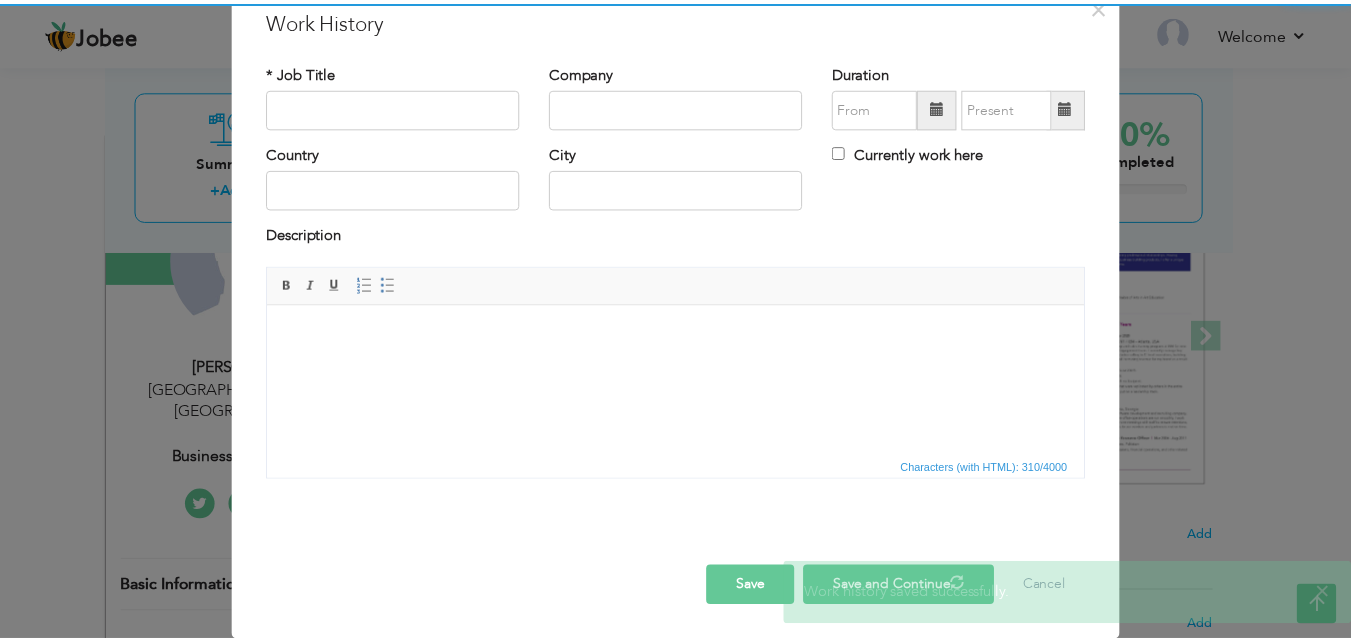 scroll, scrollTop: 0, scrollLeft: 0, axis: both 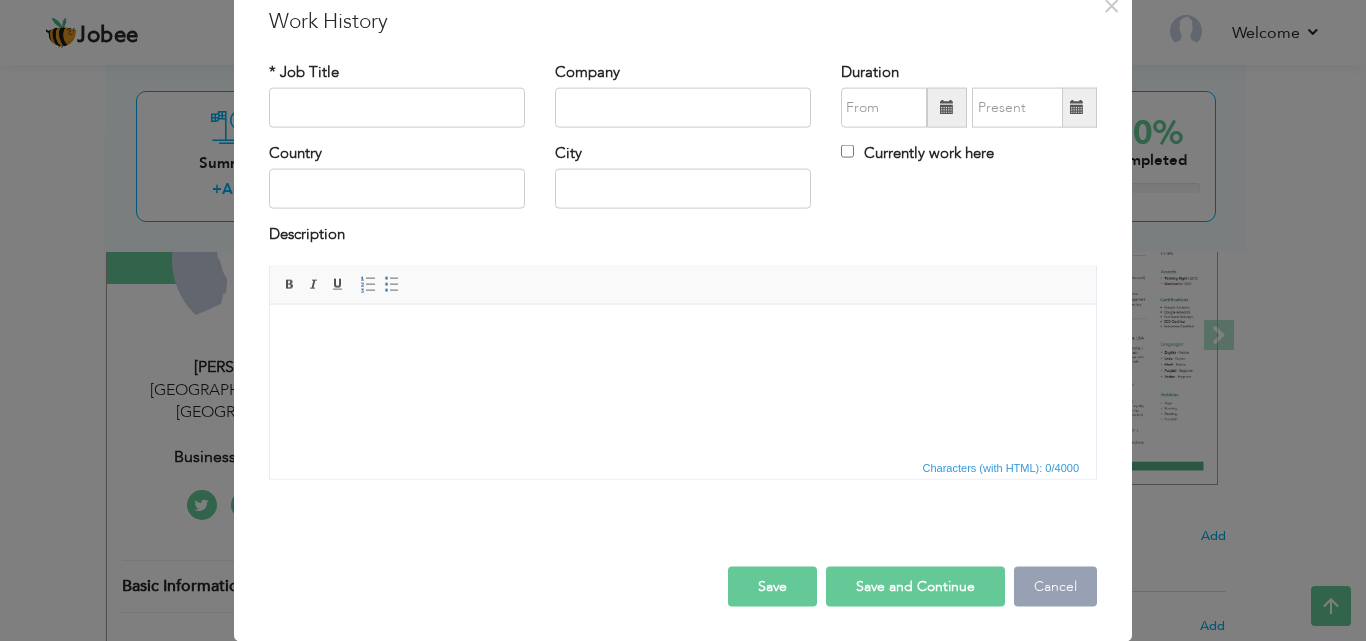 click on "Cancel" at bounding box center [1055, 586] 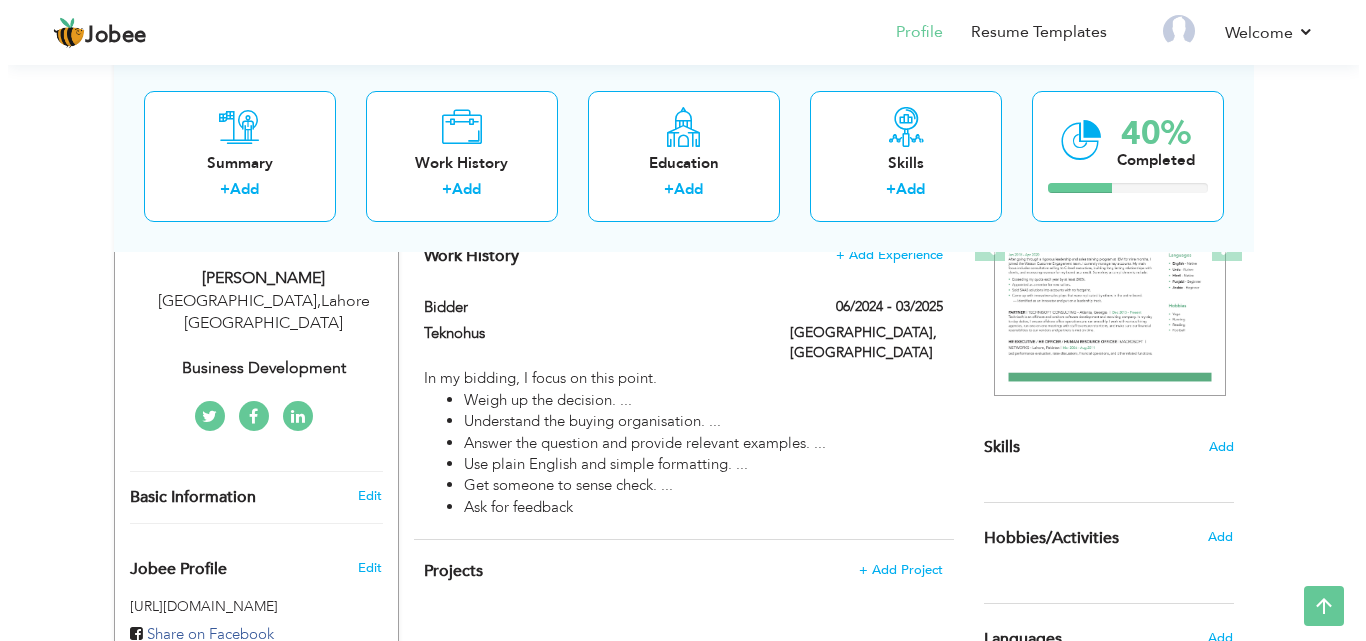 scroll, scrollTop: 270, scrollLeft: 0, axis: vertical 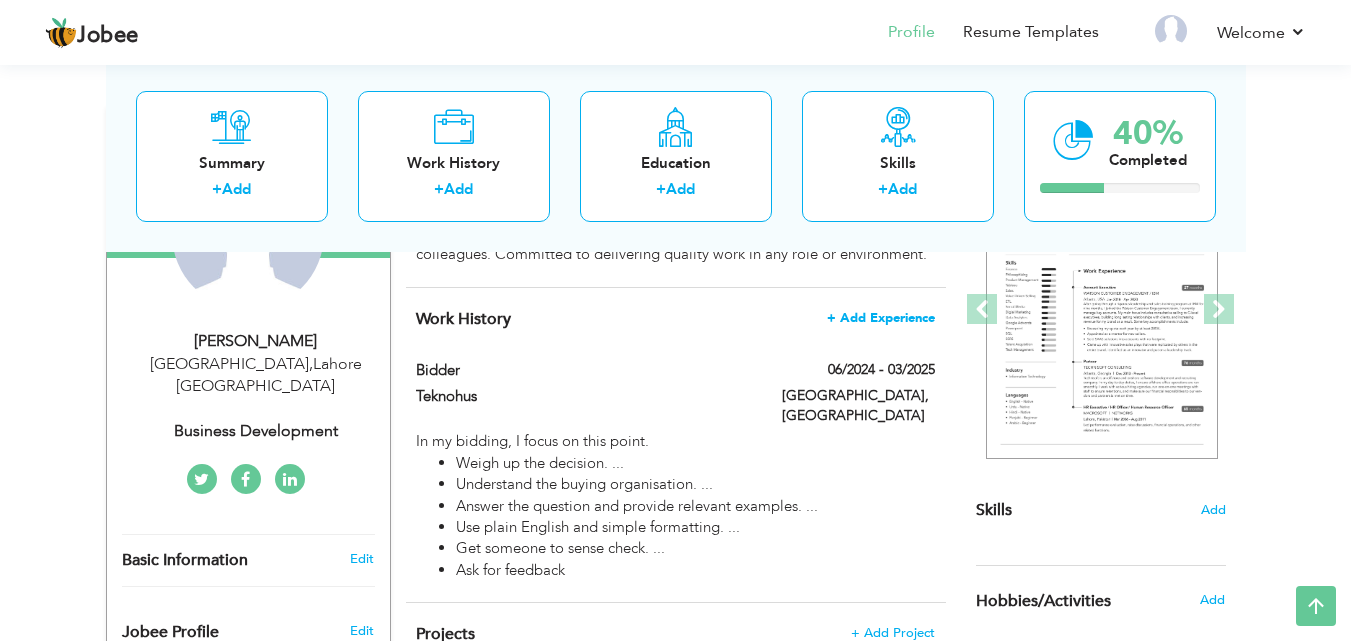 click on "+ Add Experience" at bounding box center [881, 318] 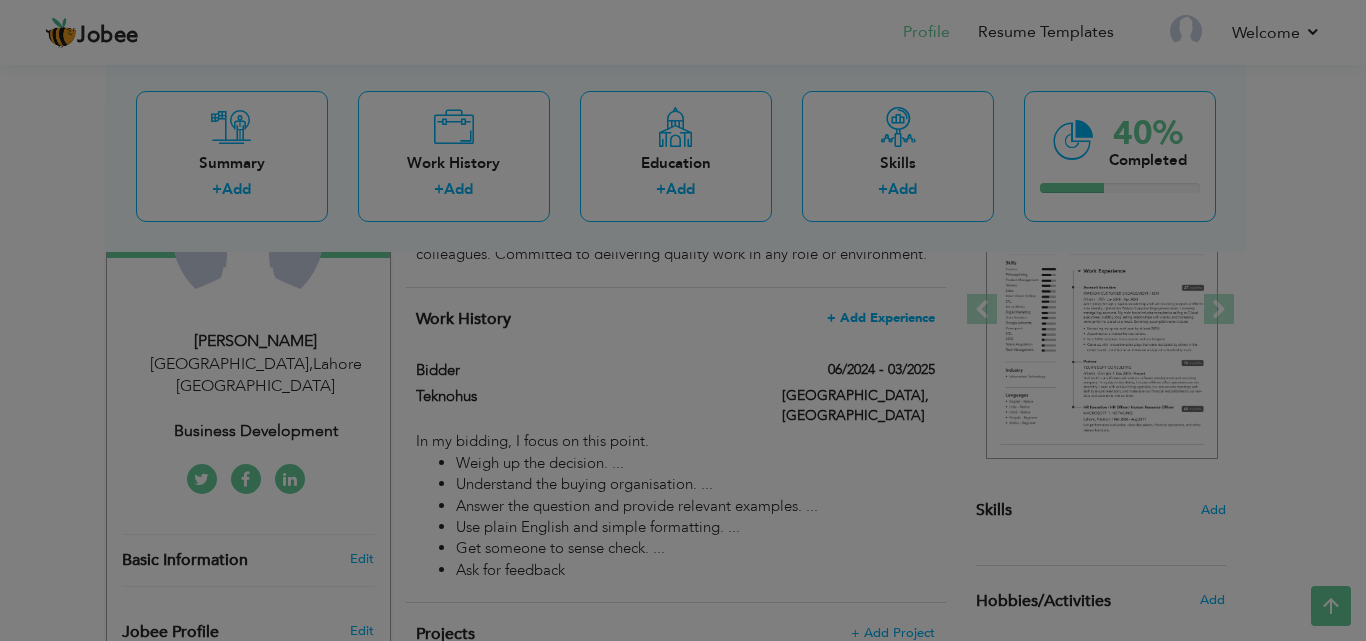 scroll, scrollTop: 0, scrollLeft: 0, axis: both 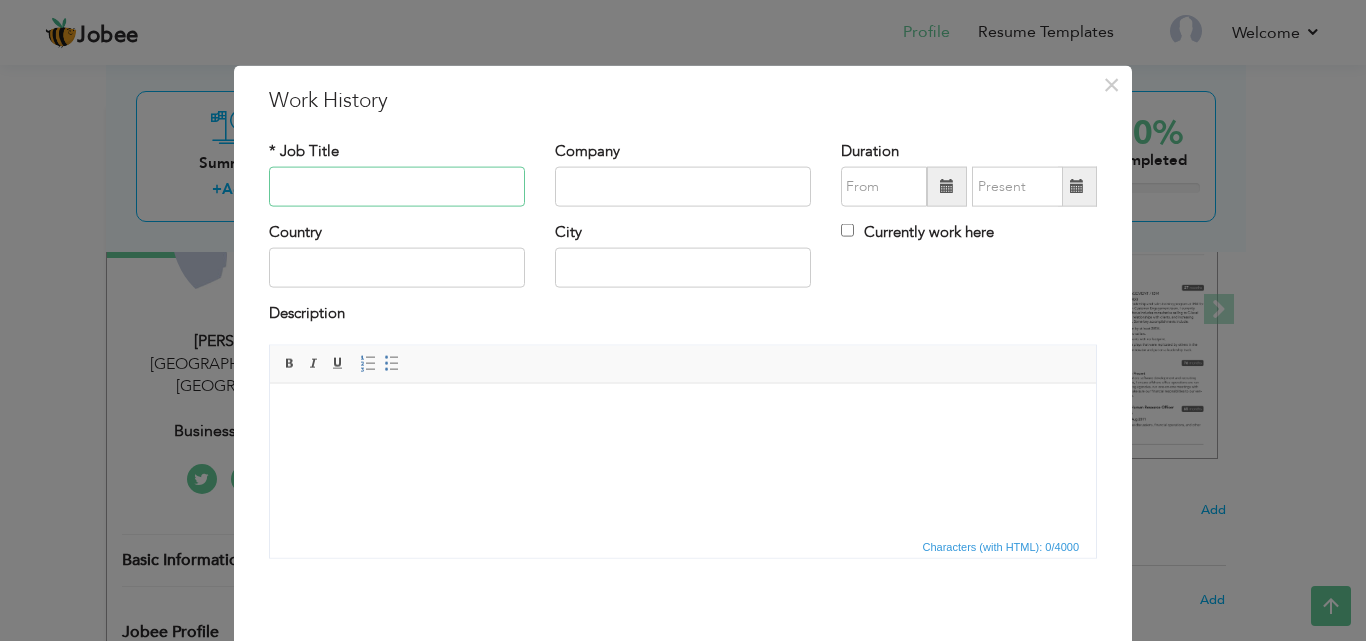 click at bounding box center (397, 187) 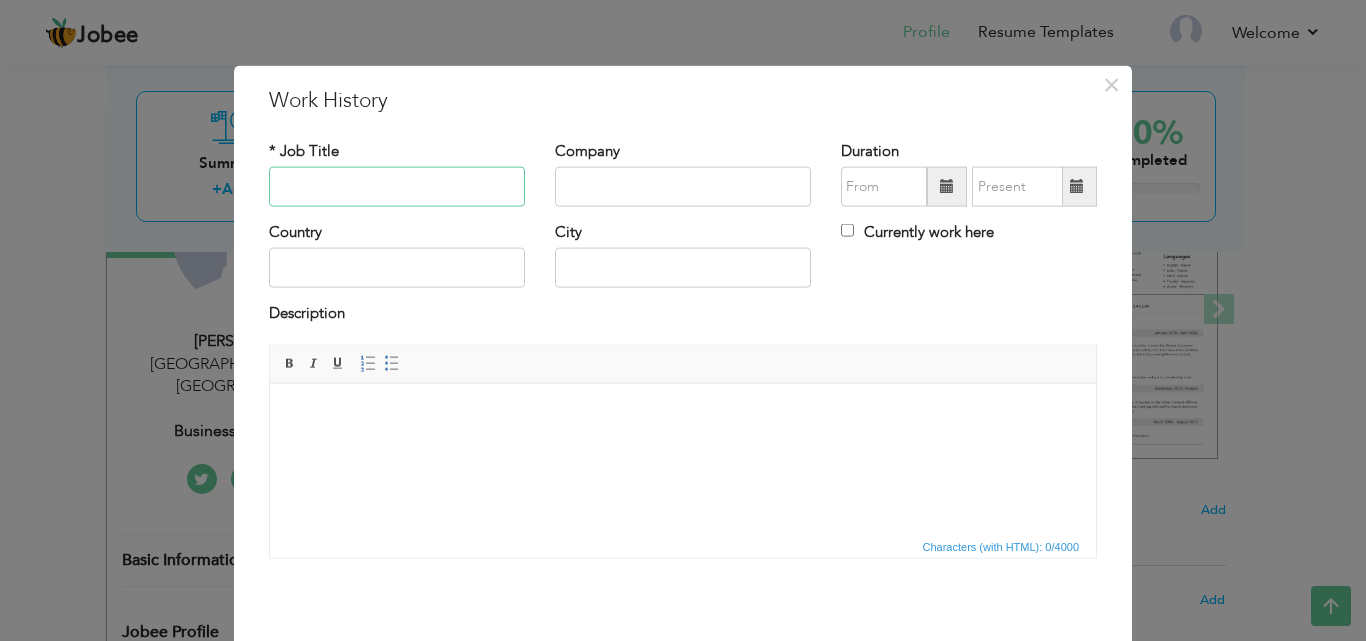 paste on "Business development" 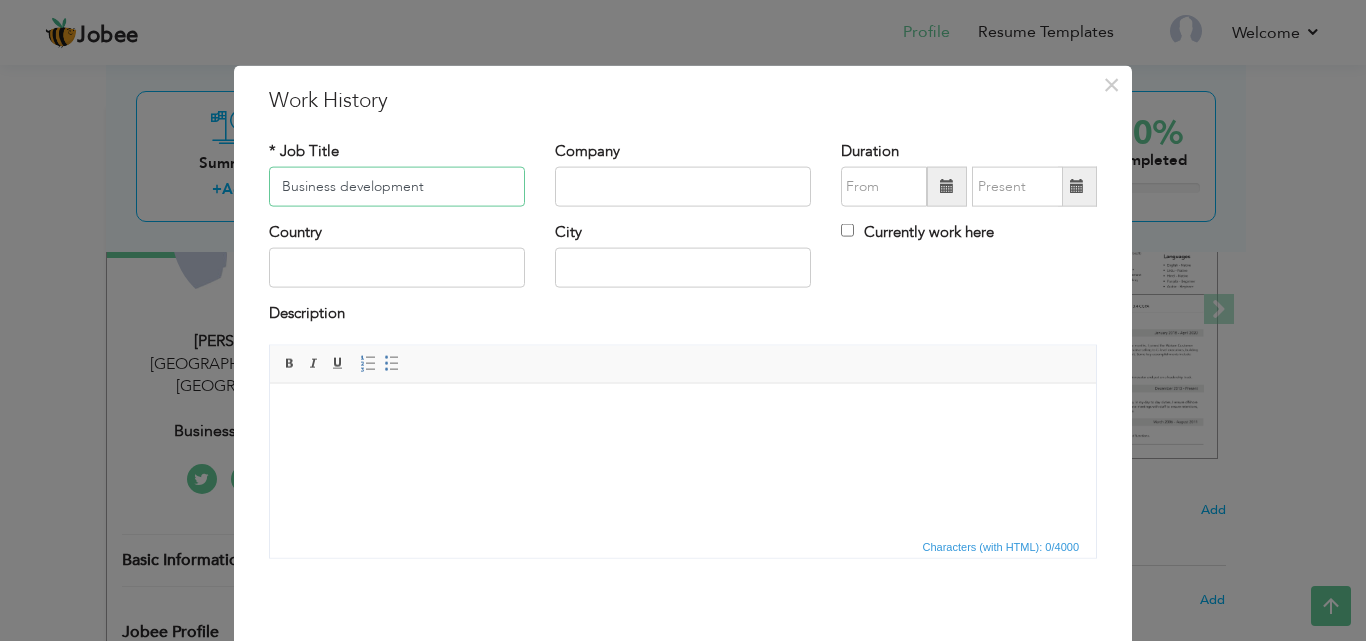 click on "Business development" at bounding box center (397, 187) 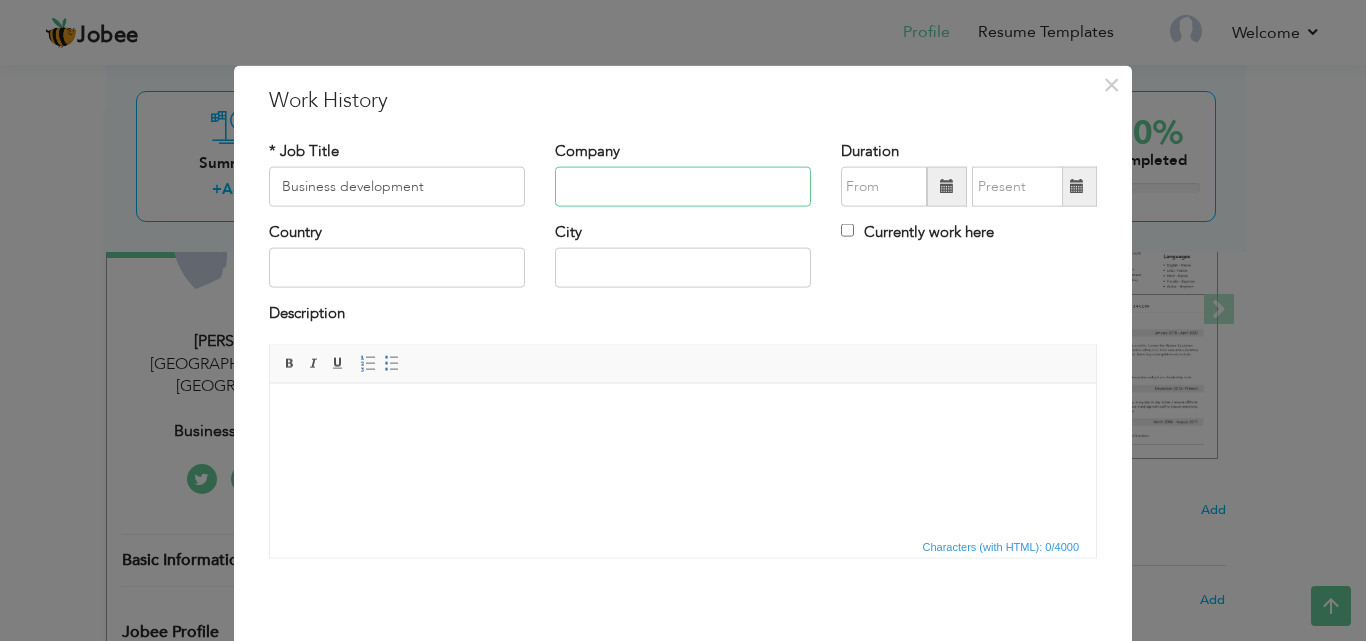 click at bounding box center [683, 187] 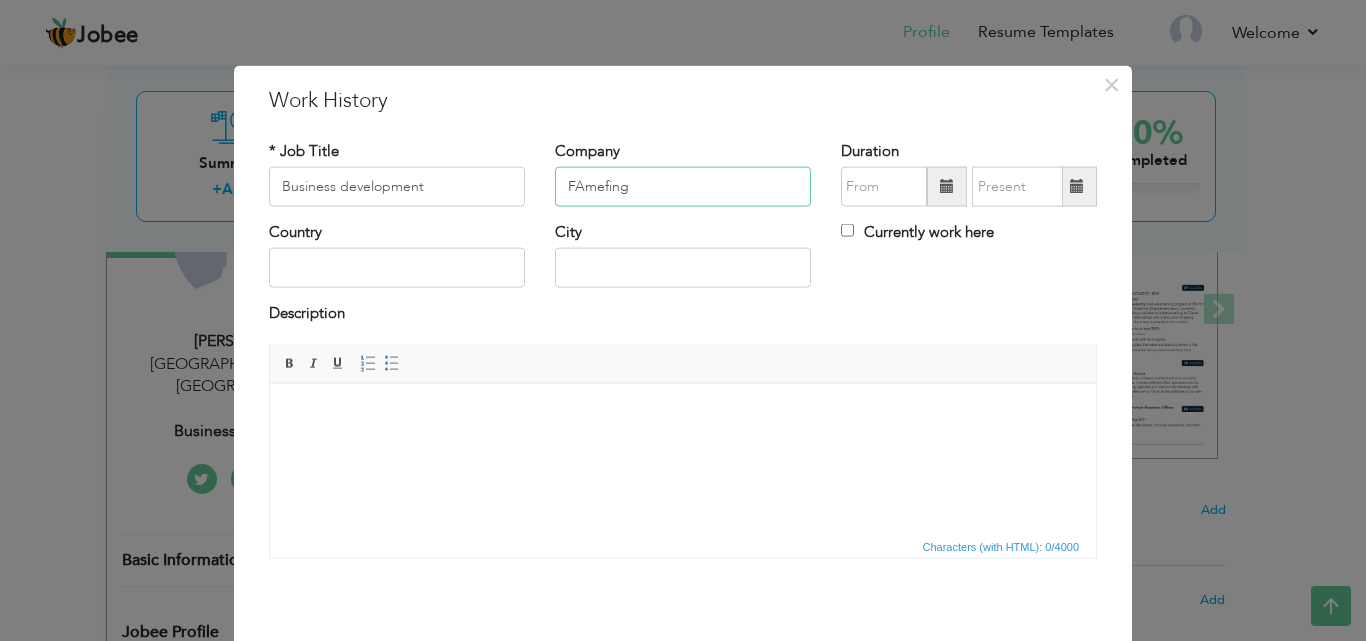 click on "FAmefing" at bounding box center [683, 187] 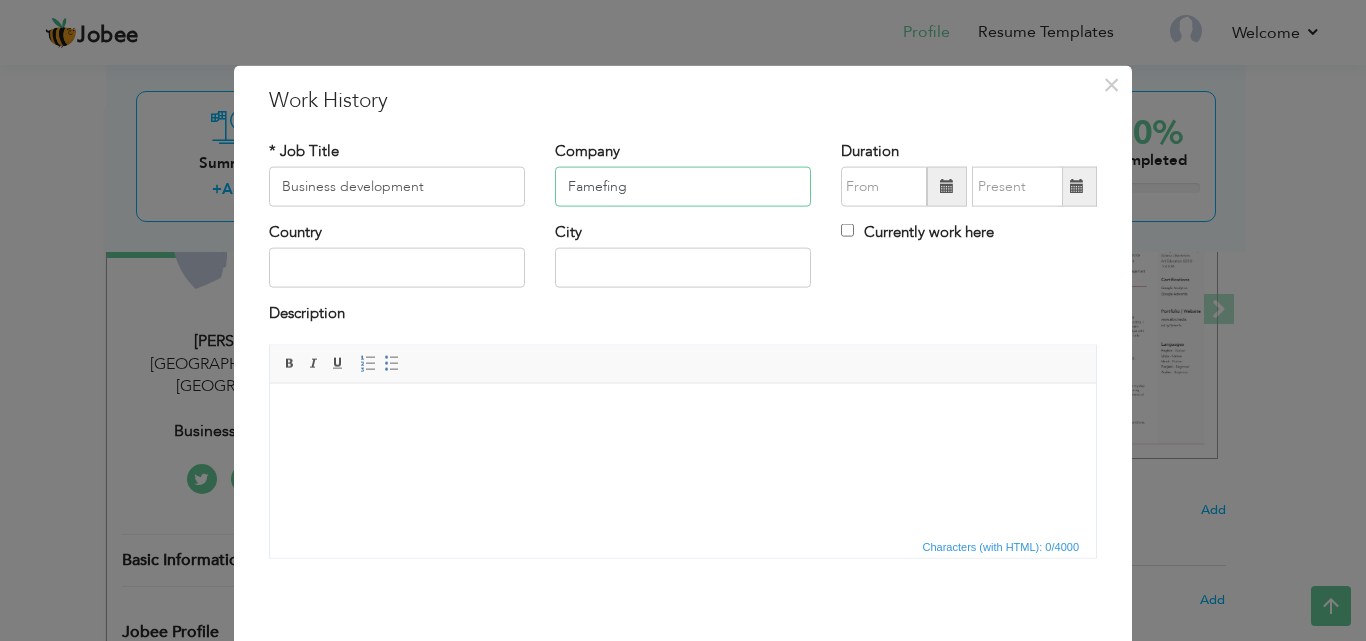 type on "Famefing" 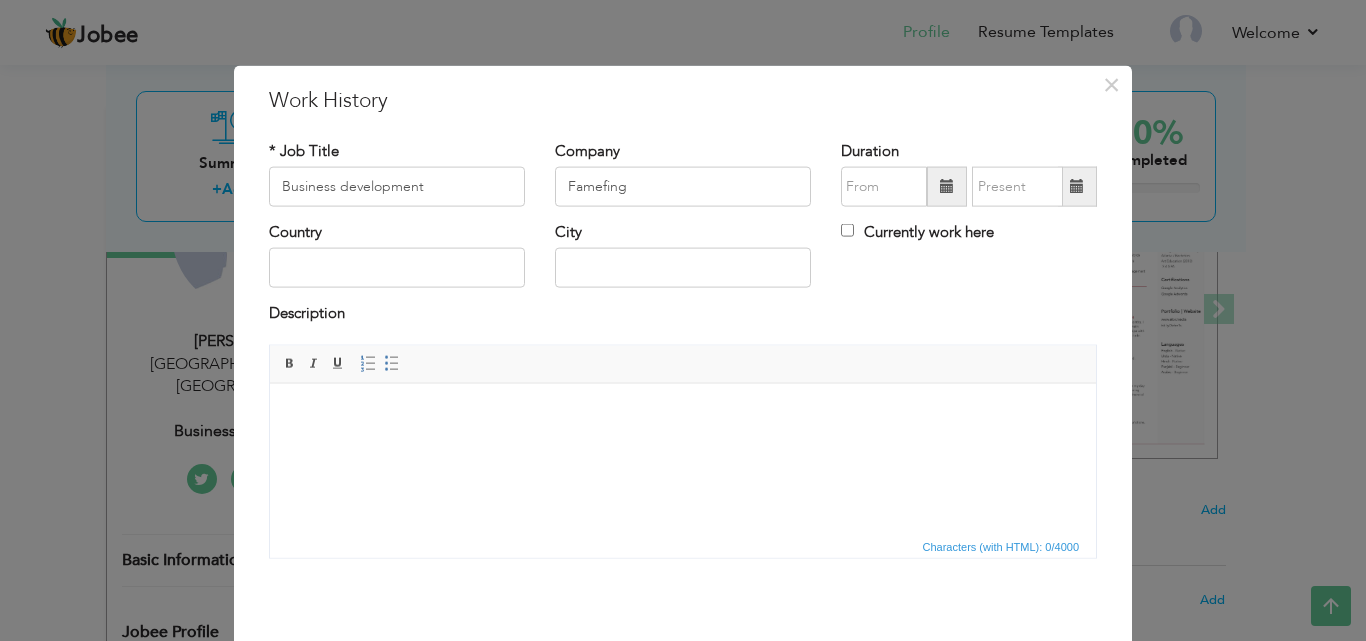 click at bounding box center (947, 186) 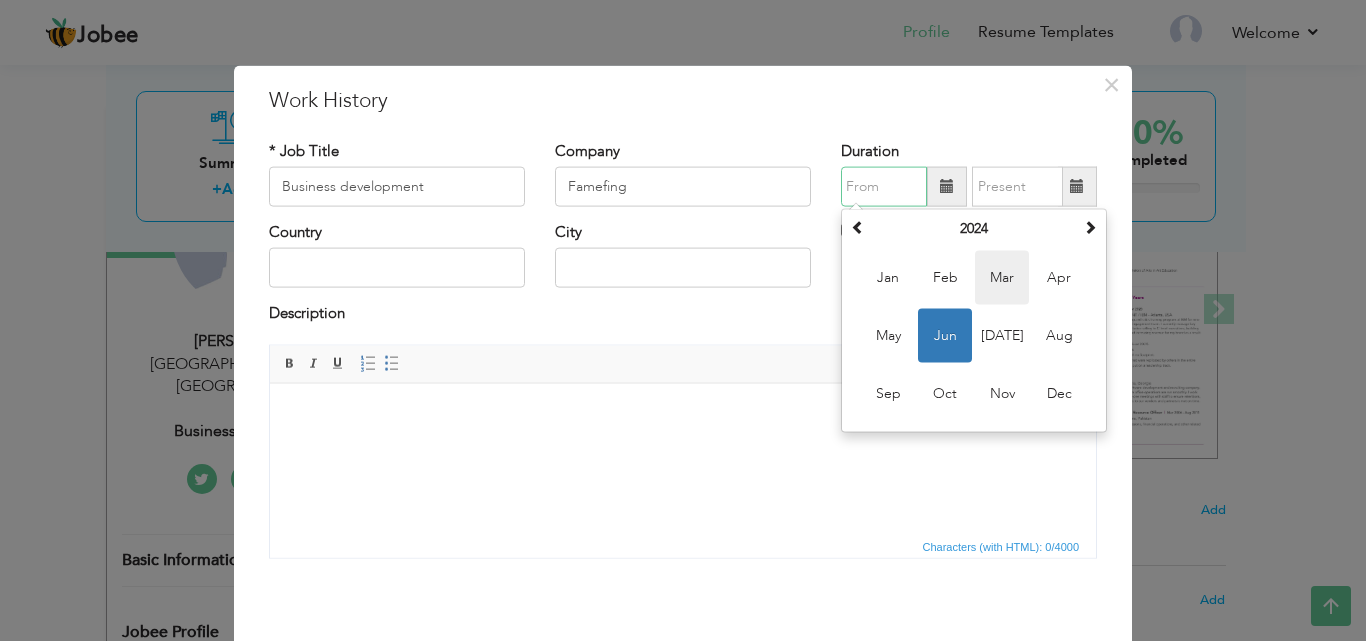 click on "Mar" at bounding box center [1002, 278] 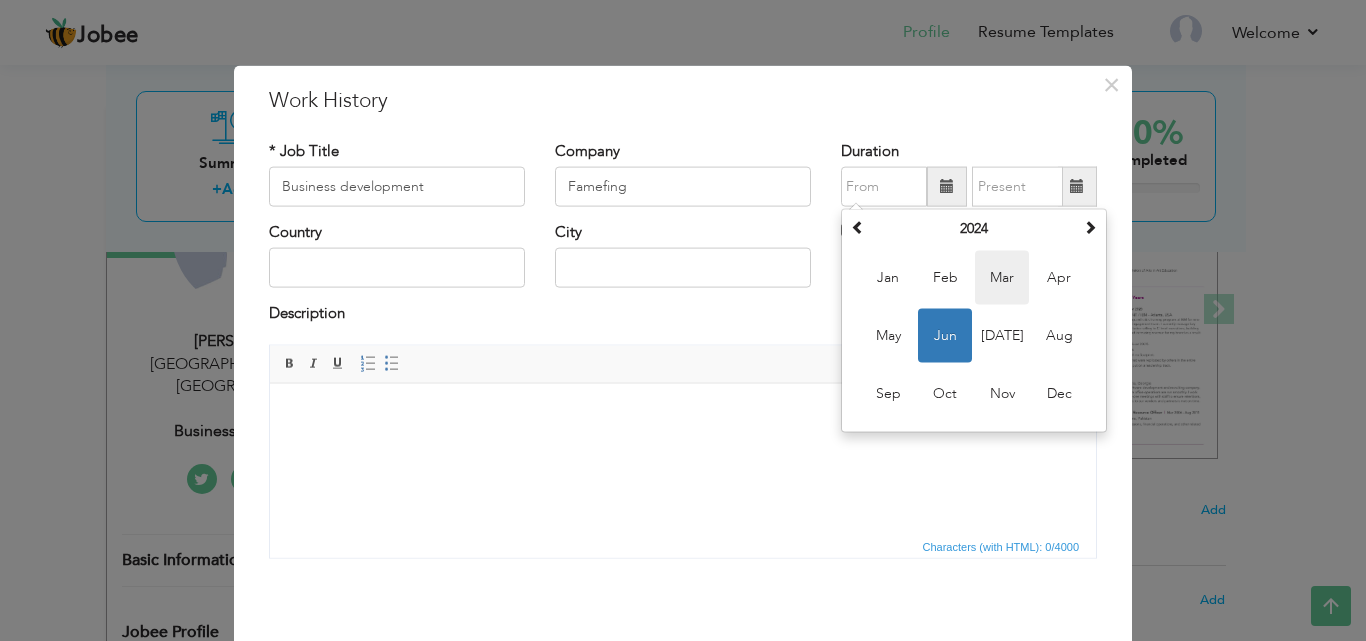 type on "03/2024" 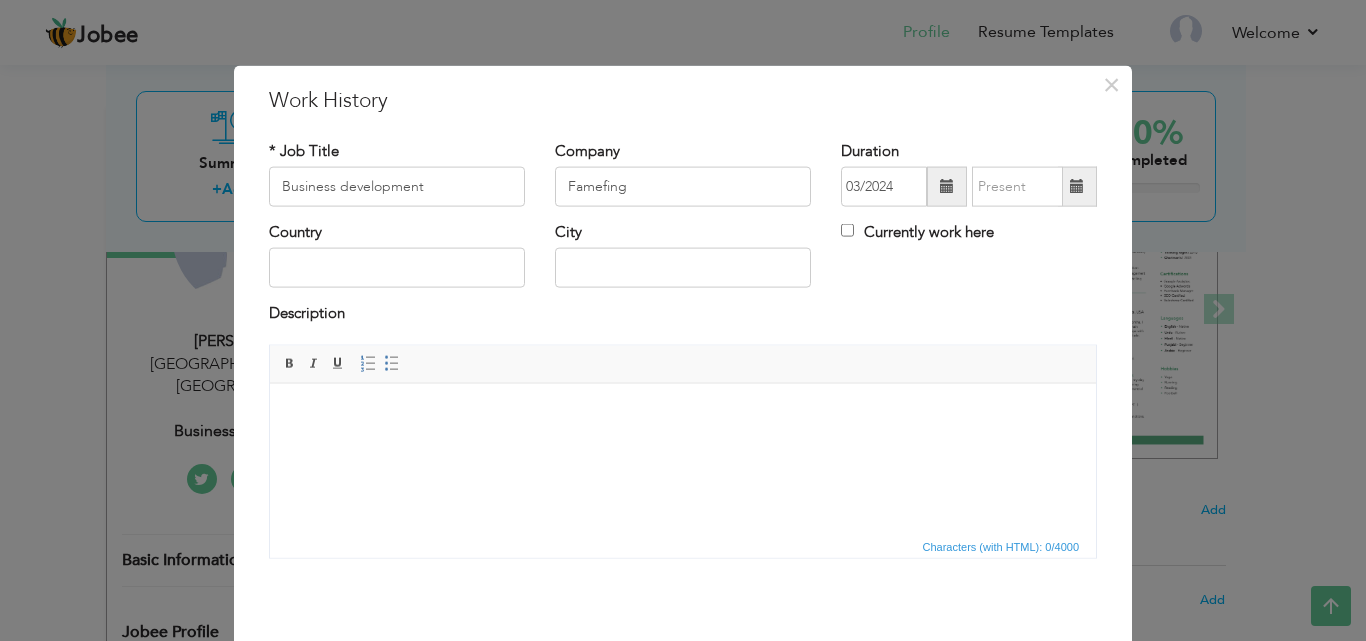 click at bounding box center [947, 186] 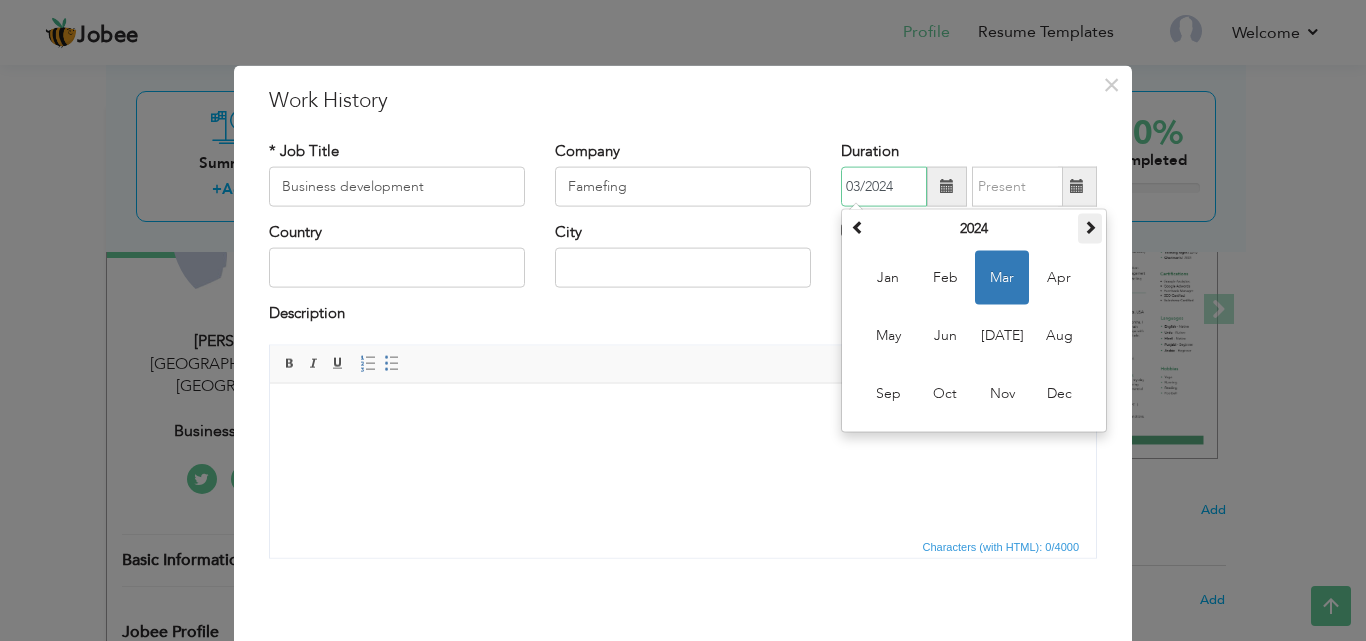 click at bounding box center (1090, 227) 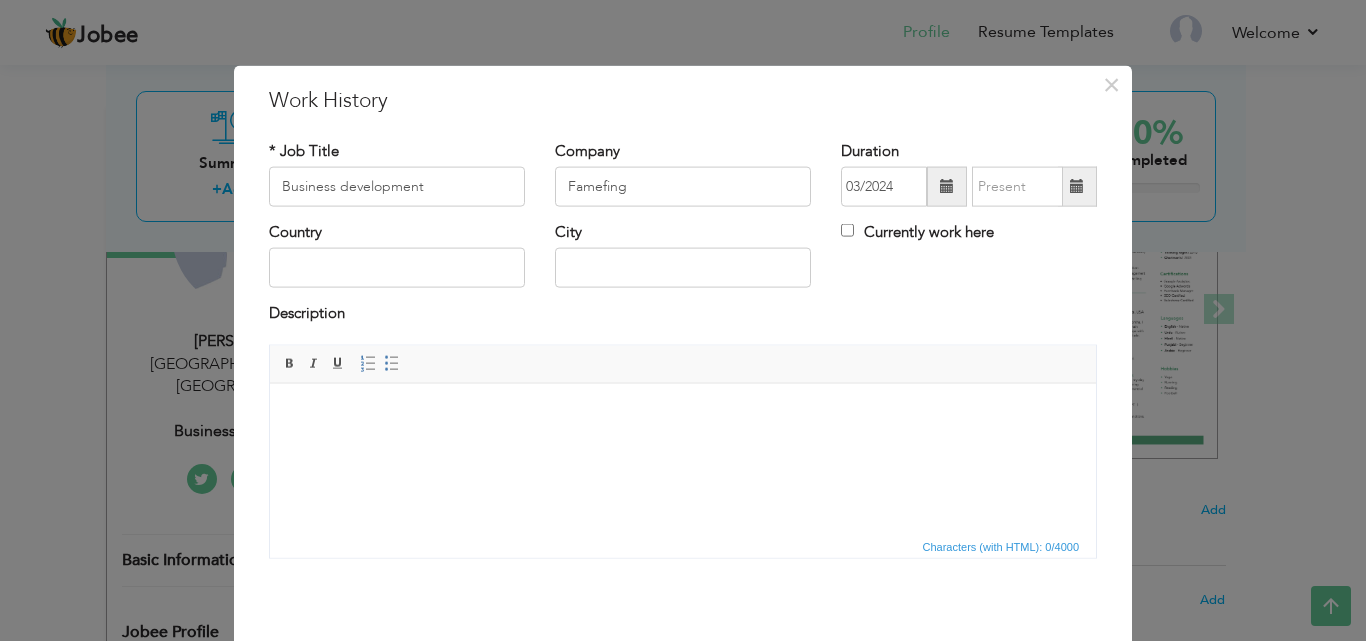 click at bounding box center (1077, 187) 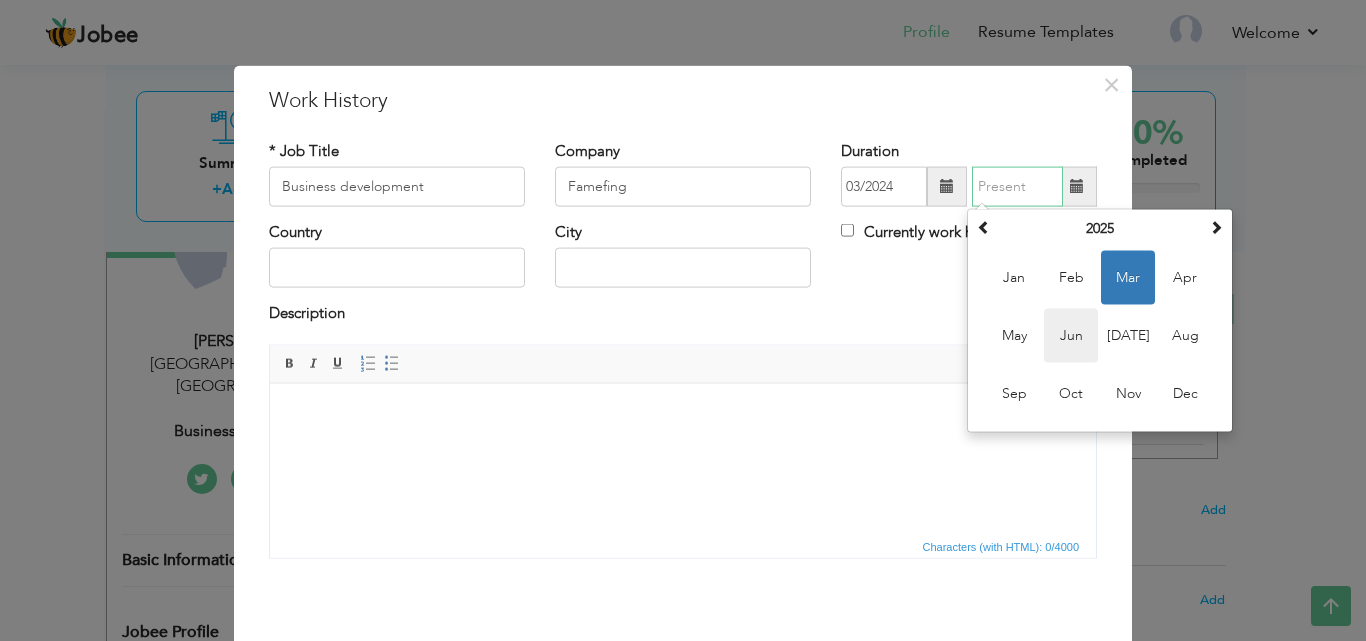 click on "Jun" at bounding box center (1071, 336) 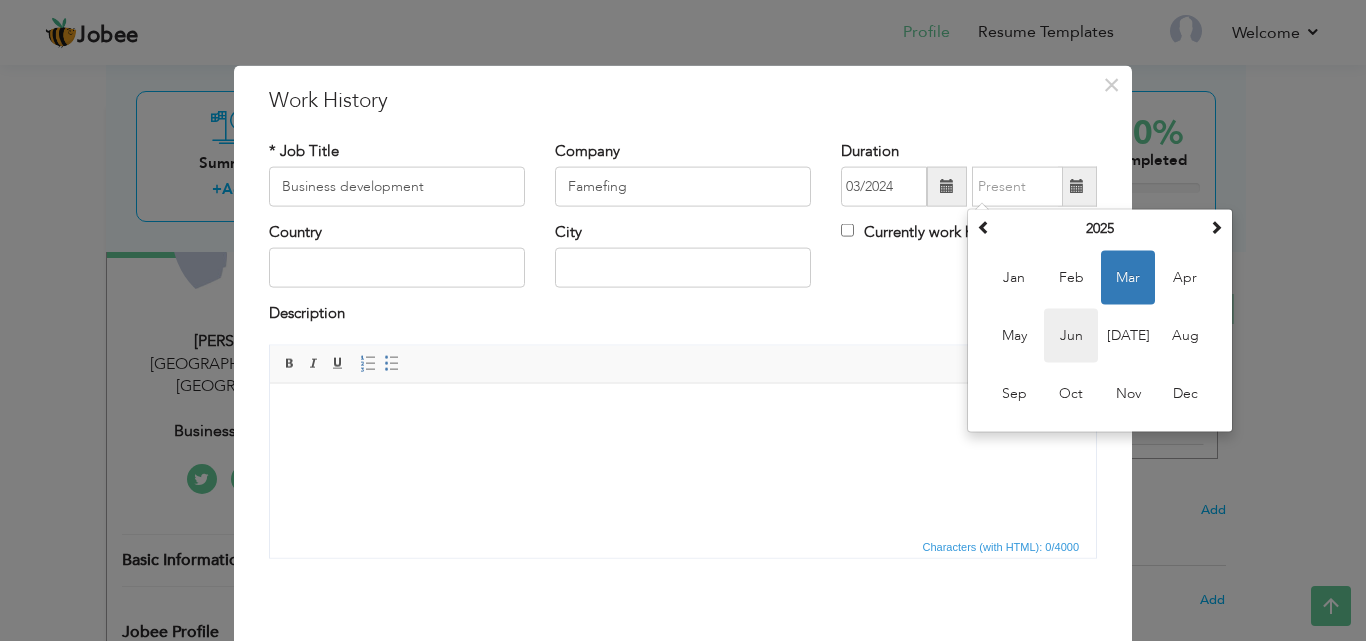 type on "06/2025" 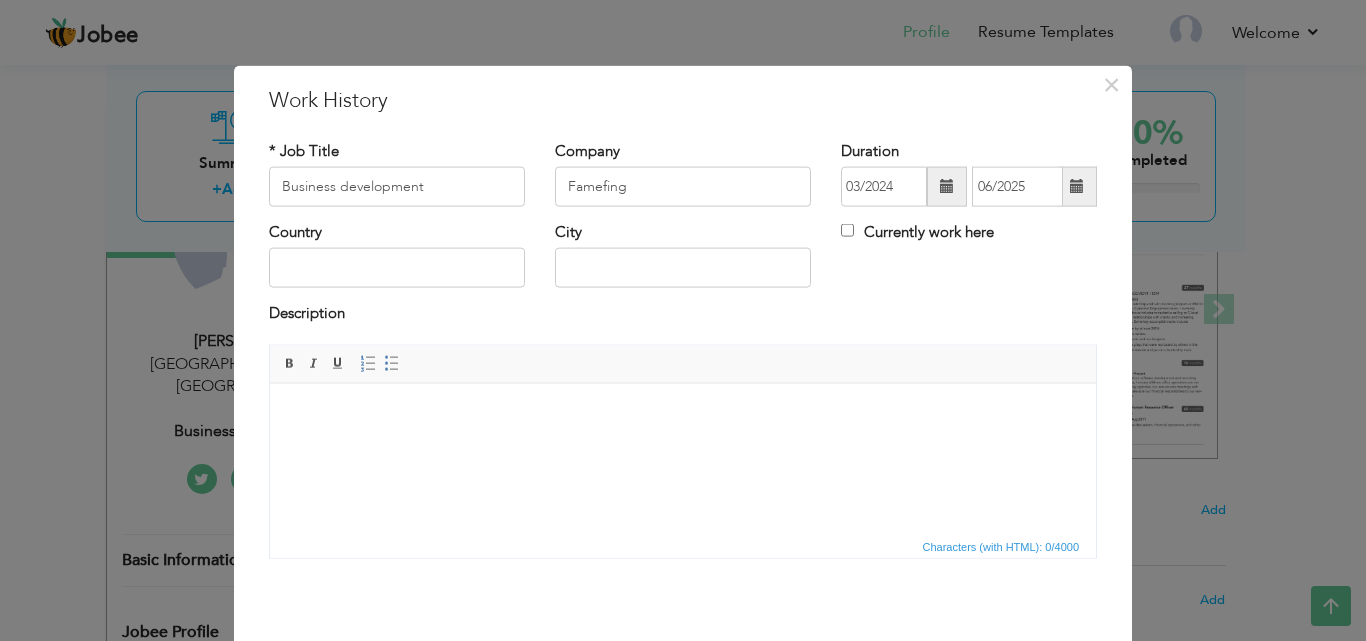 click at bounding box center [947, 187] 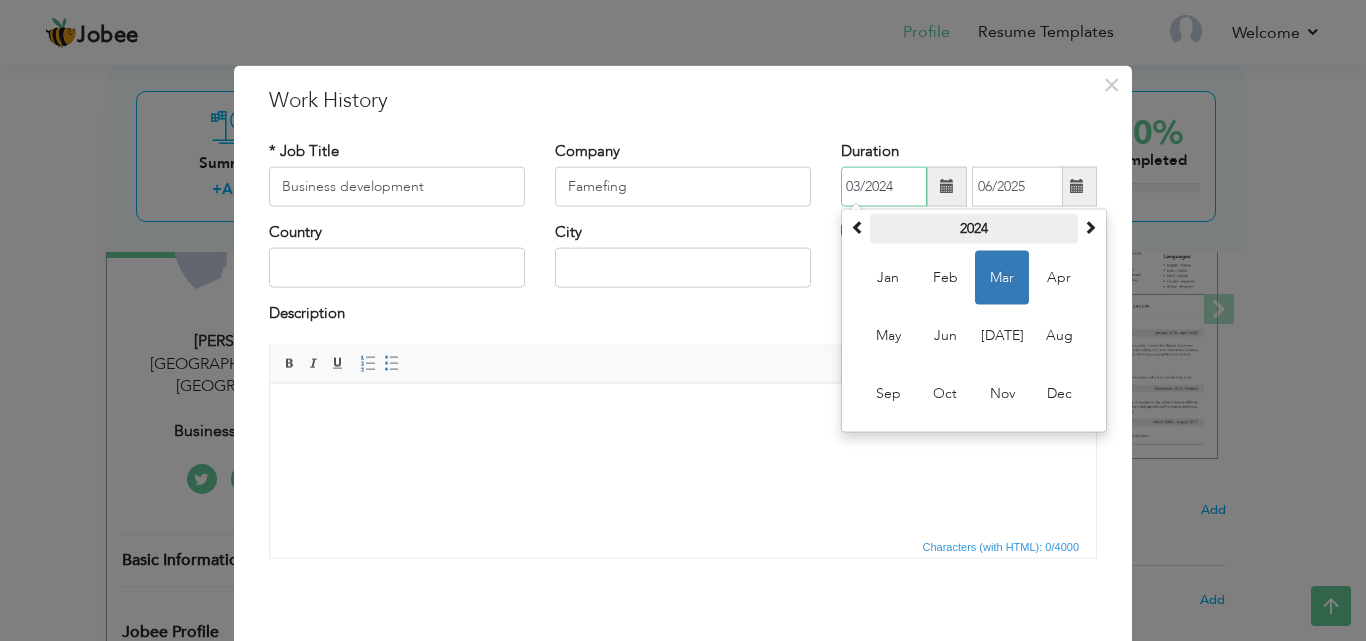 click on "2024" at bounding box center (974, 229) 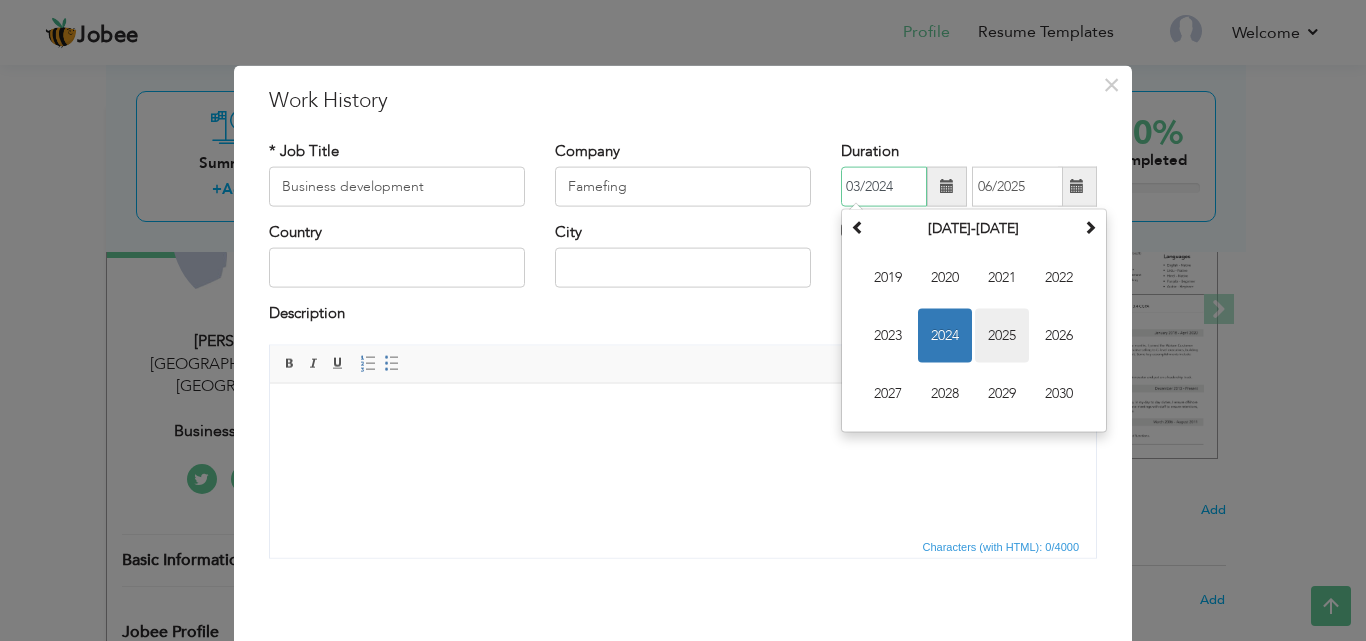 click on "2025" at bounding box center [1002, 336] 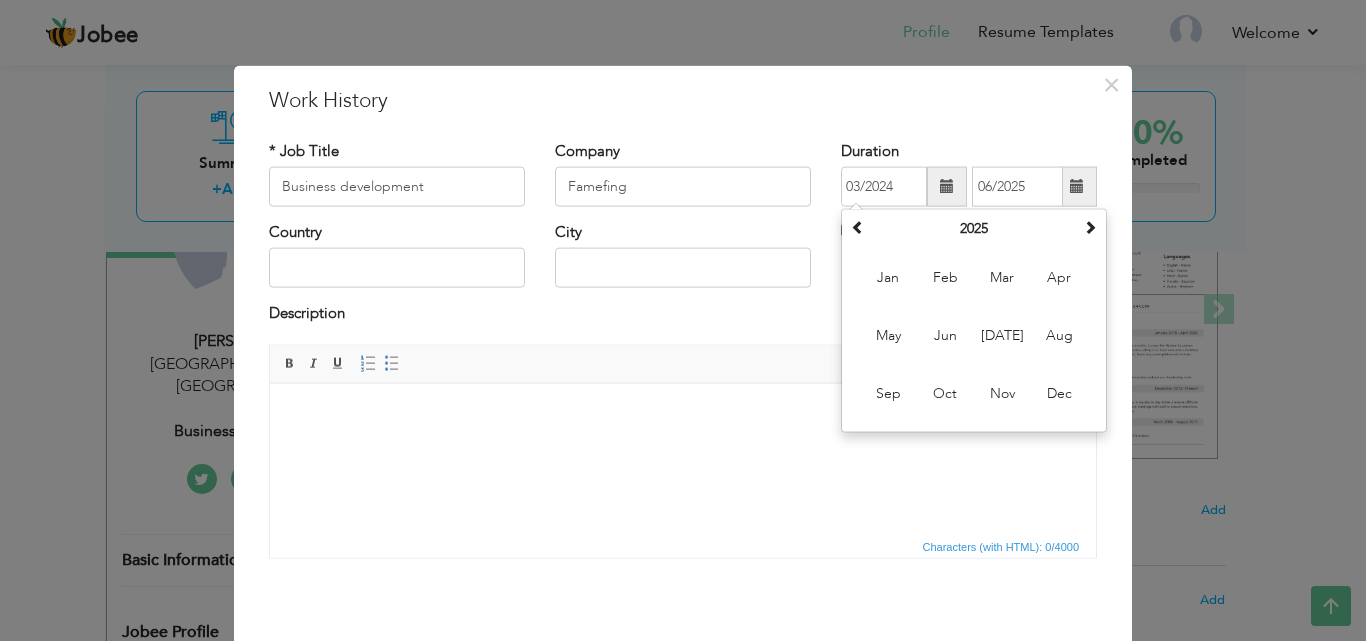 click on "Description" at bounding box center (683, 323) 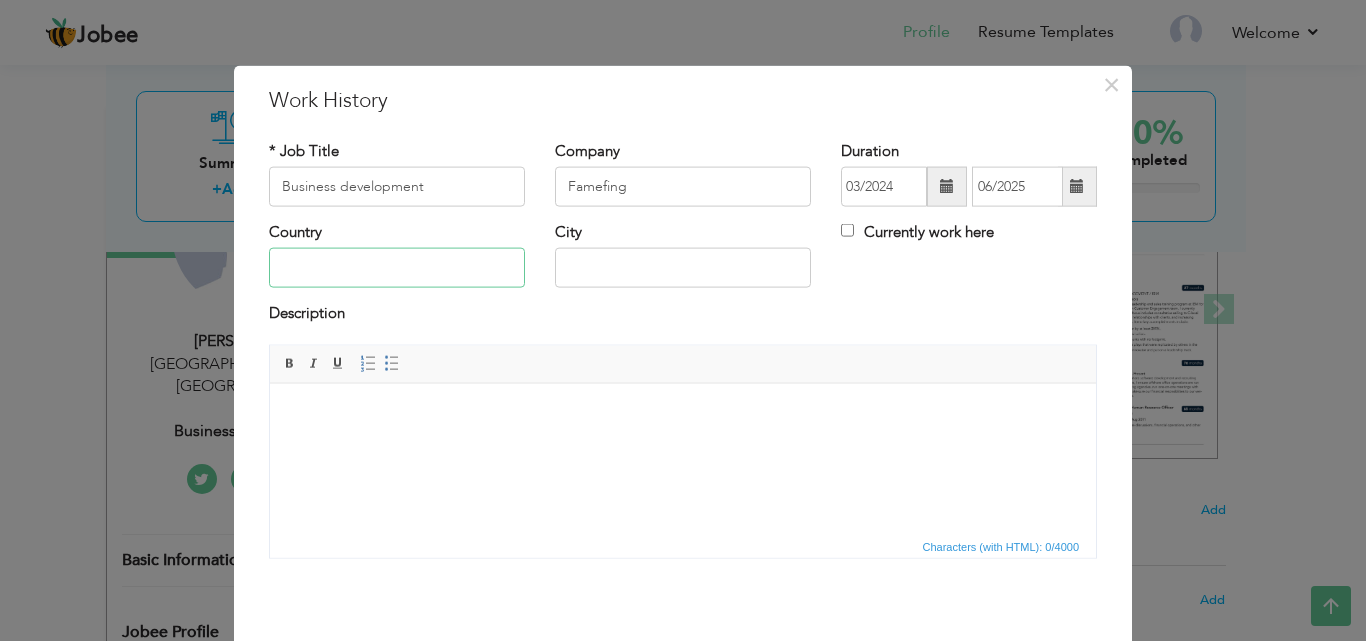 click at bounding box center (397, 268) 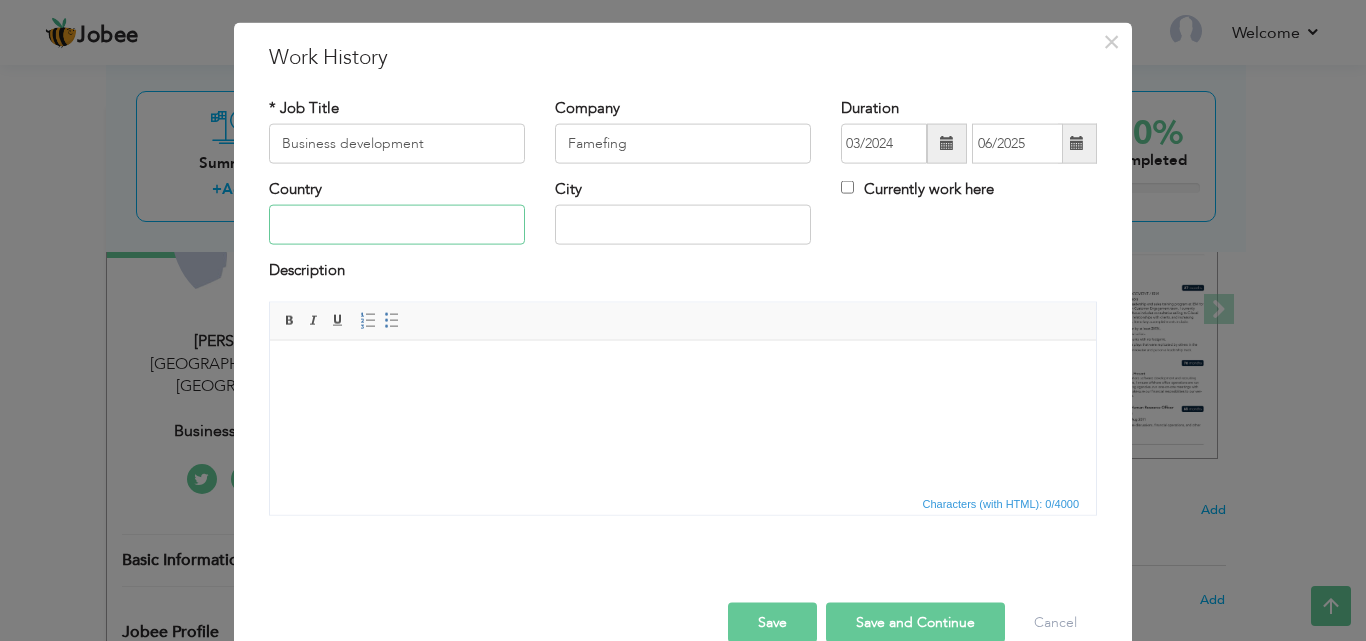 scroll, scrollTop: 79, scrollLeft: 0, axis: vertical 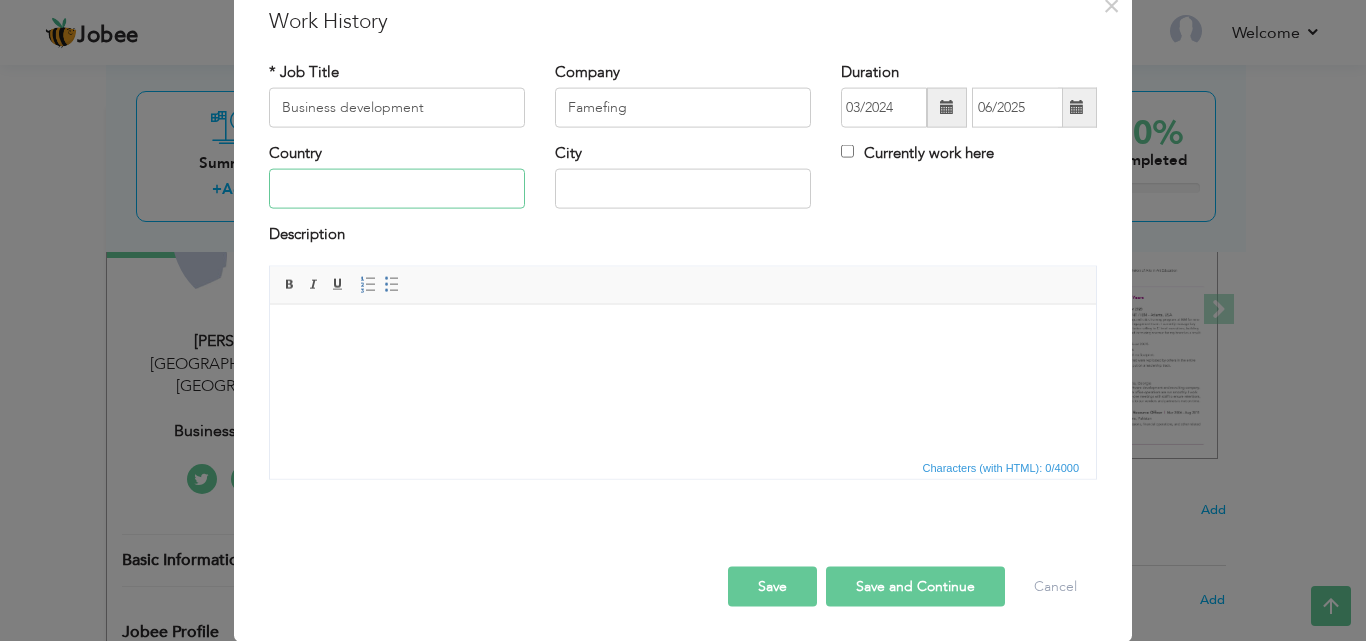 click at bounding box center (397, 189) 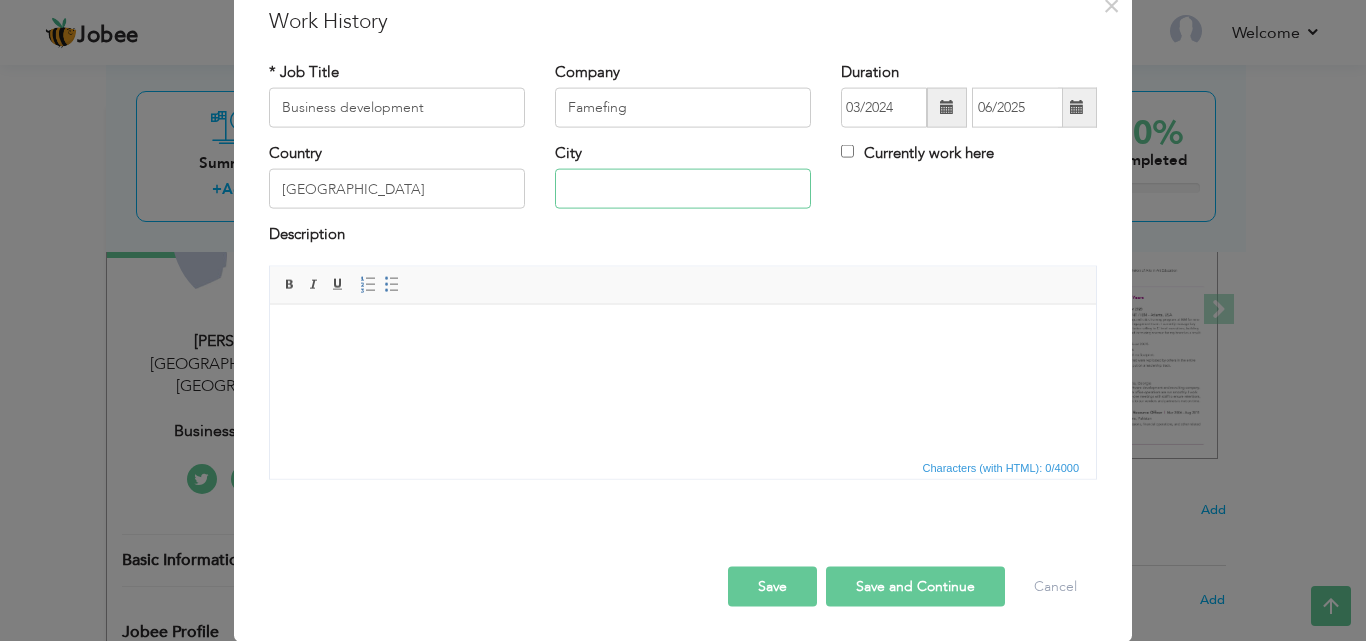 type on "[GEOGRAPHIC_DATA]" 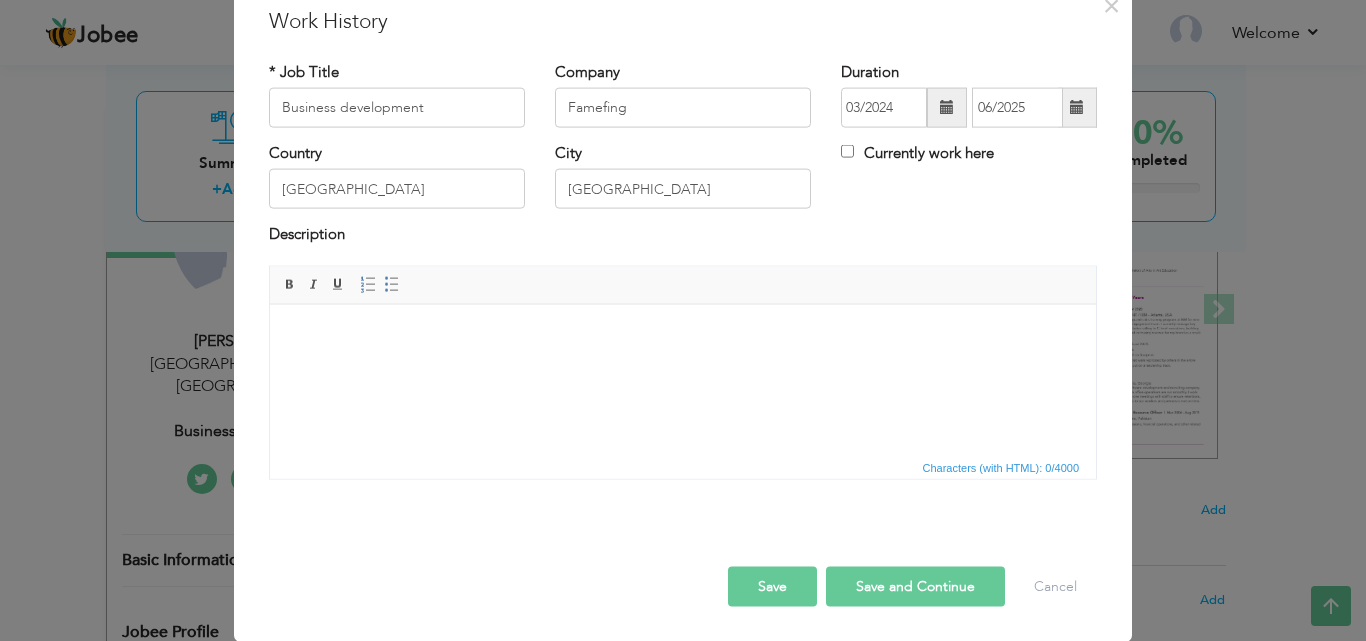 click at bounding box center (683, 334) 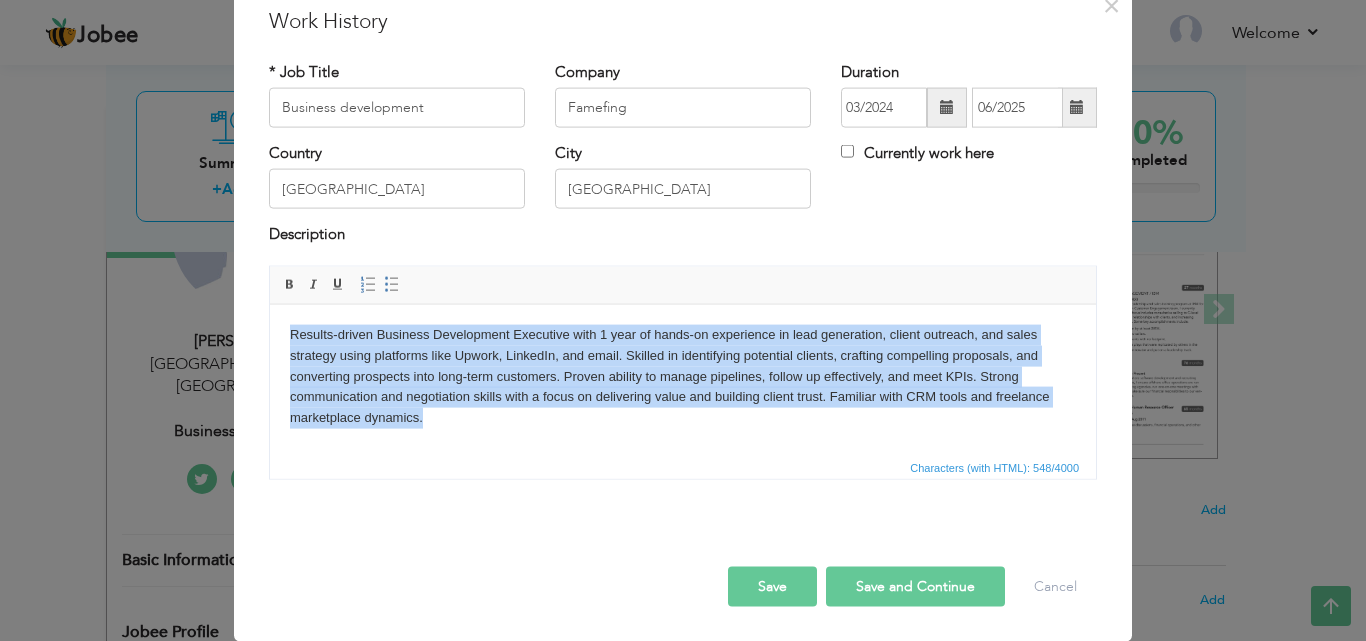 drag, startPoint x: 305, startPoint y: 337, endPoint x: 755, endPoint y: 767, distance: 622.4147 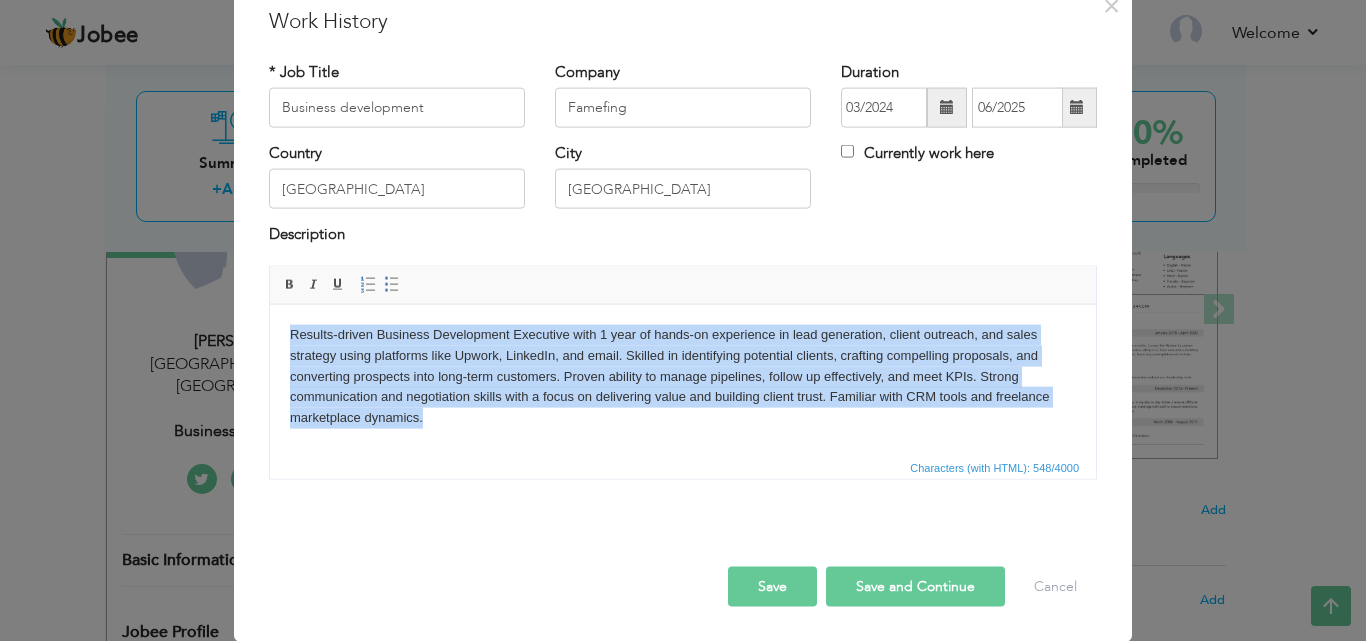 type 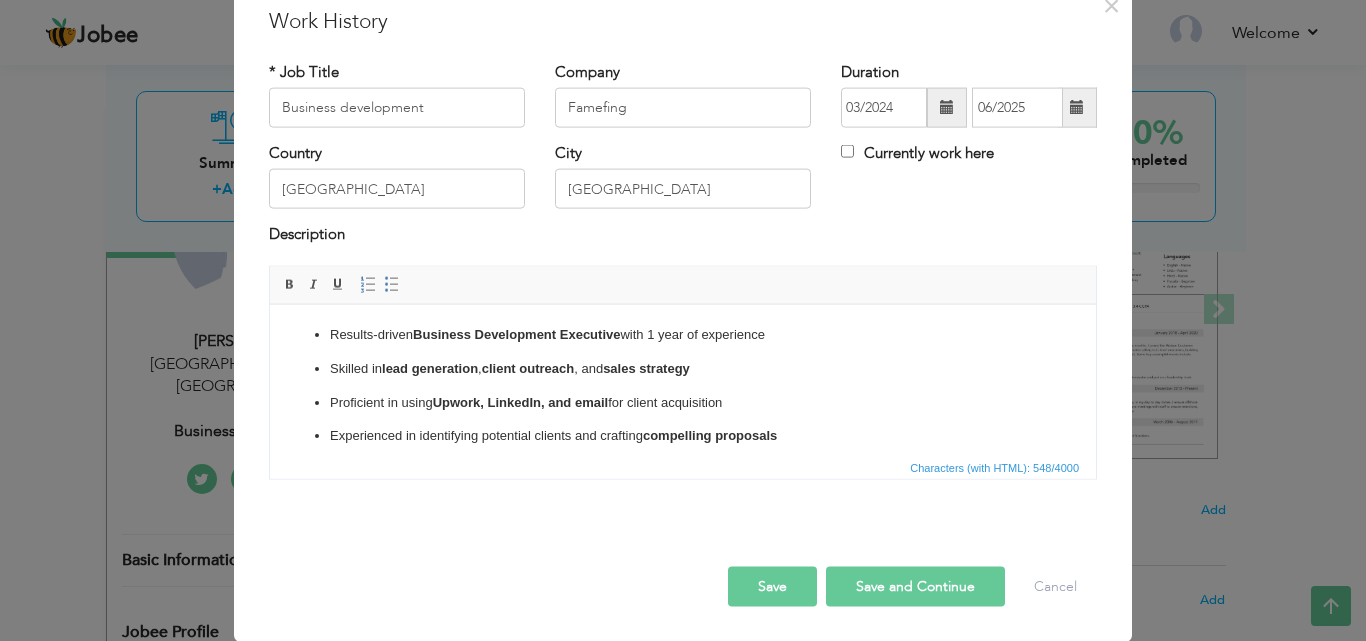scroll, scrollTop: 157, scrollLeft: 0, axis: vertical 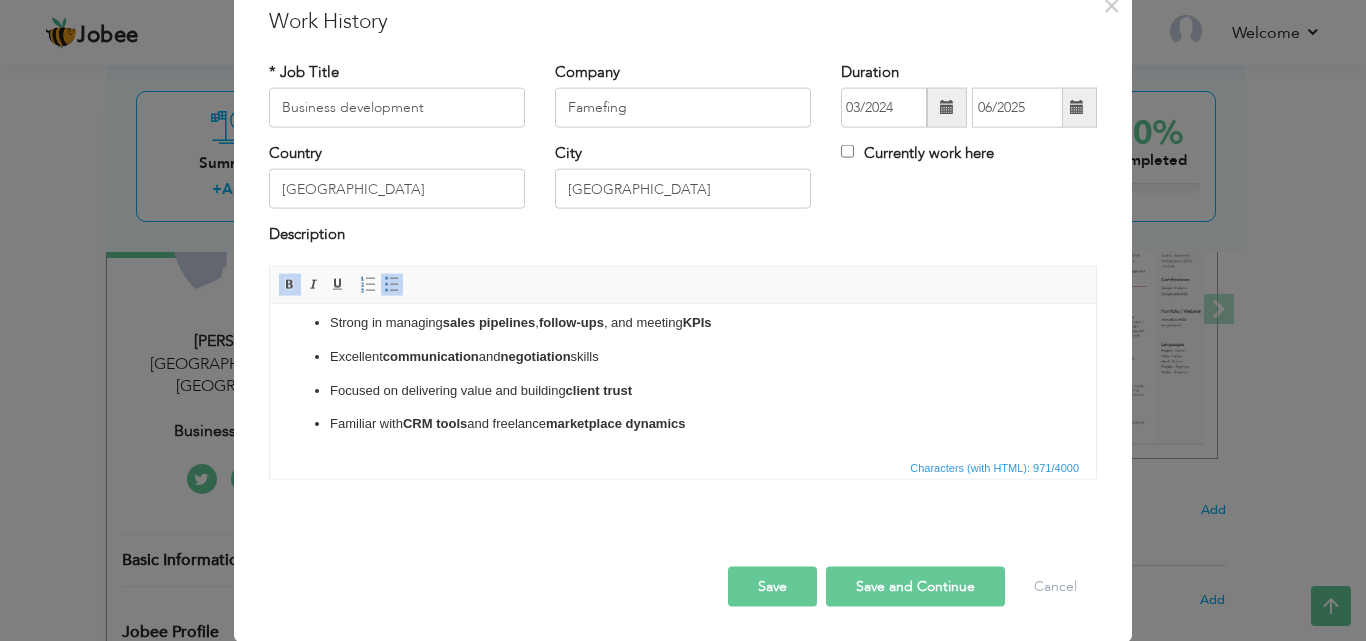click on "Save and Continue" at bounding box center [915, 586] 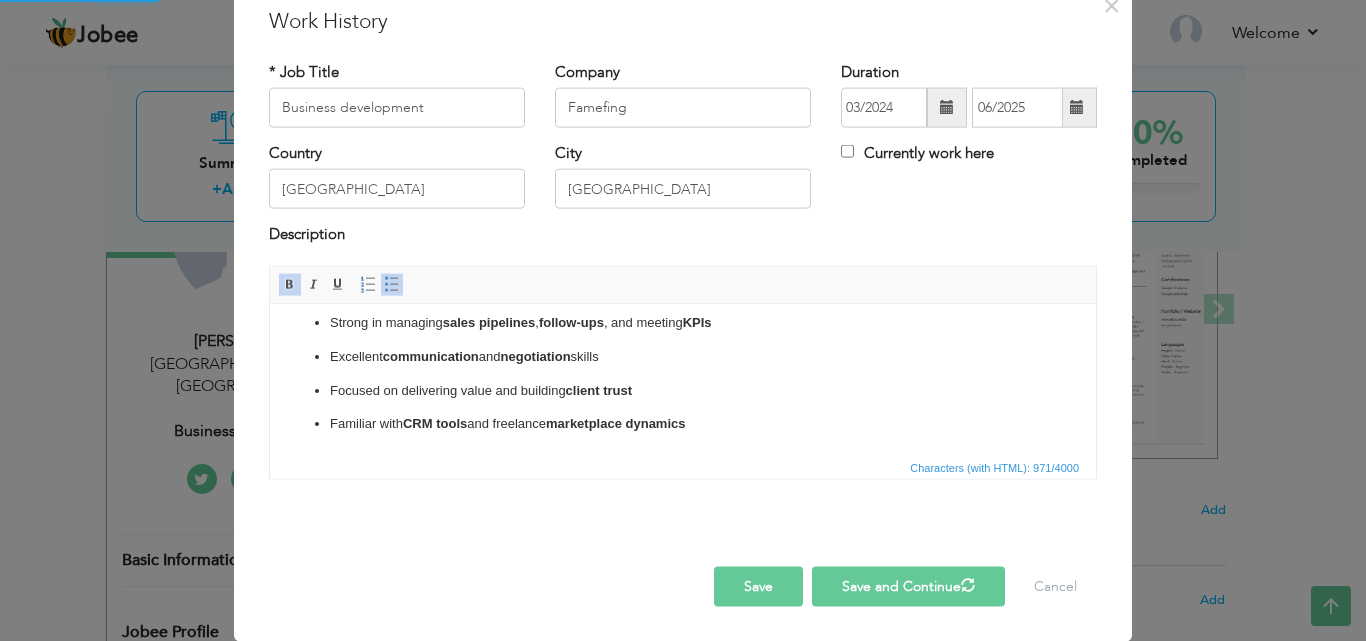 type 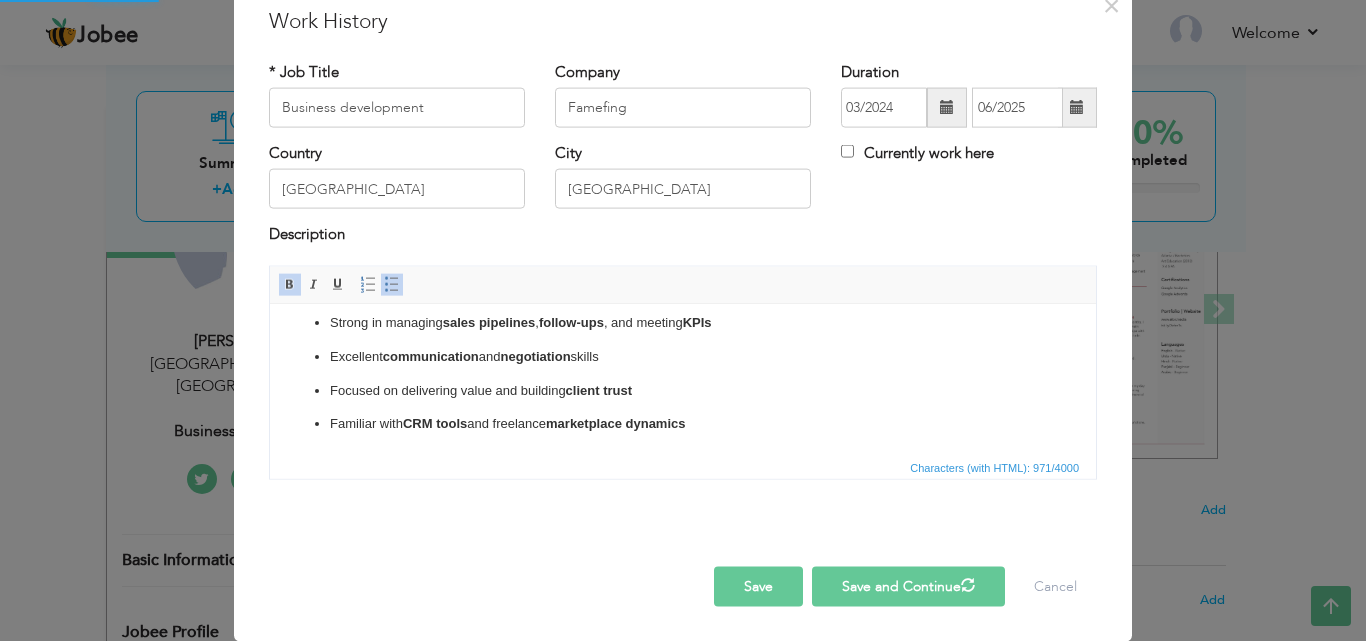 type 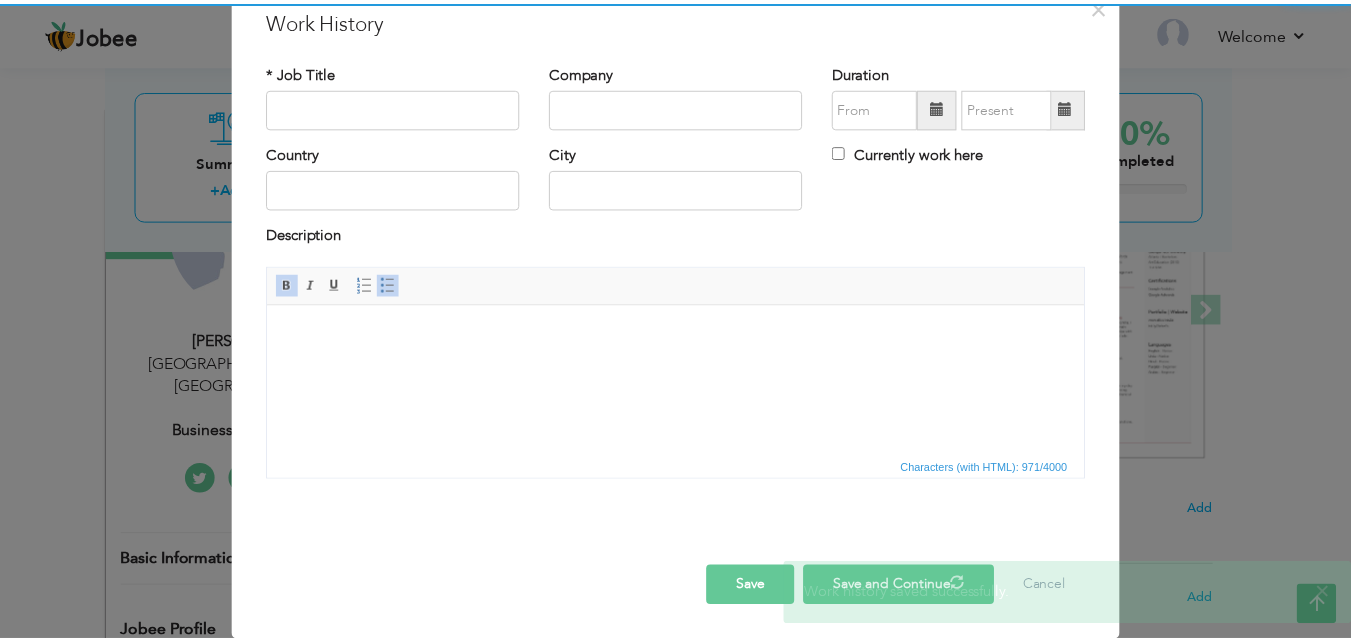 scroll, scrollTop: 0, scrollLeft: 0, axis: both 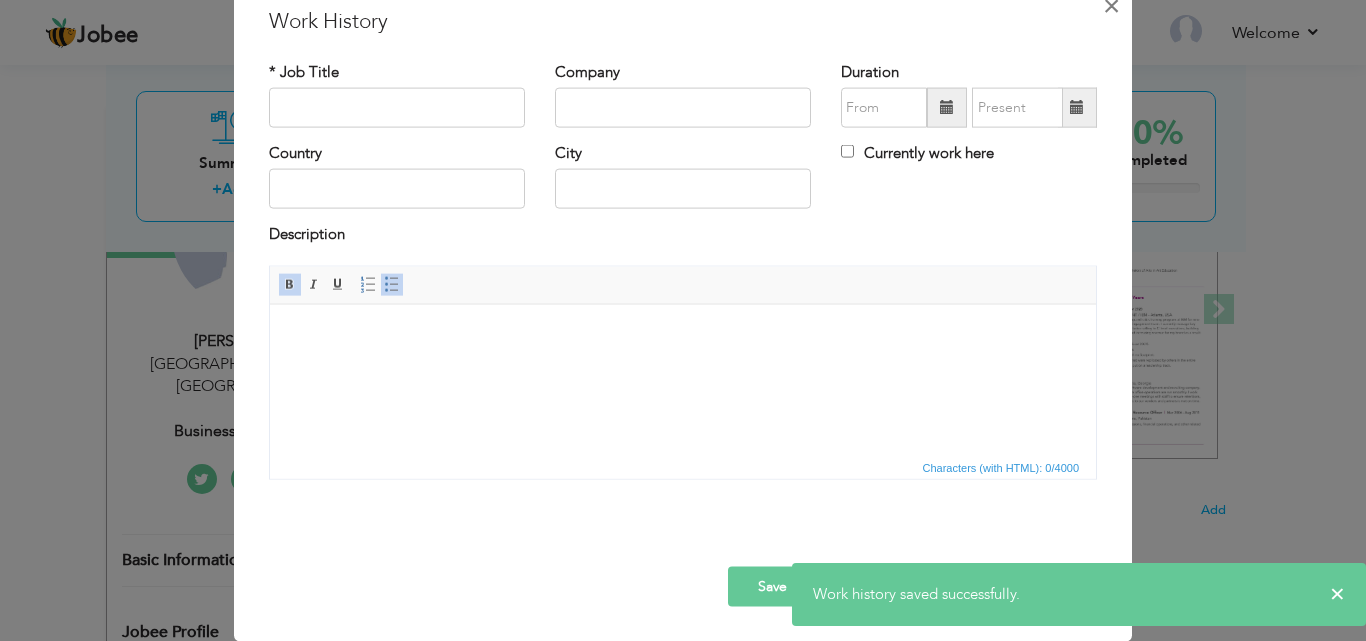 click on "×" at bounding box center [1111, 5] 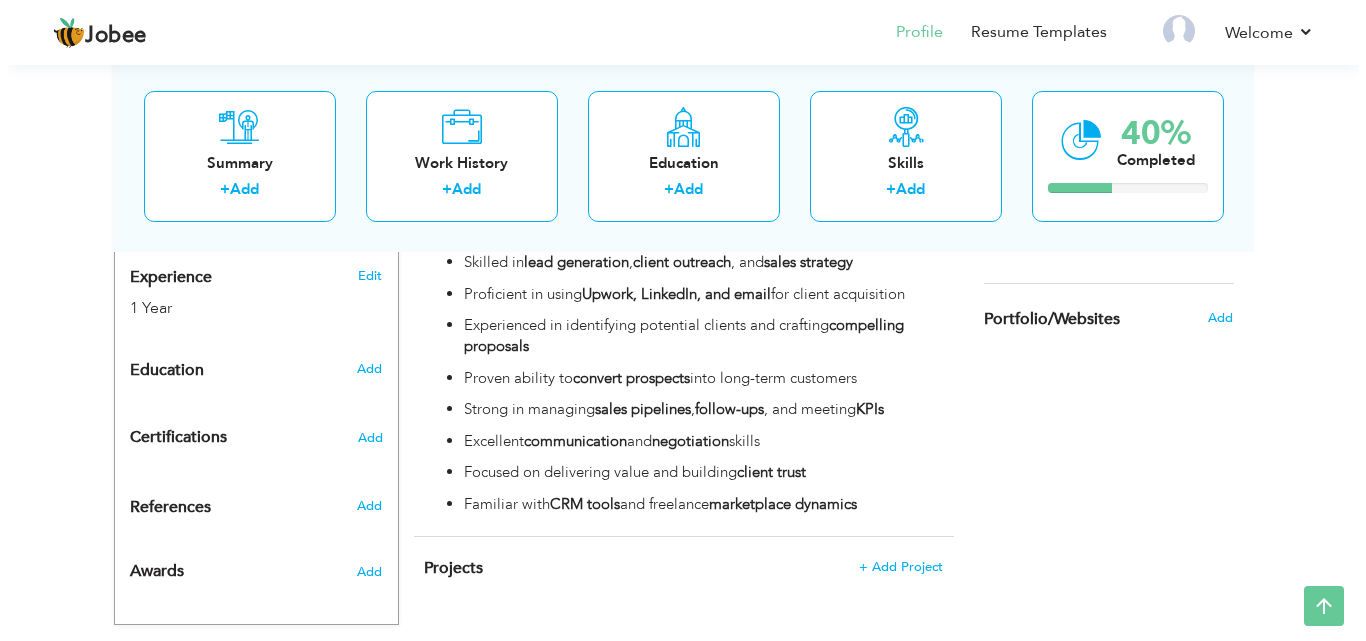 scroll, scrollTop: 784, scrollLeft: 0, axis: vertical 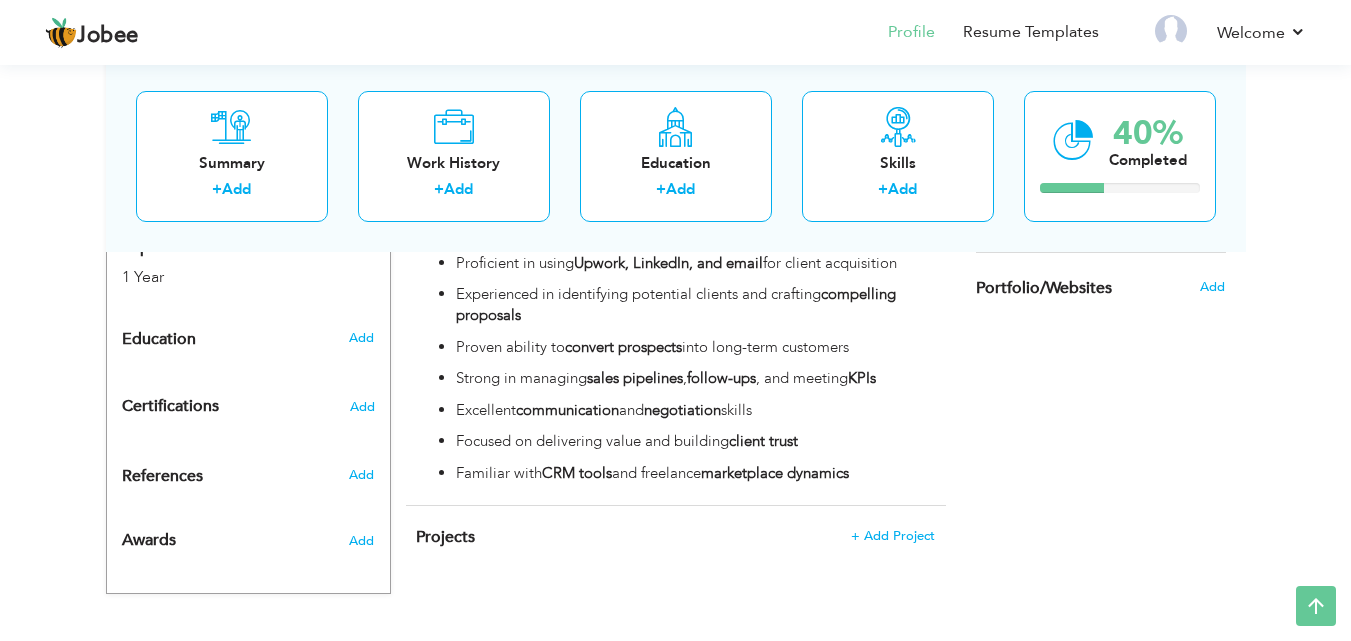 click on "Add" at bounding box center (1217, 287) 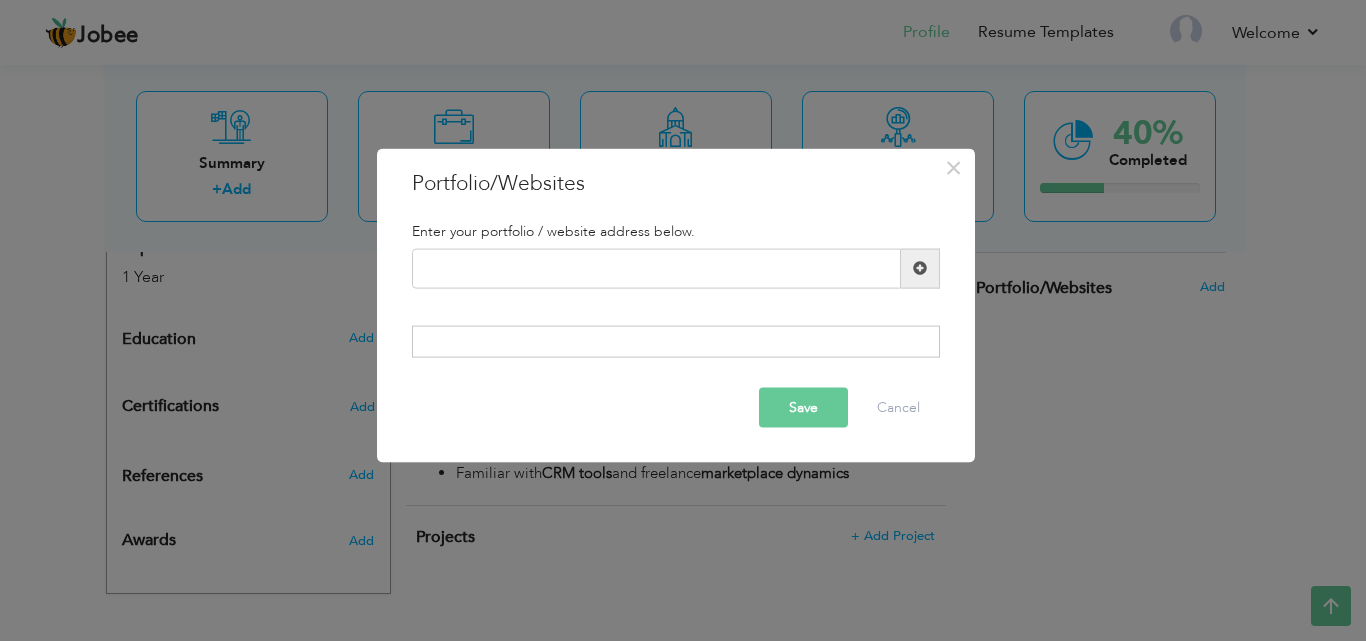 click on "×
Portfolio/Websites
Enter your portfolio / website address below." at bounding box center (683, 320) 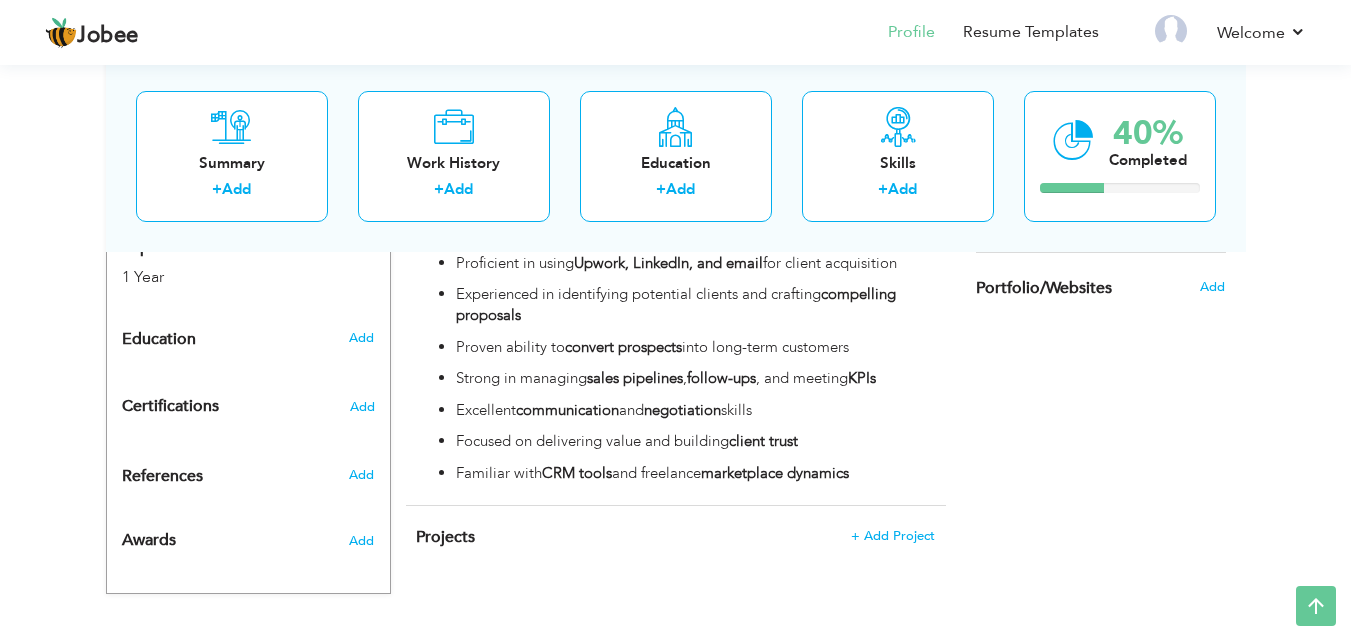 click on "Portfolio/Websites" at bounding box center (1044, 289) 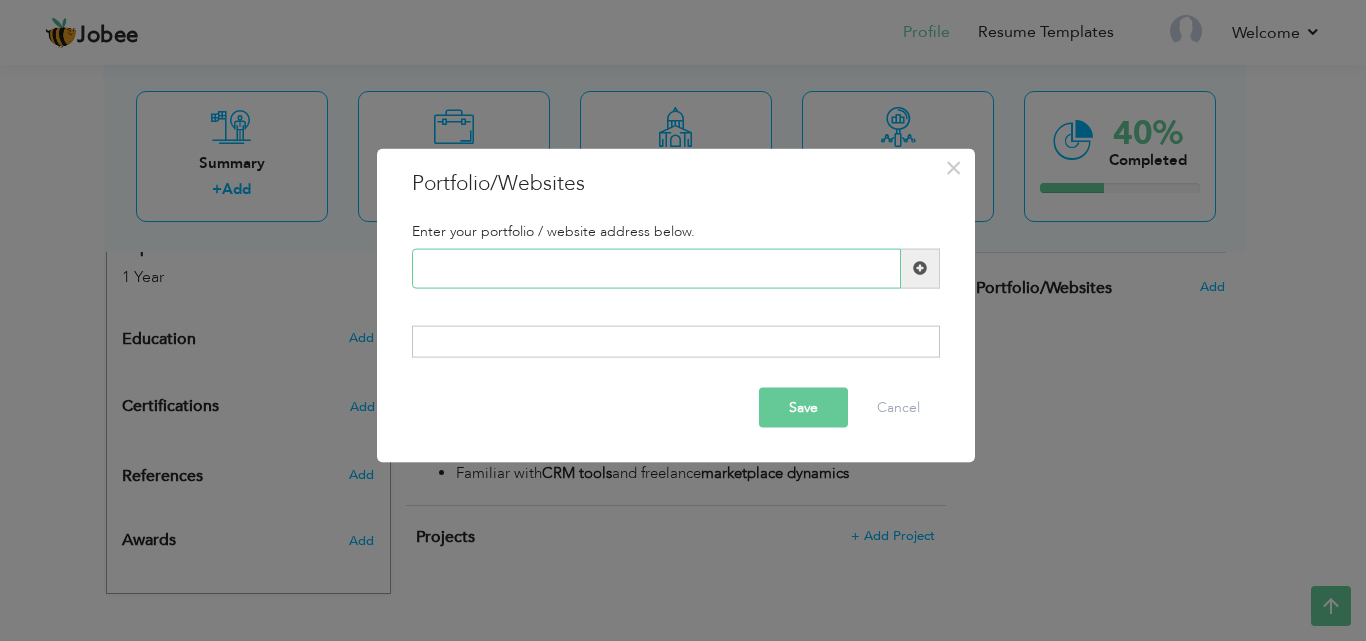 paste on "[URL][DOMAIN_NAME][PERSON_NAME]" 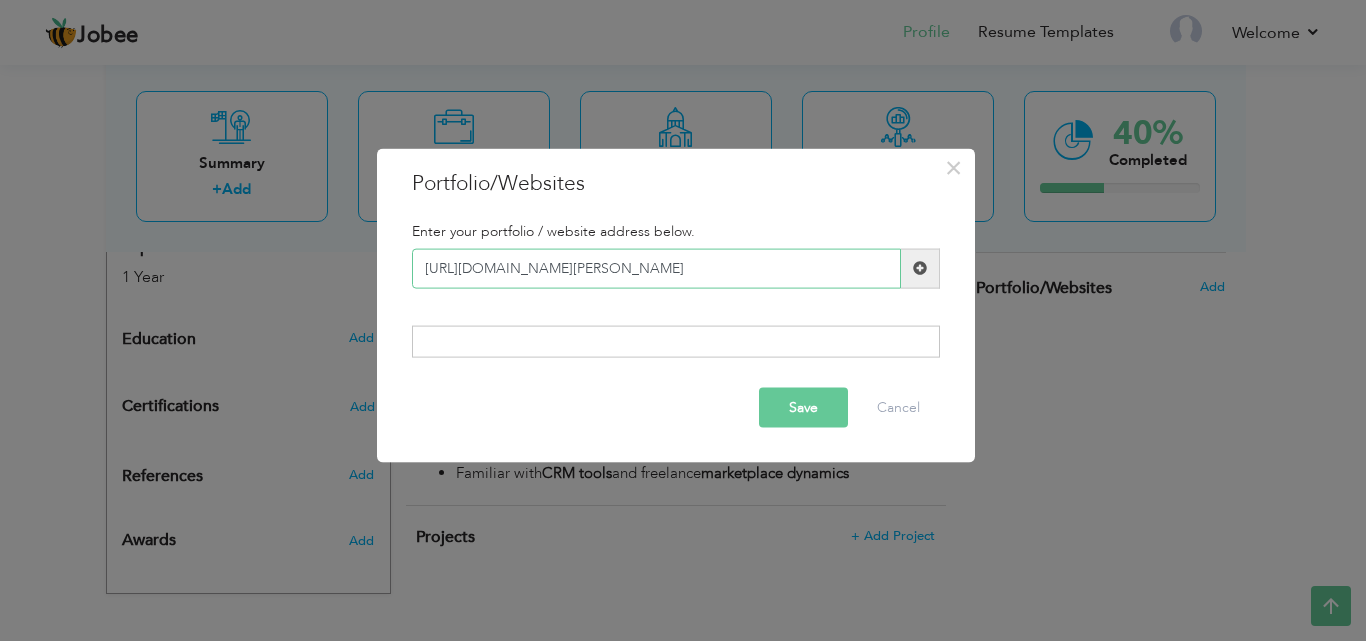 scroll, scrollTop: 0, scrollLeft: 478, axis: horizontal 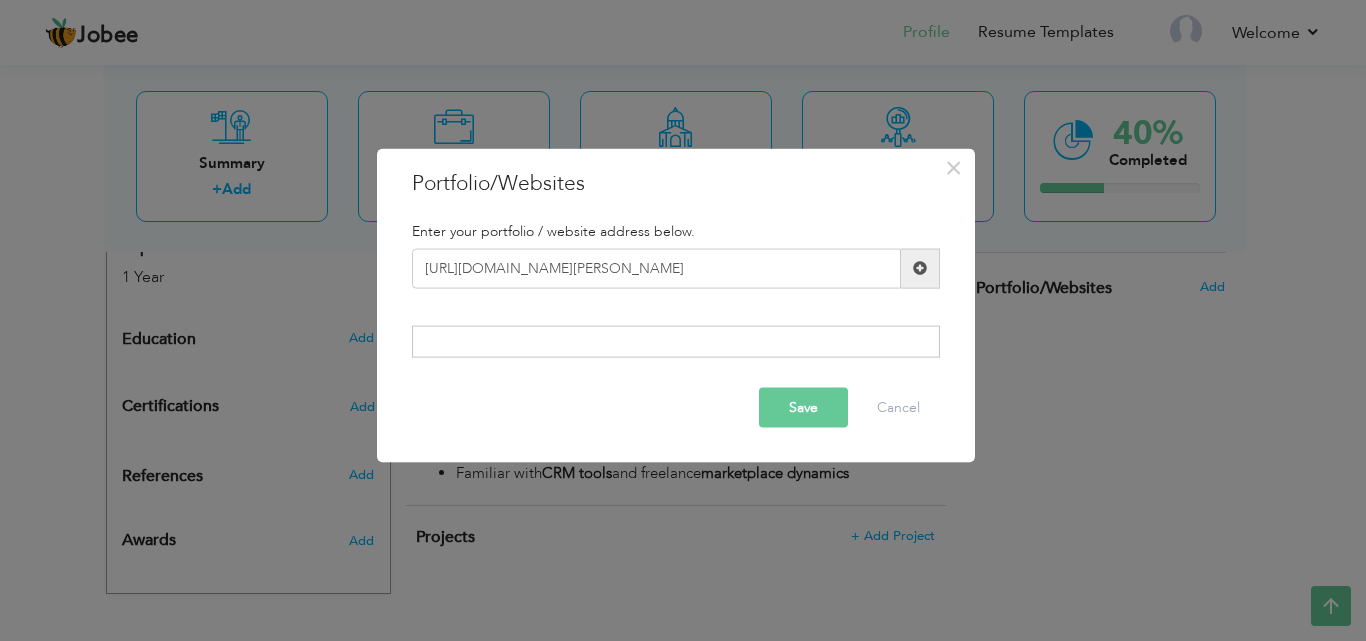 click on "Save" at bounding box center (803, 408) 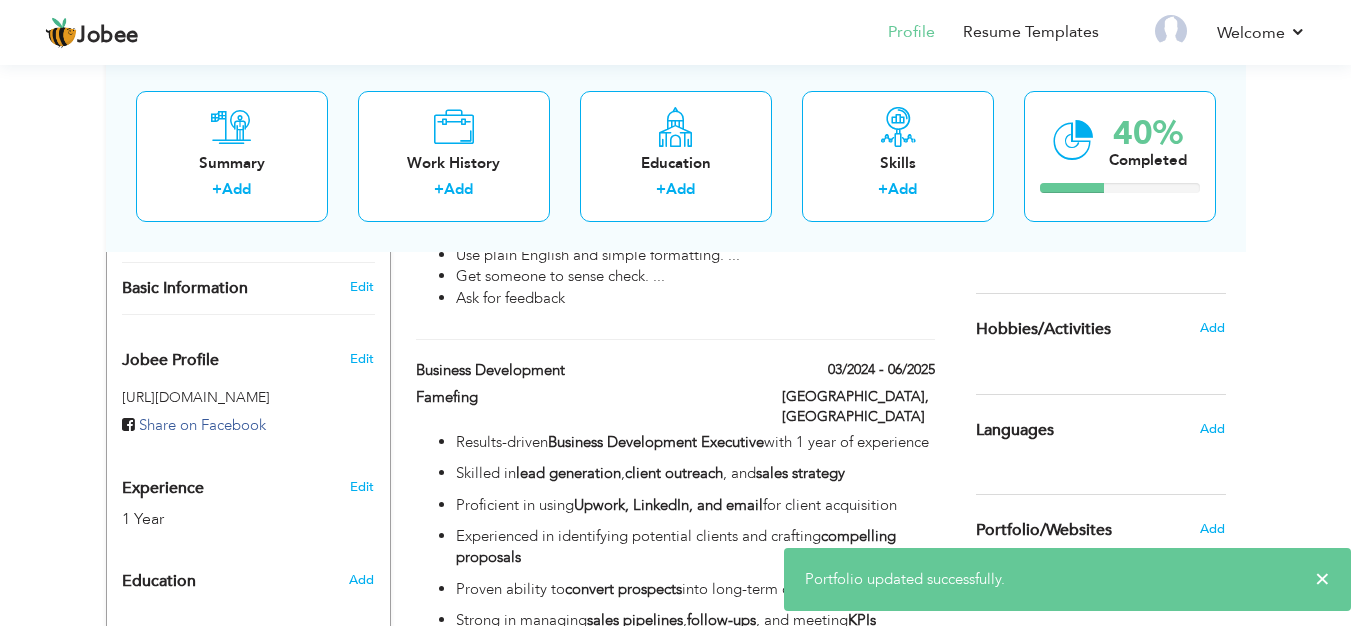 scroll, scrollTop: 540, scrollLeft: 0, axis: vertical 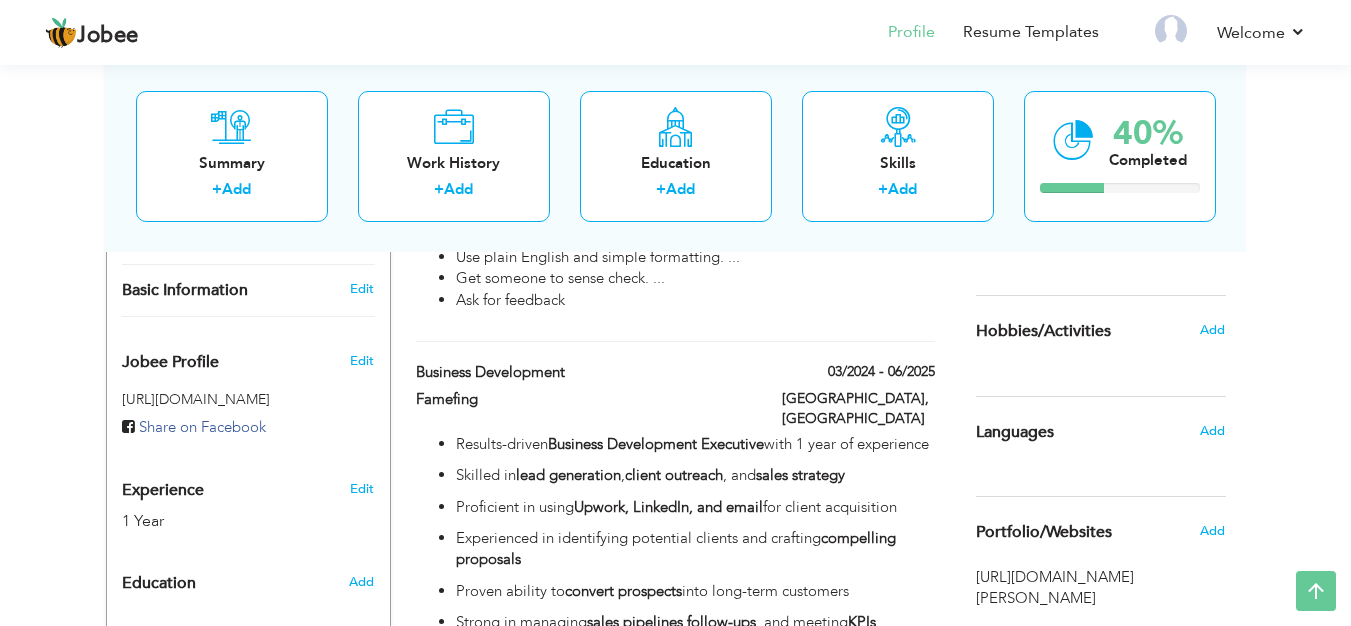 click on "Add" at bounding box center (1217, 431) 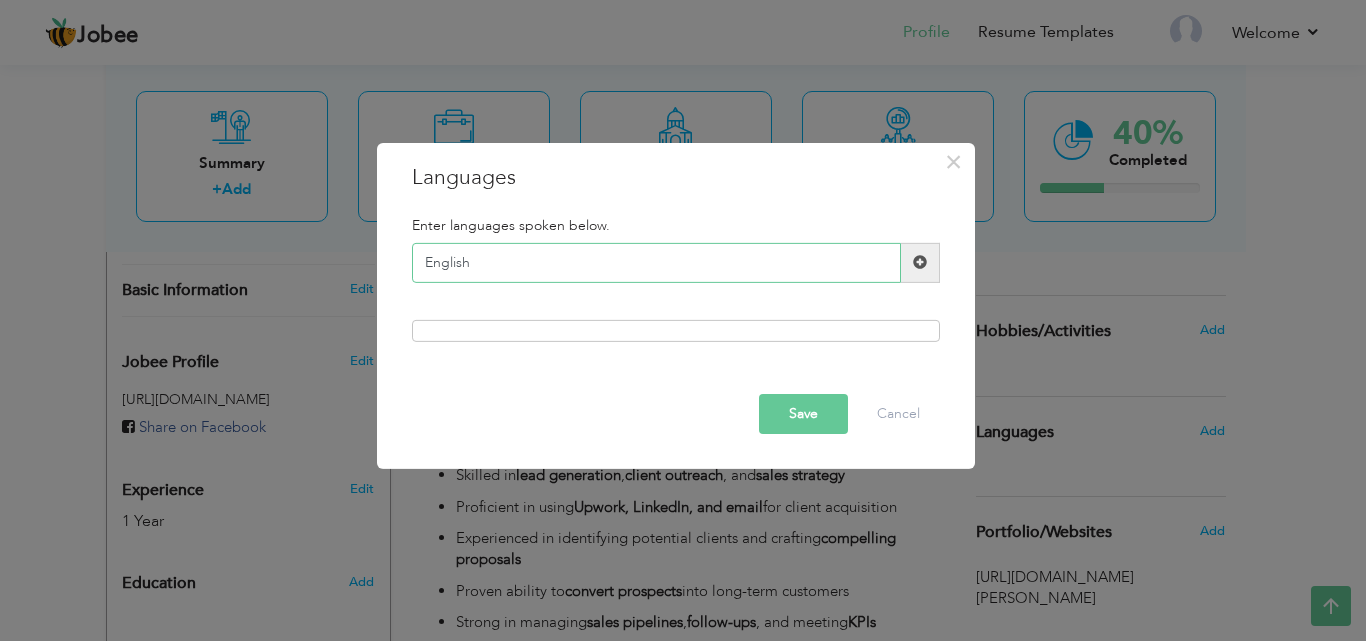 type on "English" 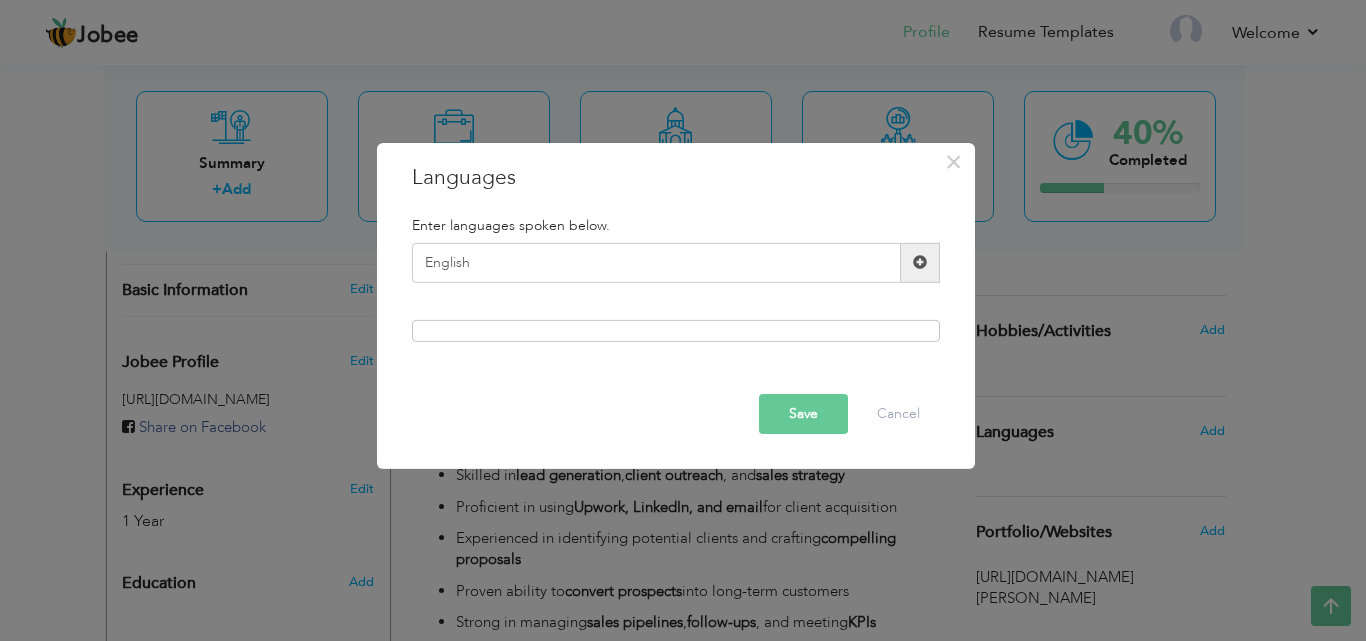 click at bounding box center (920, 262) 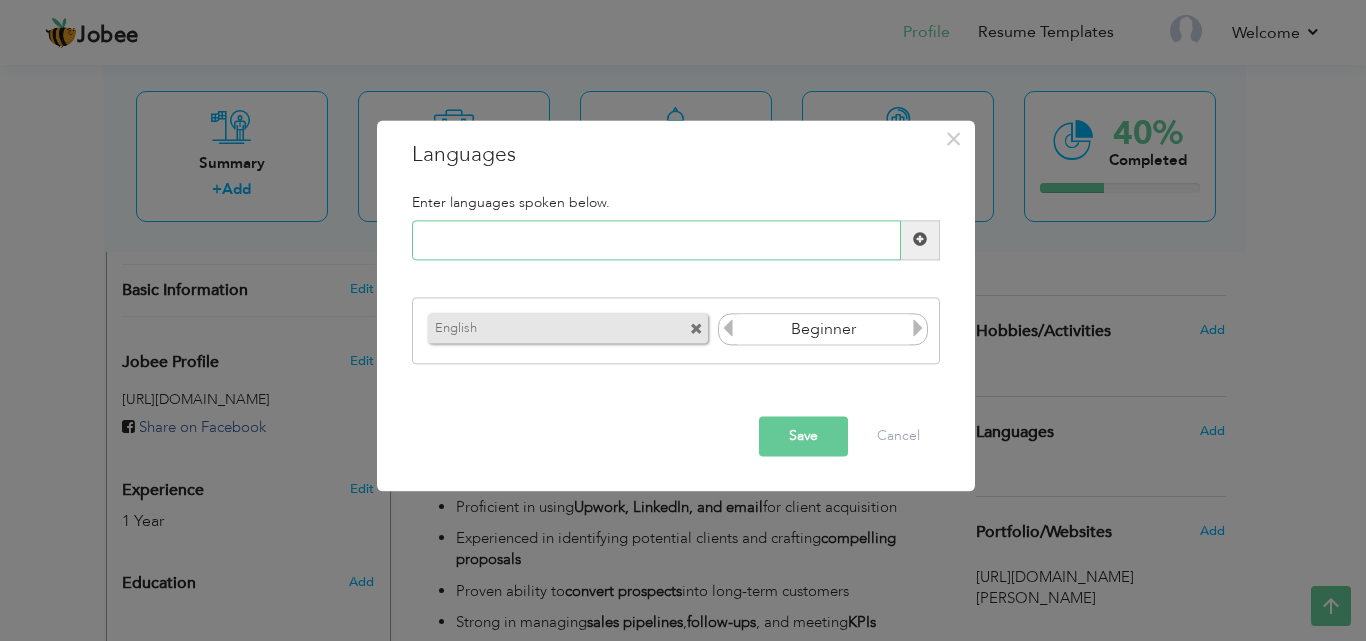 click at bounding box center (656, 240) 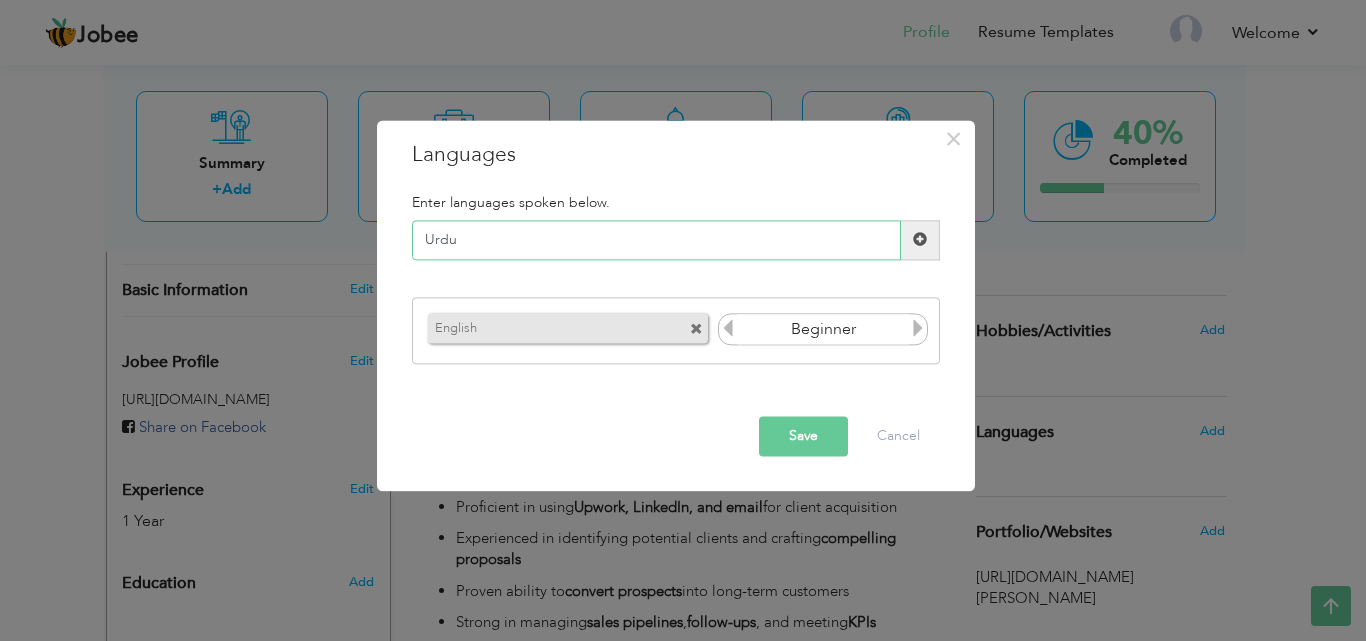 type on "Urdu" 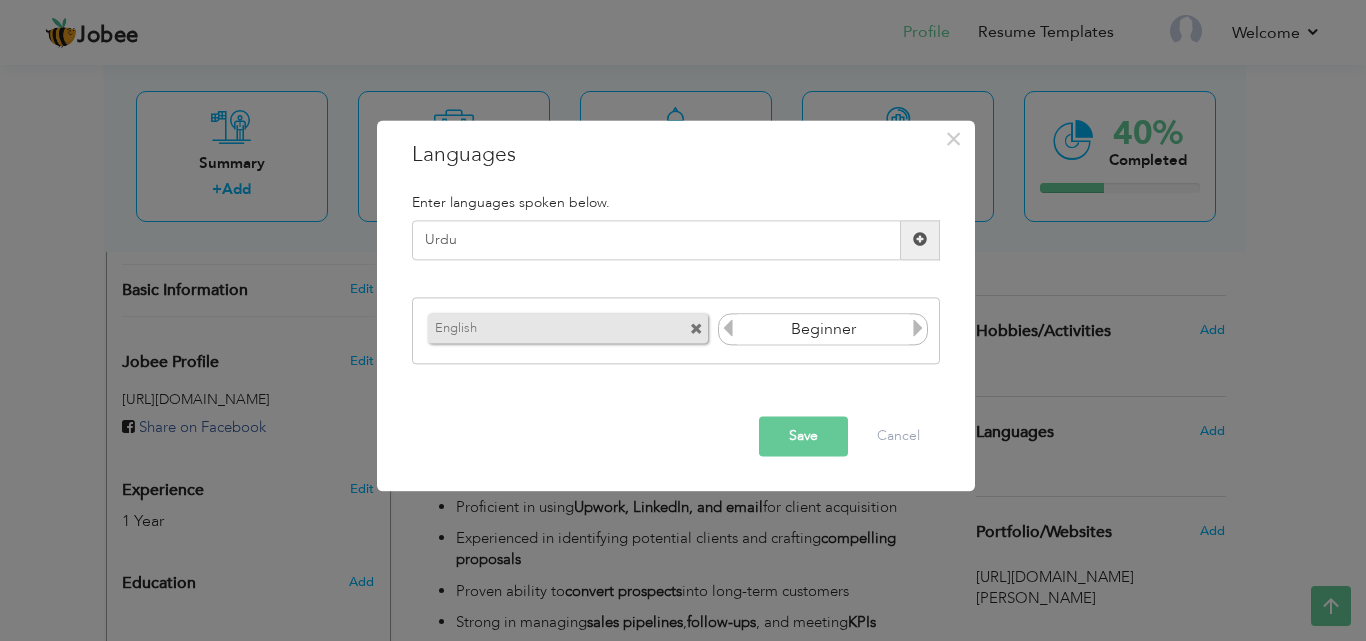 click on "Save" at bounding box center (803, 436) 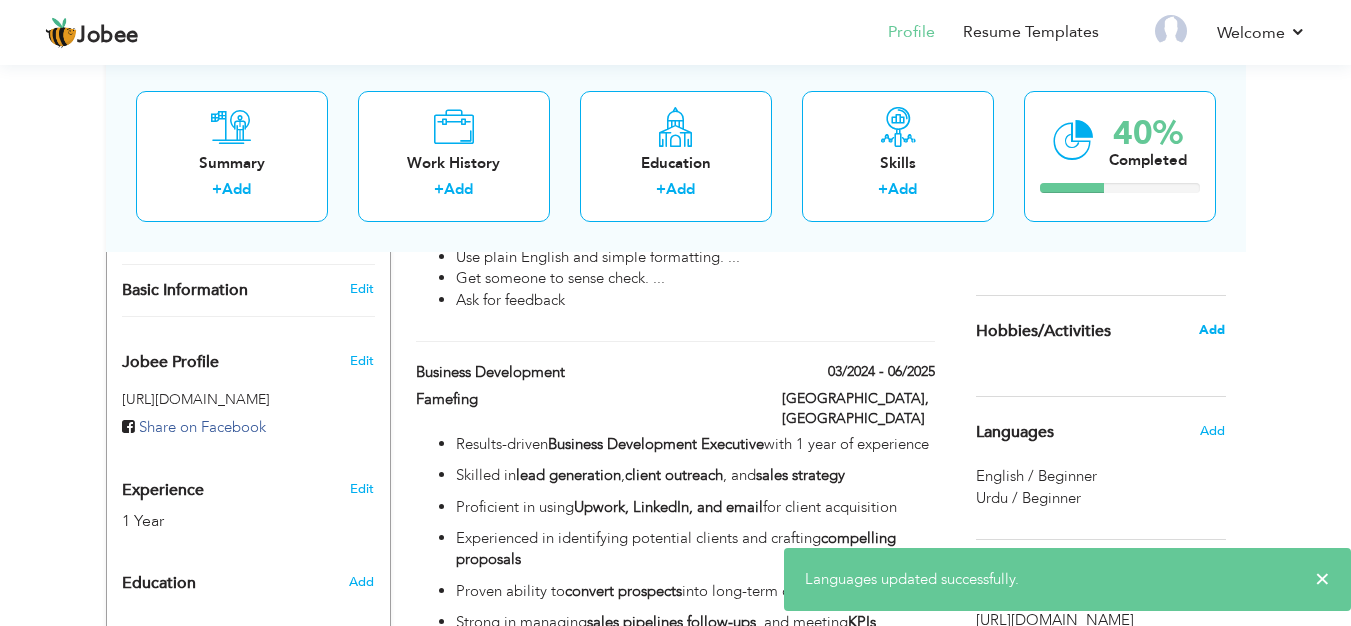 click on "Add" at bounding box center [1212, 330] 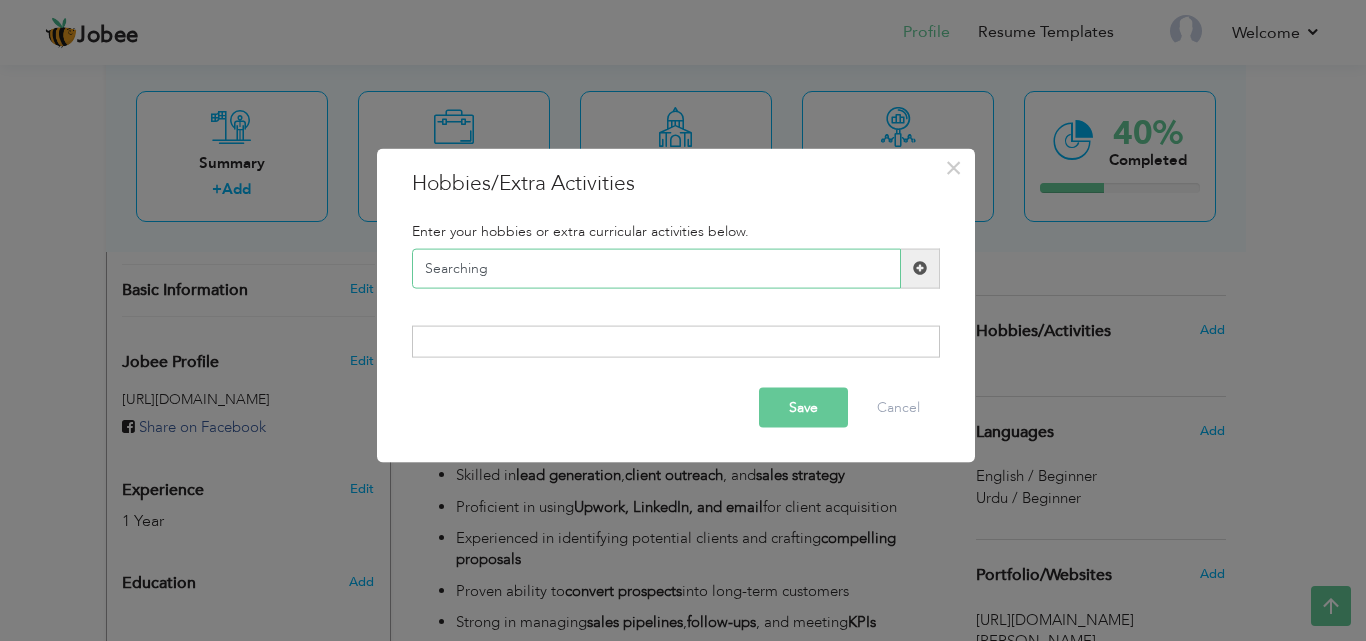 type on "Searching" 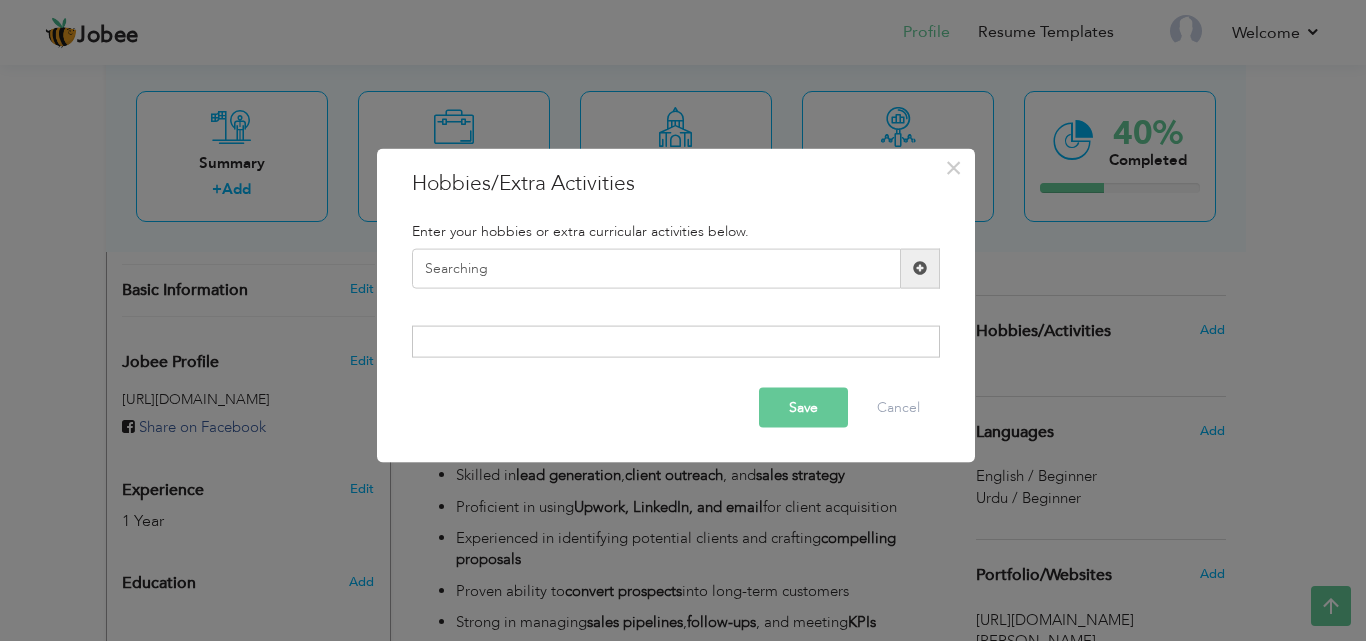 click on "Save" at bounding box center [803, 408] 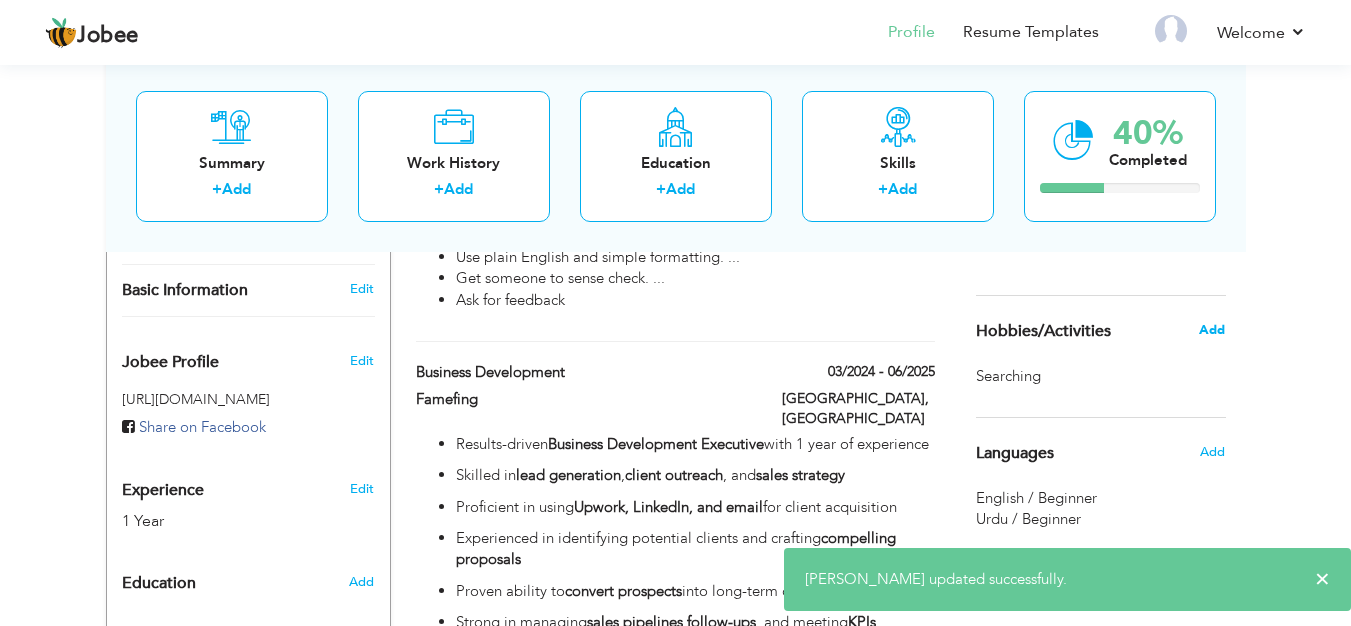 click on "Add" at bounding box center (1212, 330) 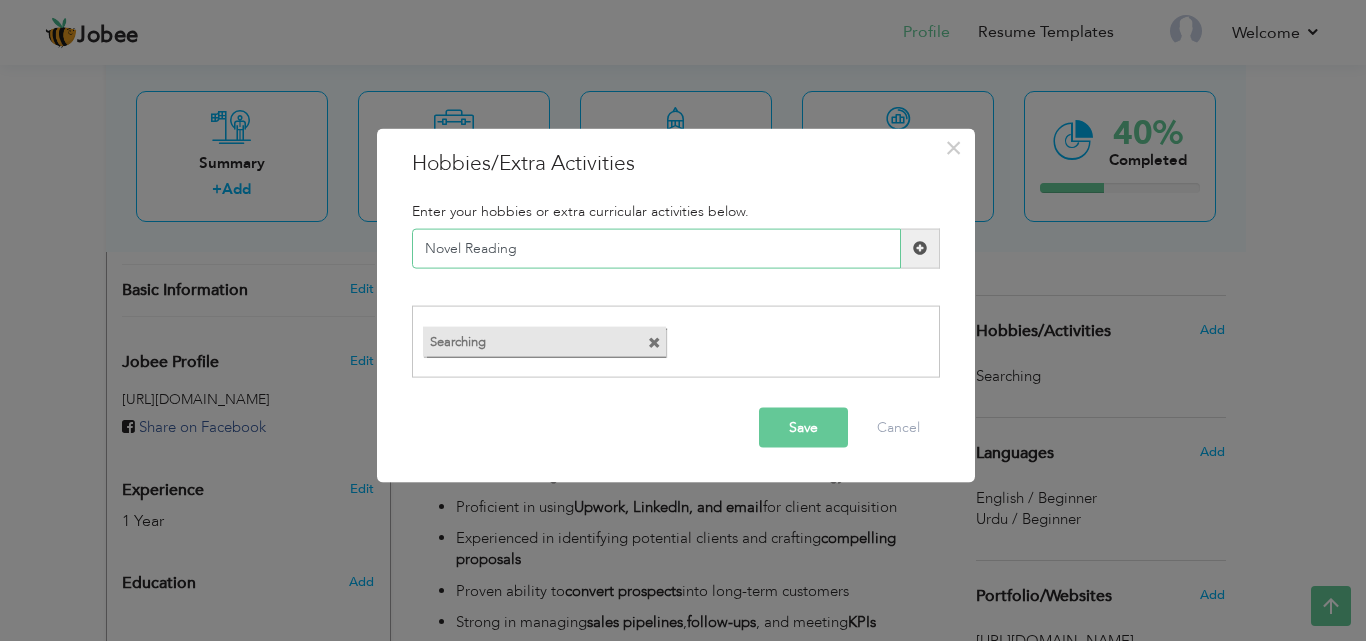 type on "Novel Reading" 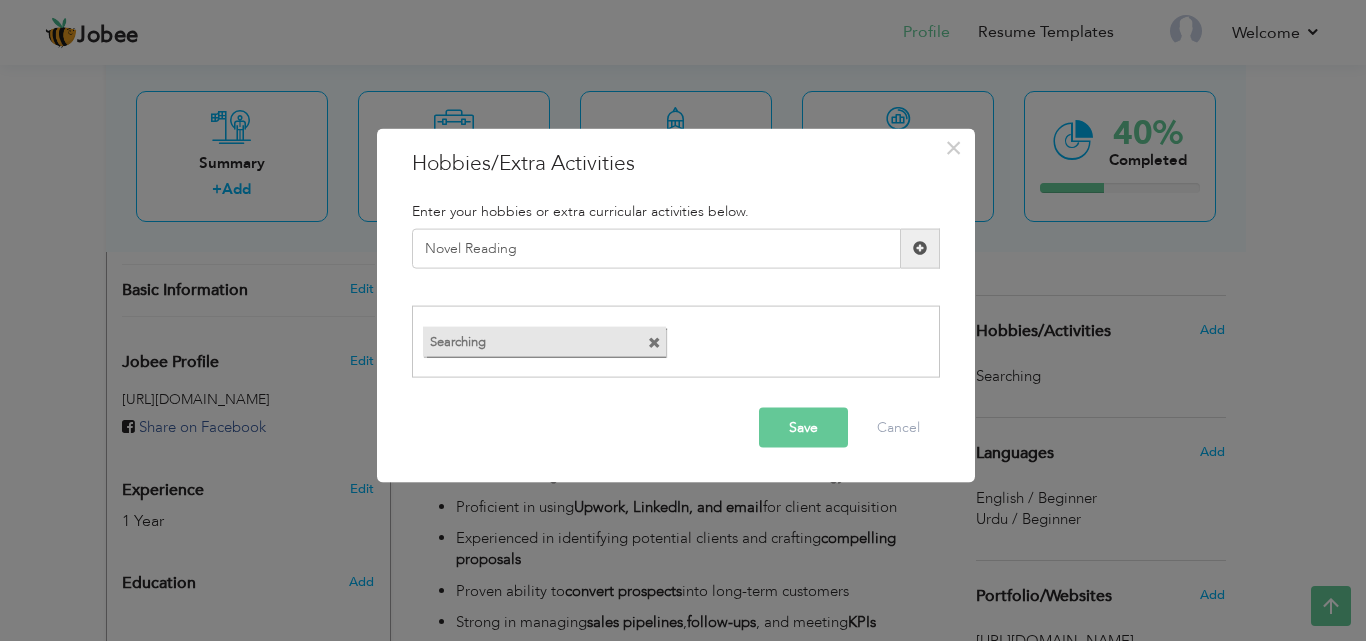 click at bounding box center (920, 248) 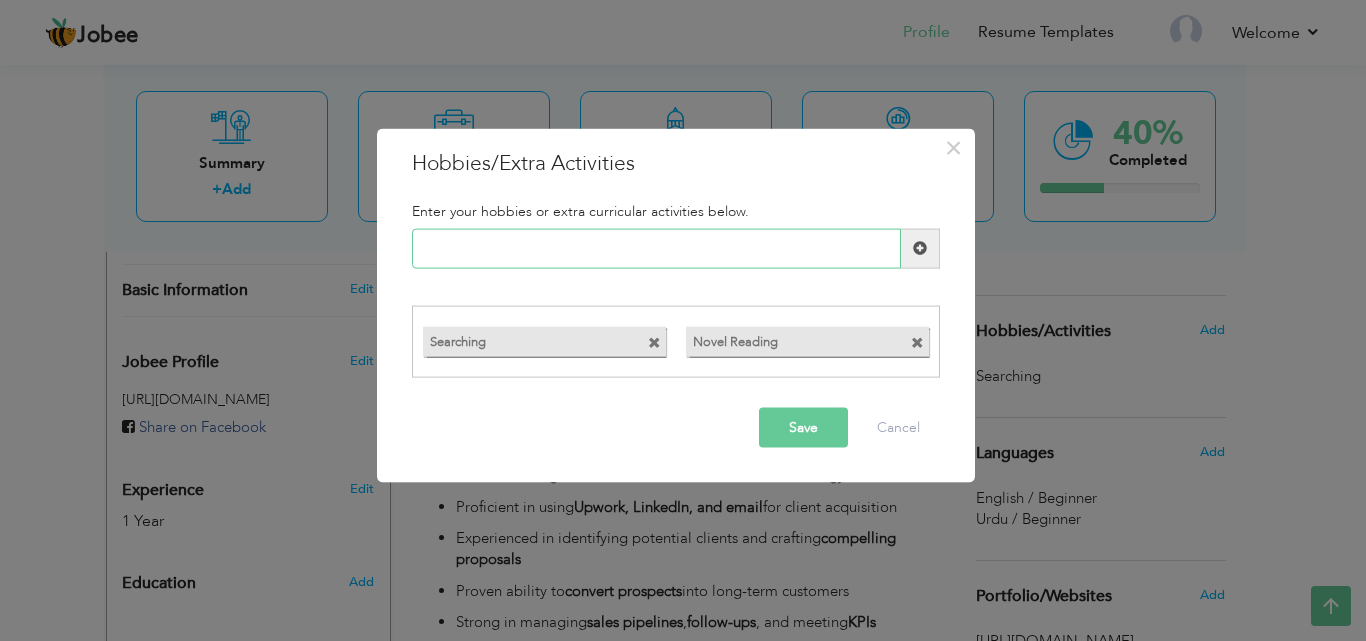 click at bounding box center (656, 248) 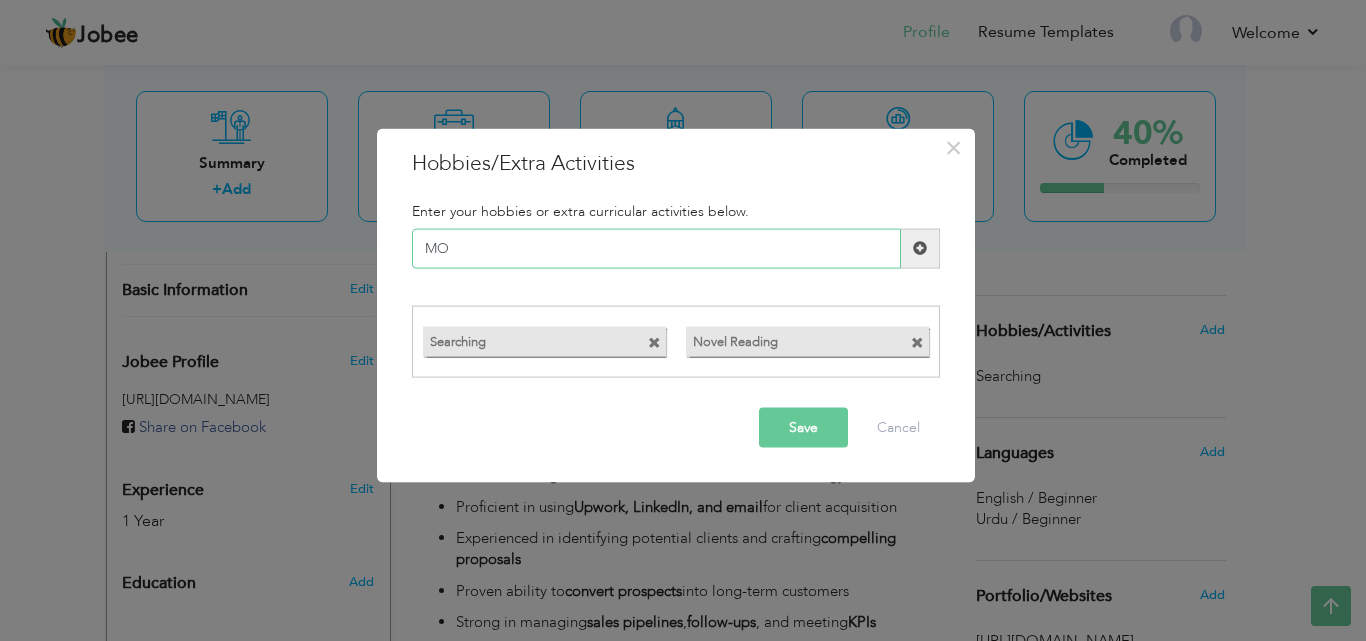 type on "M" 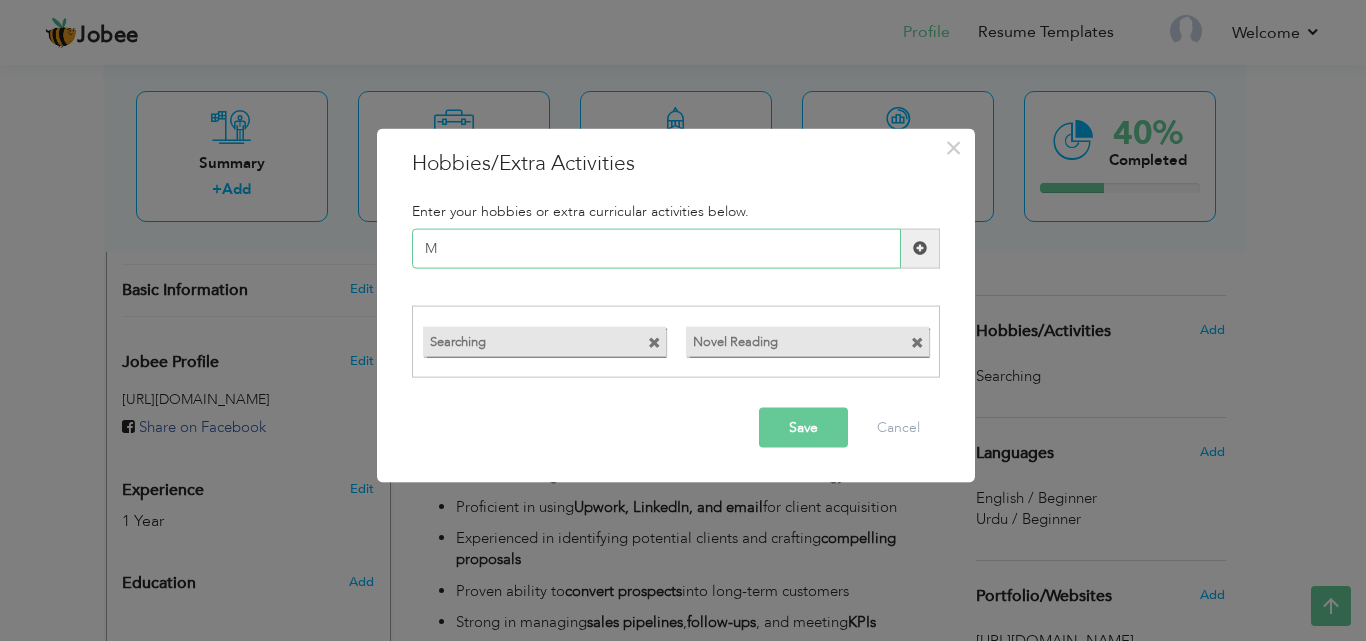 type 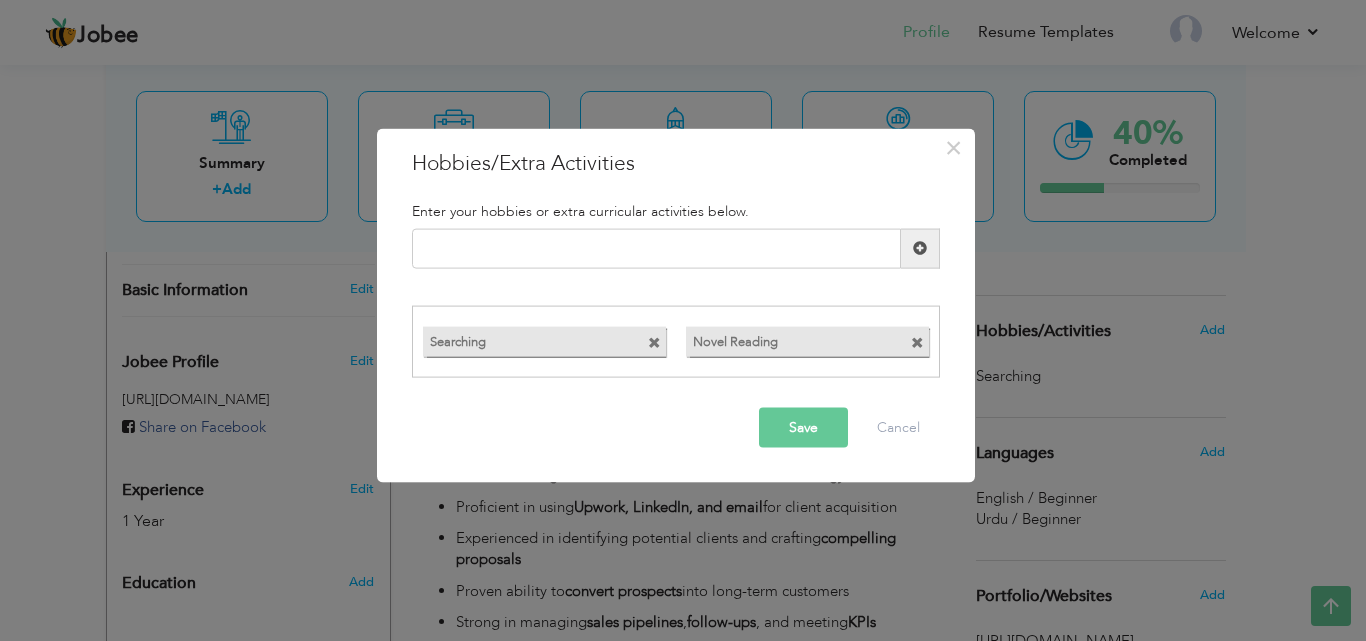 click on "Save" at bounding box center [803, 428] 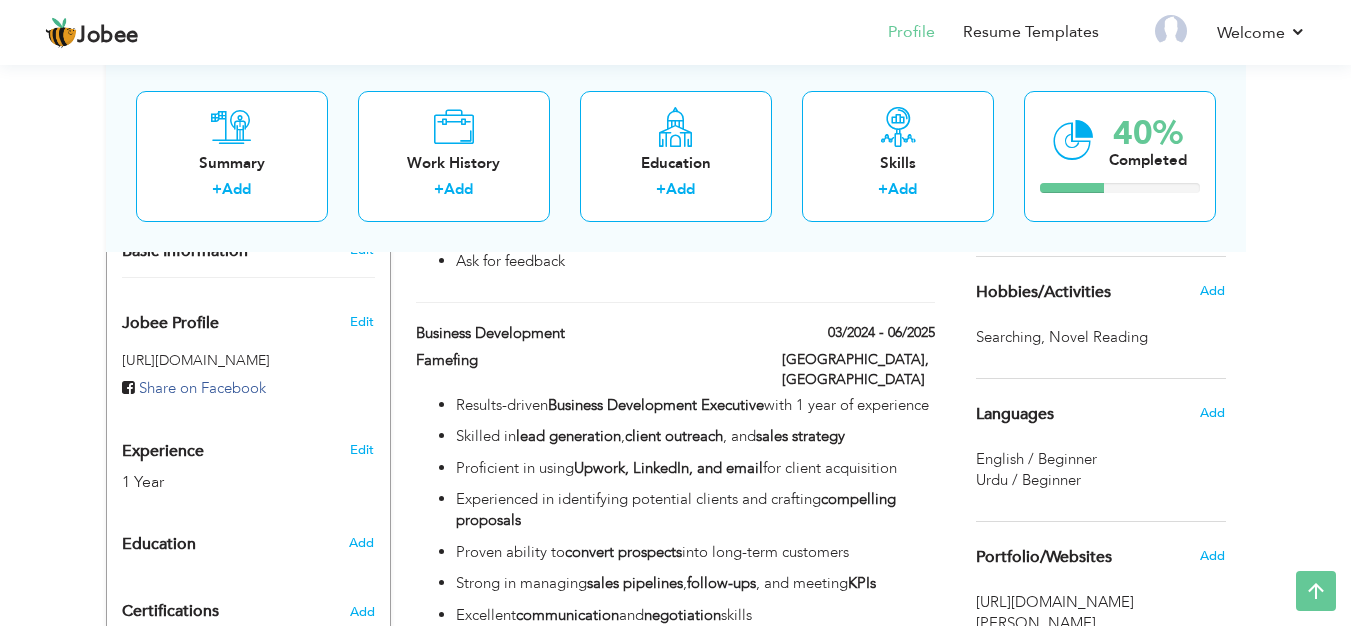 scroll, scrollTop: 610, scrollLeft: 0, axis: vertical 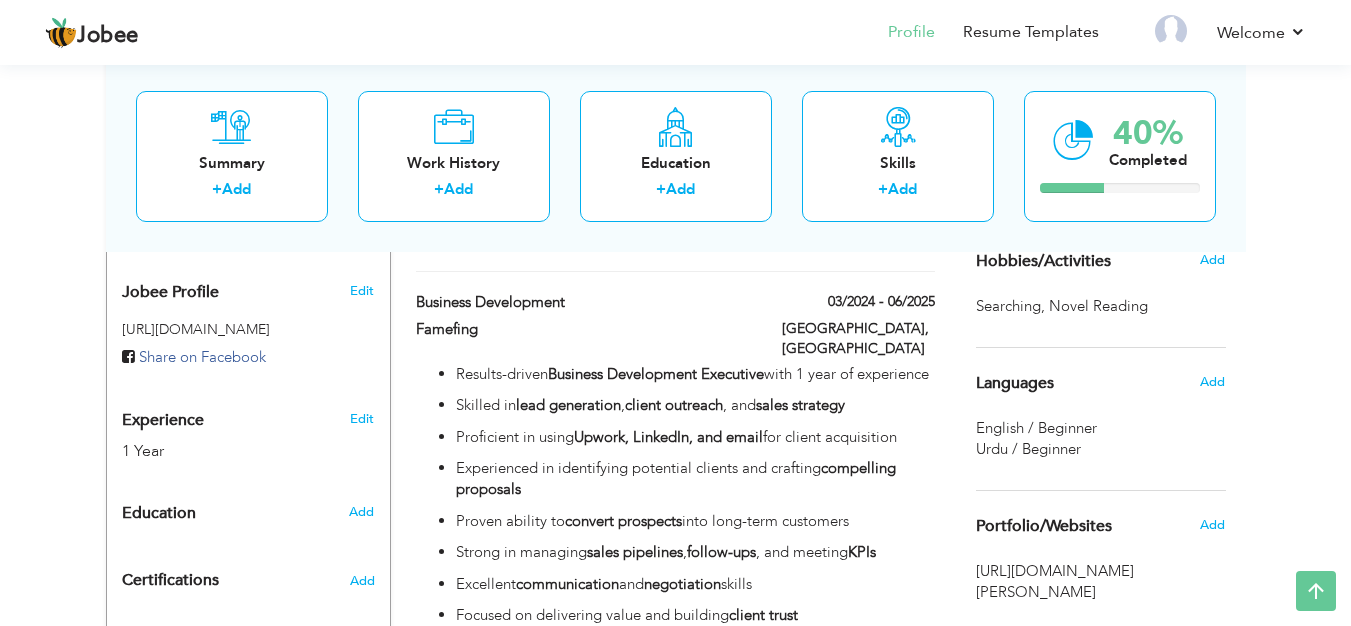 click on "Add" at bounding box center (365, 512) 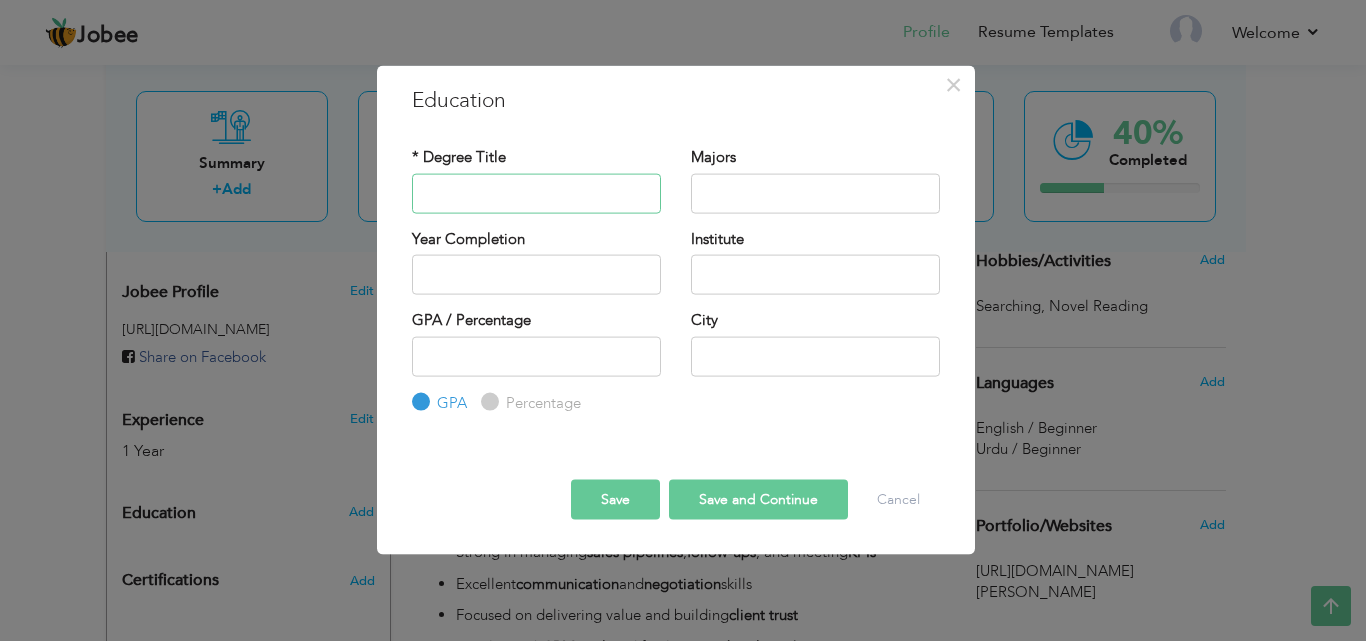click at bounding box center (536, 193) 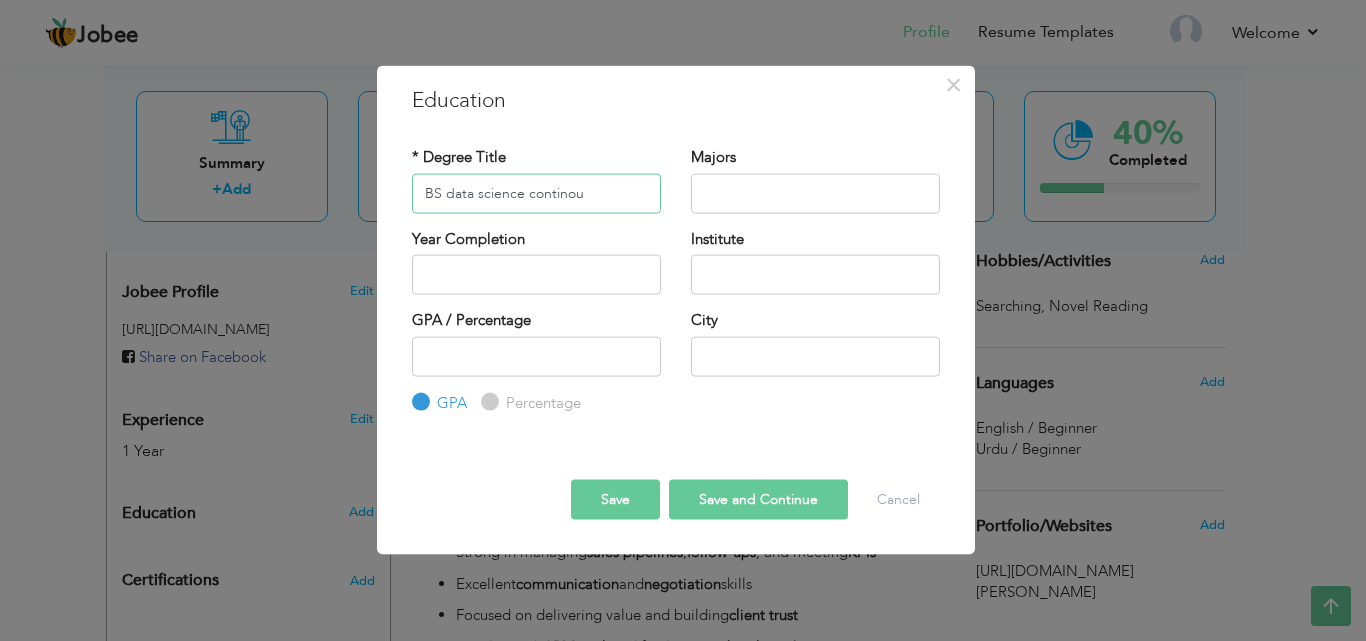 type on "BS data science continou" 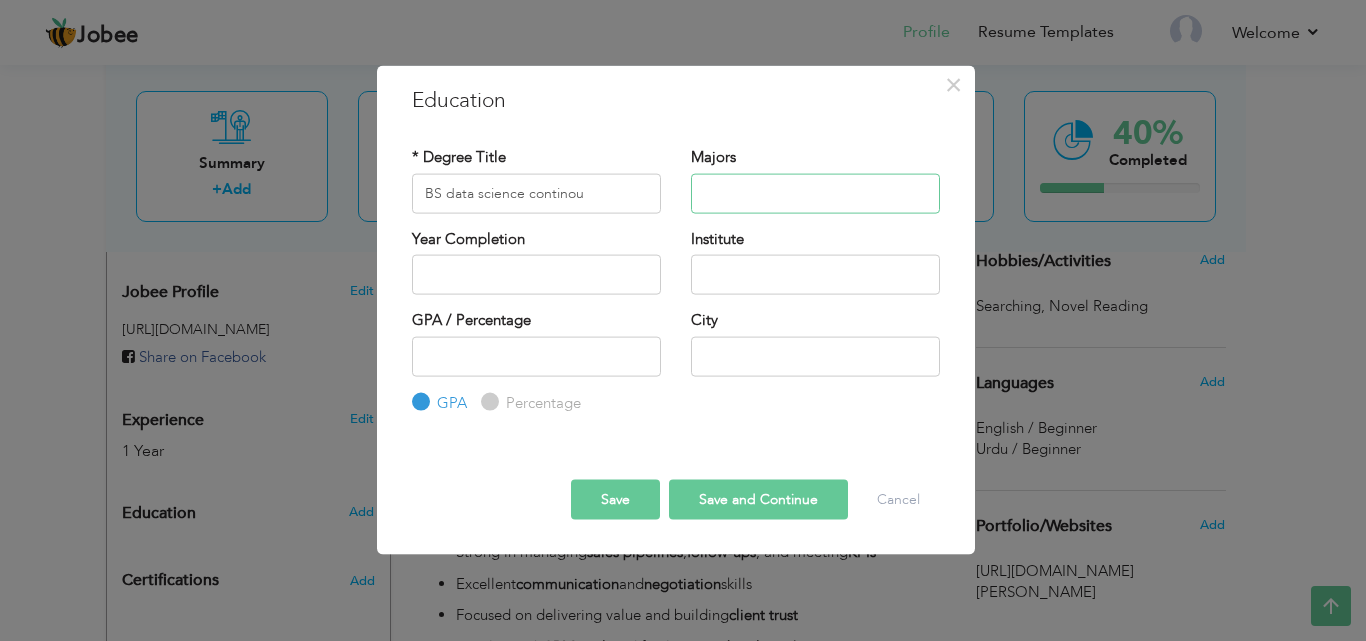 click at bounding box center (815, 193) 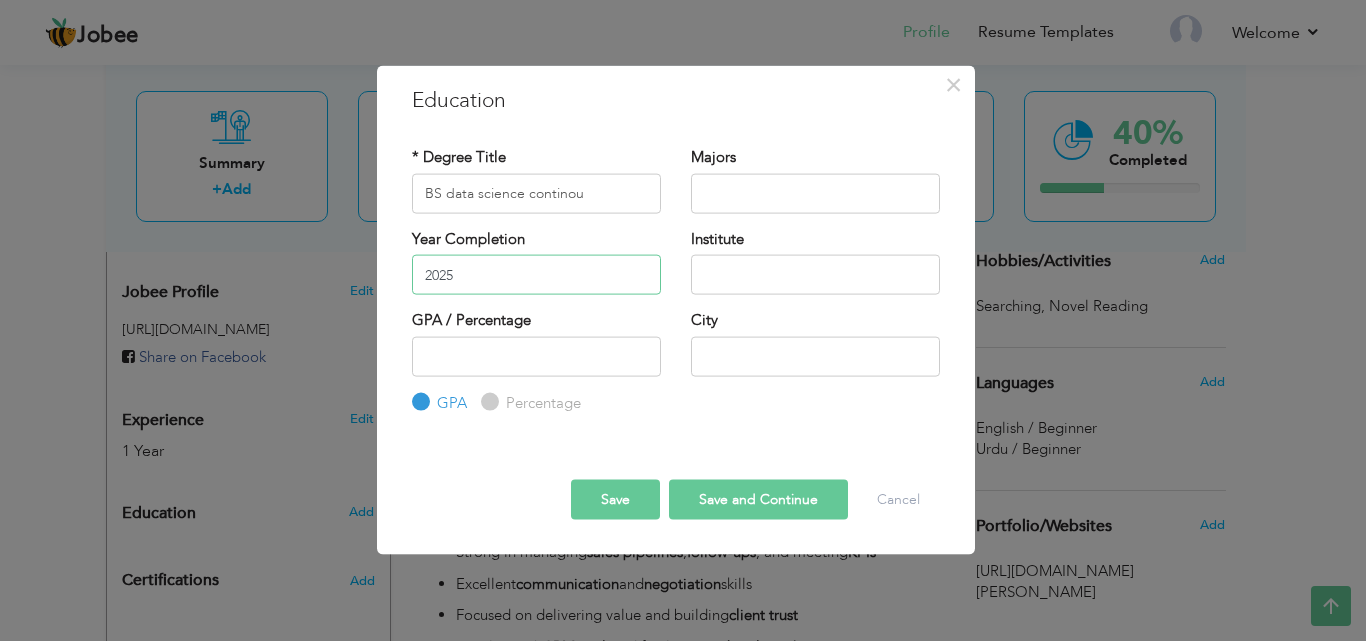 click on "2025" at bounding box center (536, 275) 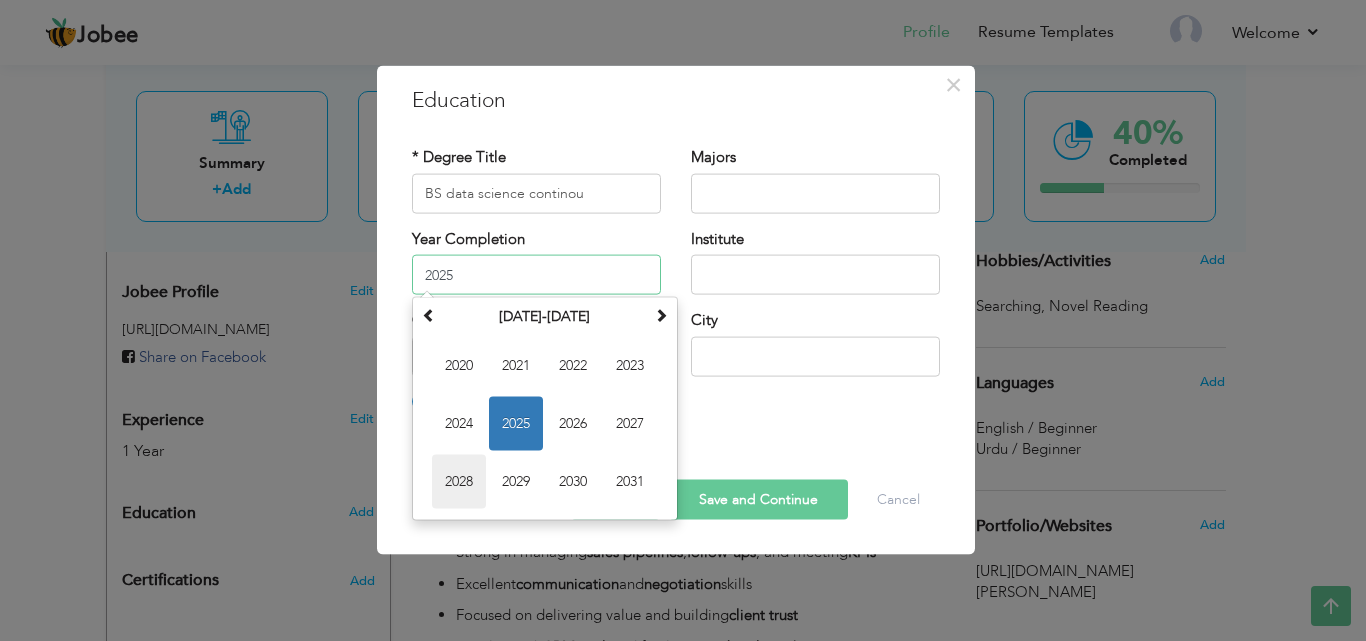 click on "2028" at bounding box center (459, 482) 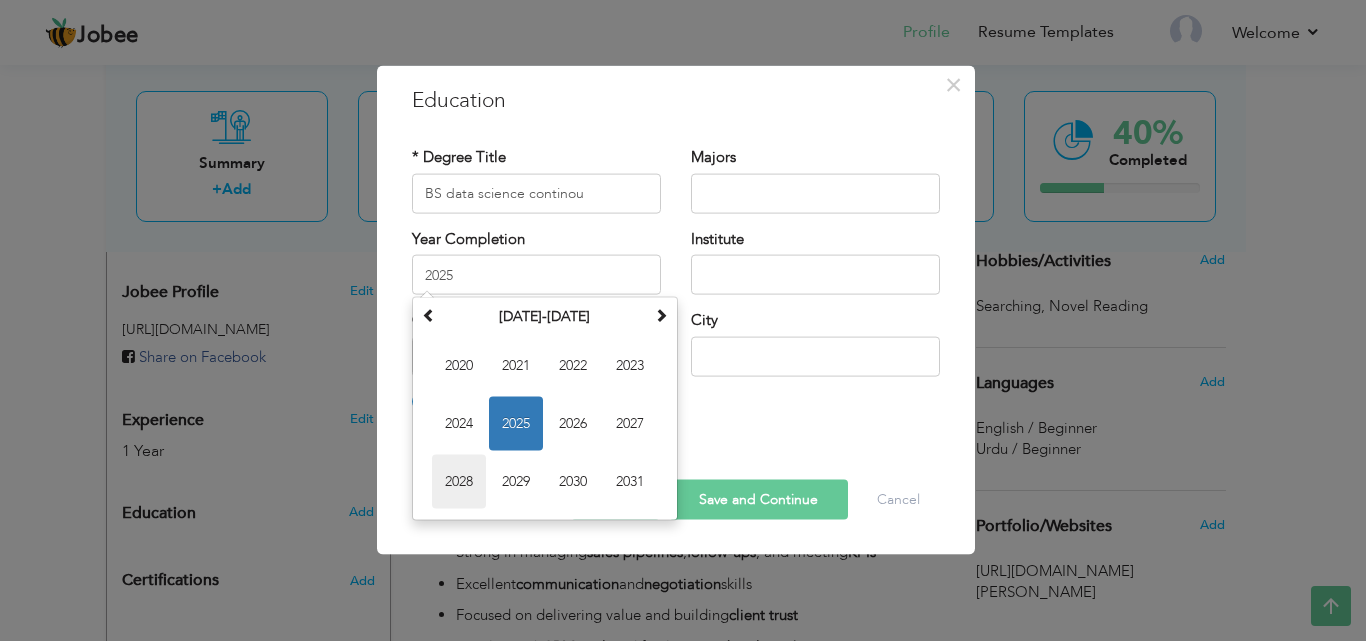 type on "2028" 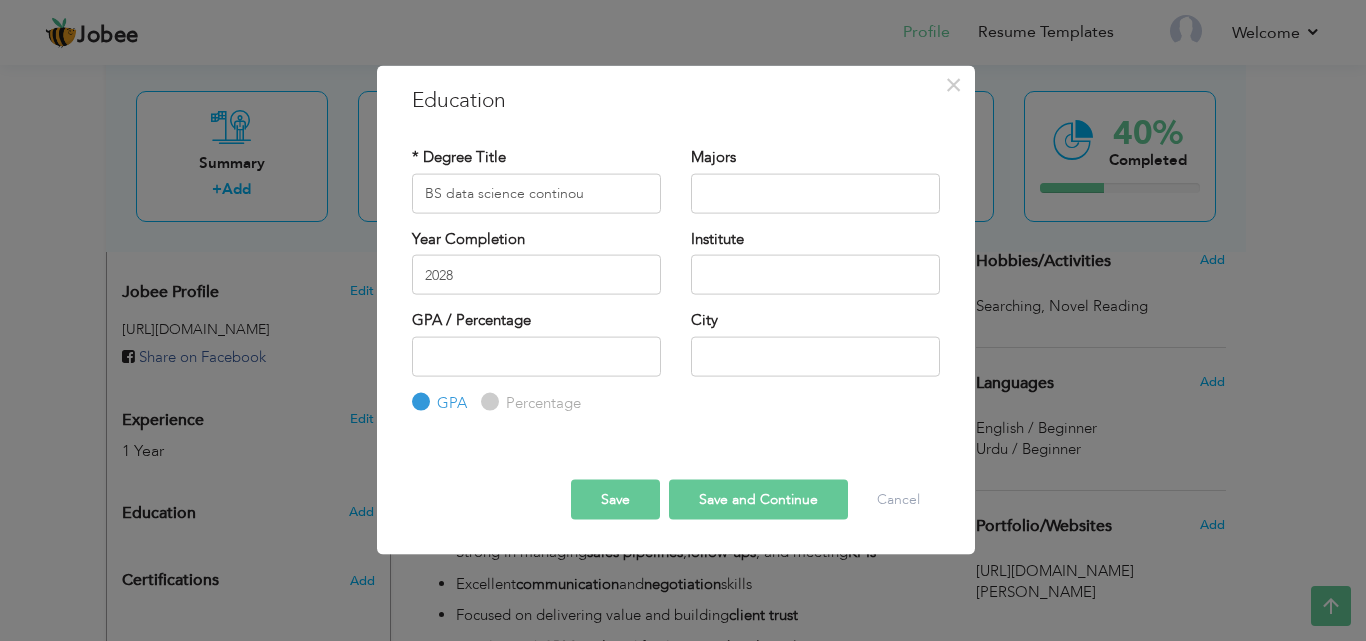 click on "Institute" at bounding box center (815, 261) 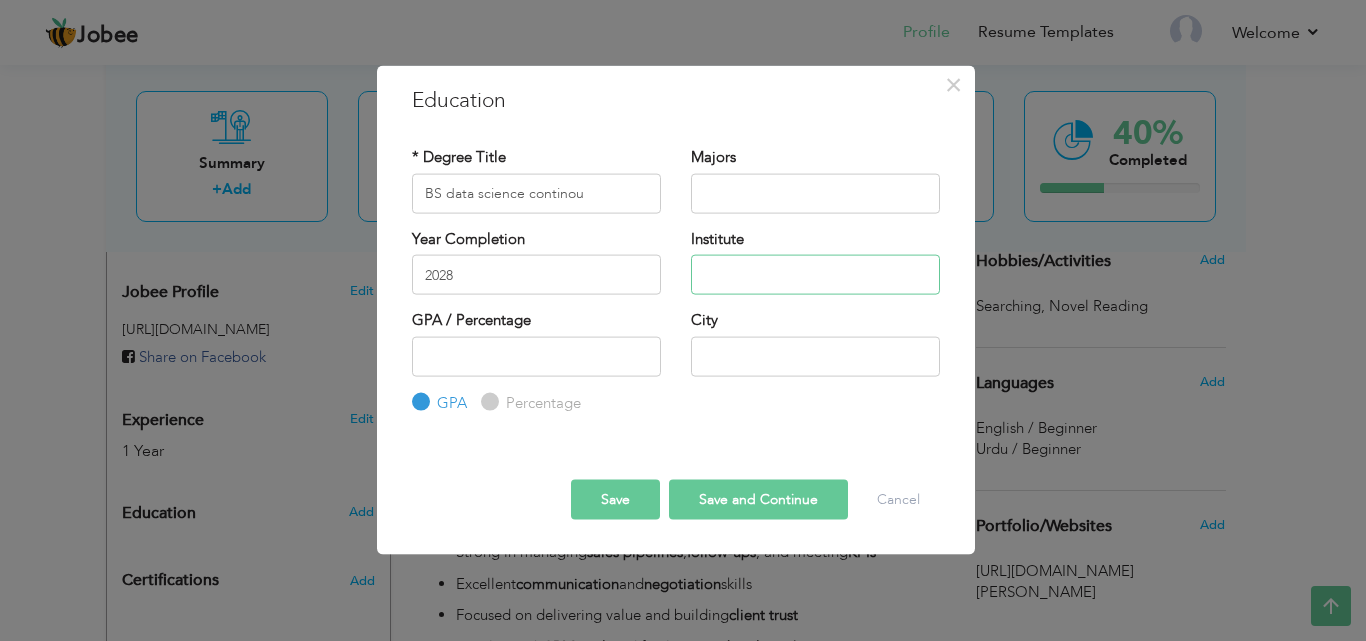 click at bounding box center [815, 275] 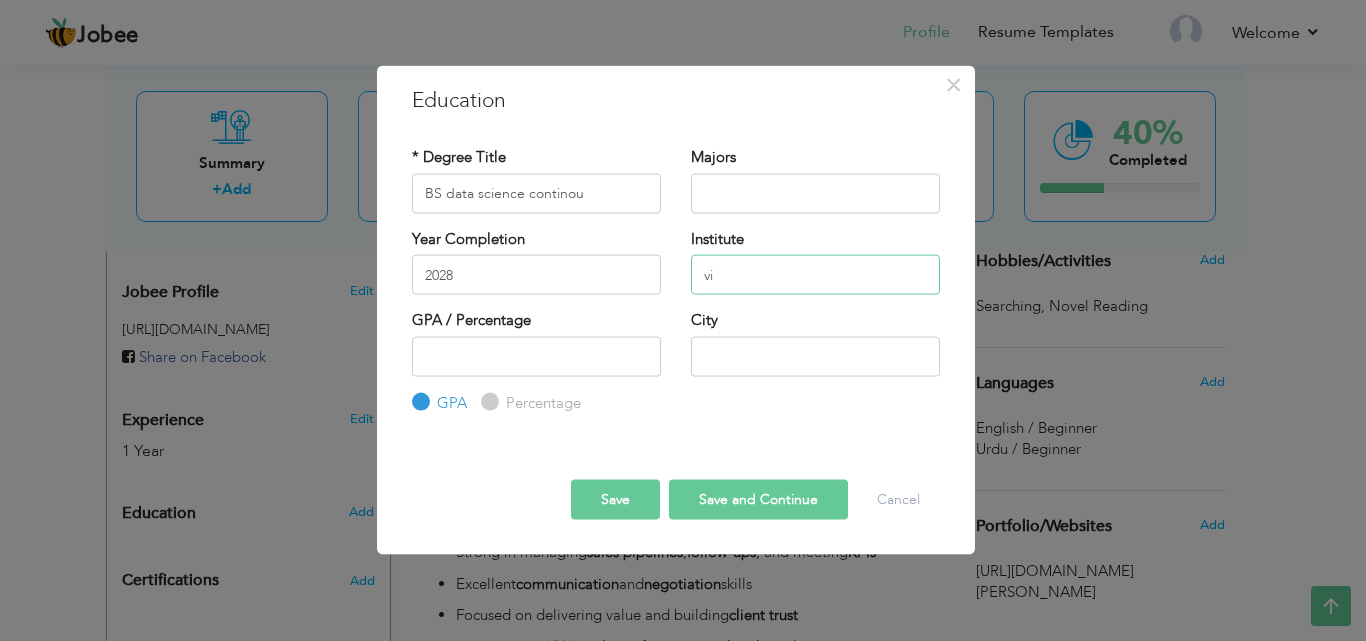 type on "v" 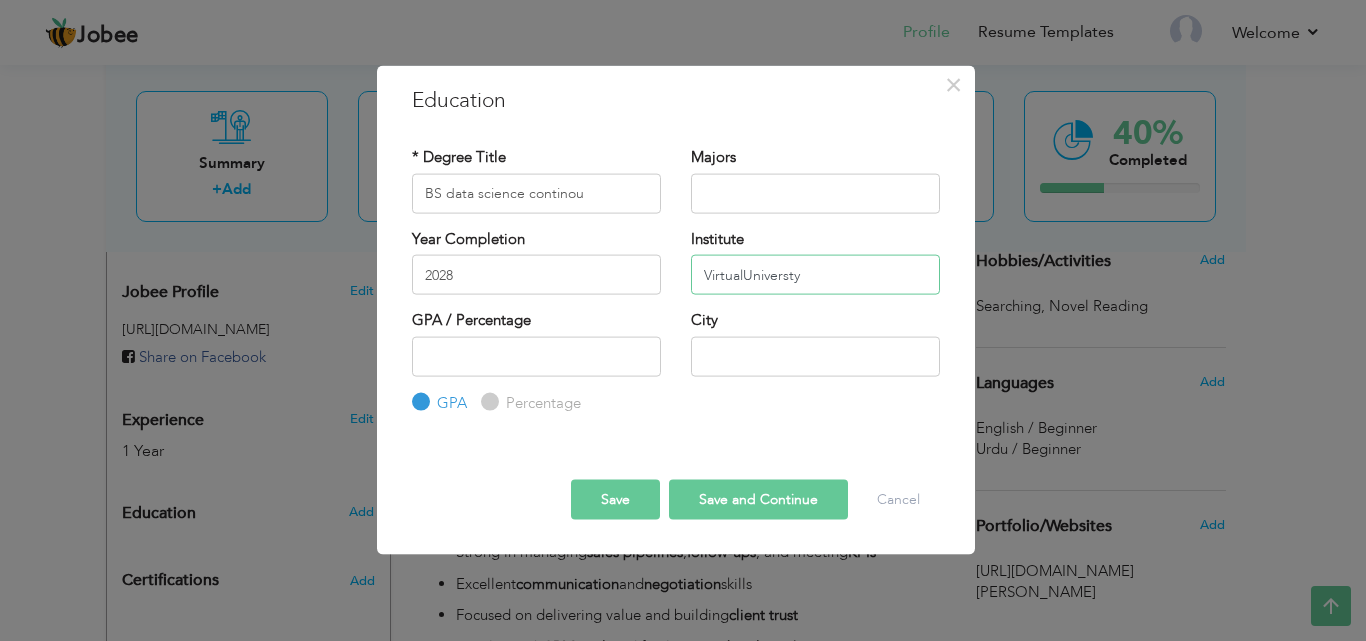type on "VirtualUniversty" 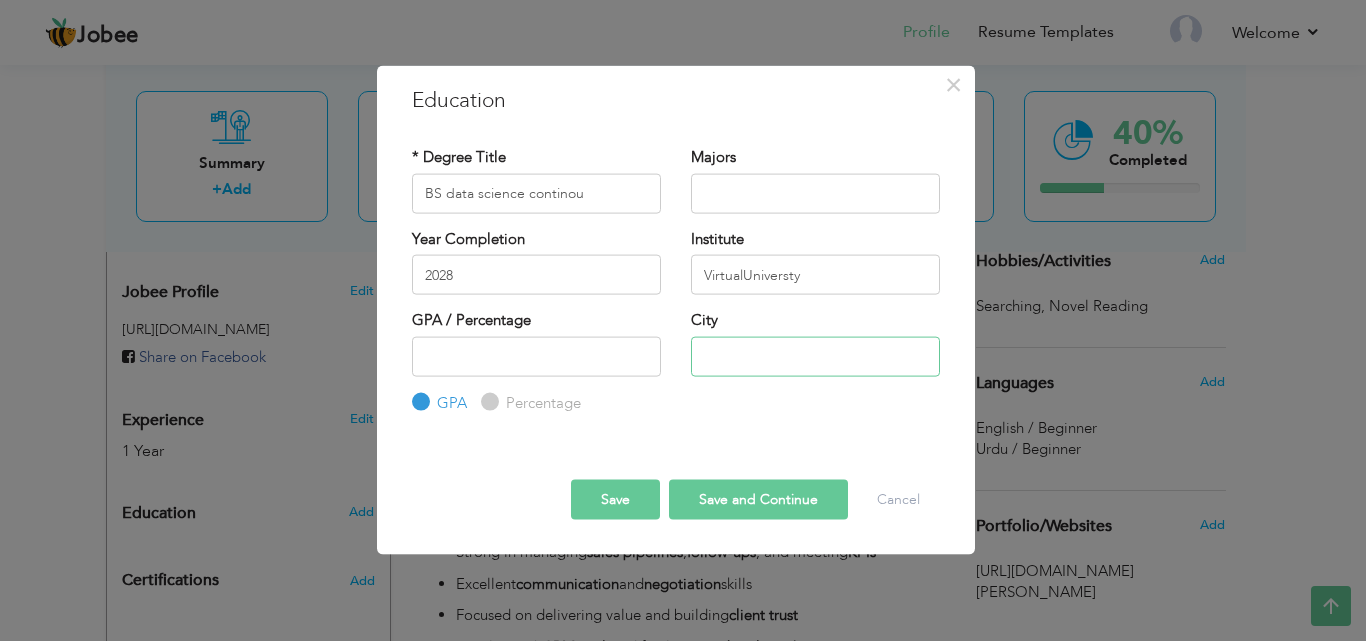 click at bounding box center (815, 356) 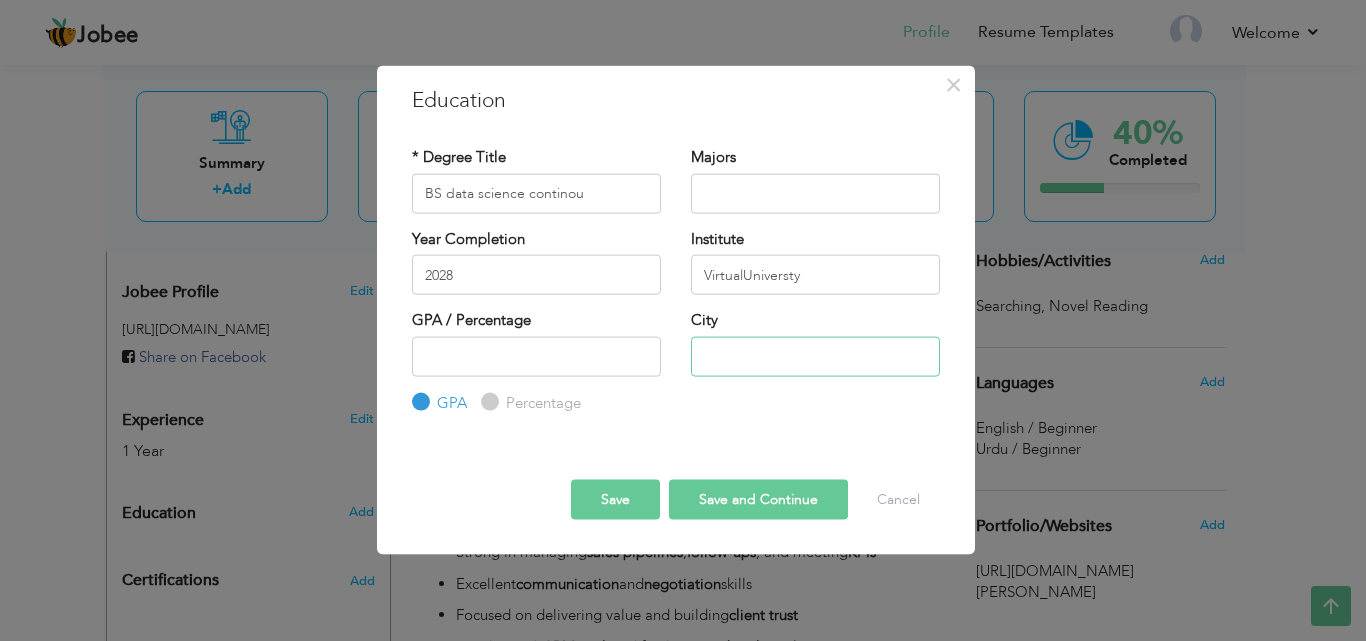 type on "[GEOGRAPHIC_DATA]" 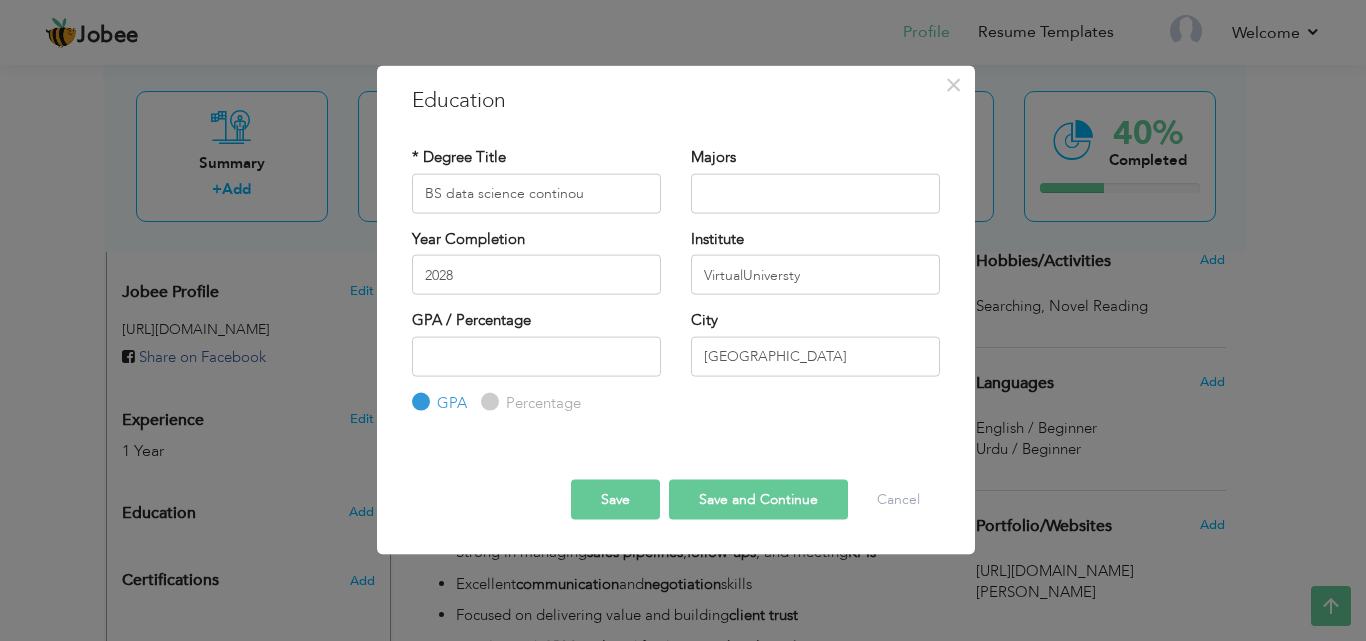 click on "Save and Continue" at bounding box center [758, 500] 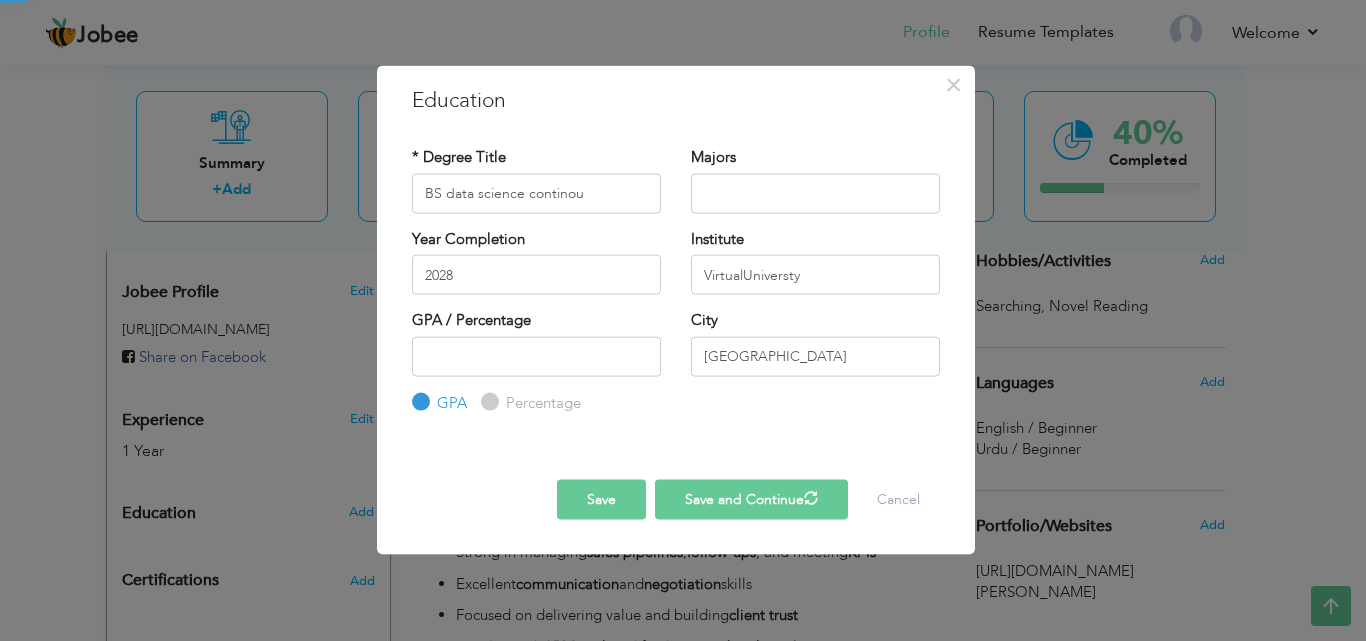 type 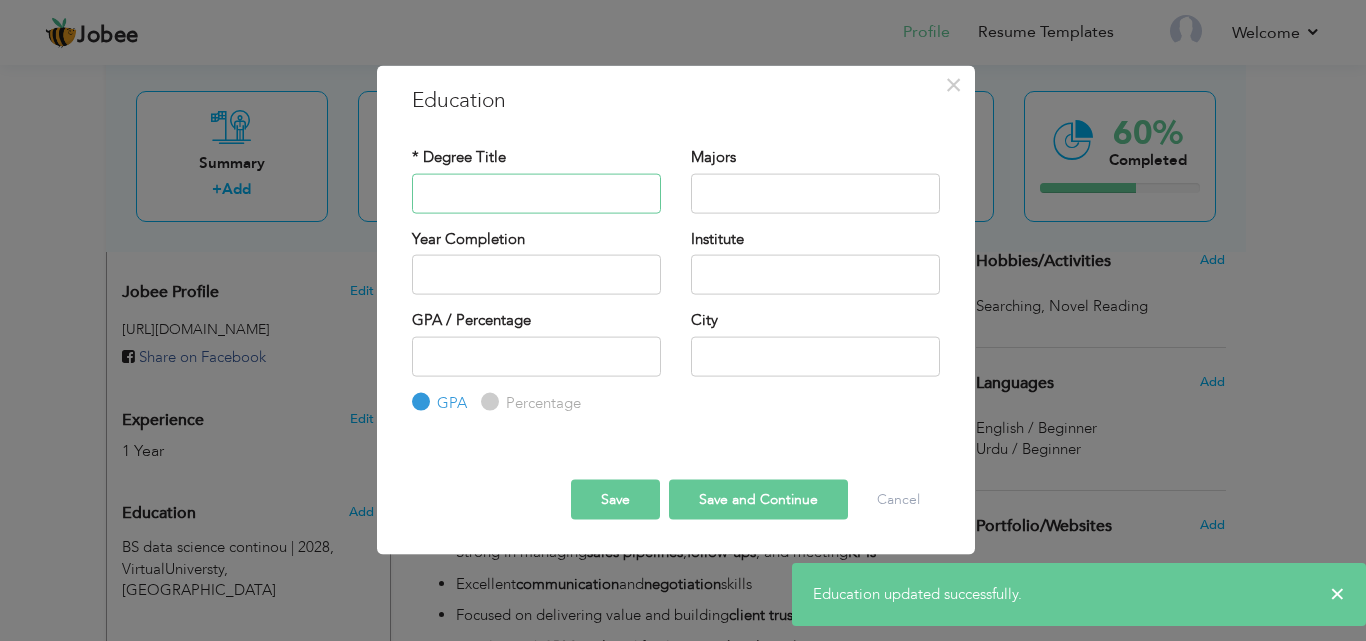click at bounding box center (536, 193) 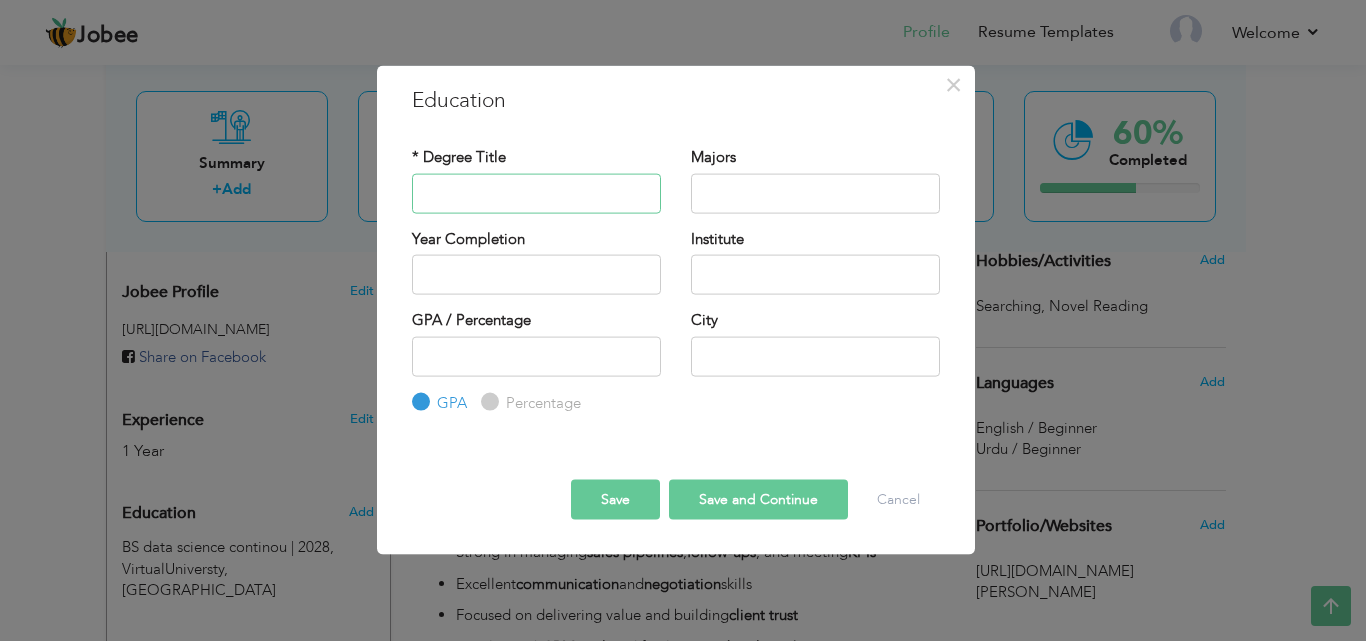 type on "i" 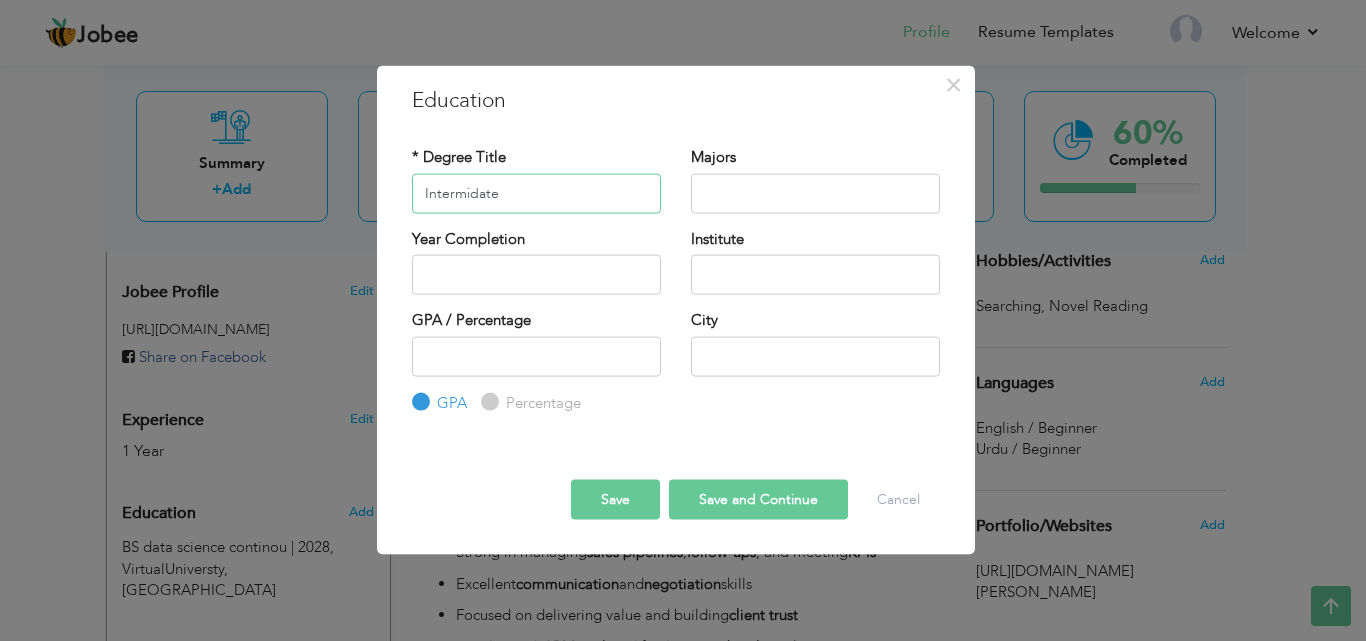 type on "Intermidate" 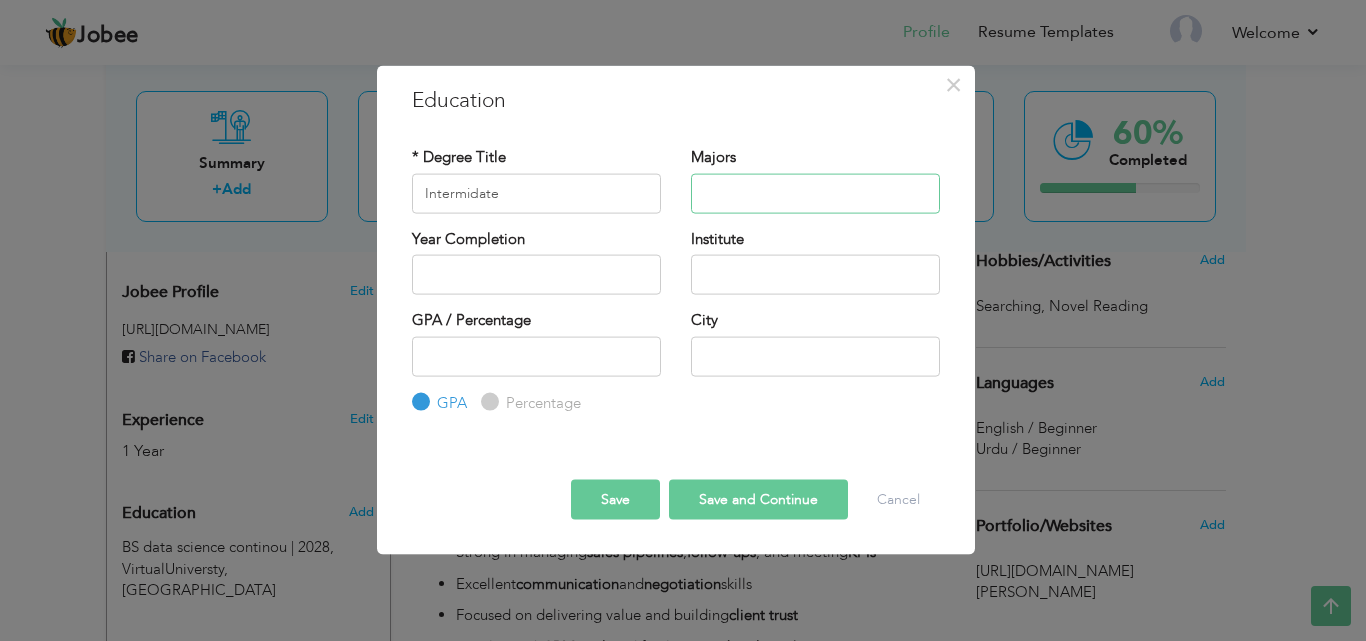 click at bounding box center (815, 193) 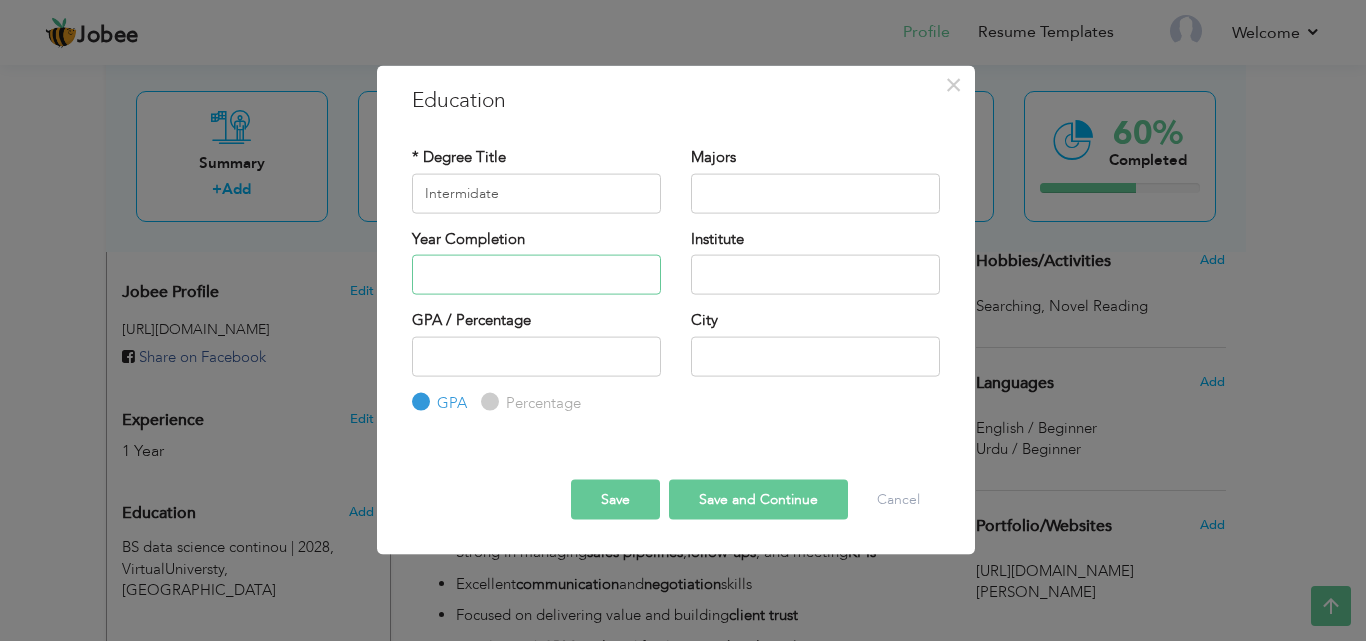 click at bounding box center (536, 275) 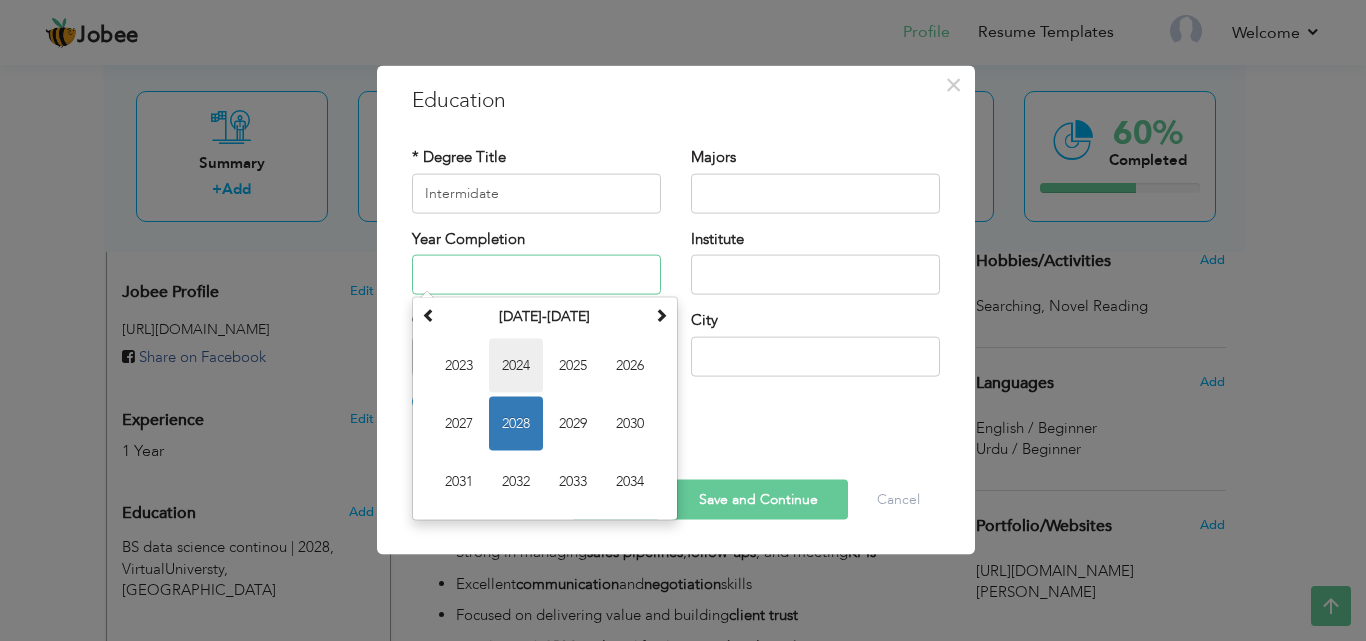 click on "2024" at bounding box center [516, 366] 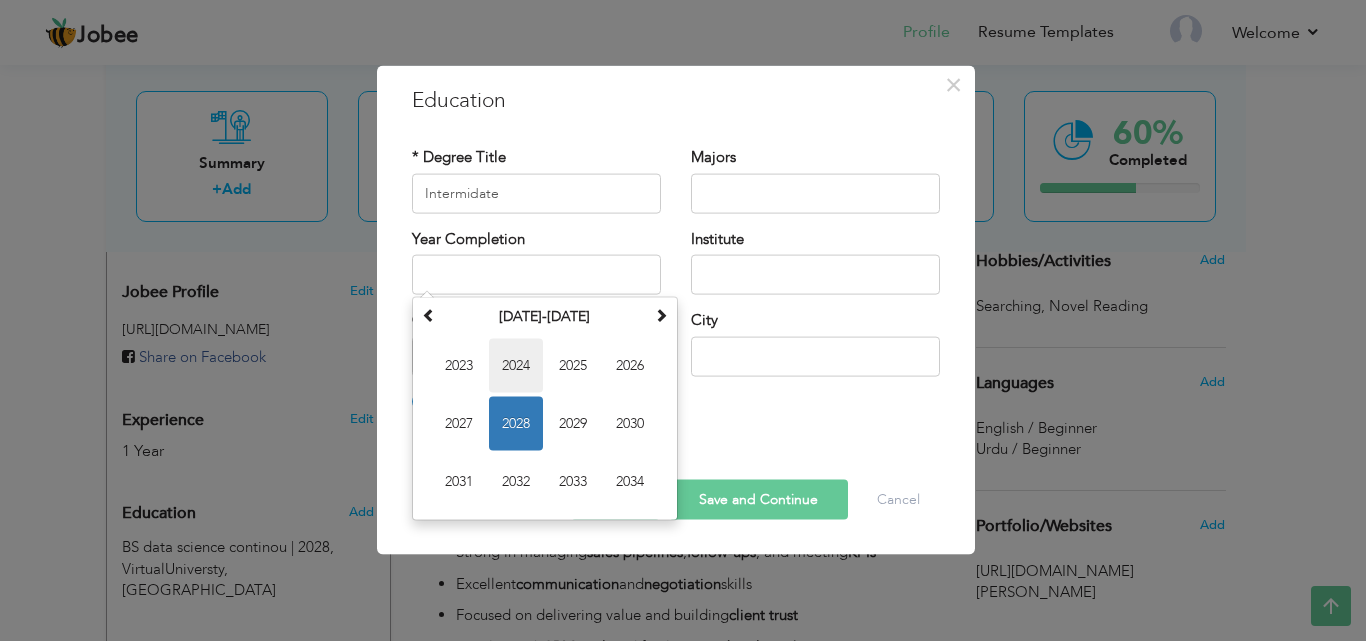 type on "2024" 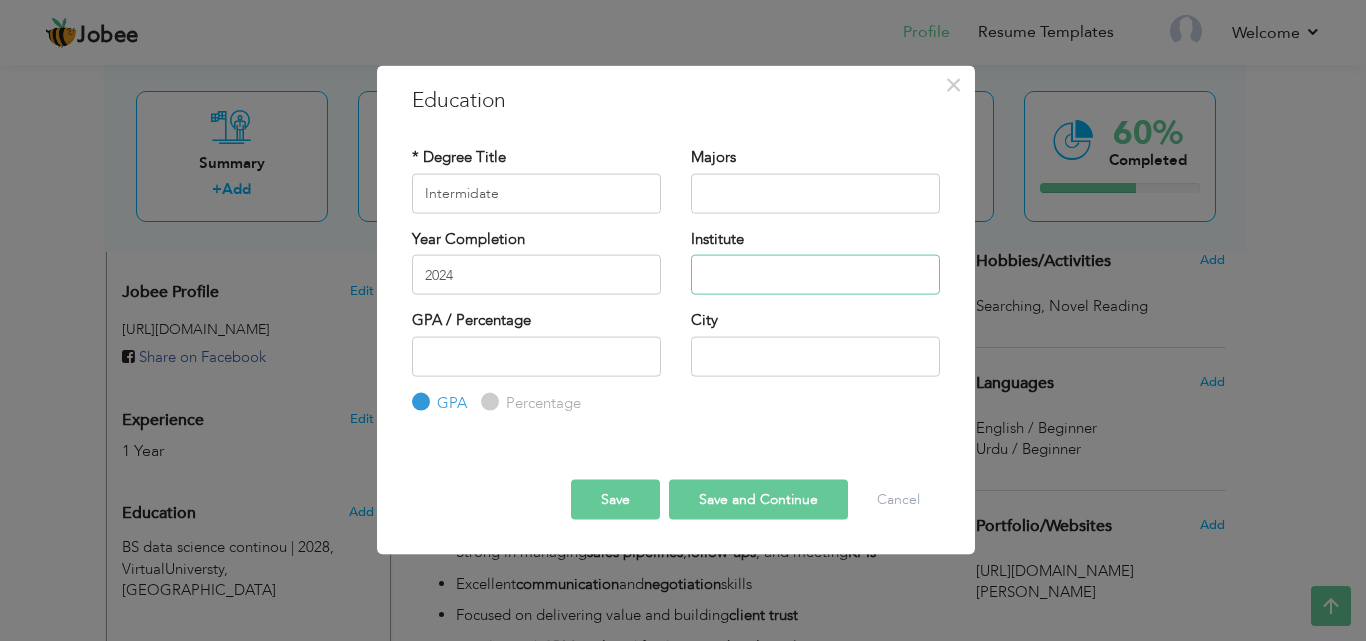 click at bounding box center (815, 275) 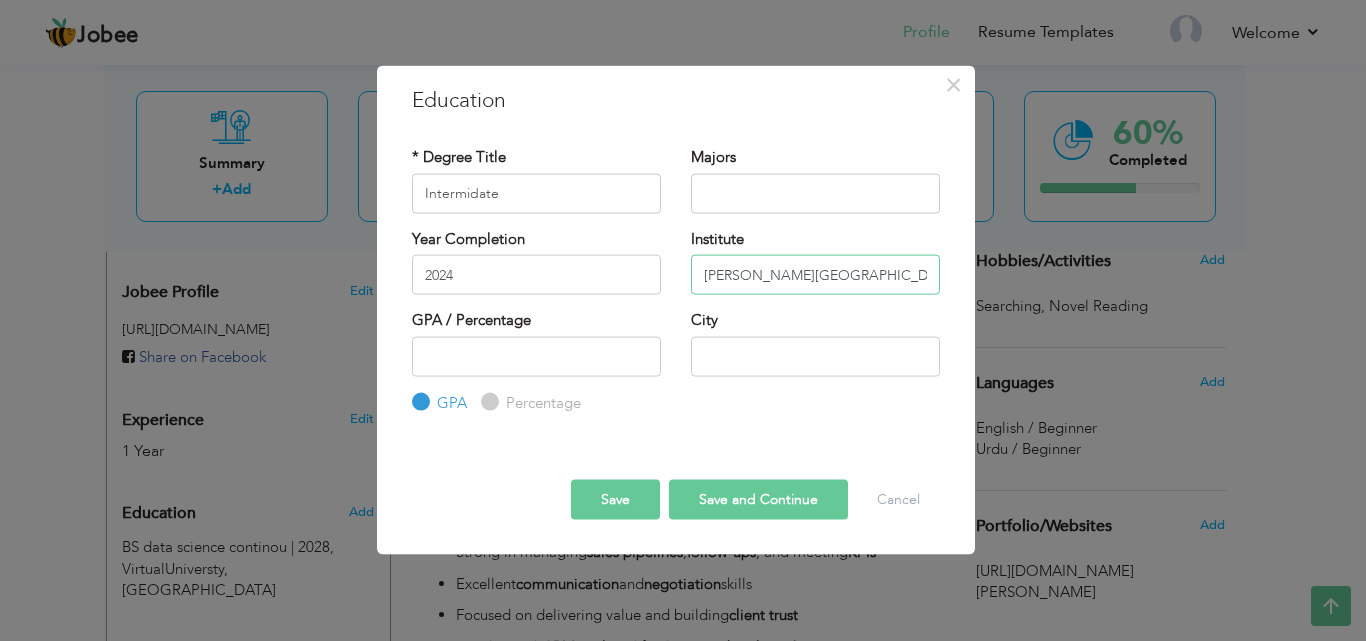 type on "[PERSON_NAME][GEOGRAPHIC_DATA]" 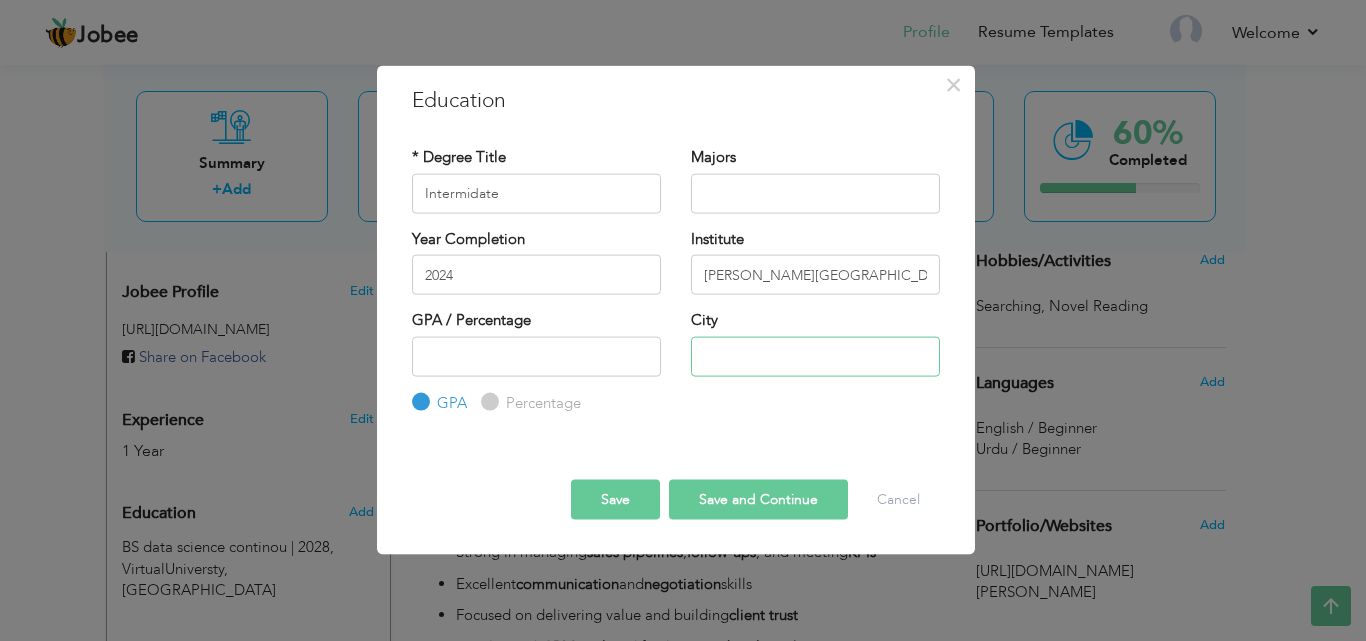 click at bounding box center (815, 356) 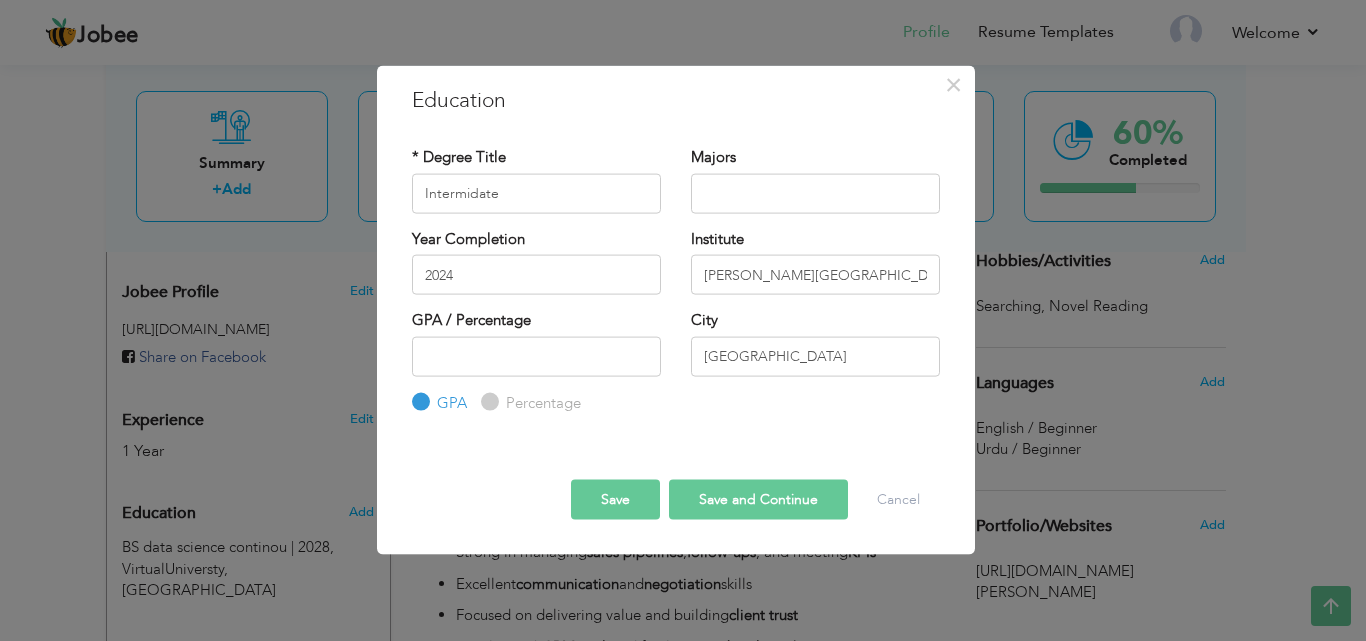 click on "Save
Save and Continue
Delete
Cancel" at bounding box center (676, 482) 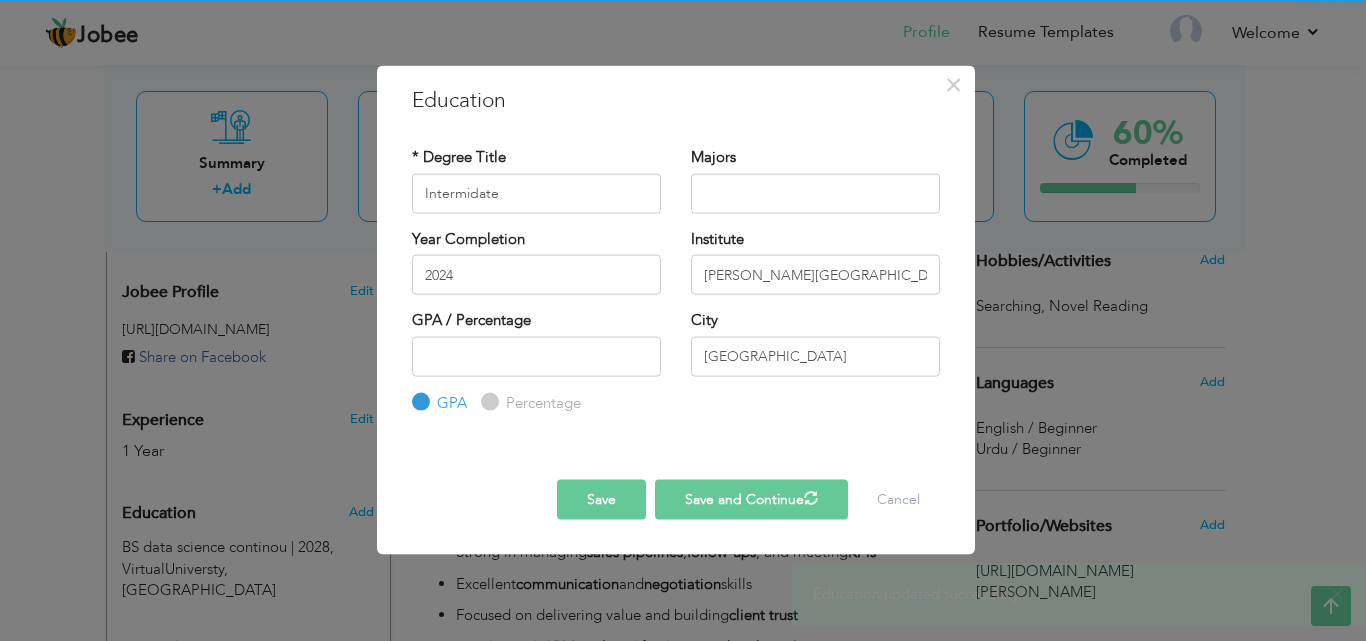 type 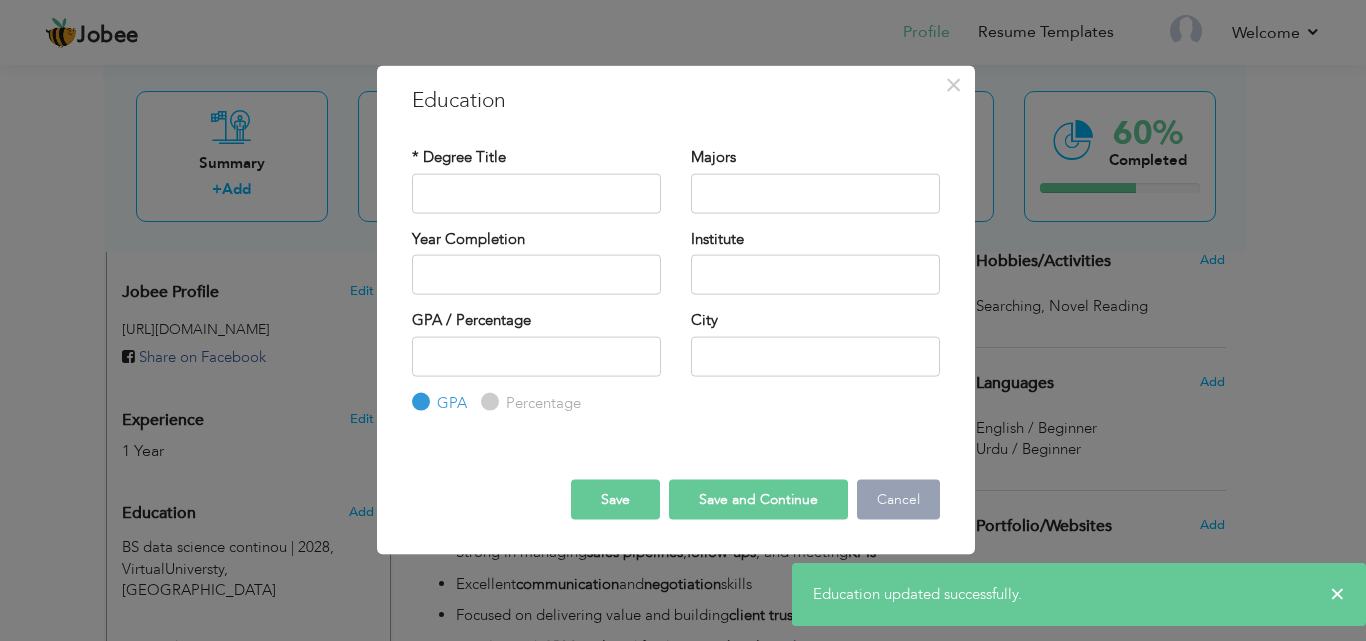 click on "Cancel" at bounding box center [898, 500] 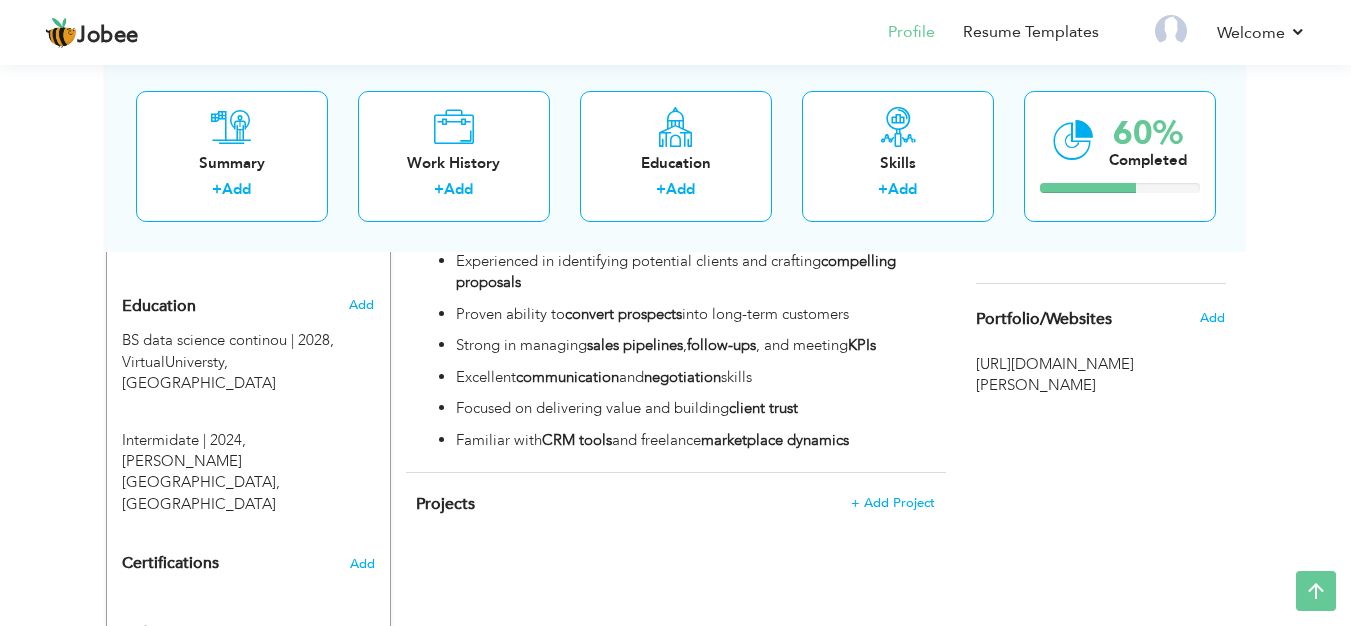 scroll, scrollTop: 890, scrollLeft: 0, axis: vertical 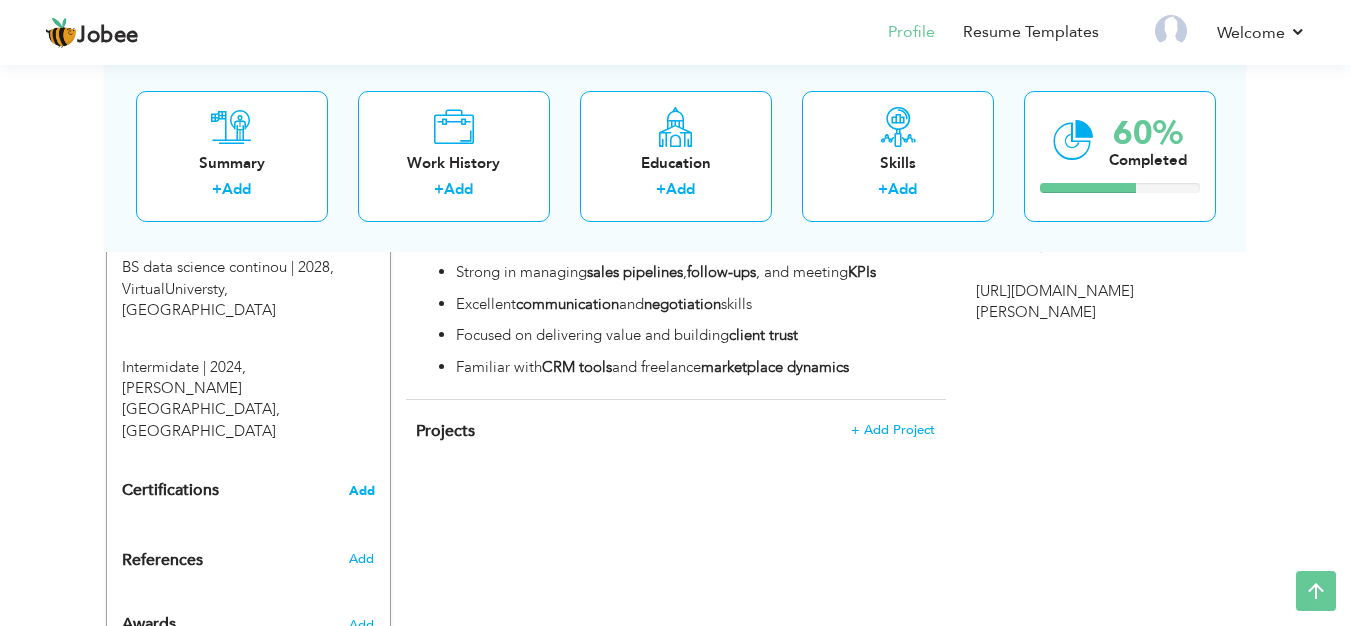 click on "Add" at bounding box center (362, 491) 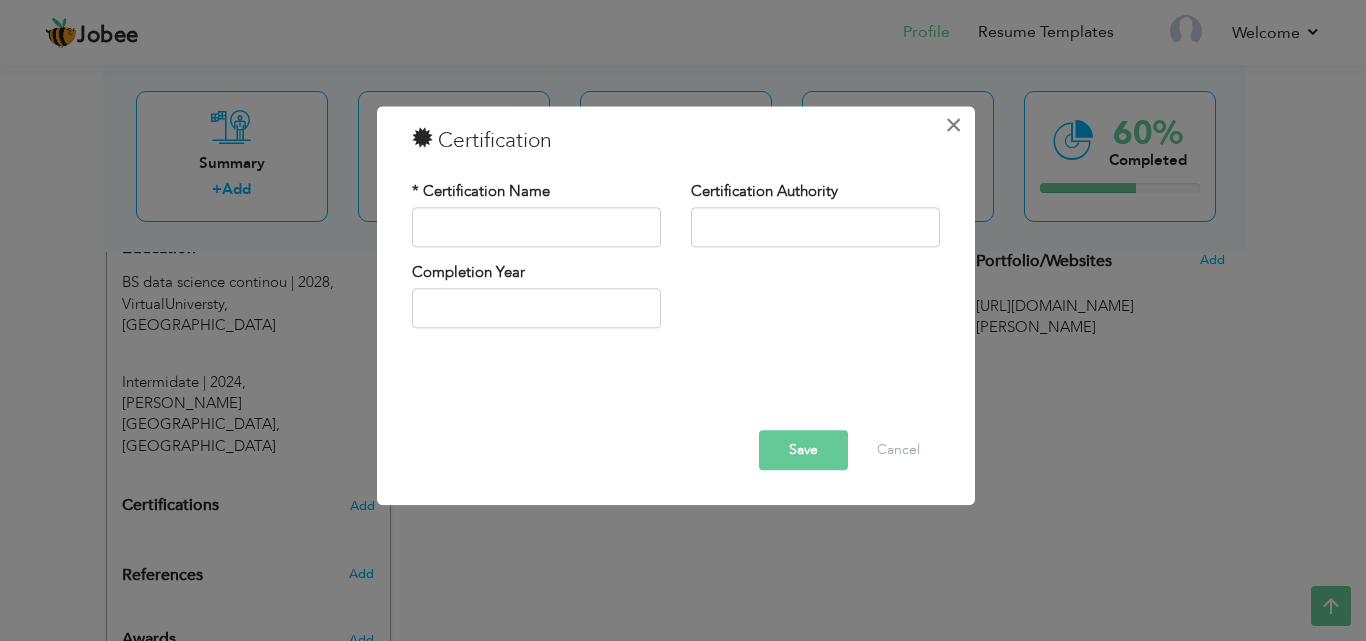 click on "×" at bounding box center (953, 125) 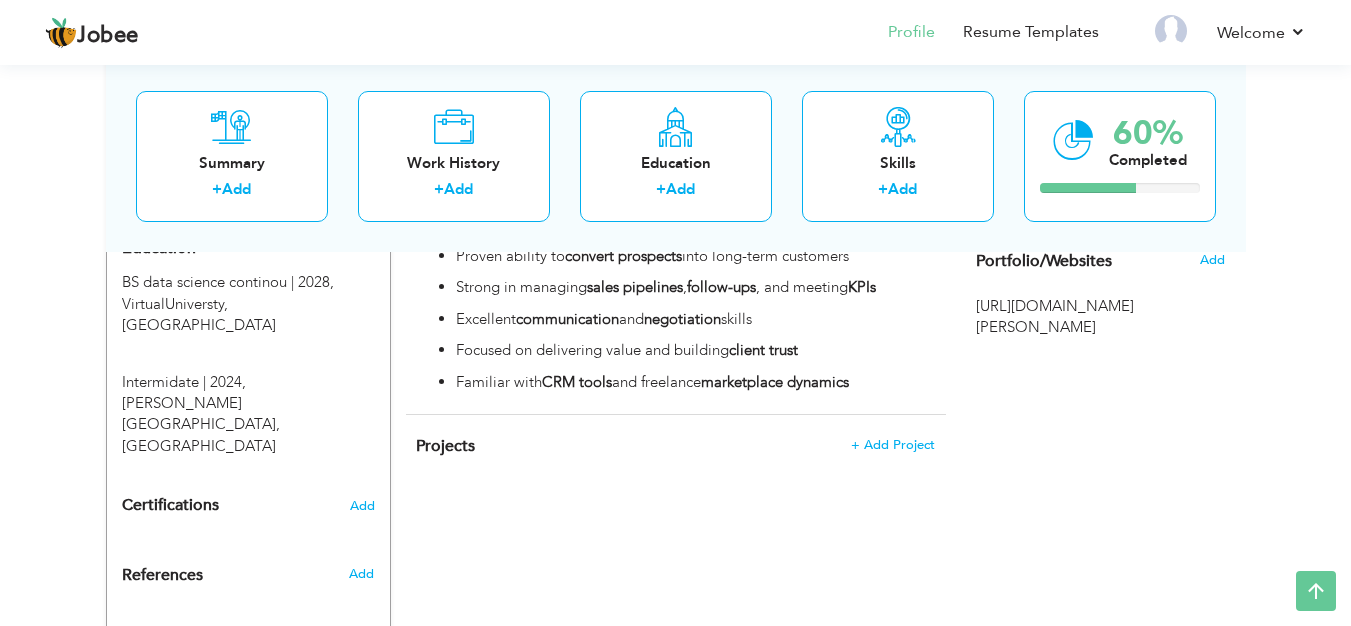 click on "Add" at bounding box center (361, 640) 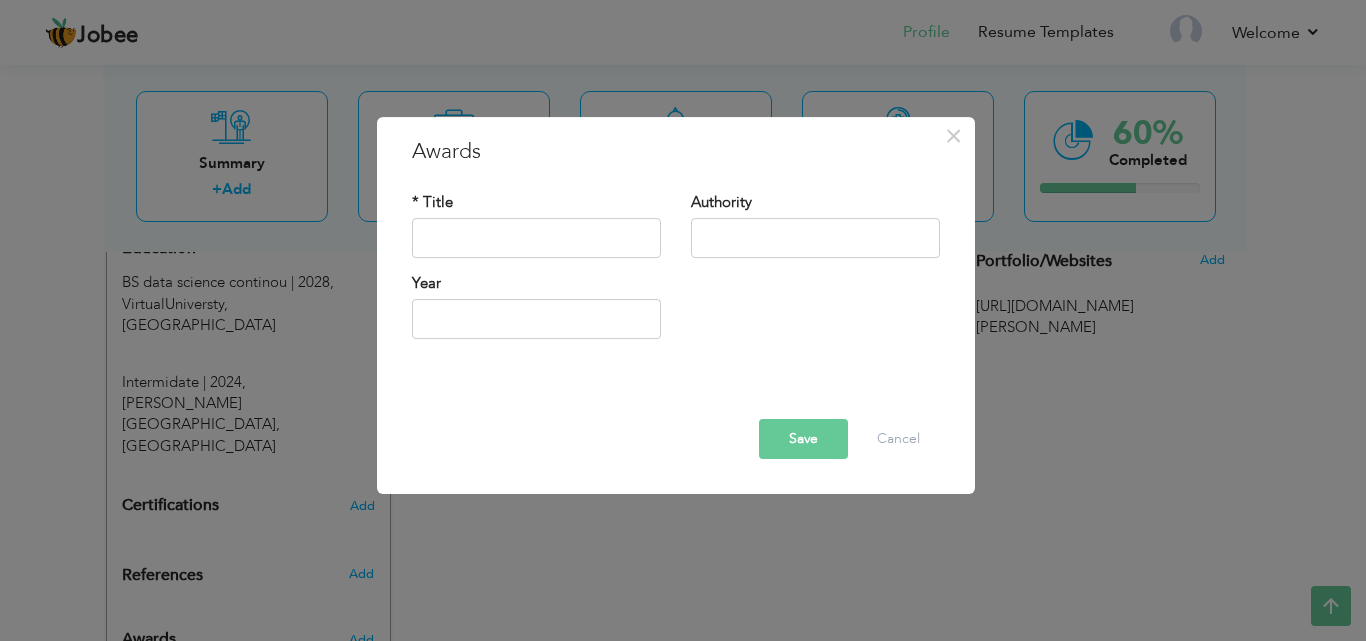 click on "×
Awards
* Title
Authority
Year" at bounding box center (683, 320) 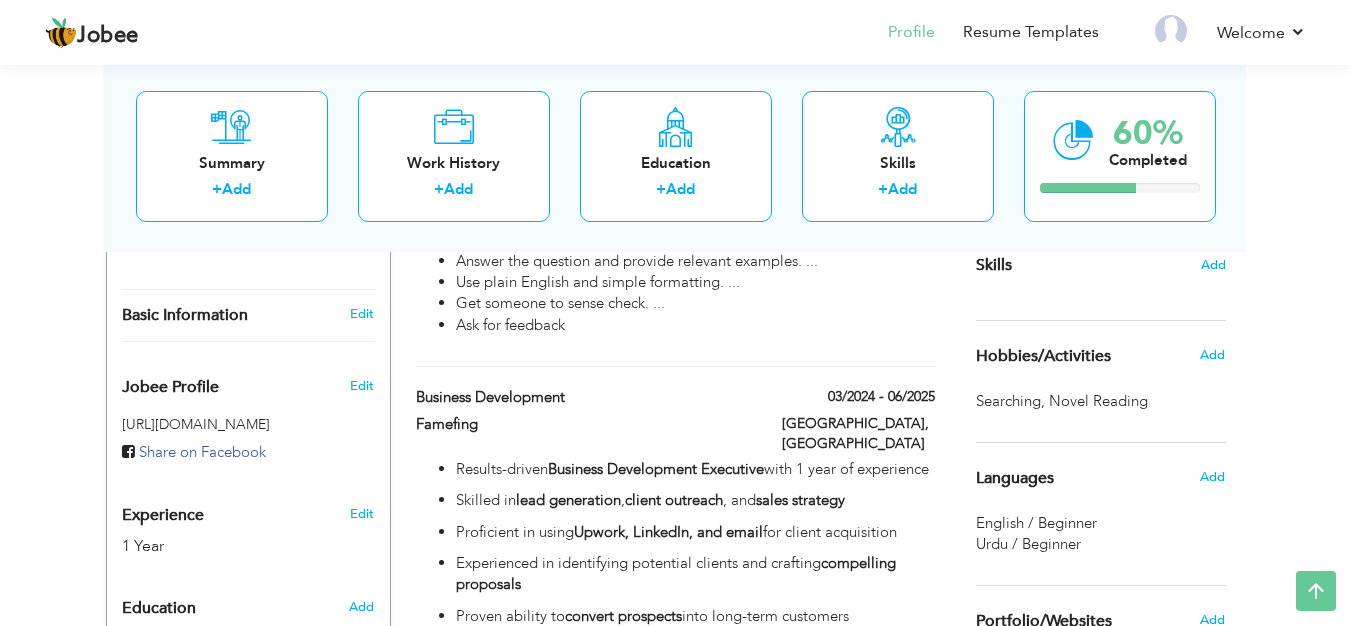scroll, scrollTop: 559, scrollLeft: 0, axis: vertical 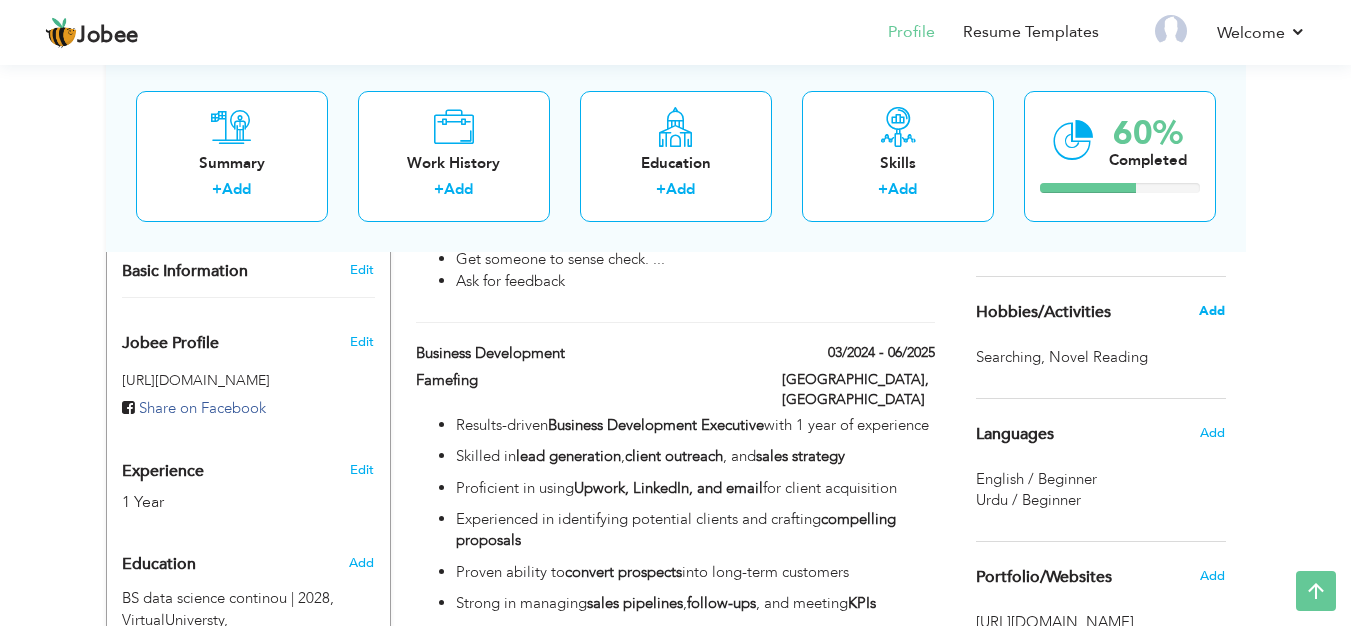 click on "Add" at bounding box center [1212, 311] 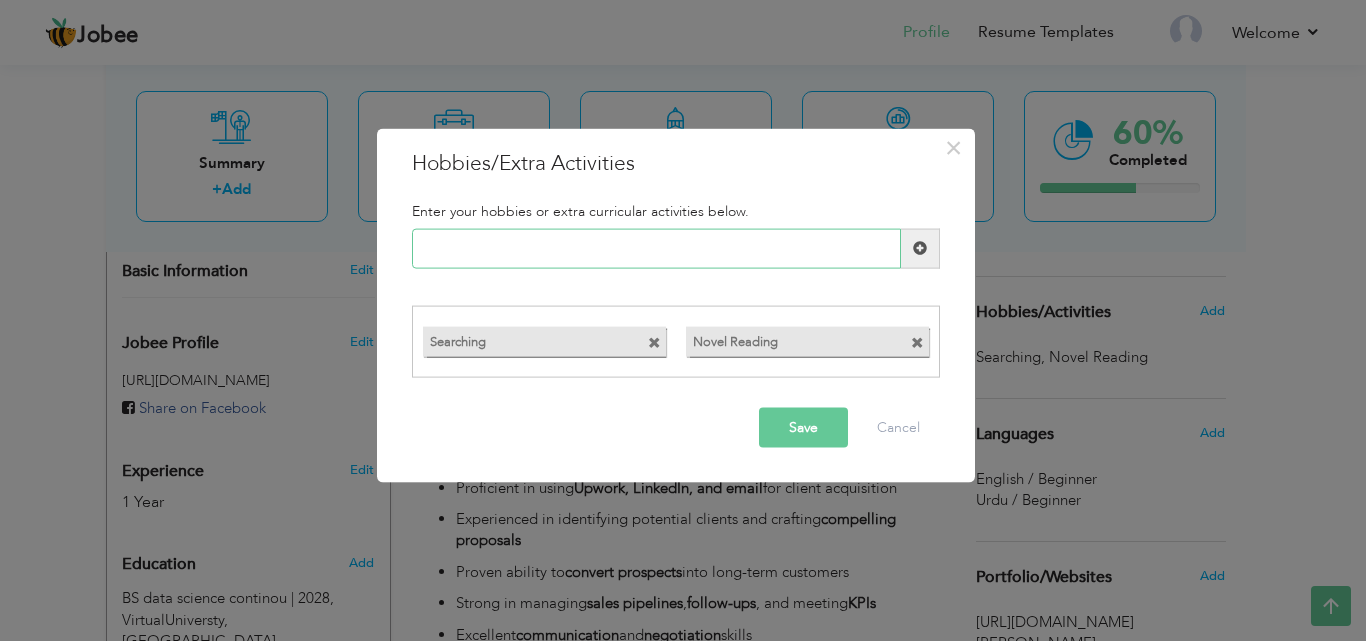 paste on "Client Relationship Build" 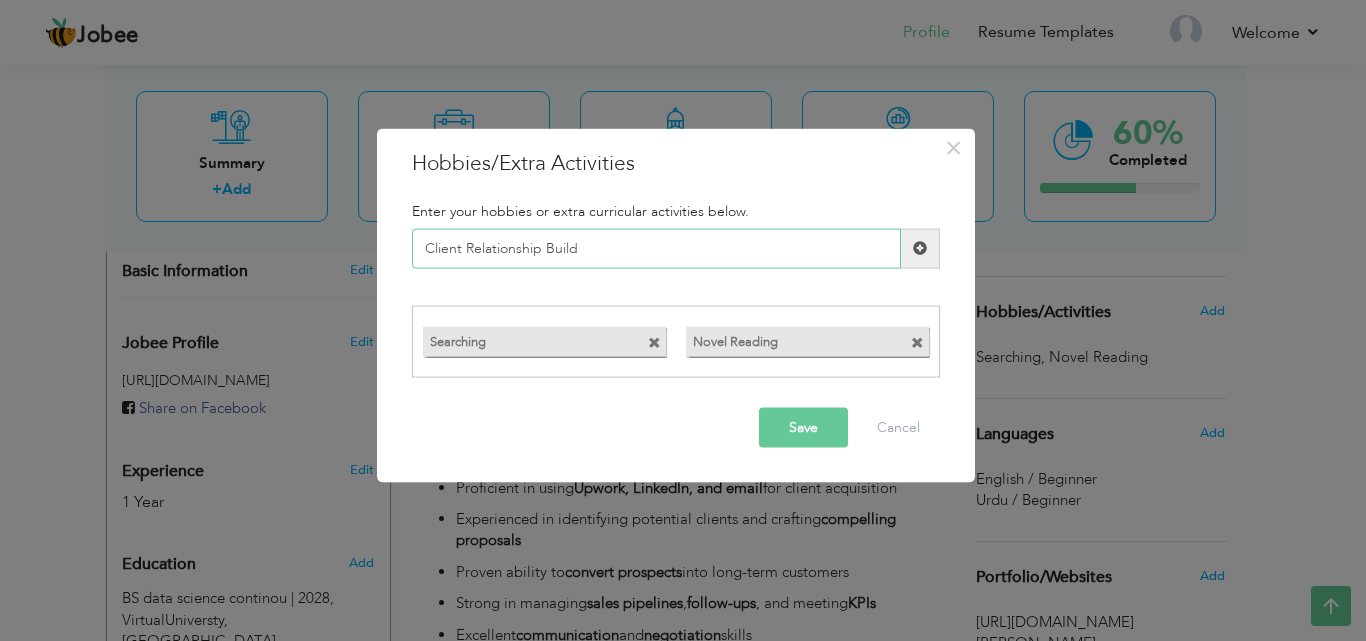 type on "Client Relationship Build" 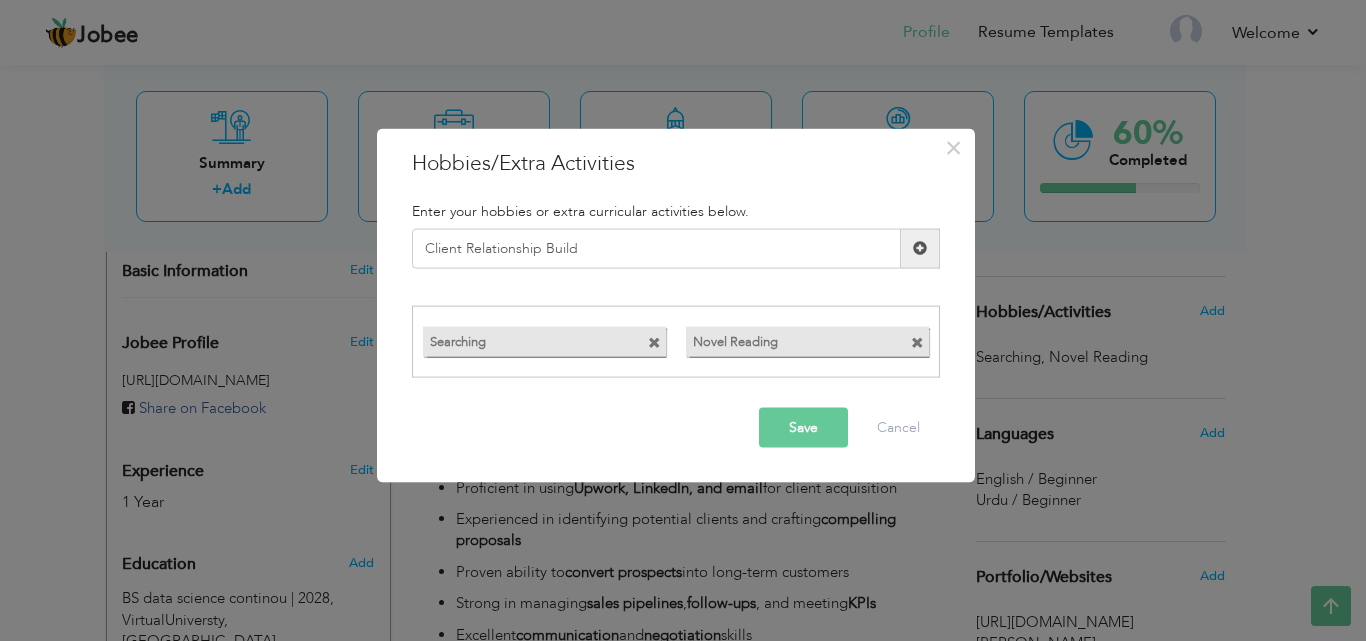 click on "Save" at bounding box center (803, 428) 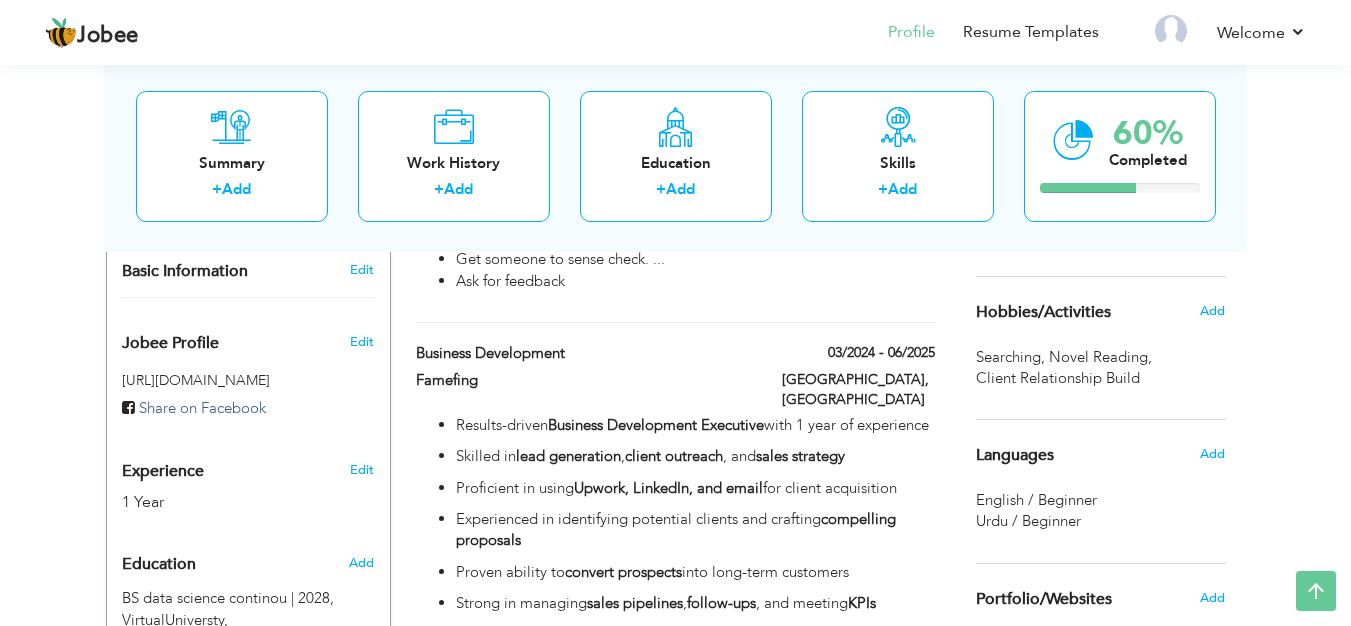 click on "Add" at bounding box center (1217, 311) 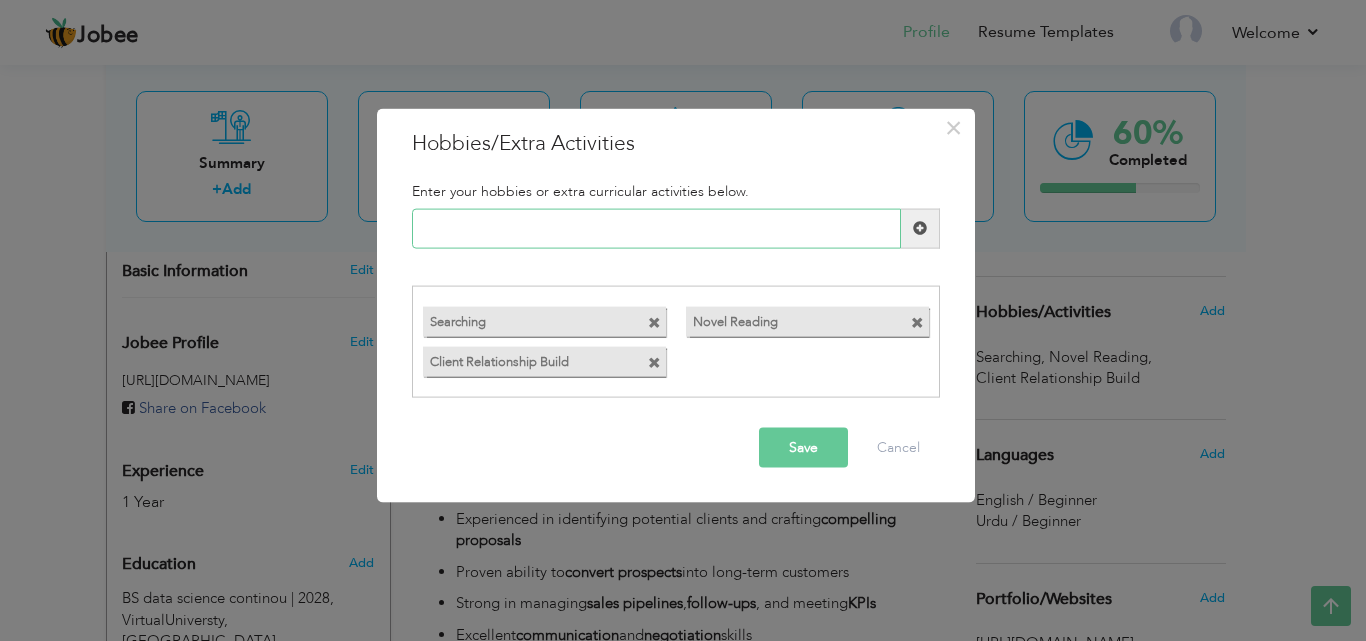 paste on "Personal Development" 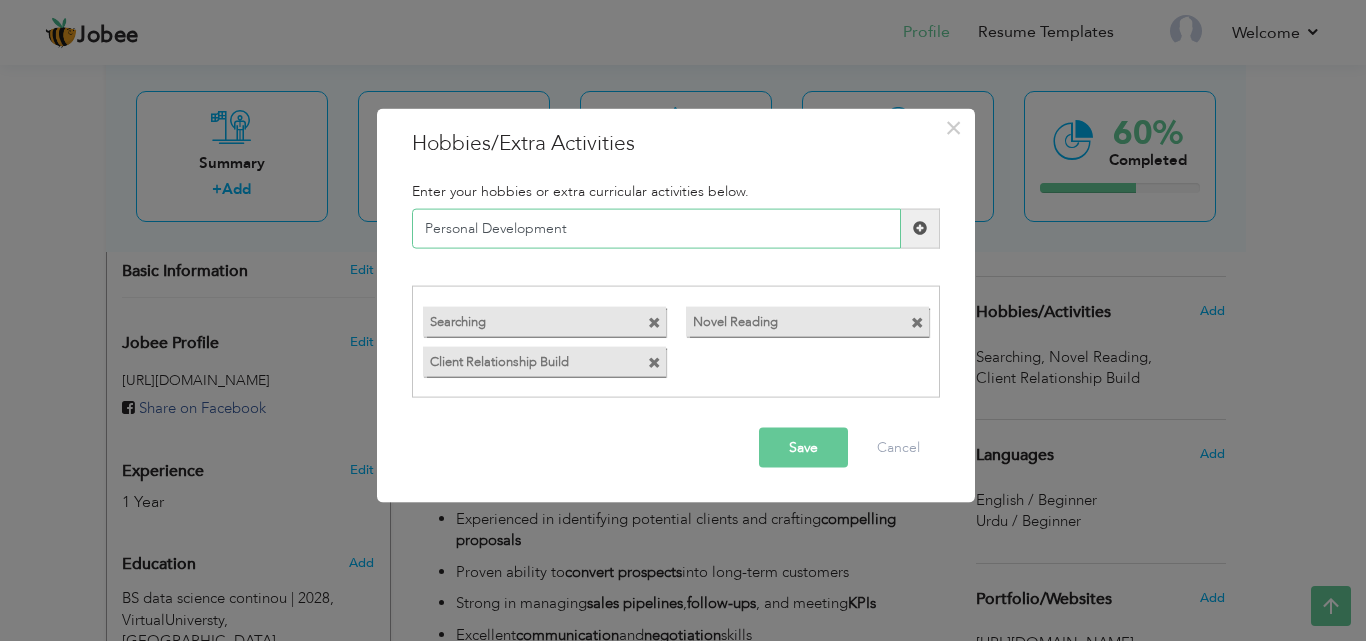 type on "Personal Development" 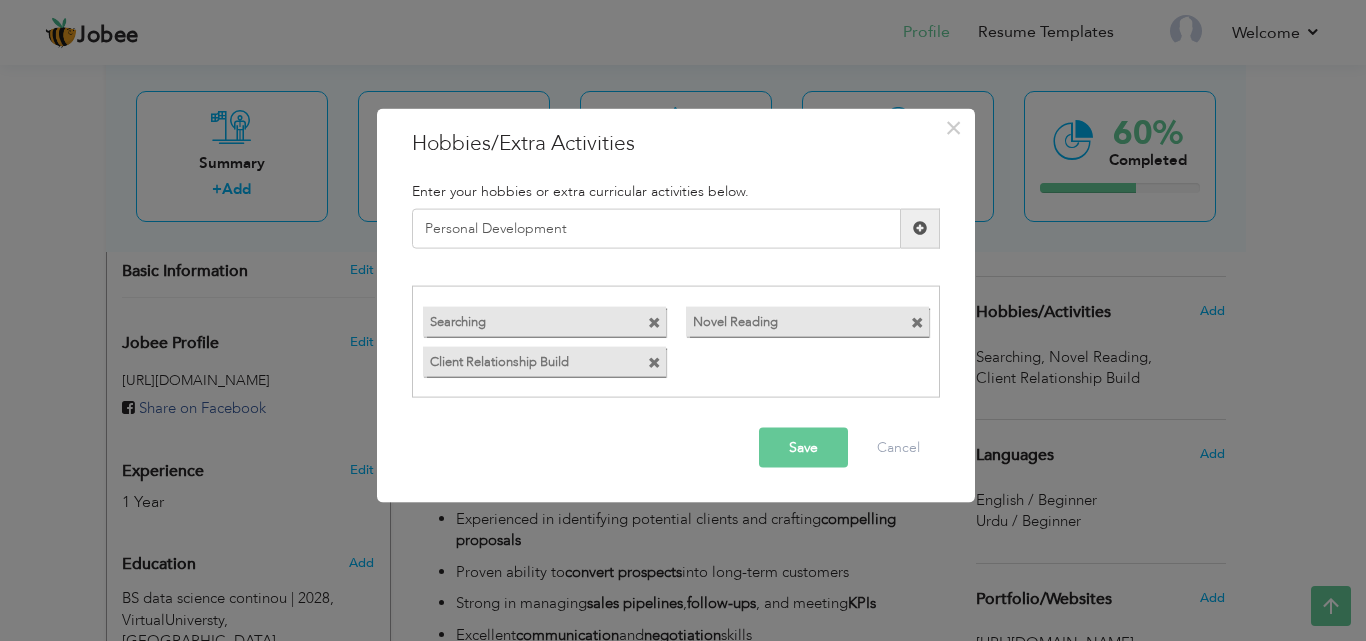click on "Save" at bounding box center (803, 448) 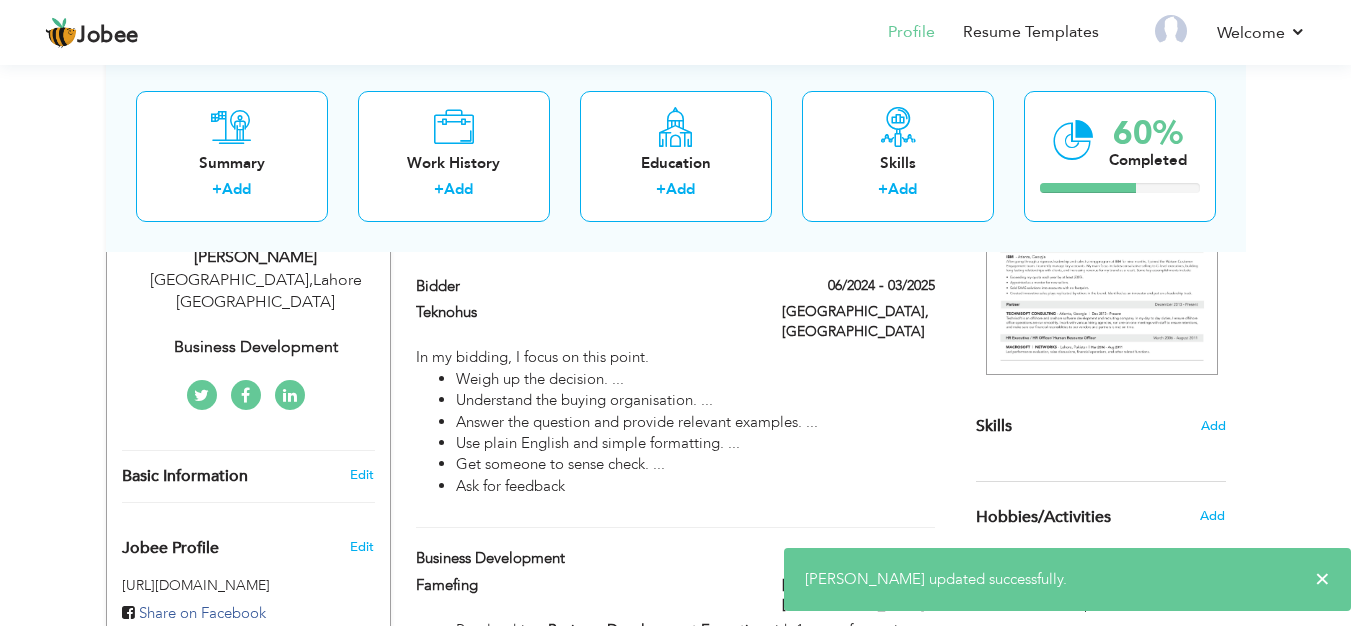 scroll, scrollTop: 441, scrollLeft: 0, axis: vertical 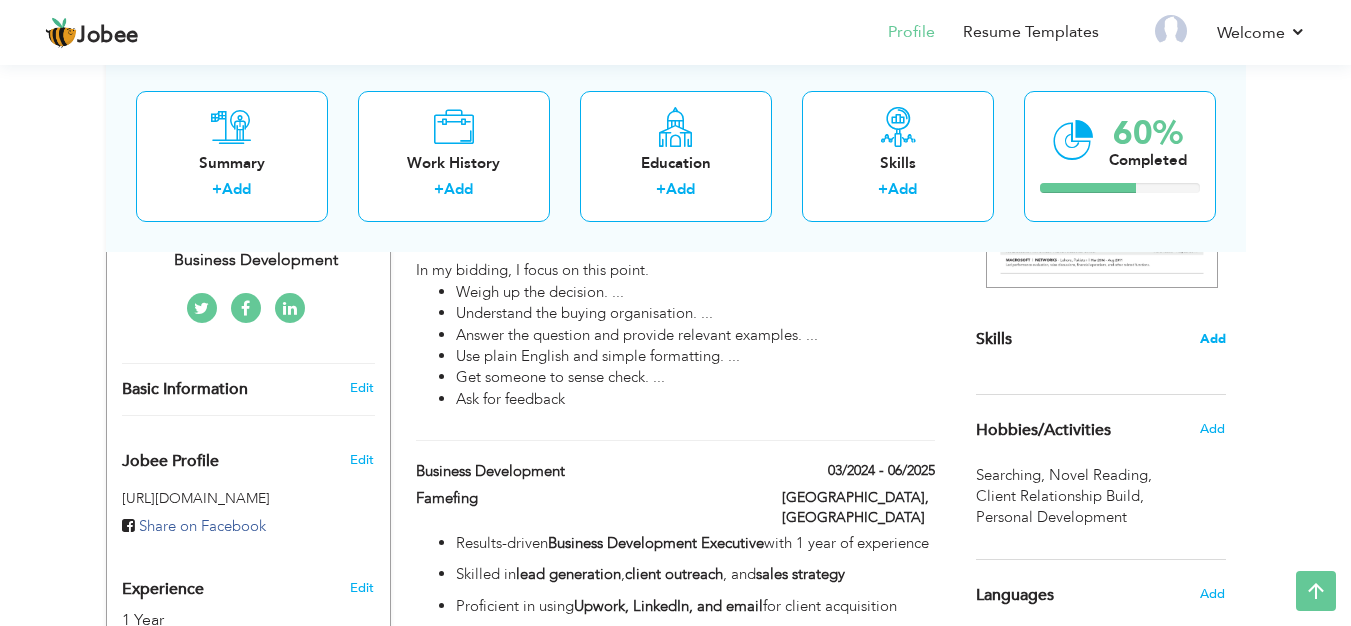 click on "Add" at bounding box center (1213, 339) 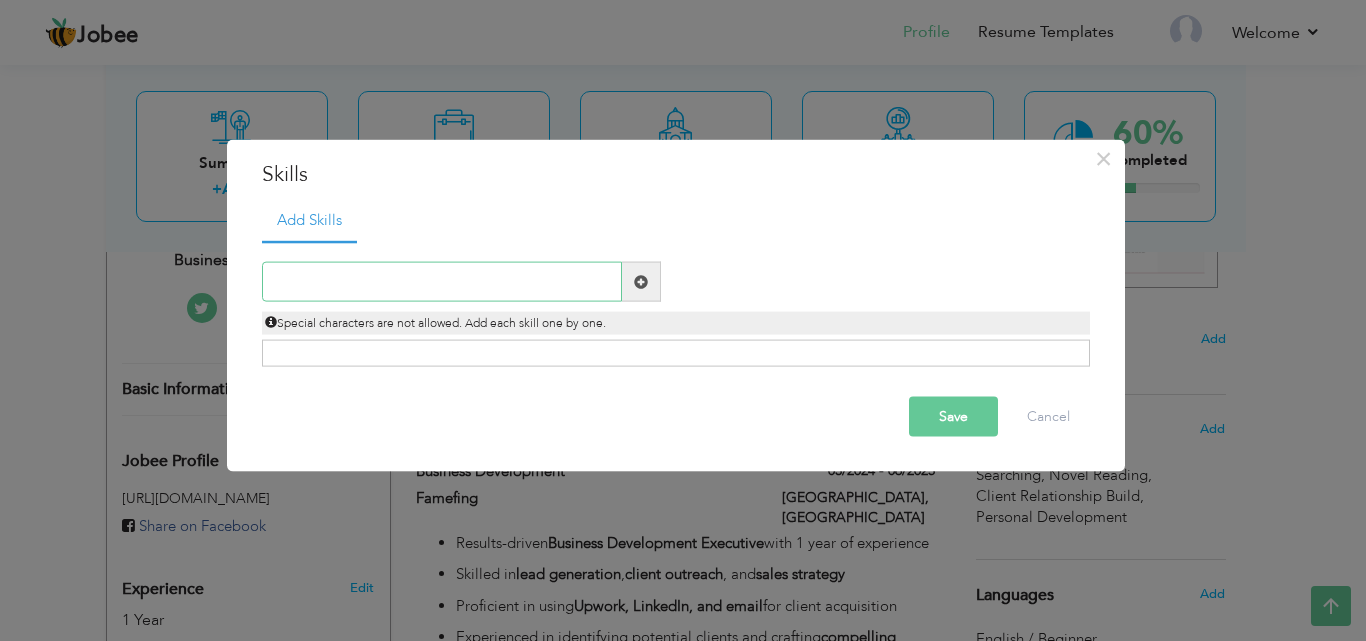 paste on "Apollo.io Freelancer Communication skills Microsof" 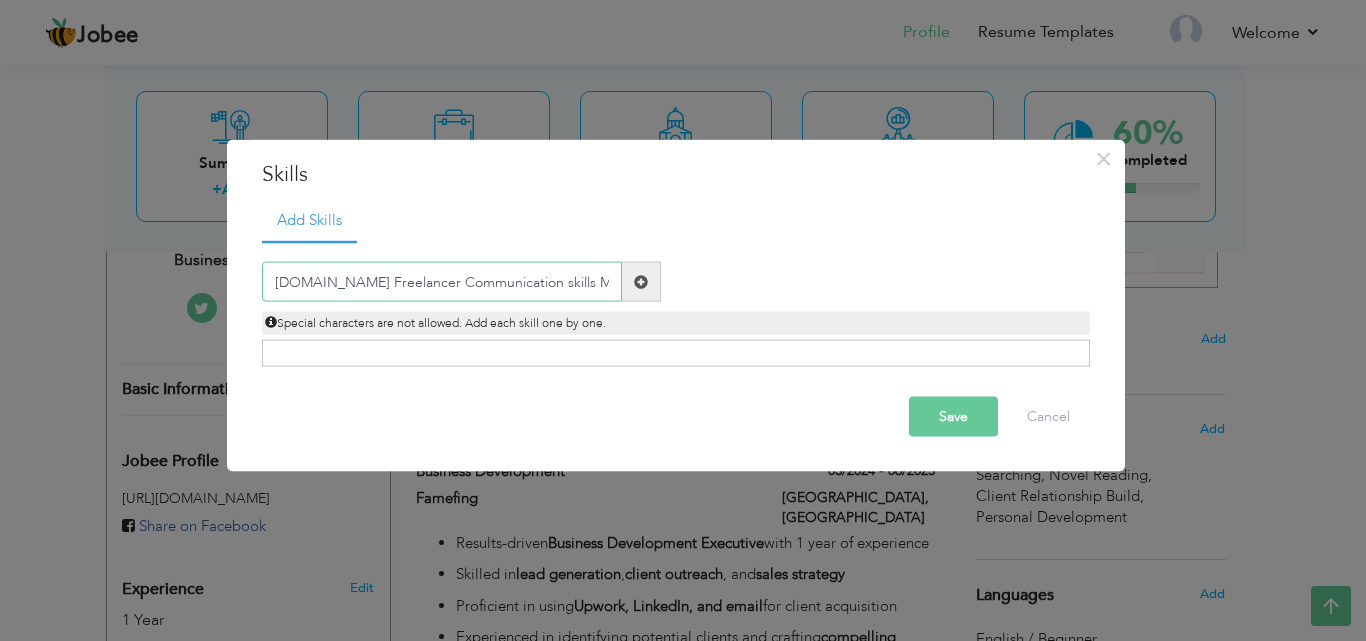type on "Apollo.io Freelancer Communication skills Microsof" 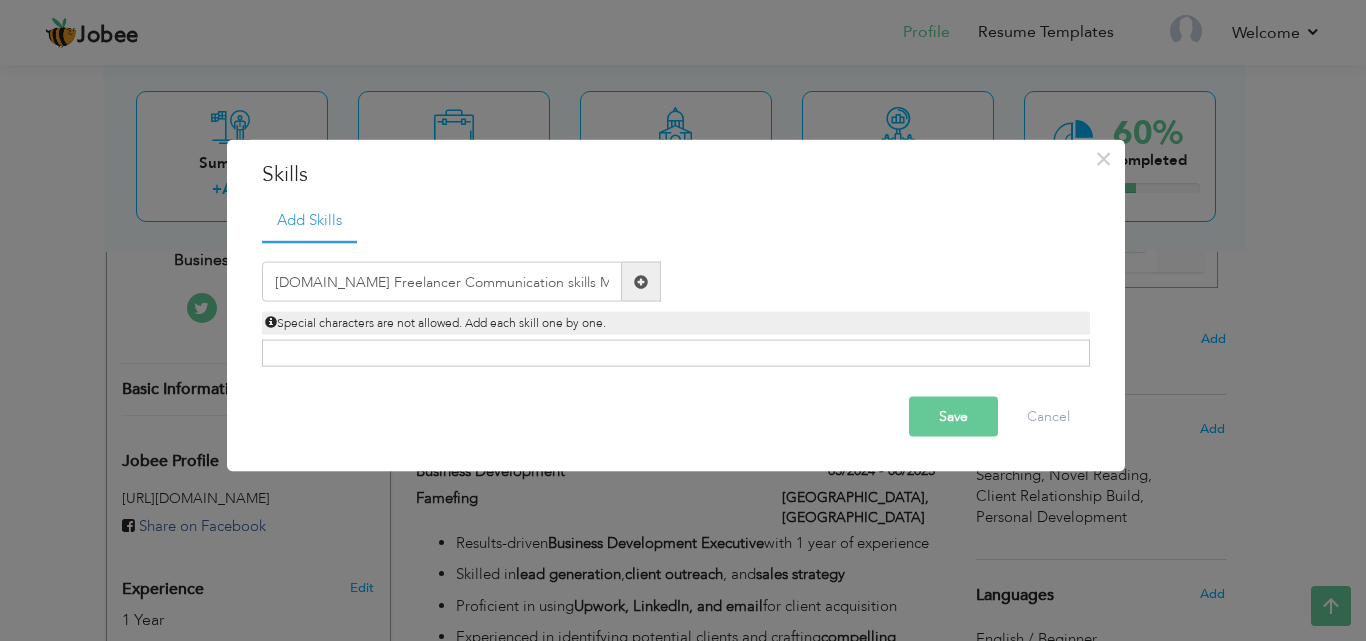click on "Save" at bounding box center (953, 417) 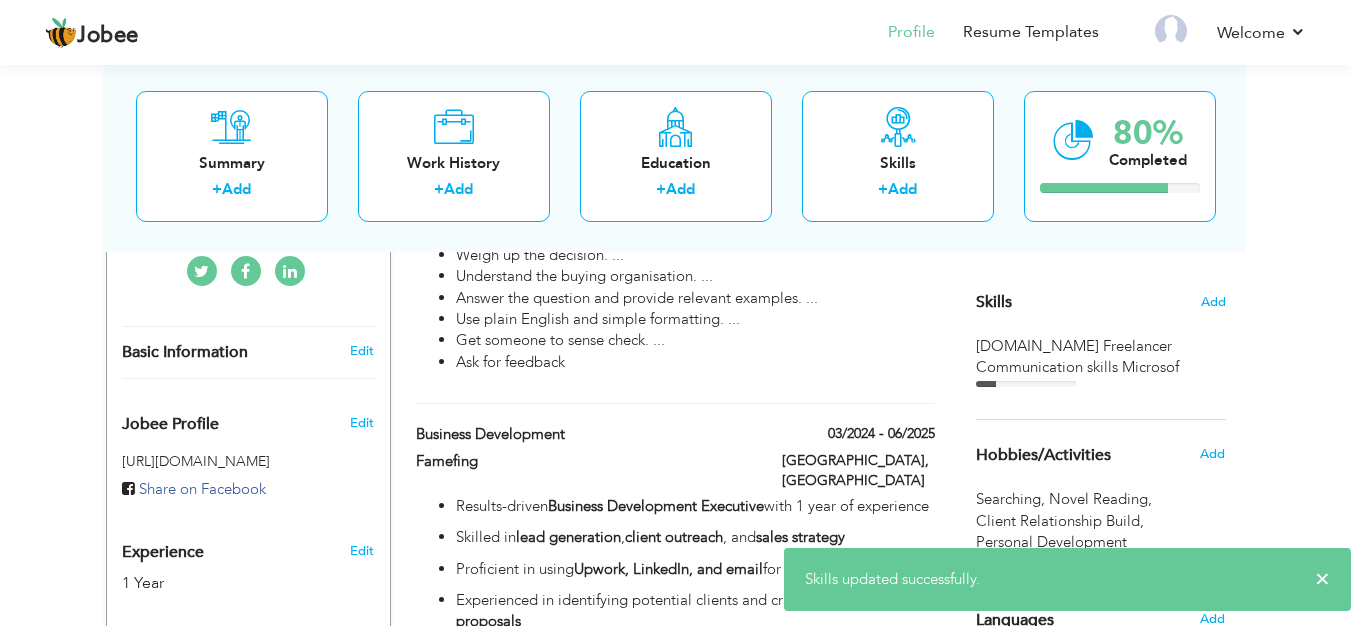 scroll, scrollTop: 472, scrollLeft: 0, axis: vertical 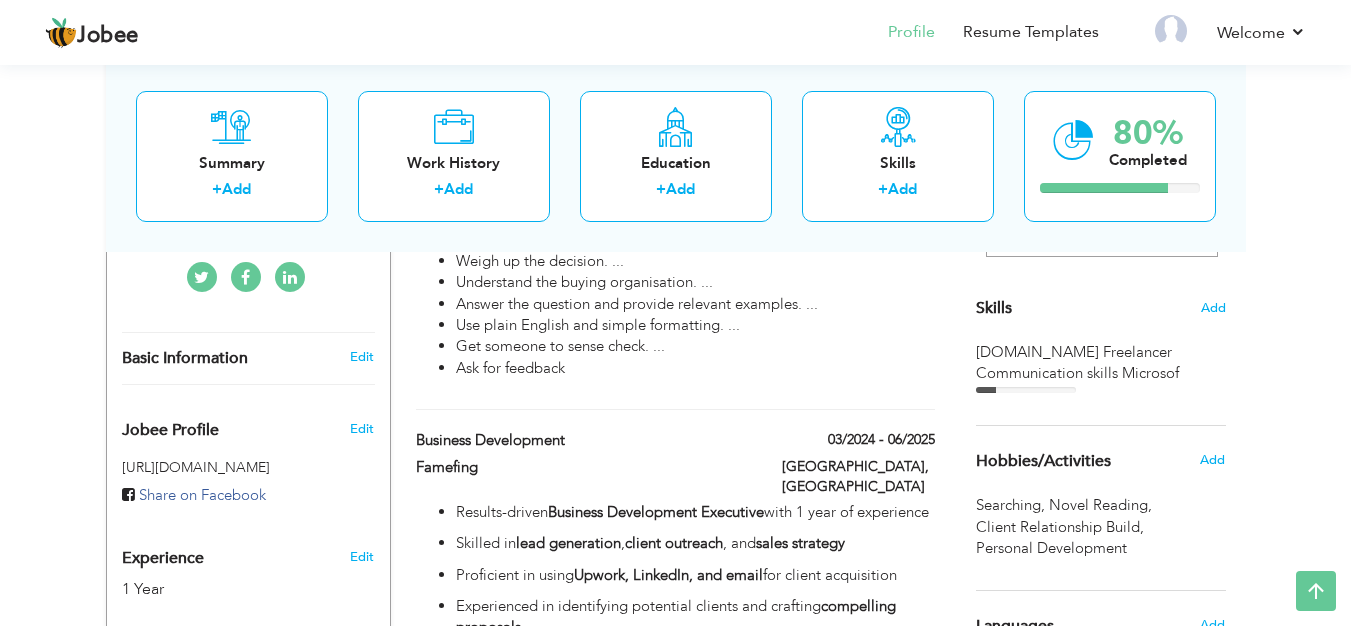 click on "Skills
Add" at bounding box center (1101, 112) 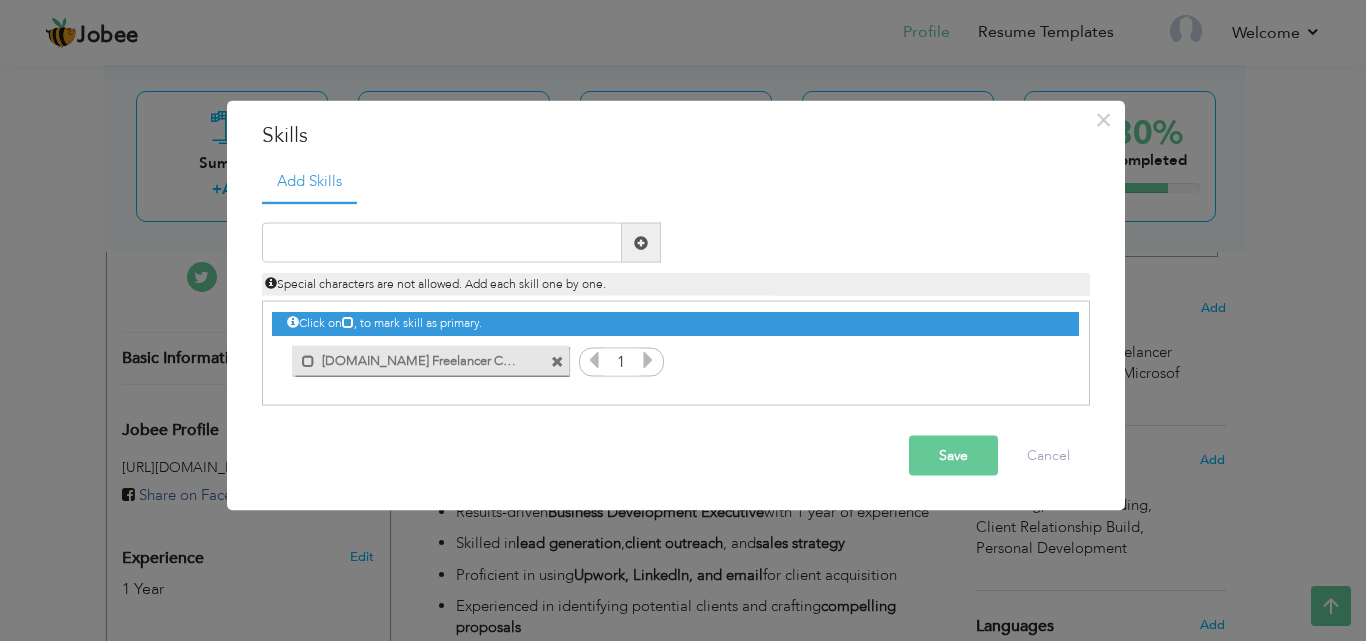 click at bounding box center (557, 361) 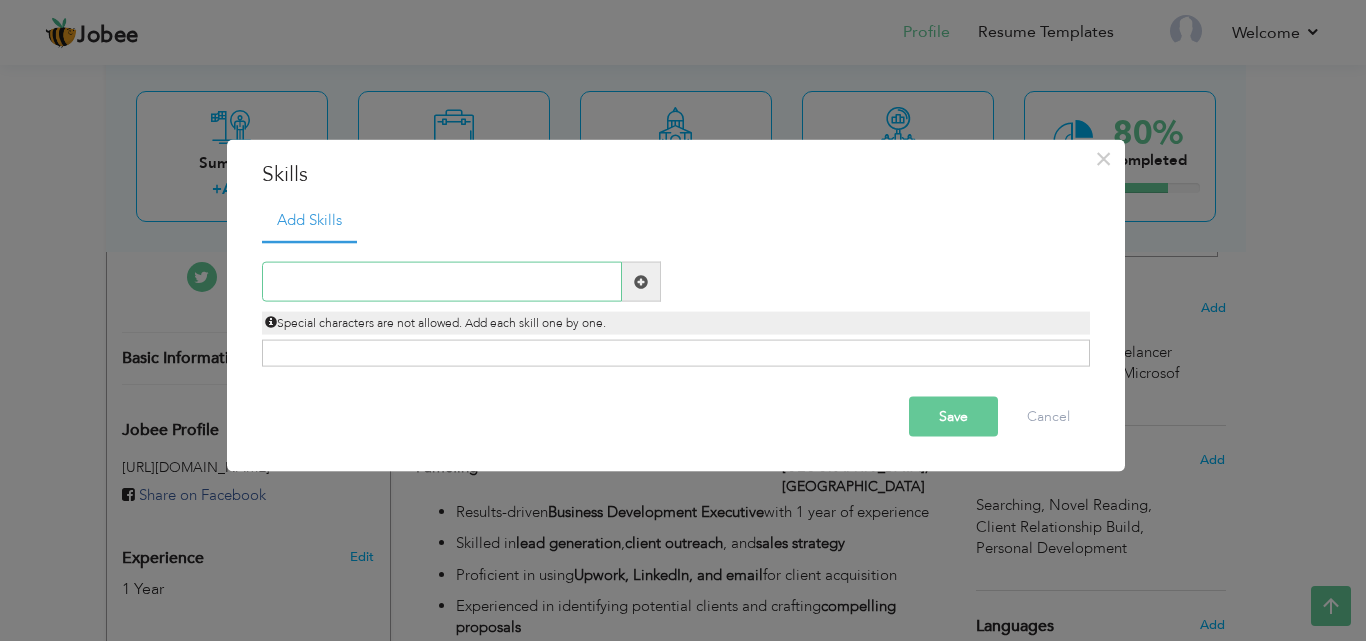 click at bounding box center [442, 282] 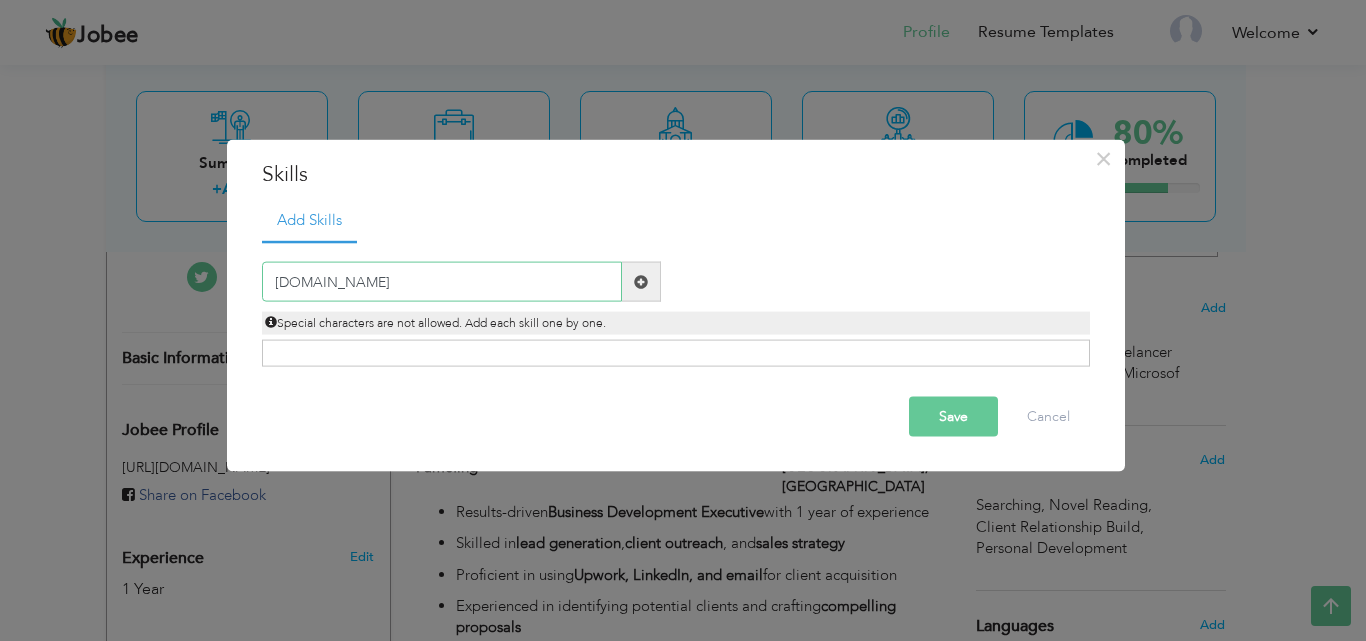 type on "[DOMAIN_NAME]" 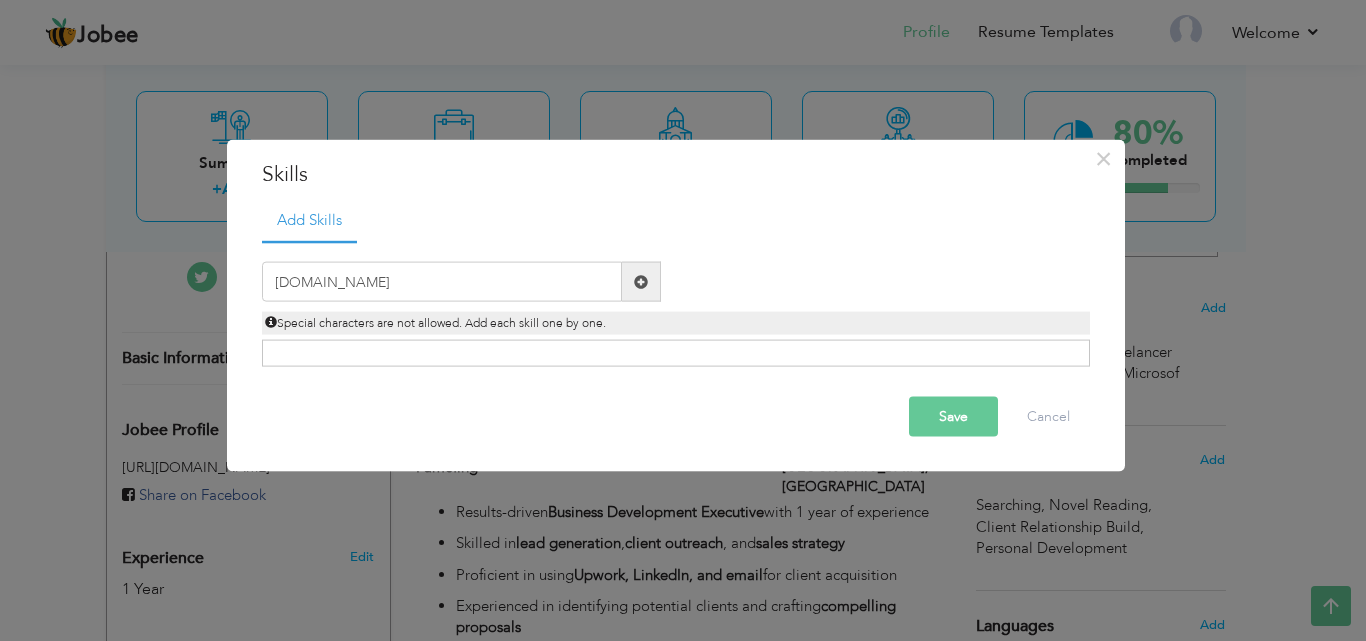 click at bounding box center [641, 281] 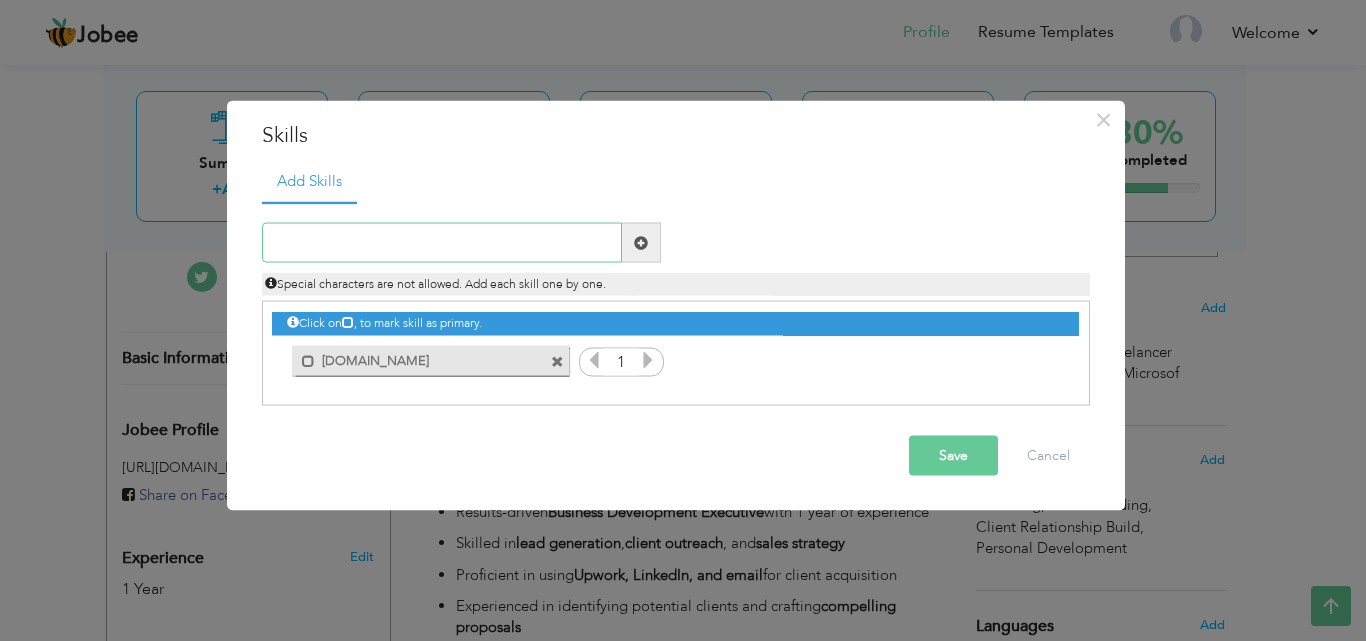 click at bounding box center [442, 243] 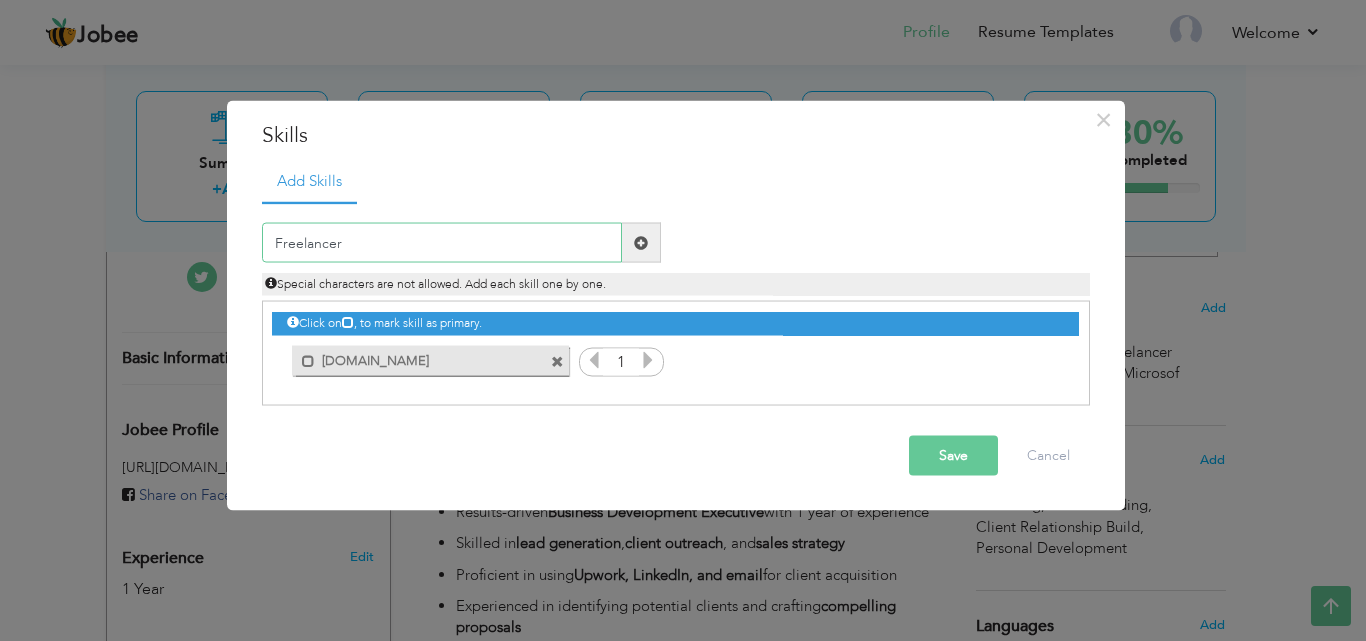 type on "Freelancer" 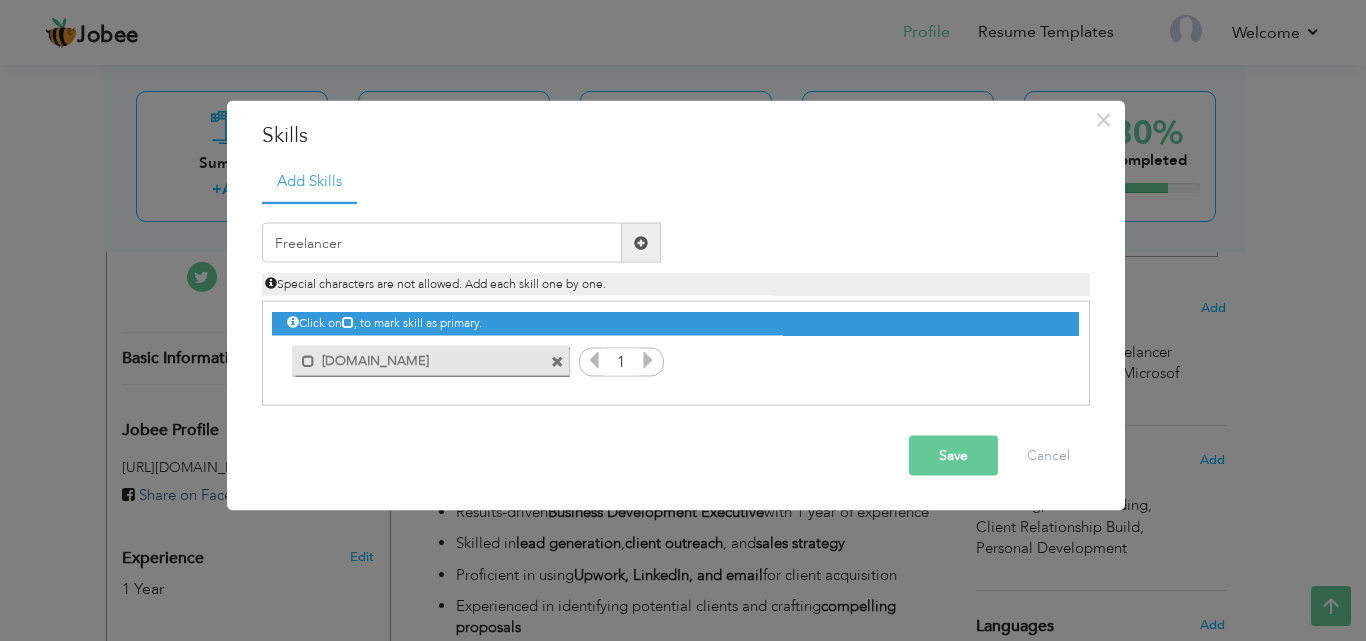 click at bounding box center (641, 242) 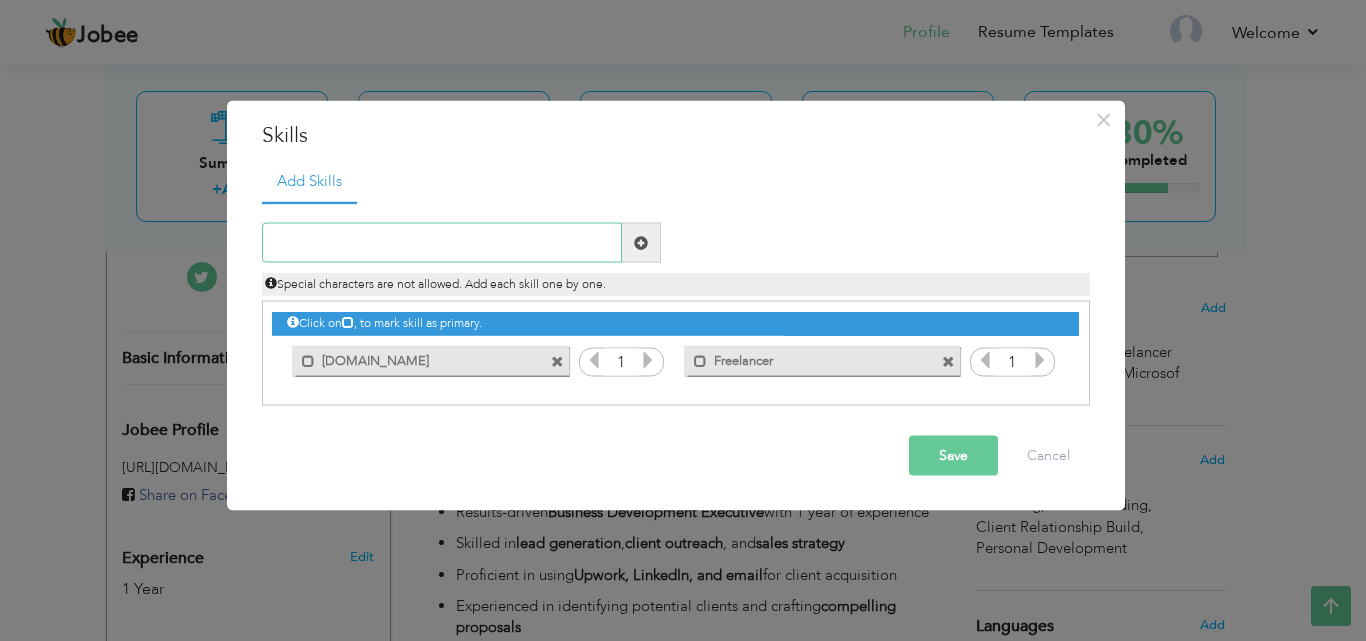 click at bounding box center [442, 243] 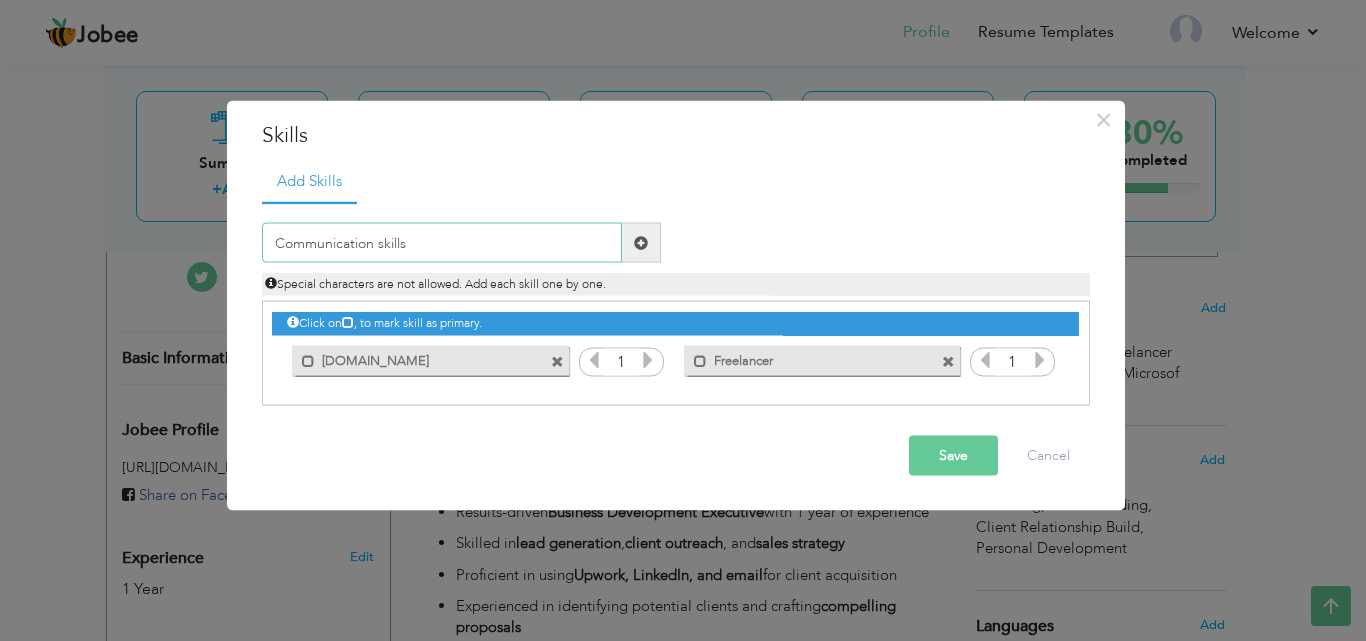 type on "Communication skills" 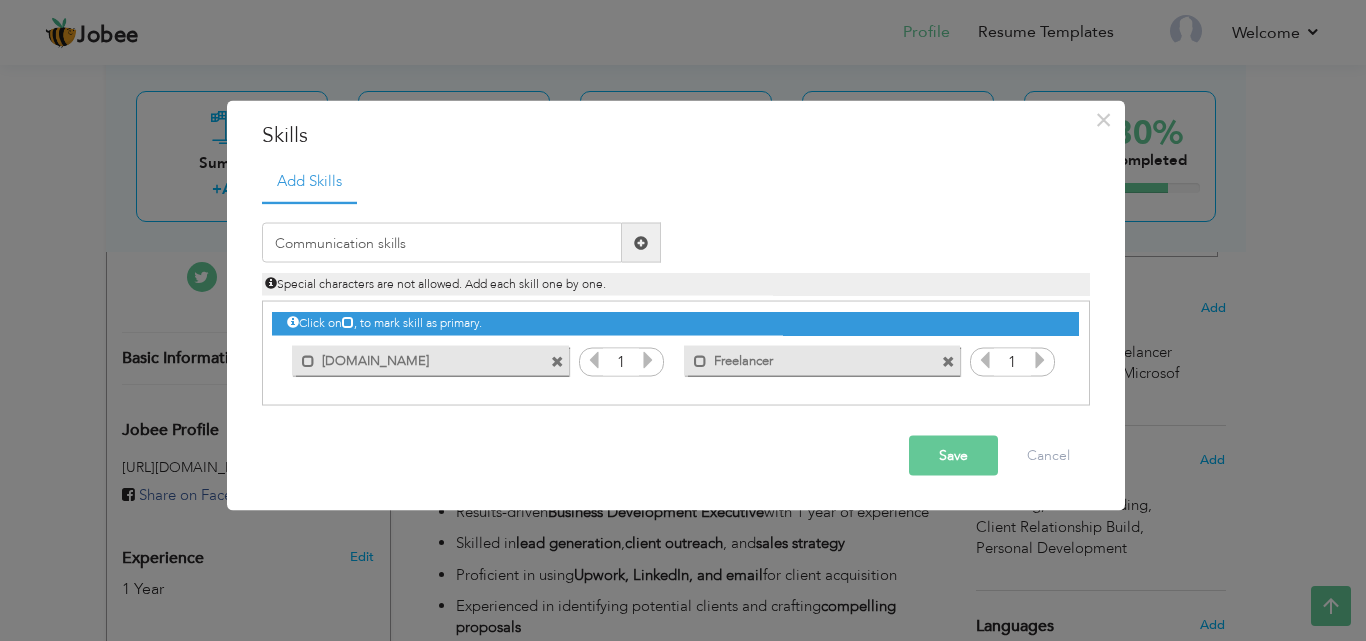 click at bounding box center [641, 242] 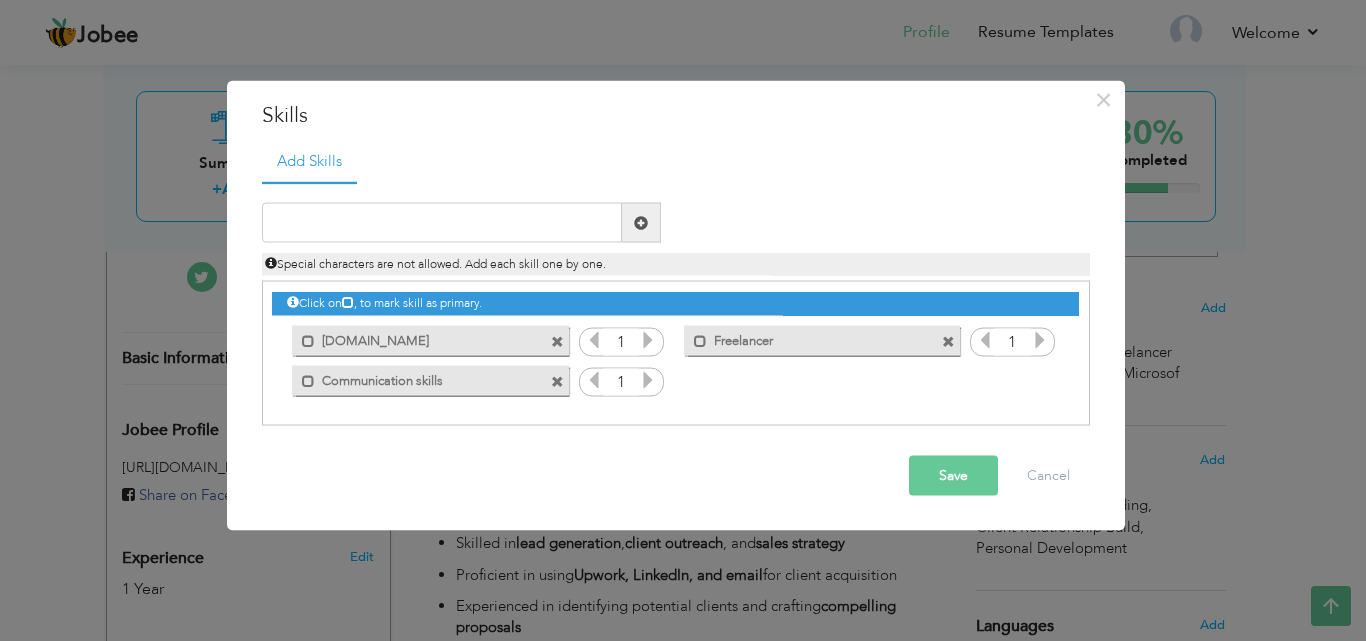click at bounding box center [648, 340] 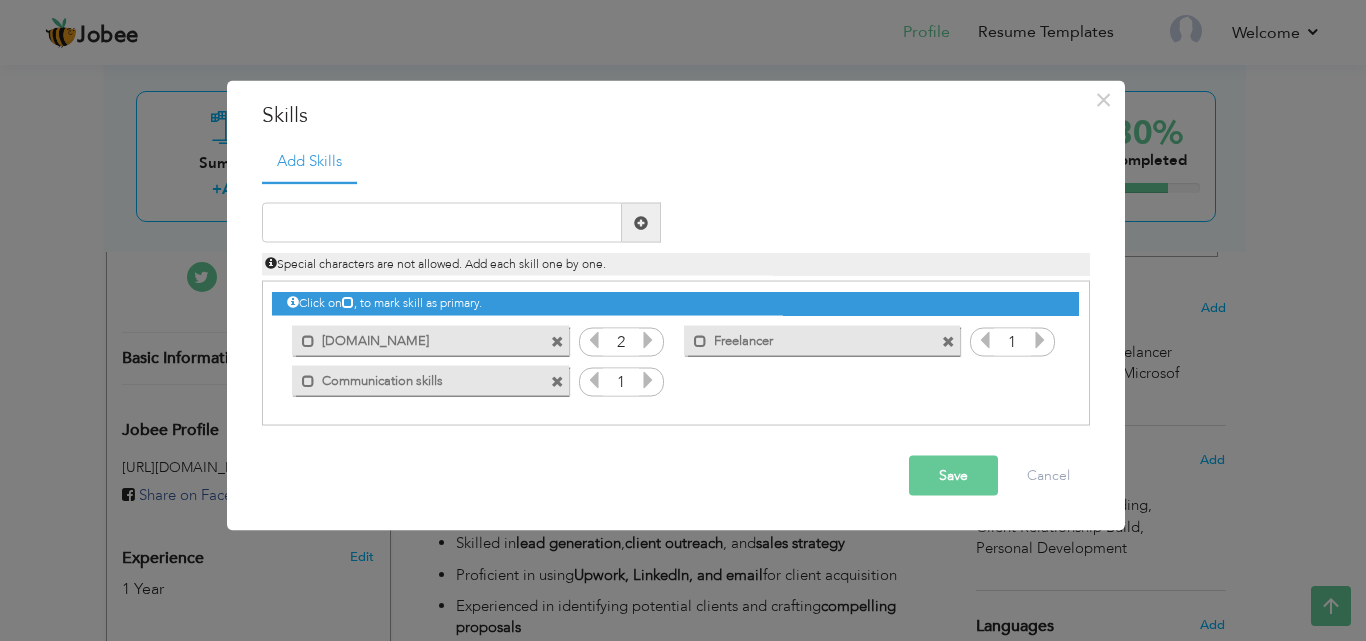click at bounding box center (648, 340) 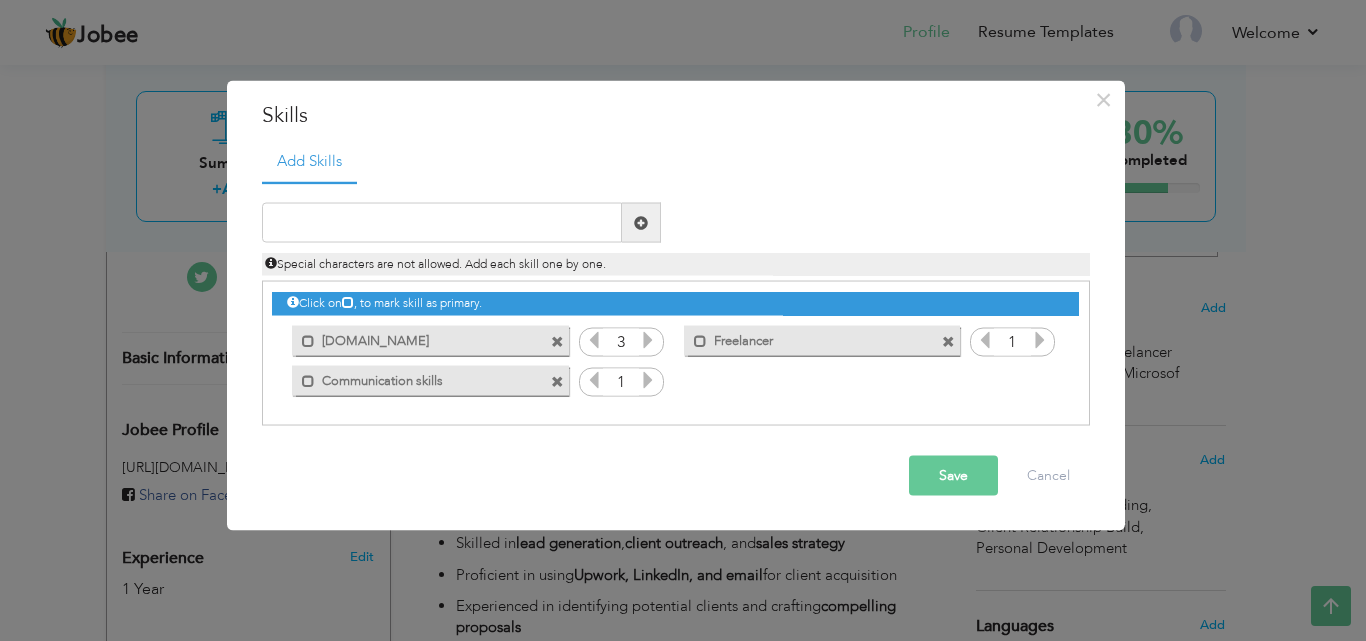 click at bounding box center [648, 340] 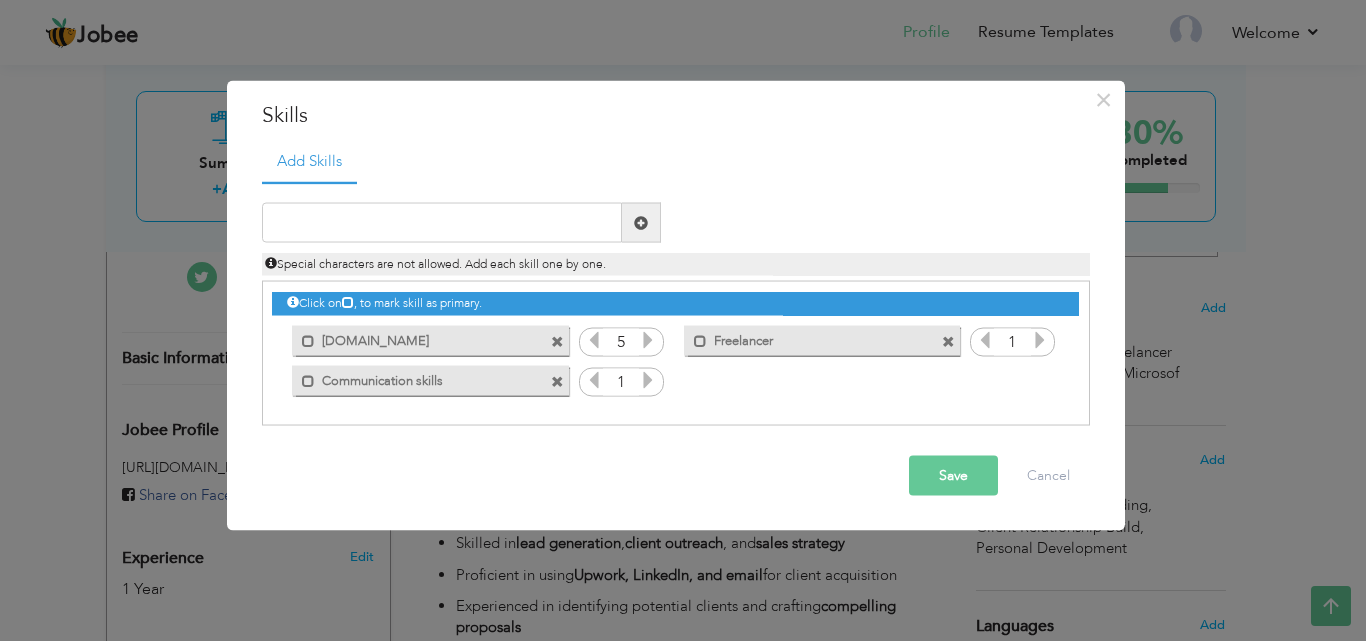 click at bounding box center [648, 340] 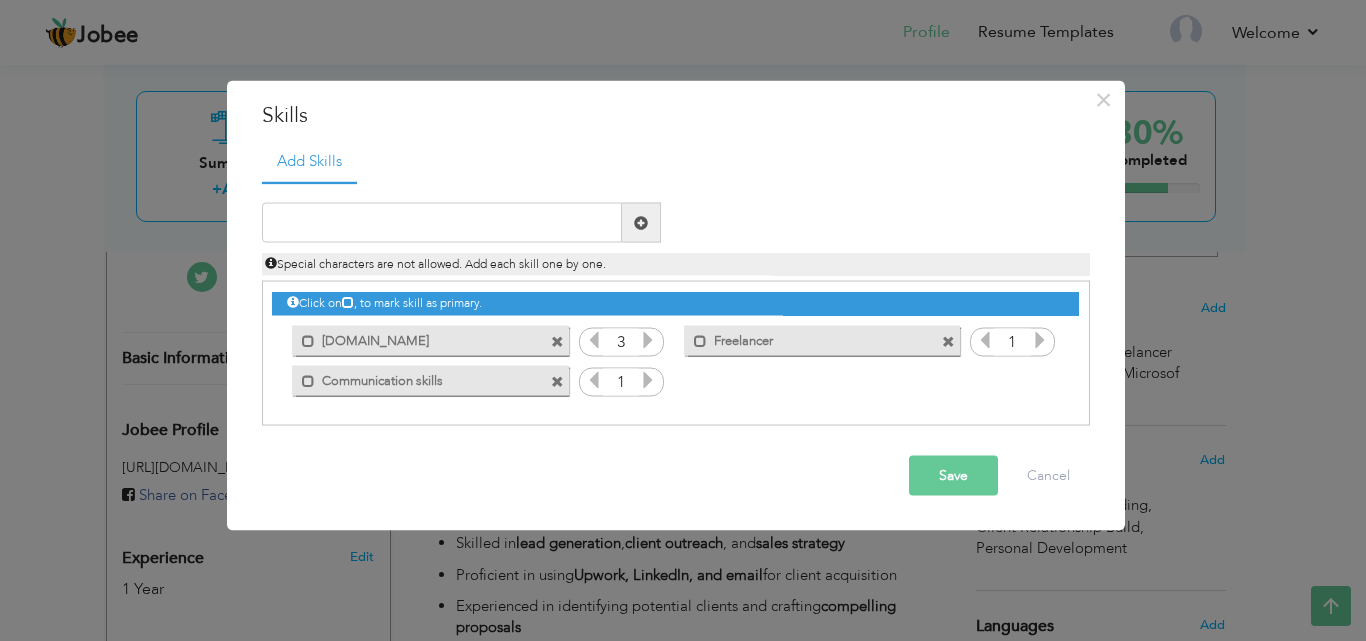 click at bounding box center [594, 340] 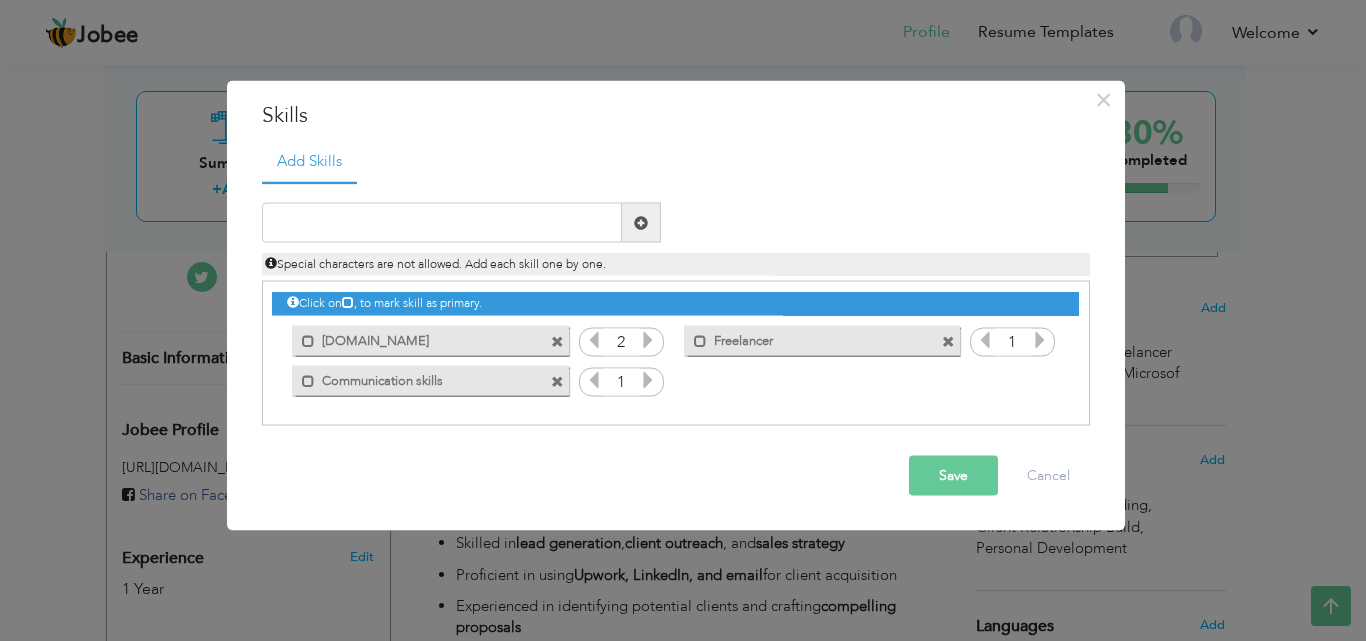 click at bounding box center [648, 340] 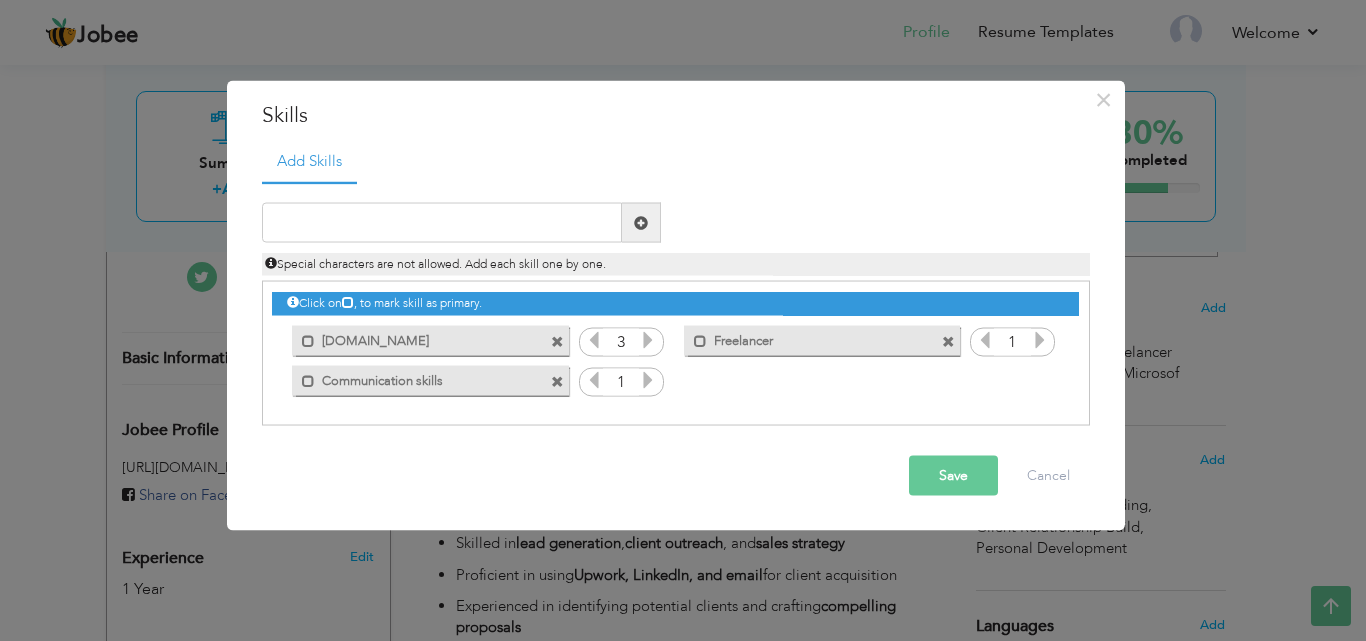 click at bounding box center (648, 340) 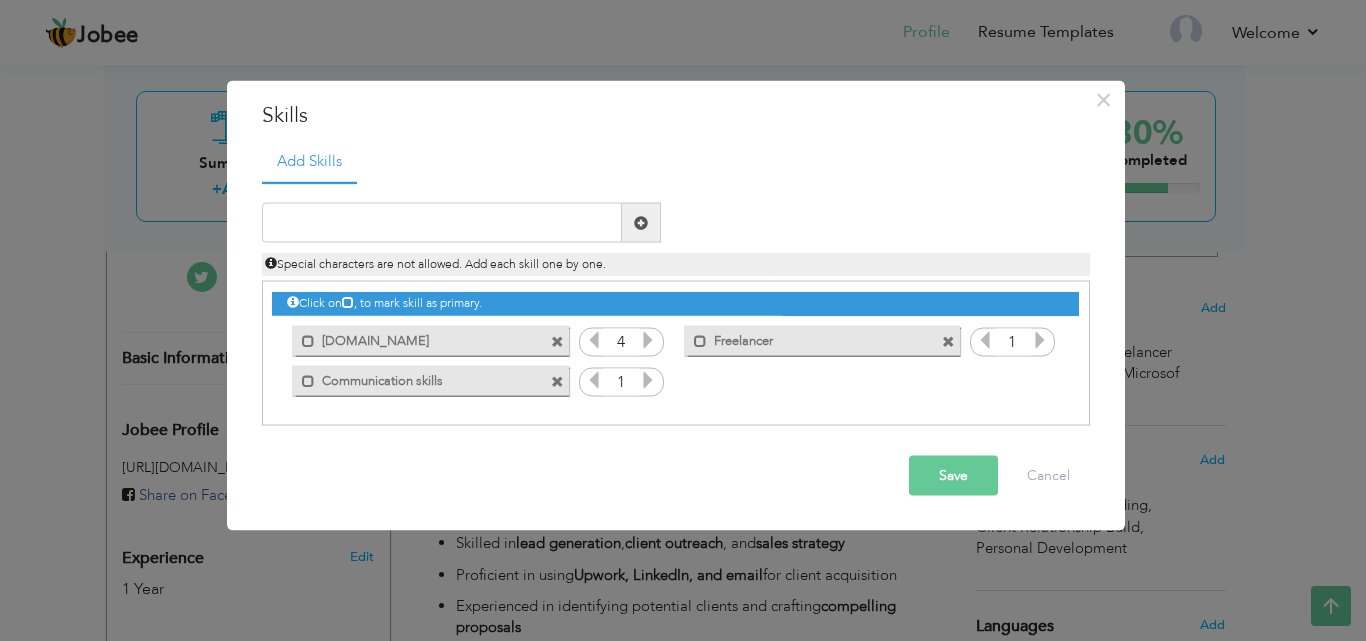 click at bounding box center (1040, 340) 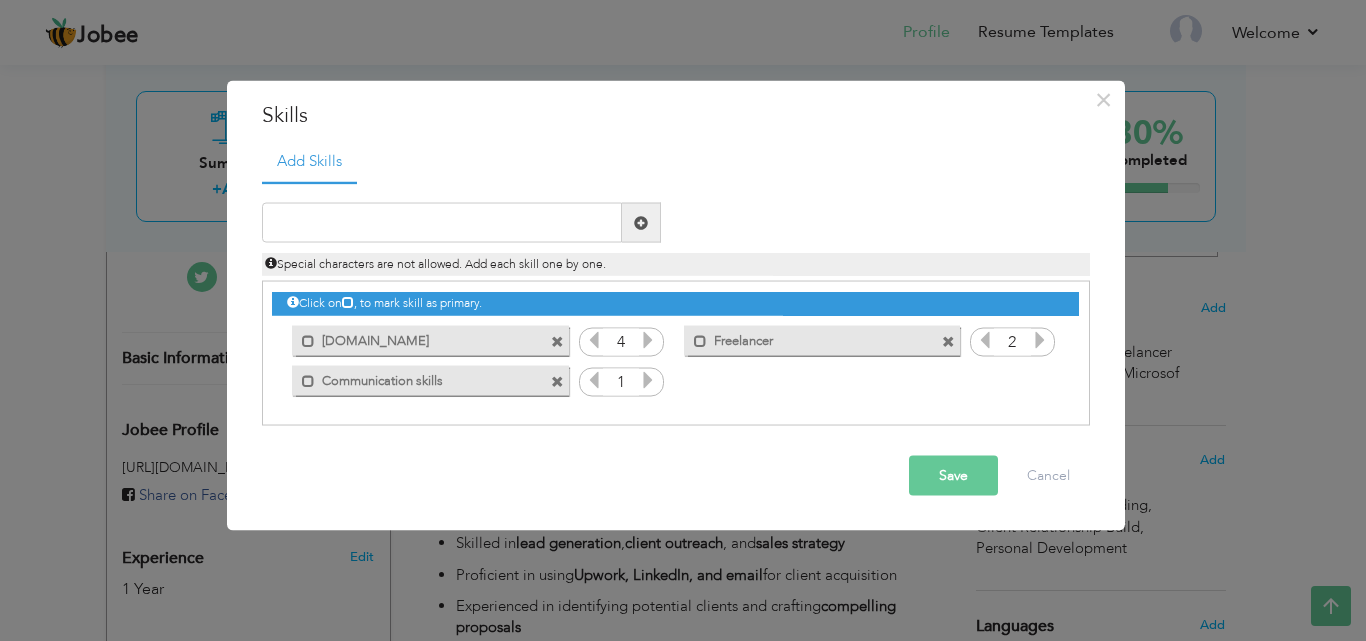 click at bounding box center (1040, 340) 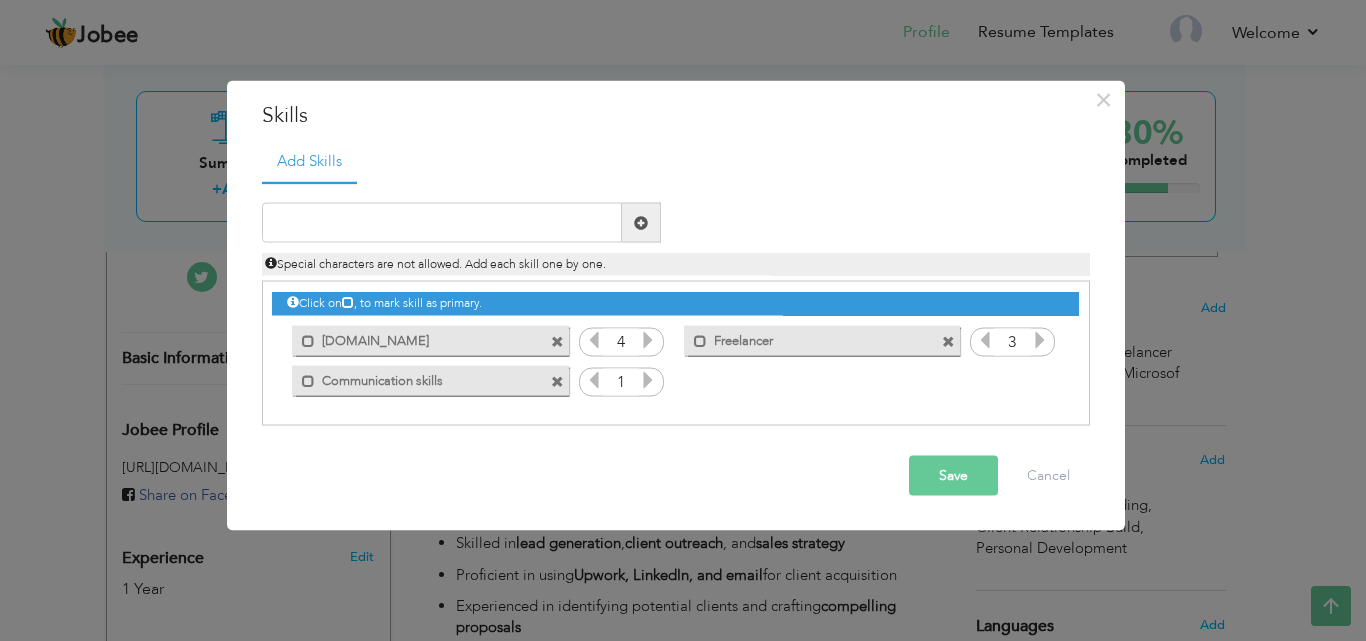 click at bounding box center [648, 380] 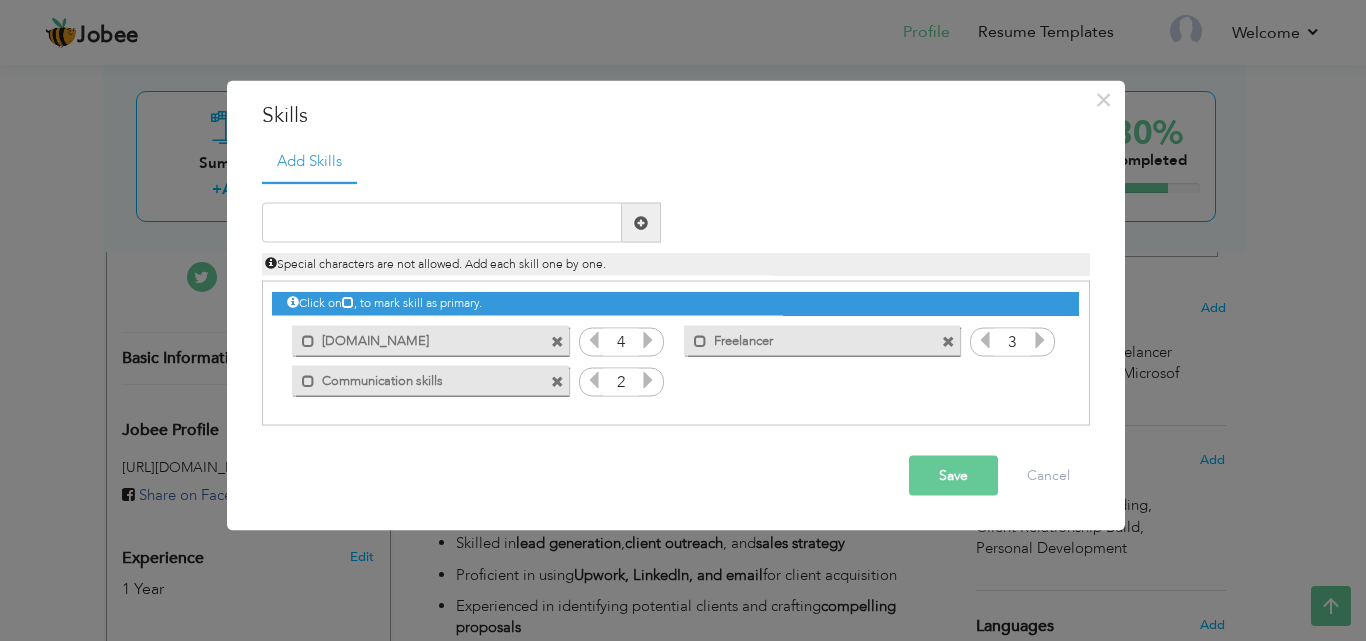 click at bounding box center [648, 380] 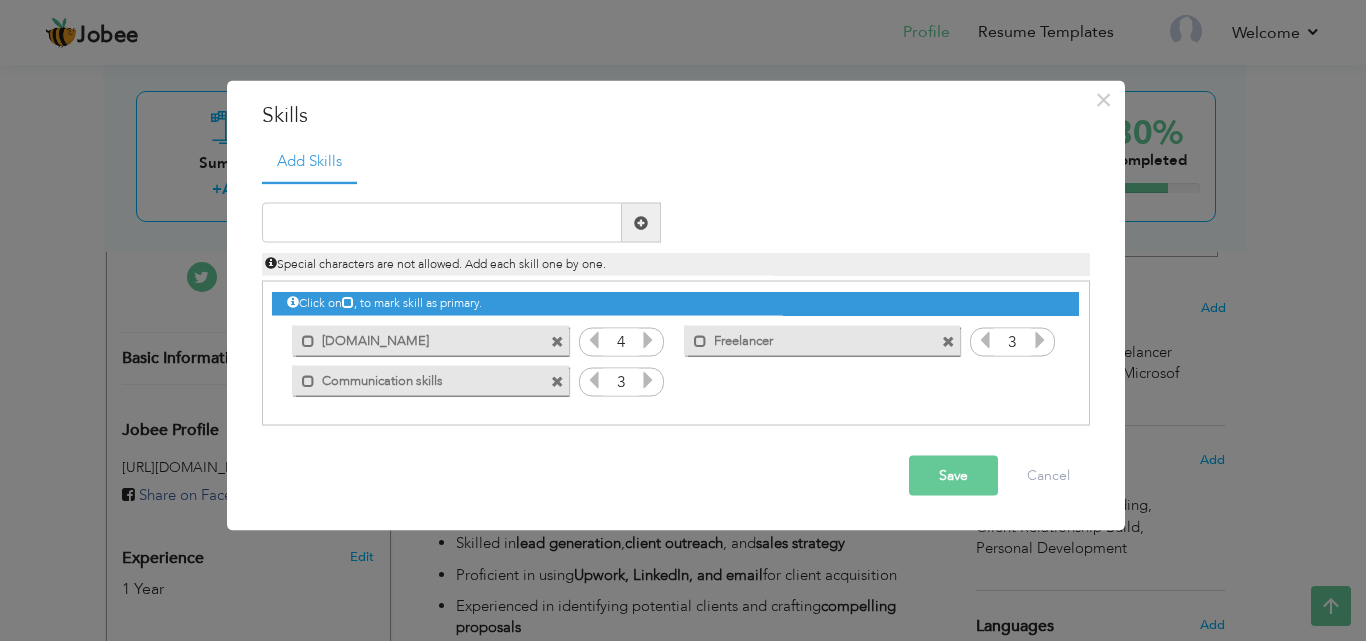 click at bounding box center [648, 380] 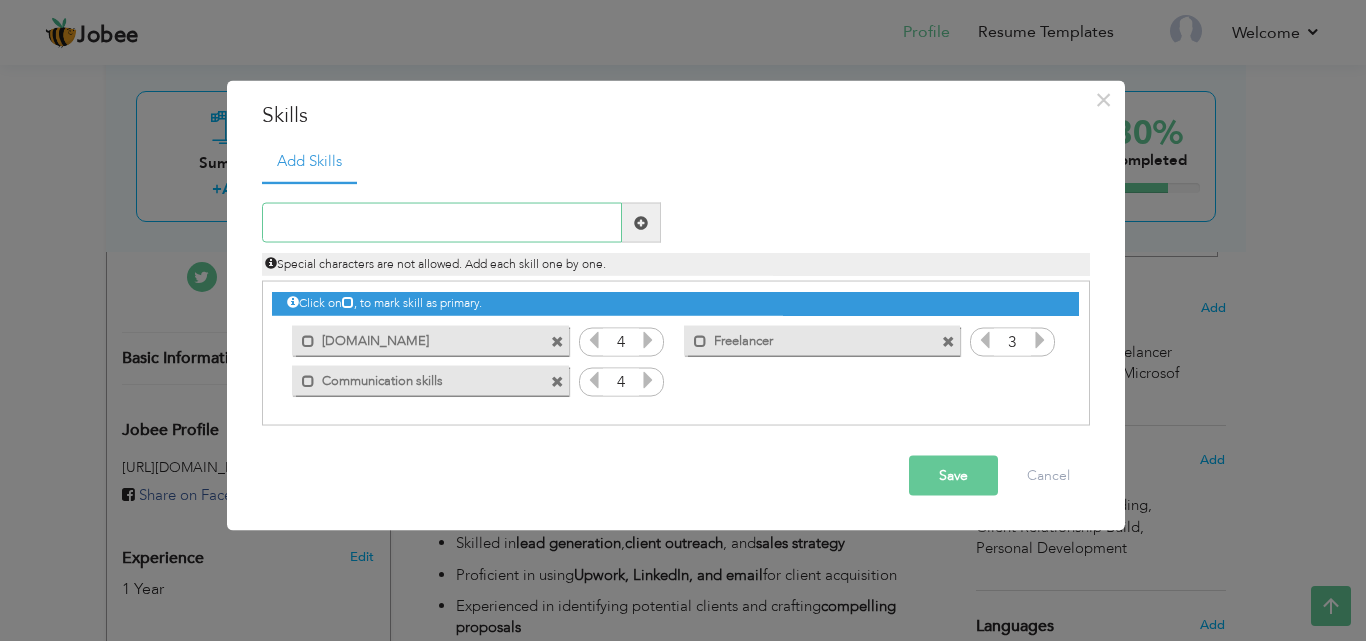 click at bounding box center (442, 223) 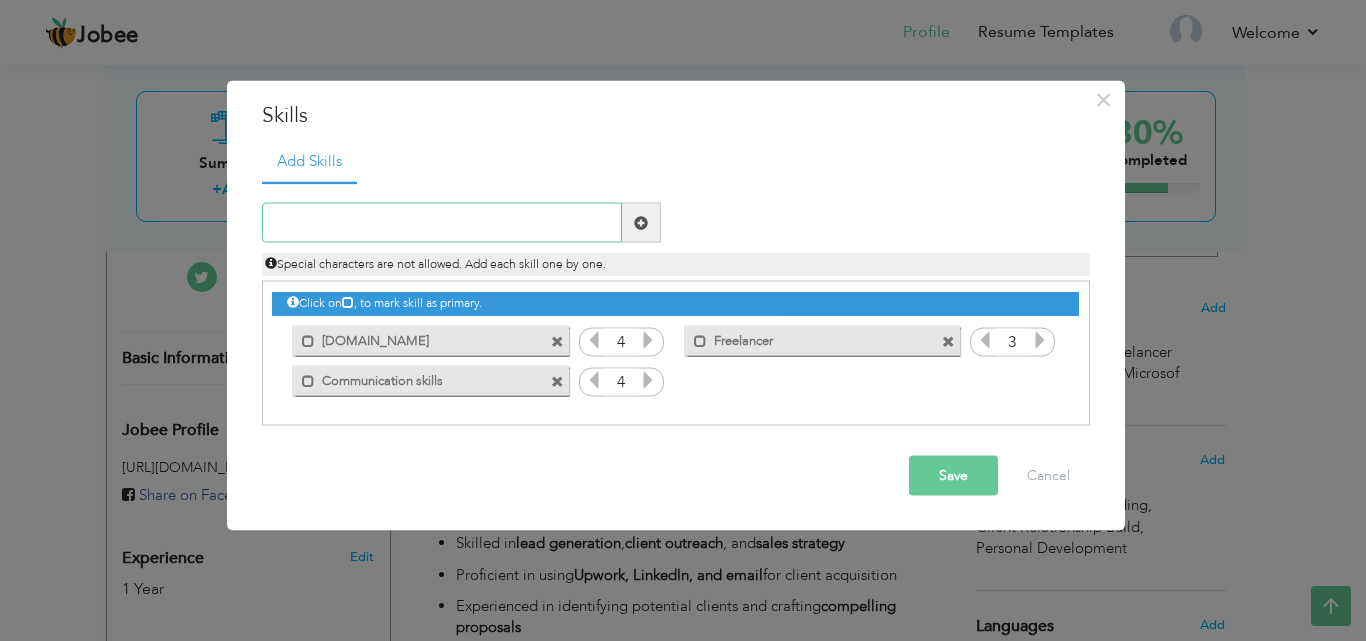 paste on "Microsoft Office" 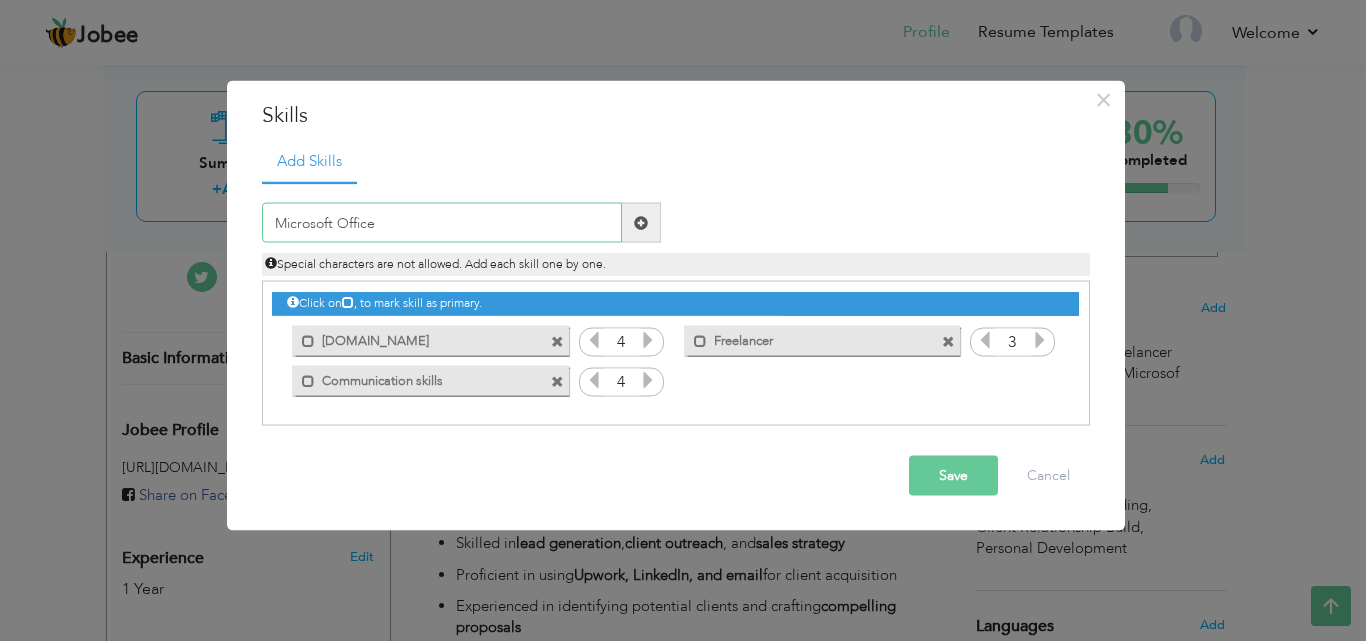 type on "Microsoft Office" 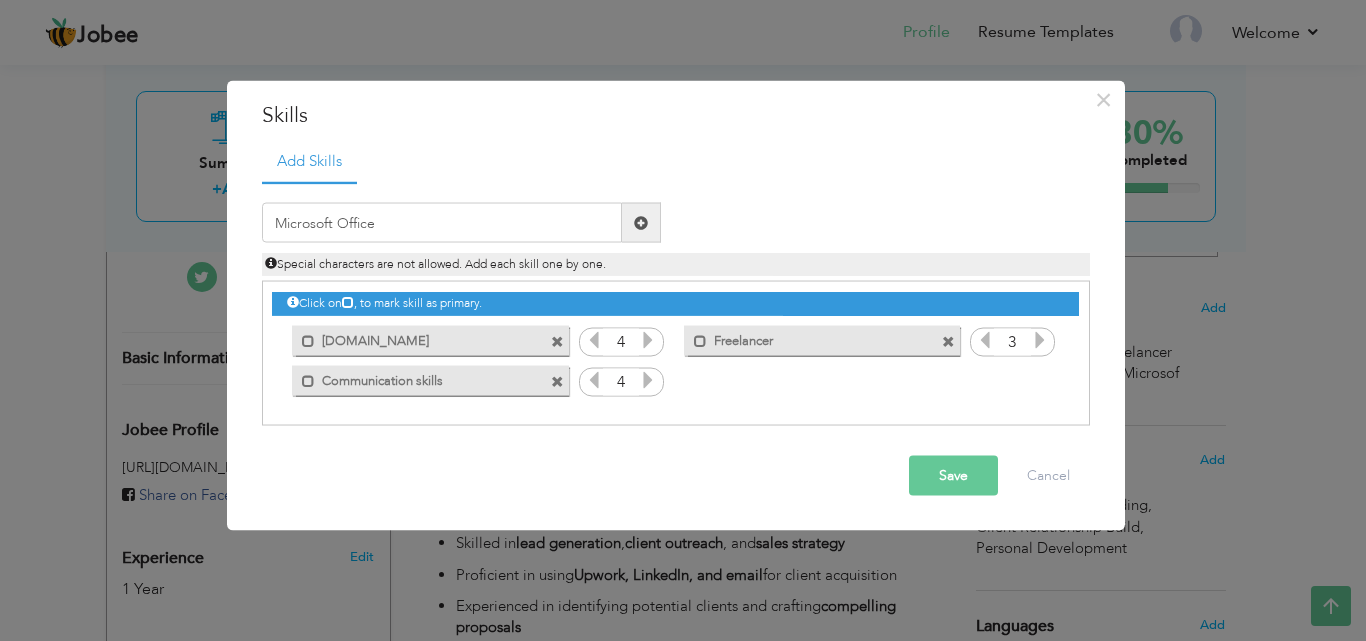 click at bounding box center (641, 222) 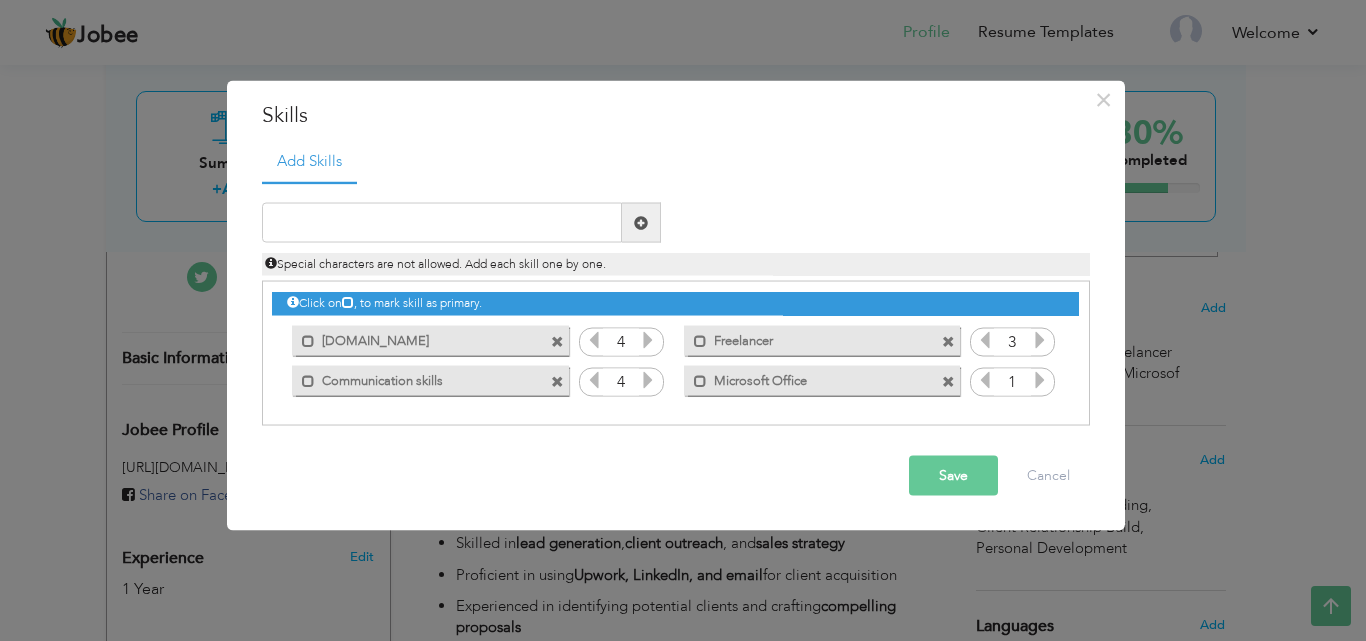 click at bounding box center (1040, 380) 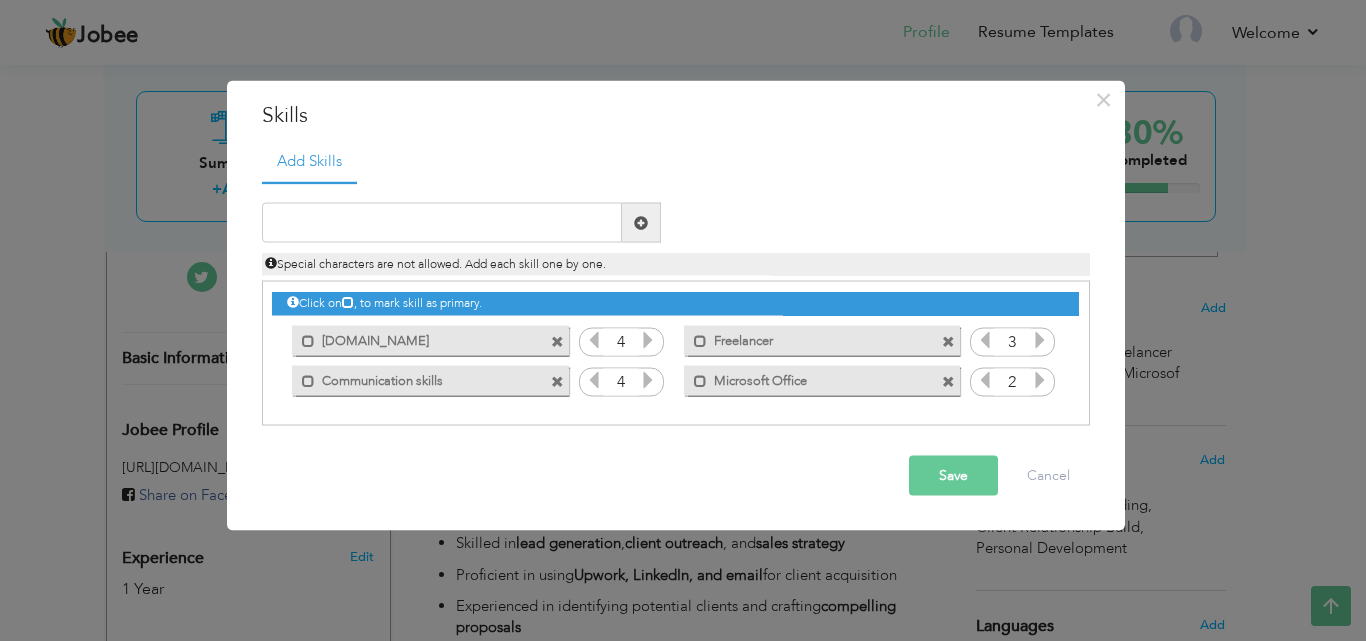 click at bounding box center [1040, 380] 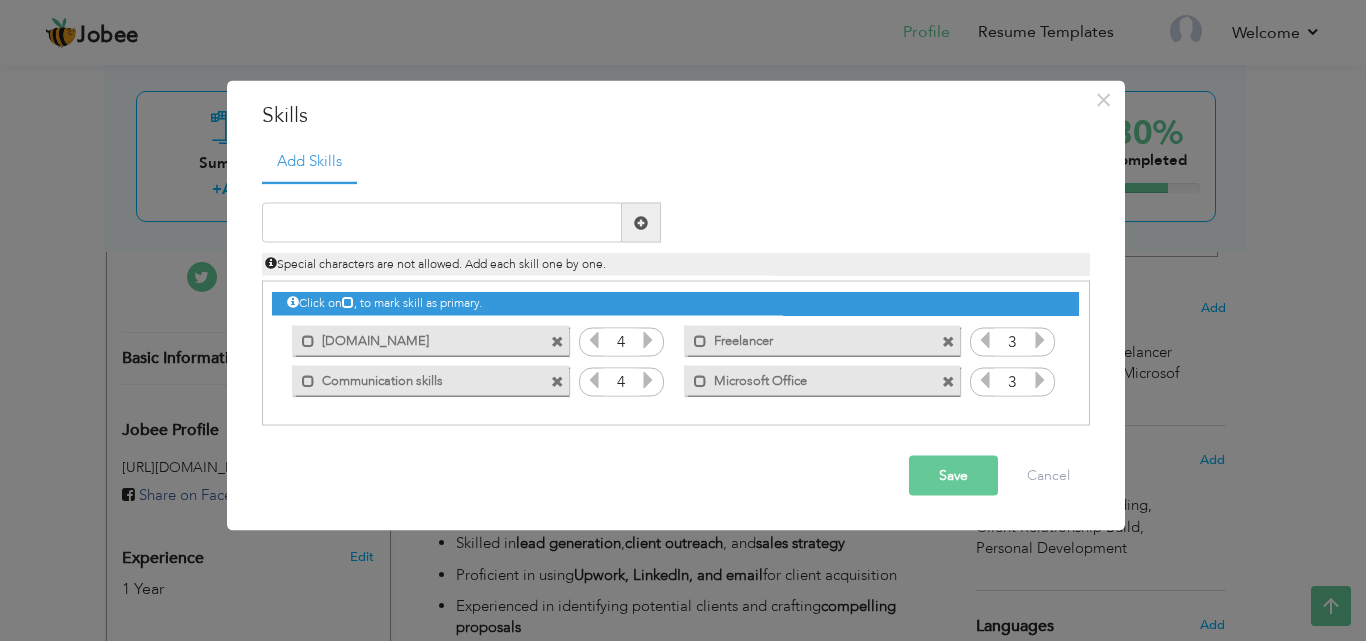 click at bounding box center [1040, 380] 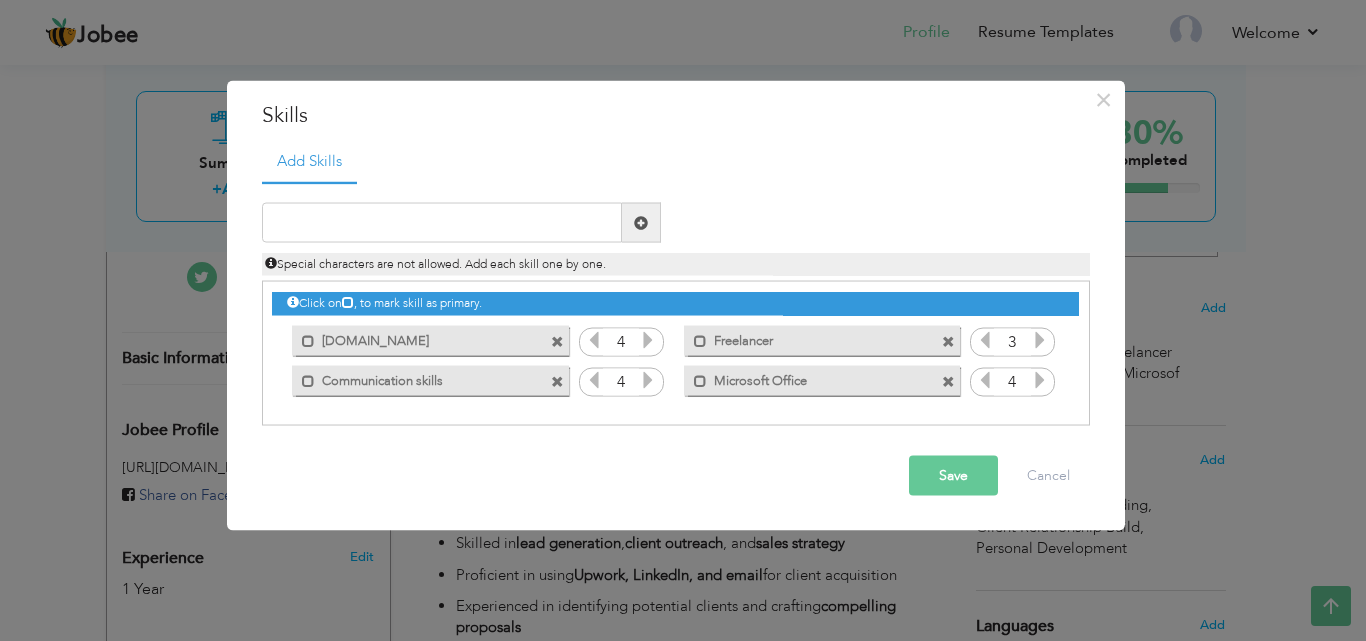 click at bounding box center (1040, 380) 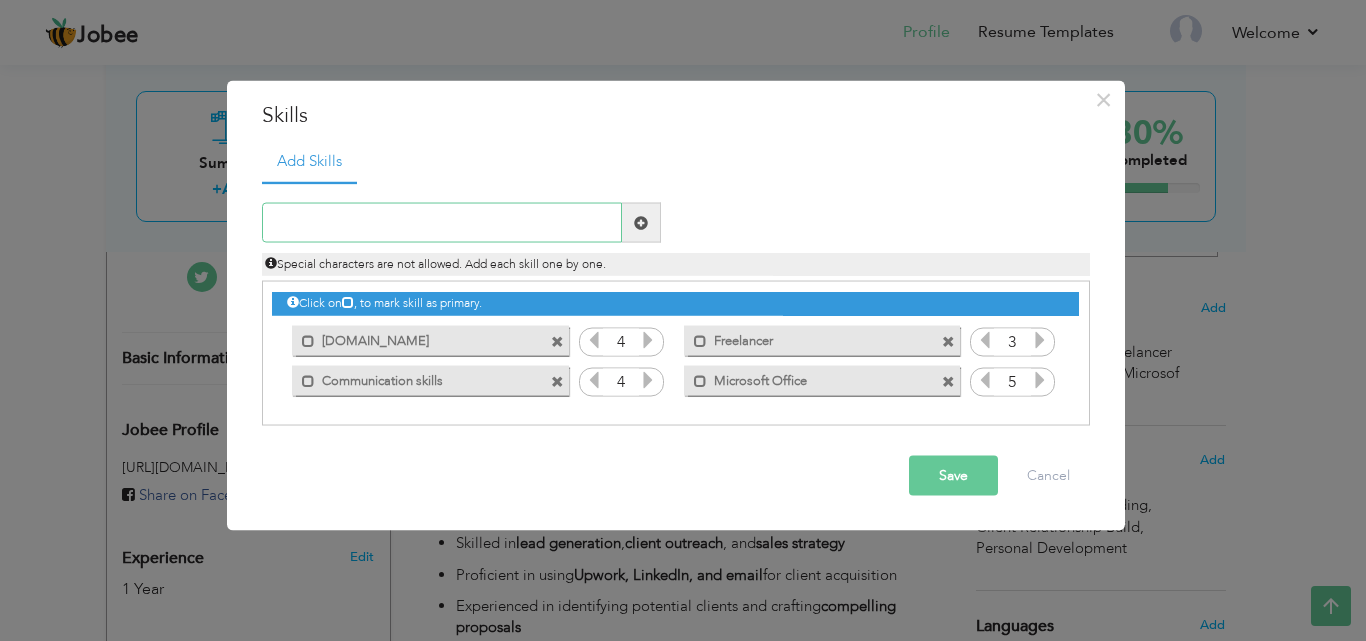 click at bounding box center (442, 223) 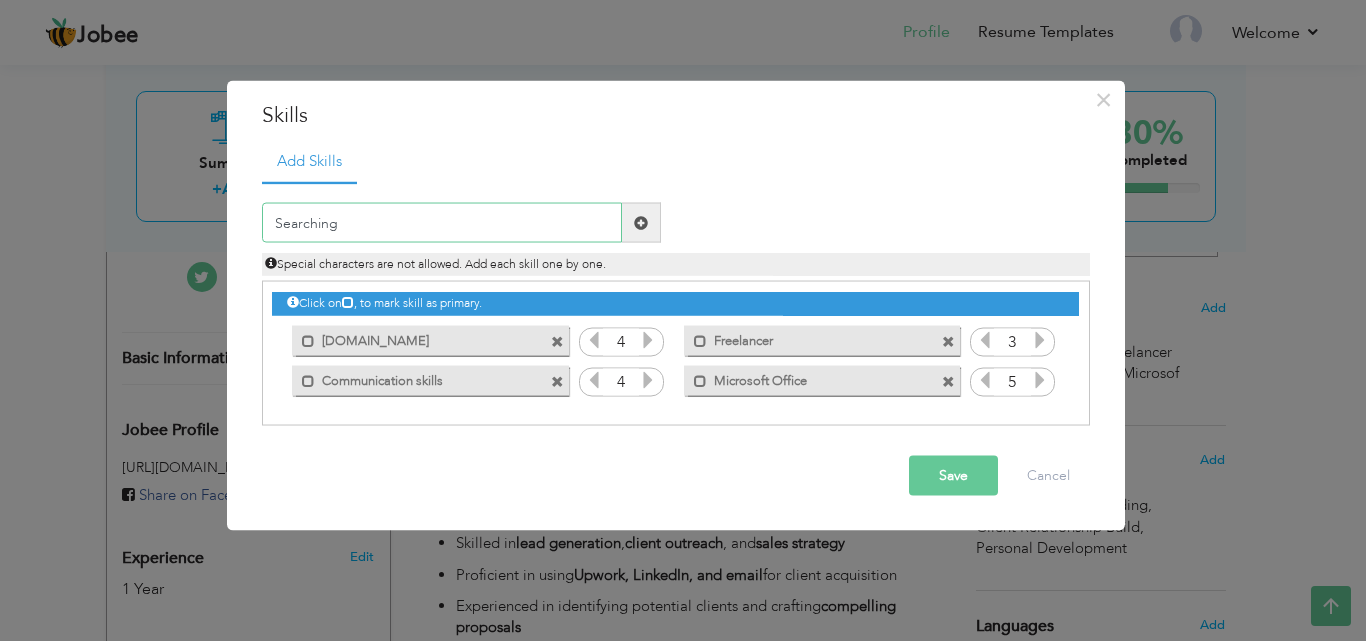 type on "Searching" 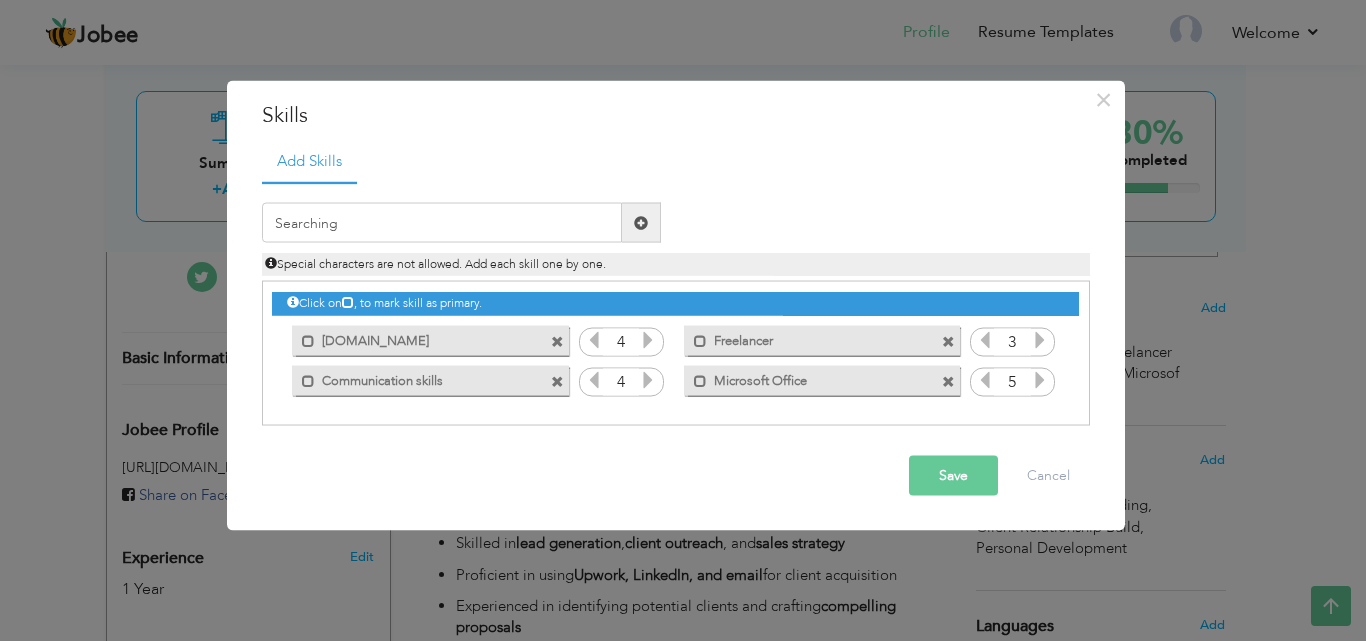 click at bounding box center [641, 223] 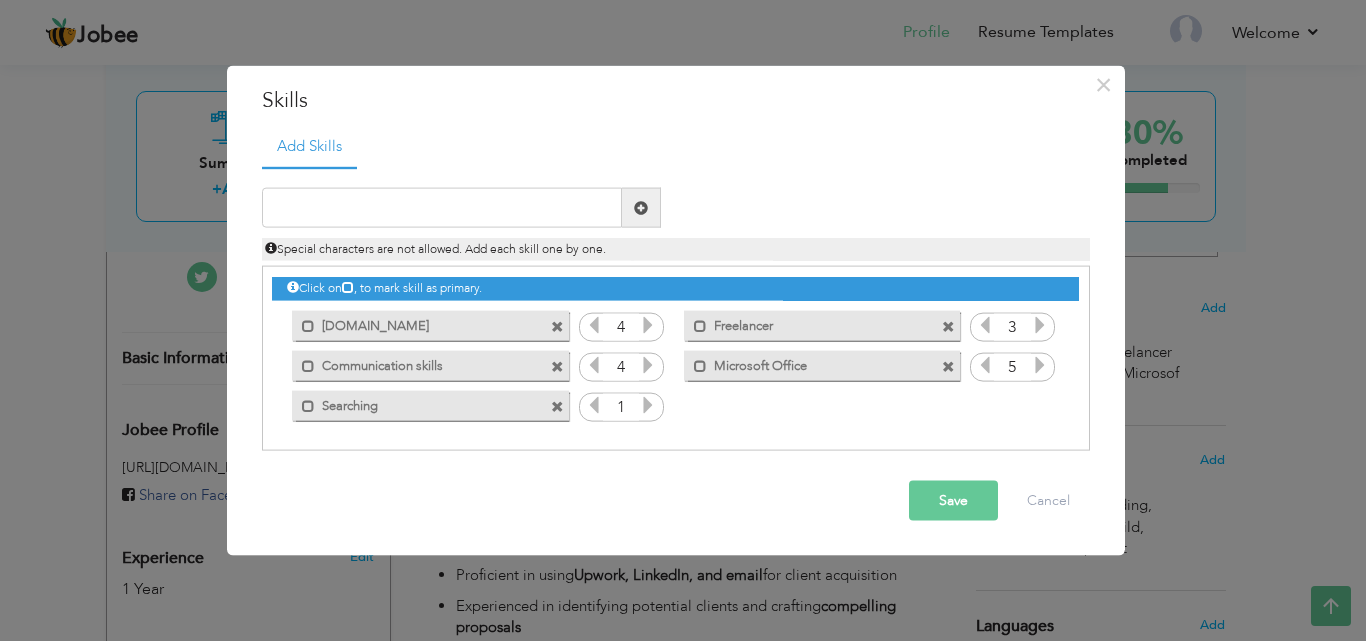 click at bounding box center [648, 405] 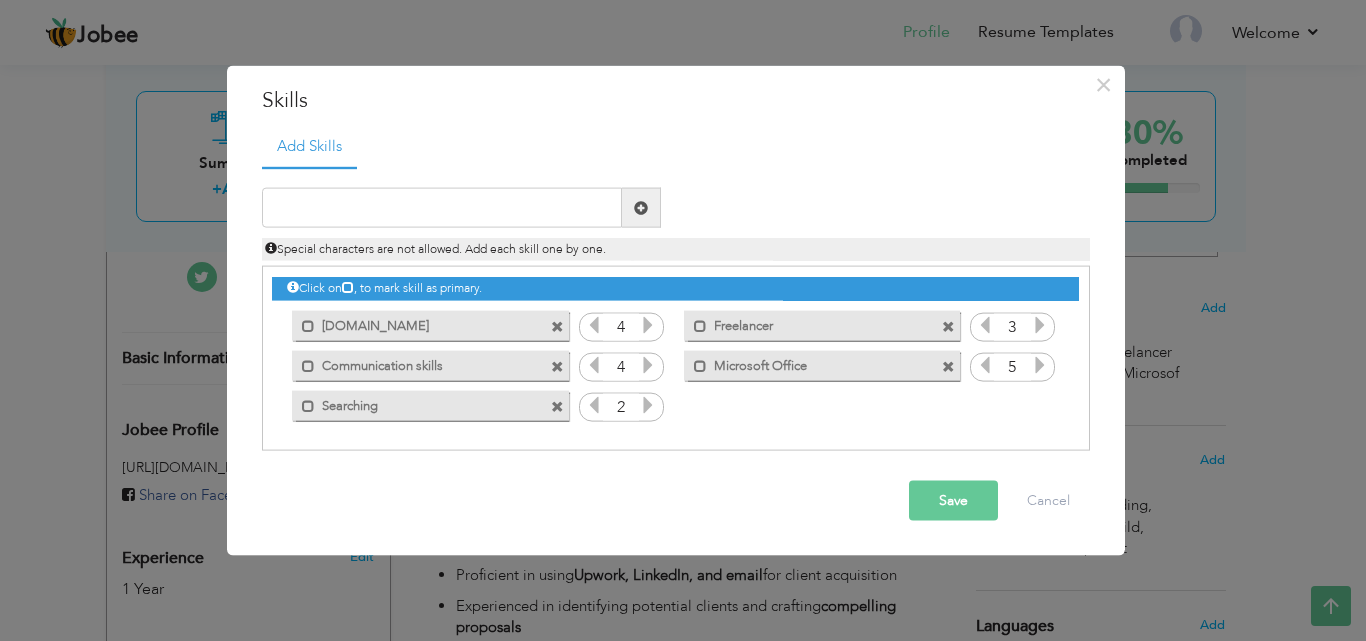 click at bounding box center (648, 405) 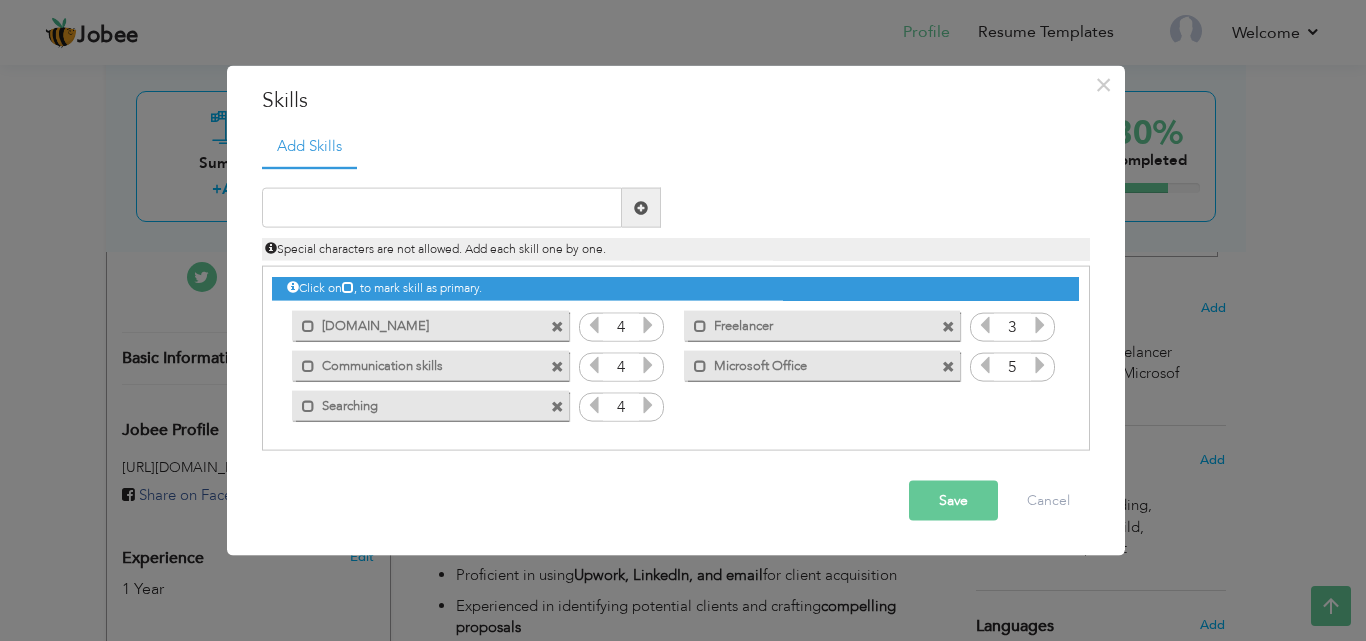 click at bounding box center (648, 405) 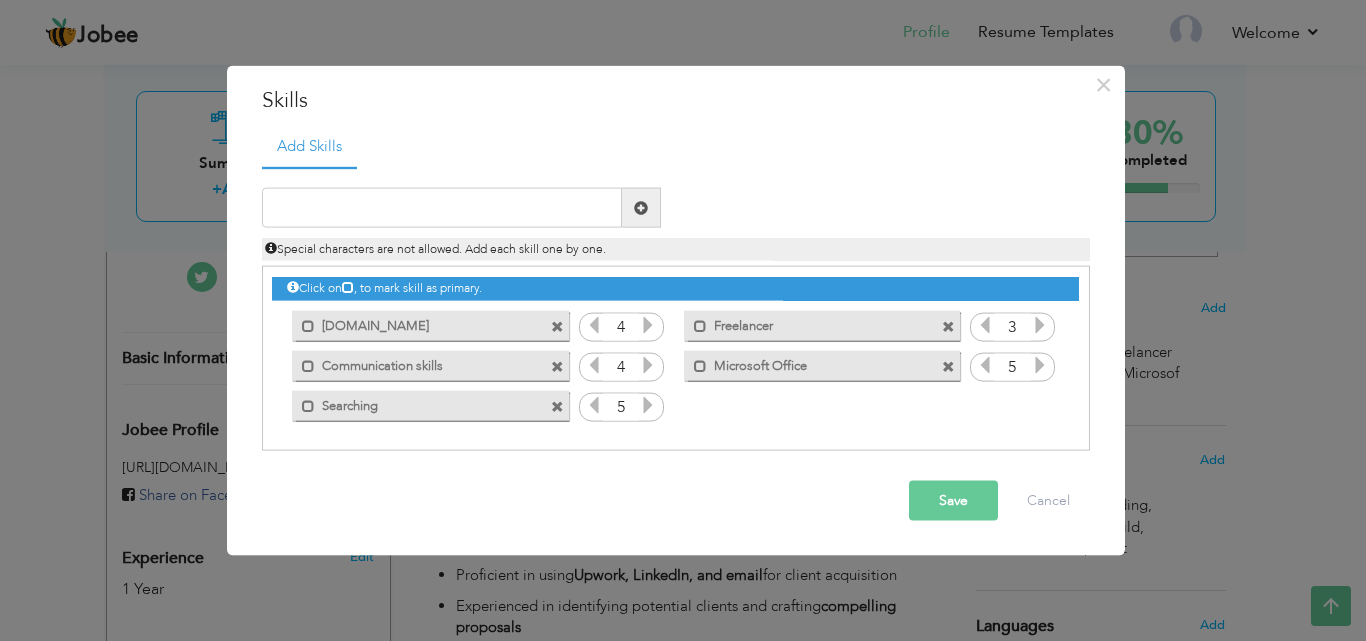 click at bounding box center (594, 405) 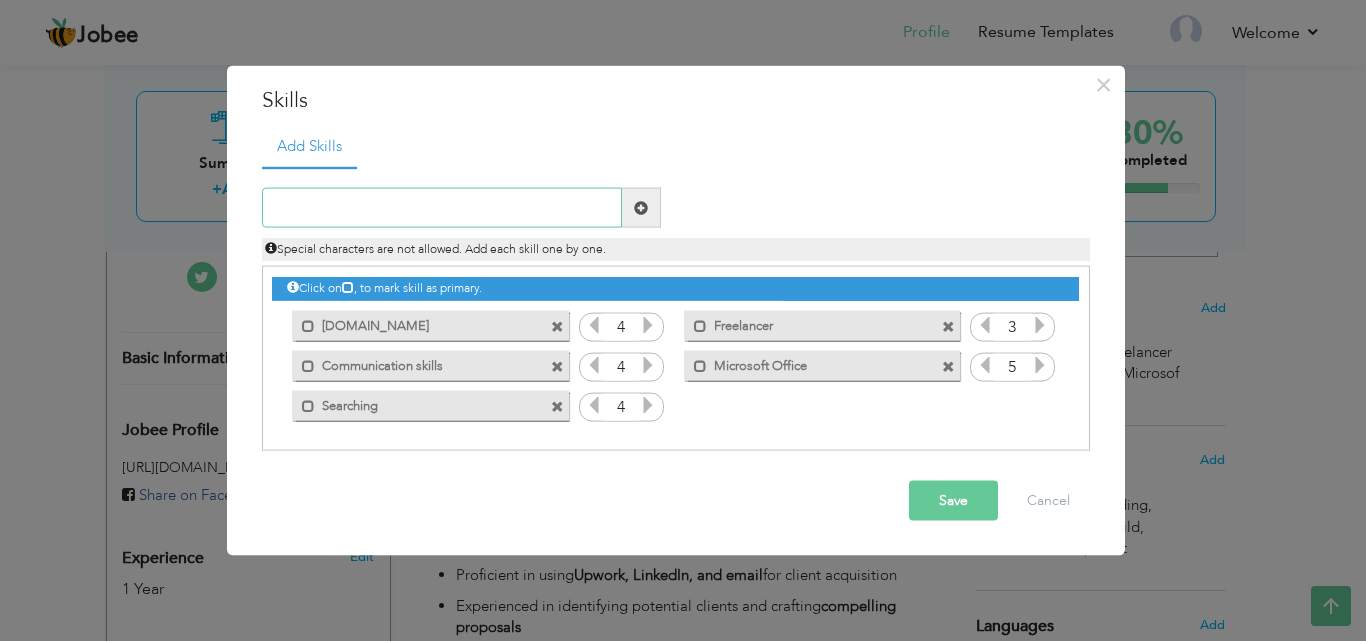 click at bounding box center (442, 208) 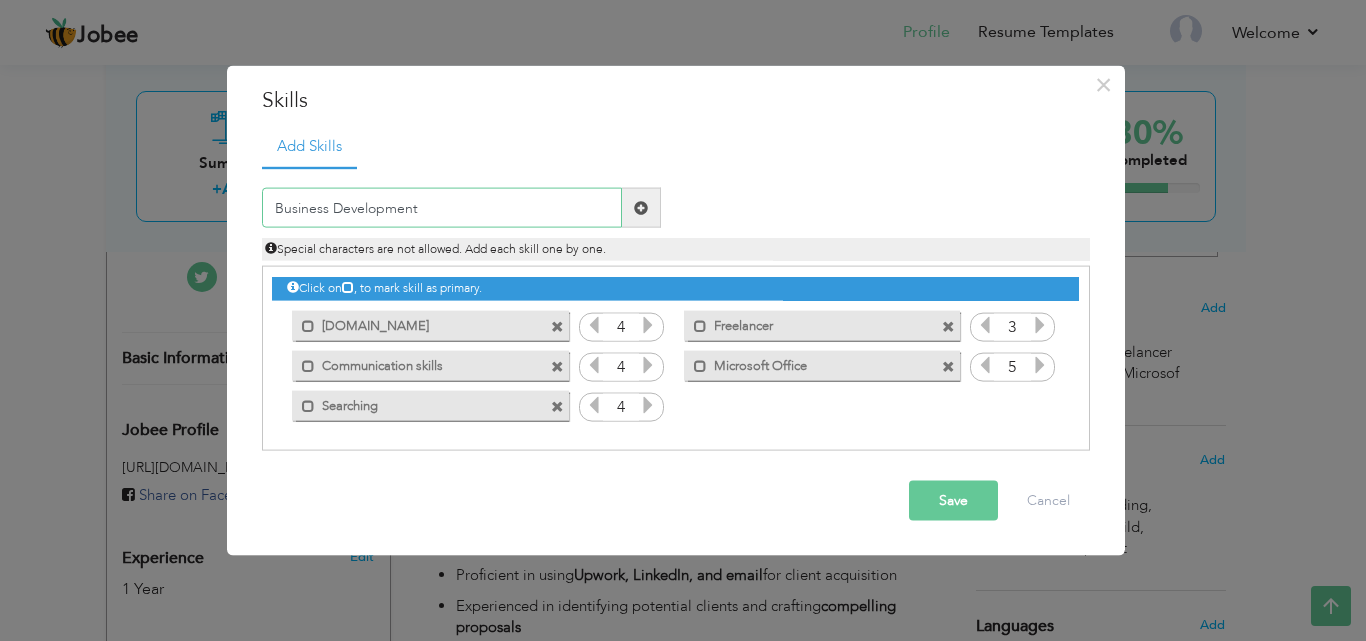 type on "Business Development" 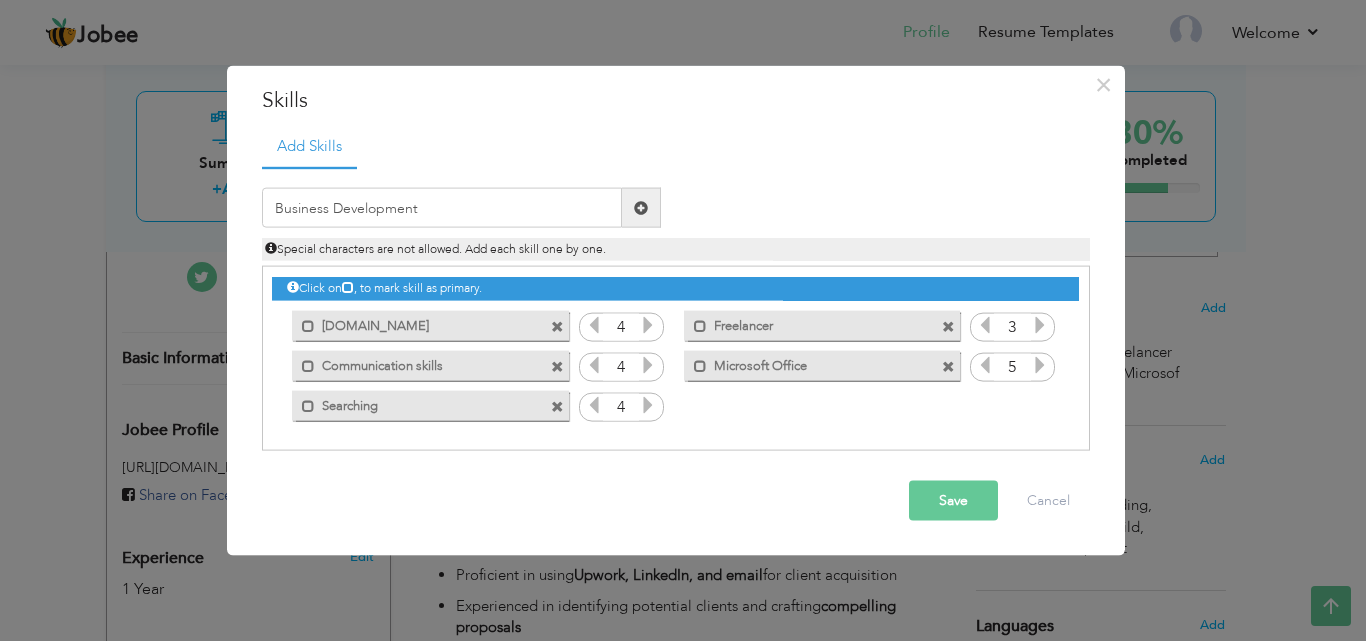 click at bounding box center [641, 207] 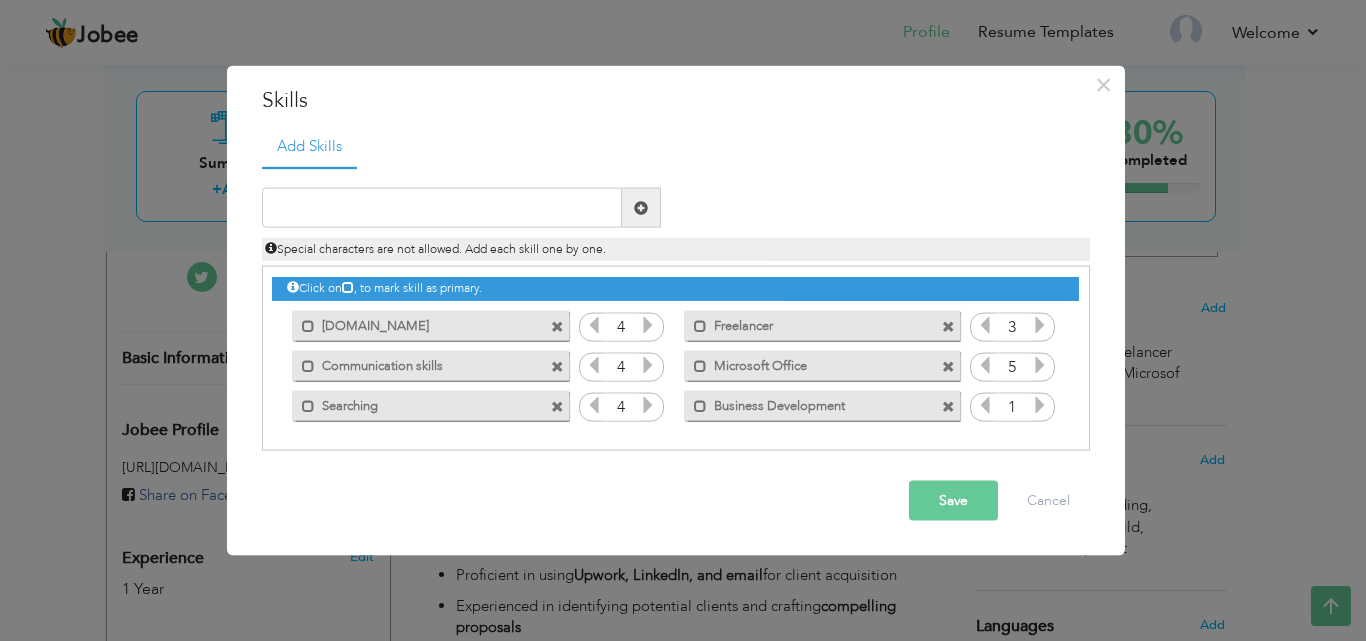 click at bounding box center [1040, 405] 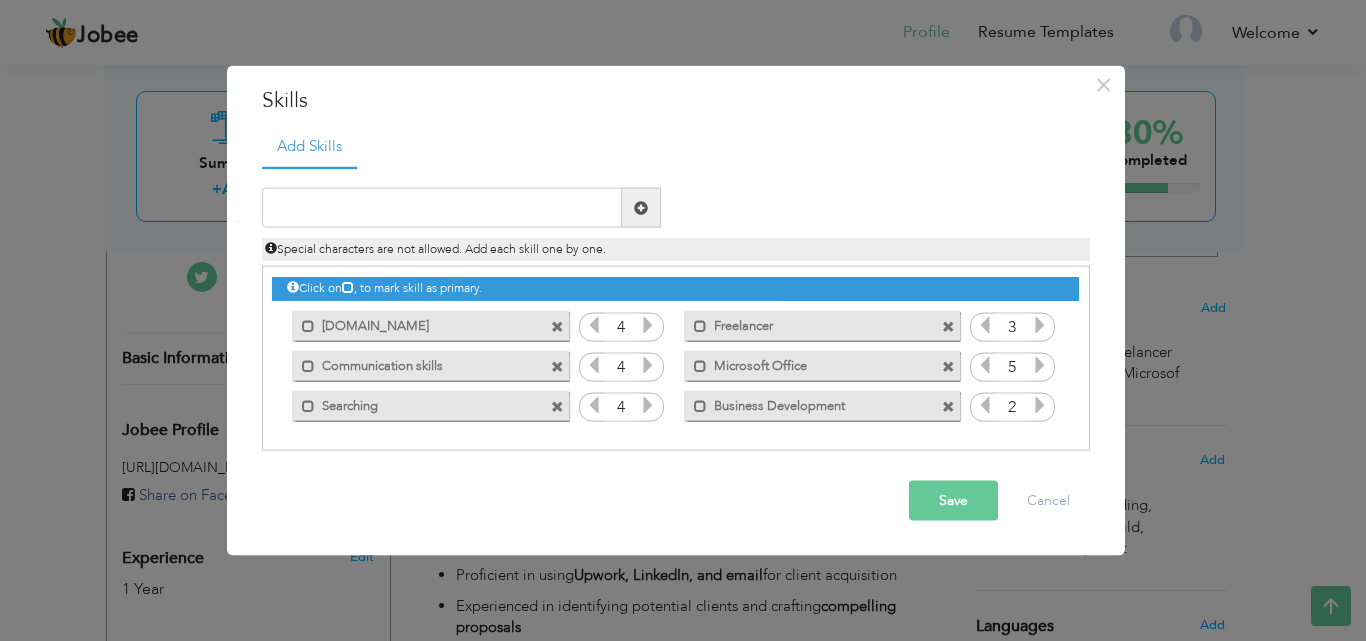 click at bounding box center (1040, 405) 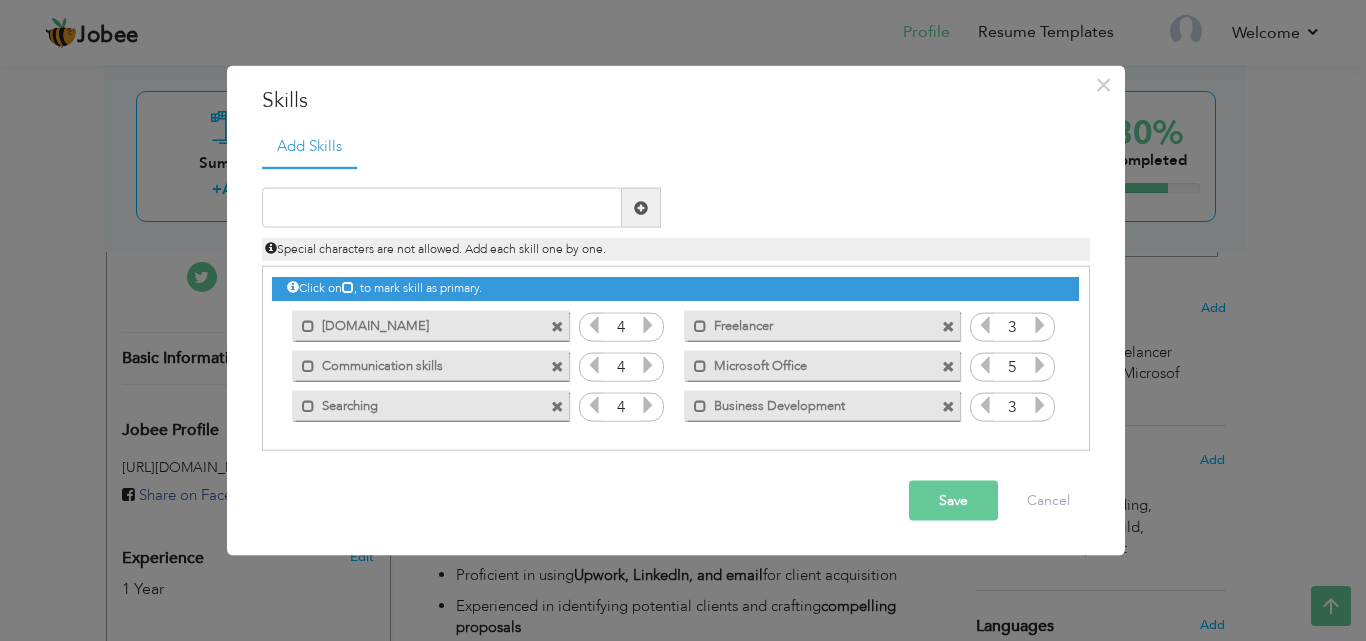 click at bounding box center [461, 208] 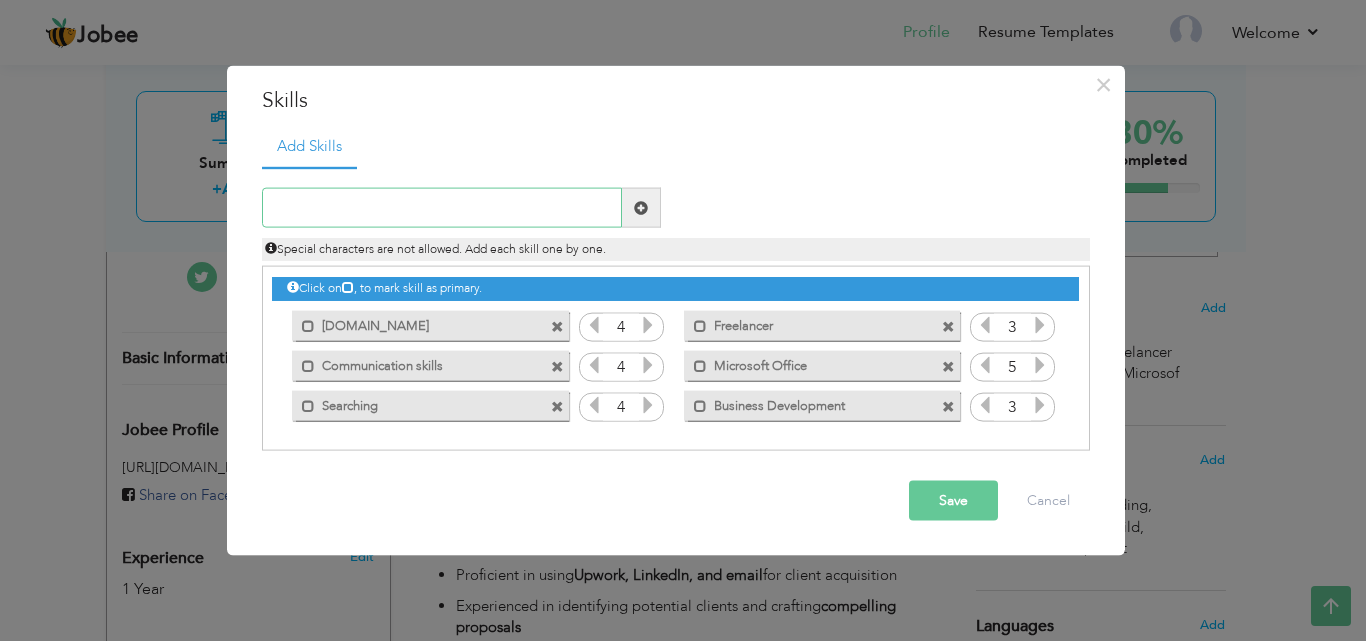 click at bounding box center [442, 208] 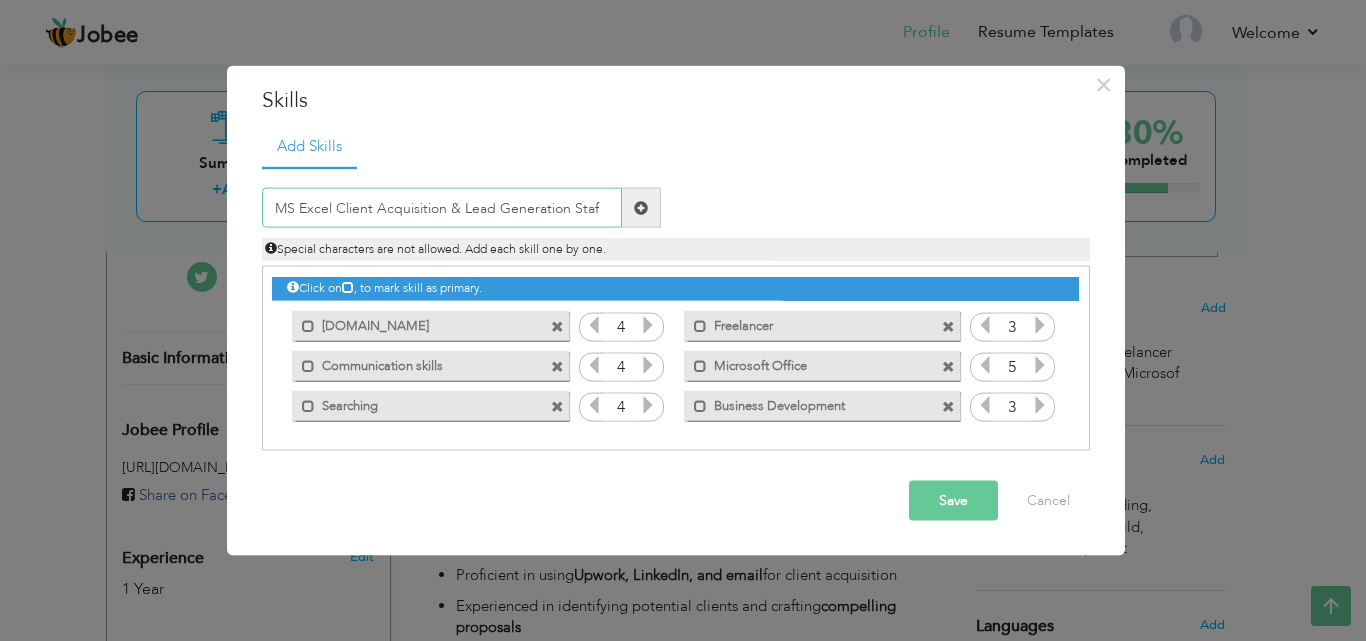 type on "MS Excel Client Acquisition & Lead Generation Staf" 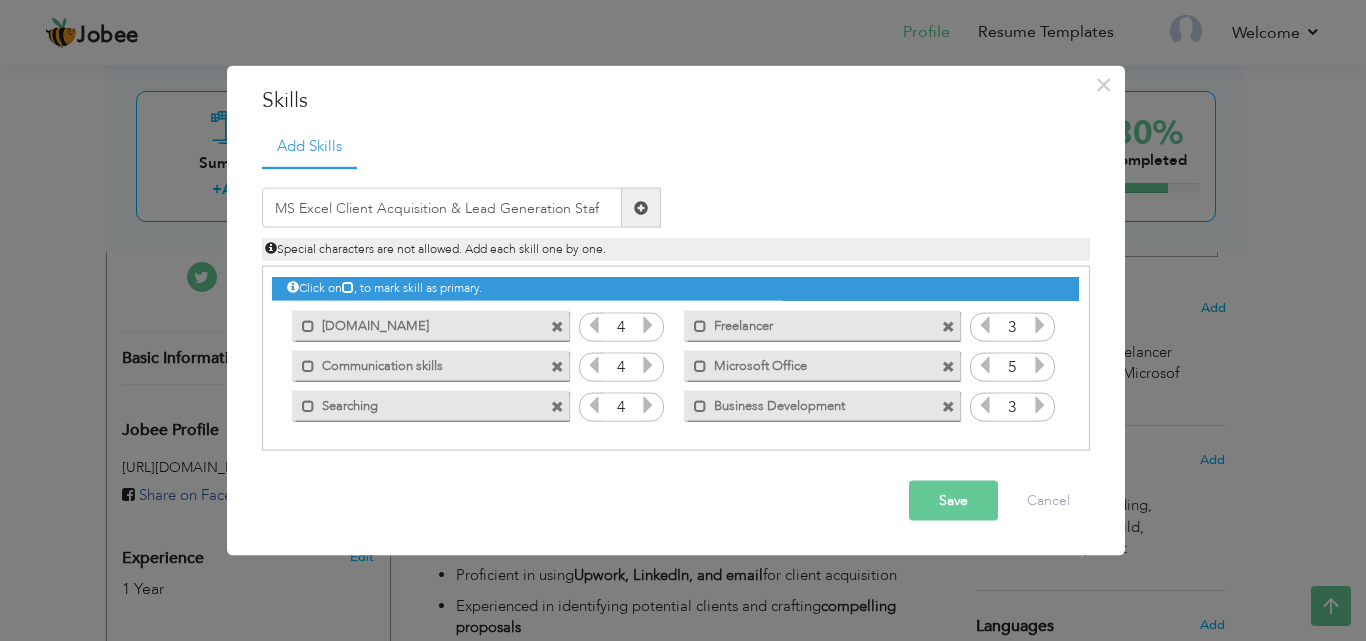 click at bounding box center (641, 208) 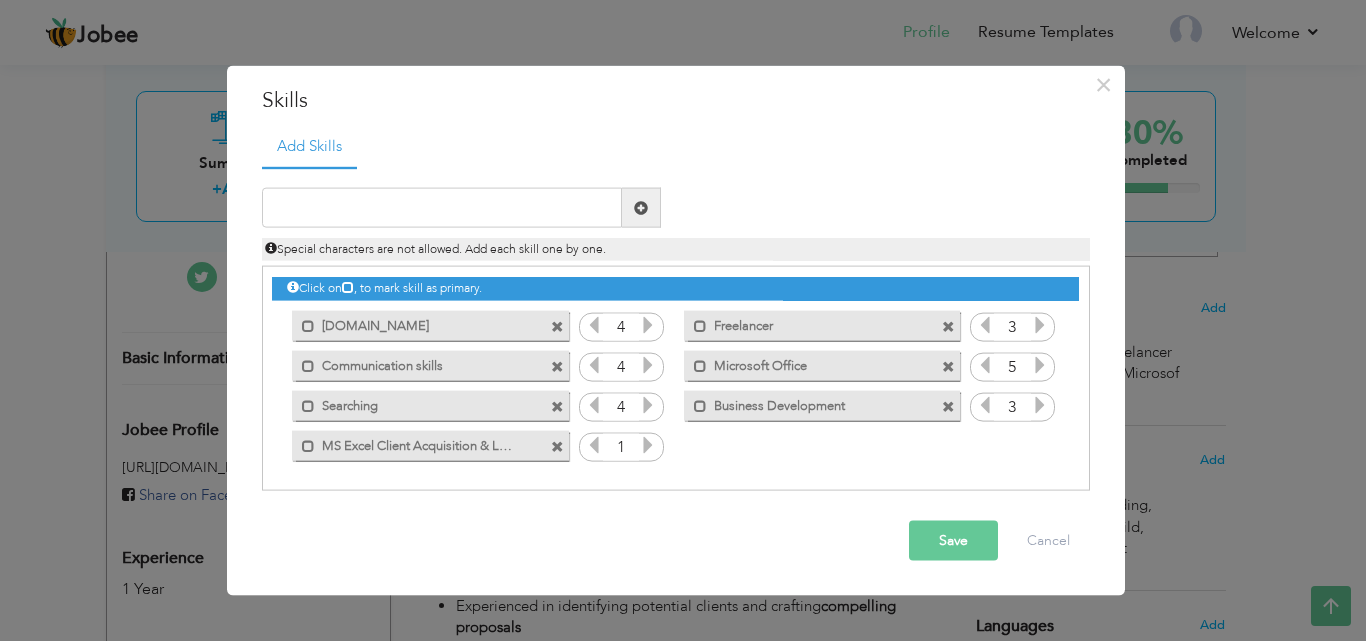 click at bounding box center [648, 445] 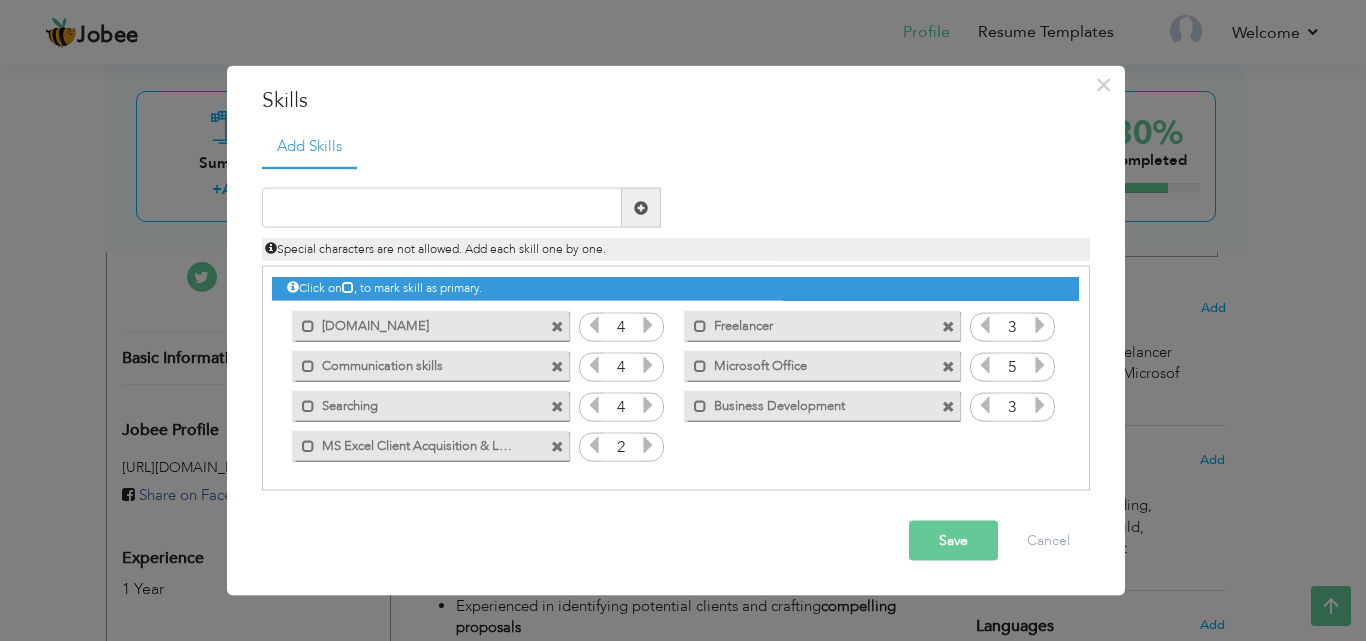 click at bounding box center (648, 445) 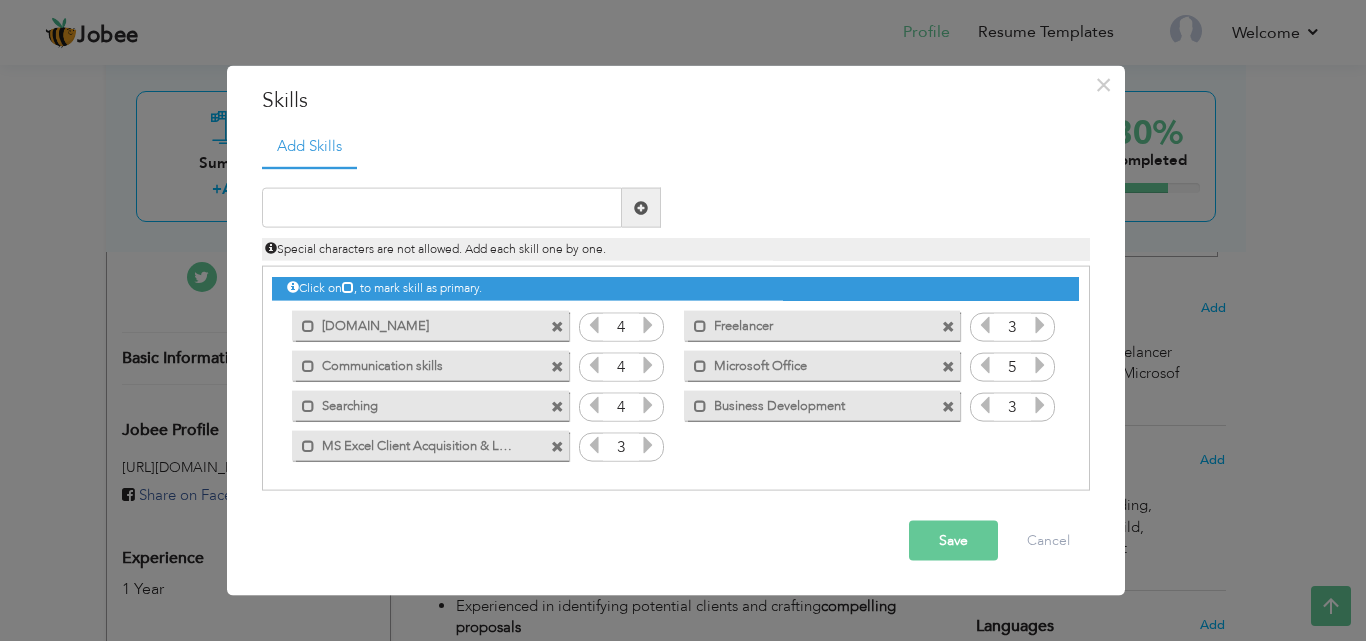 drag, startPoint x: 662, startPoint y: 442, endPoint x: 541, endPoint y: 262, distance: 216.88937 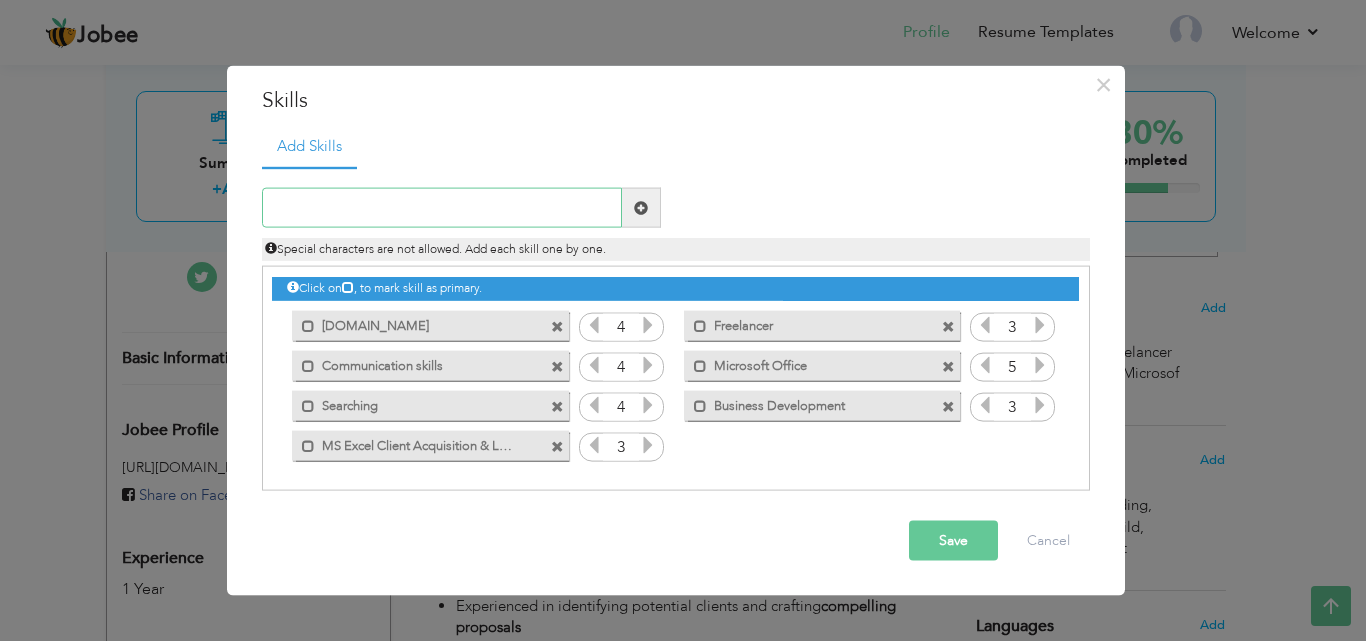 click at bounding box center [442, 208] 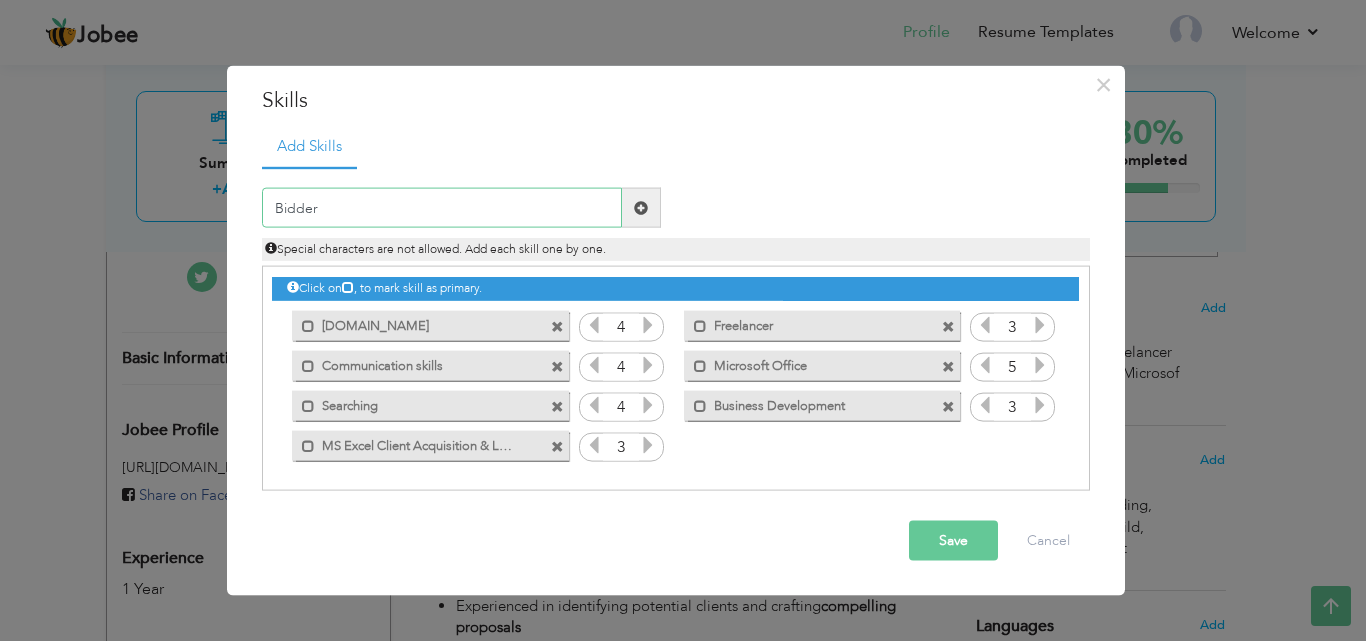type on "Bidder" 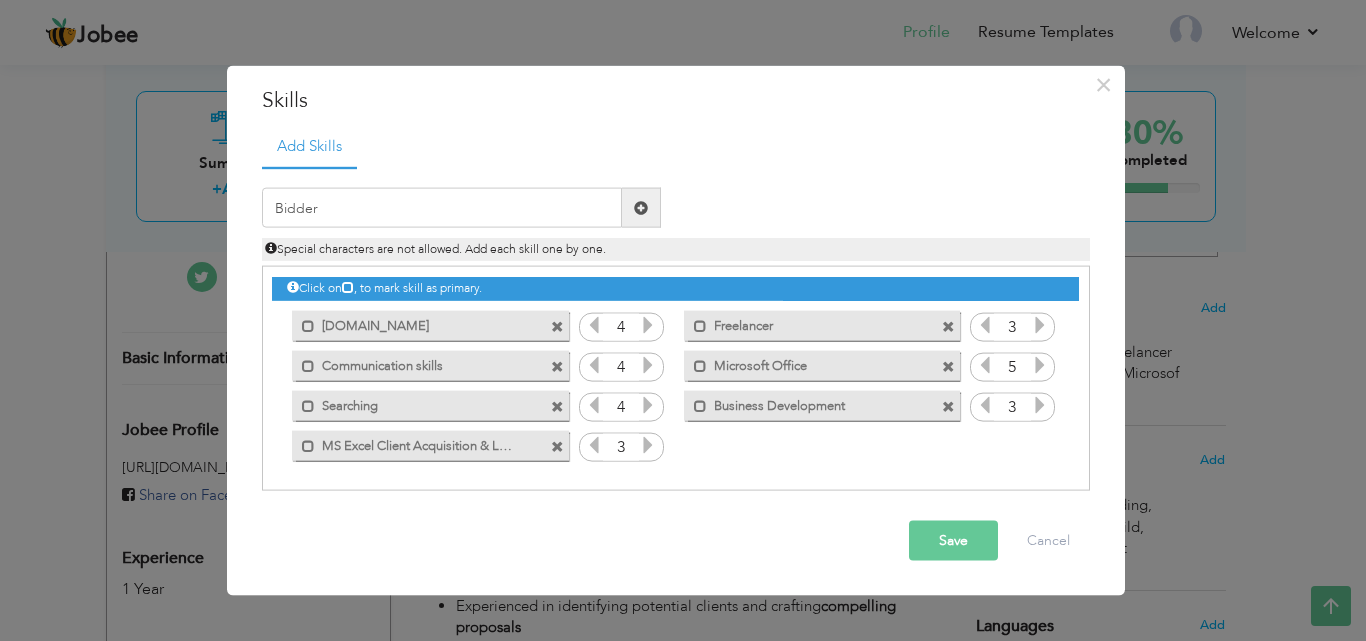 click at bounding box center (641, 207) 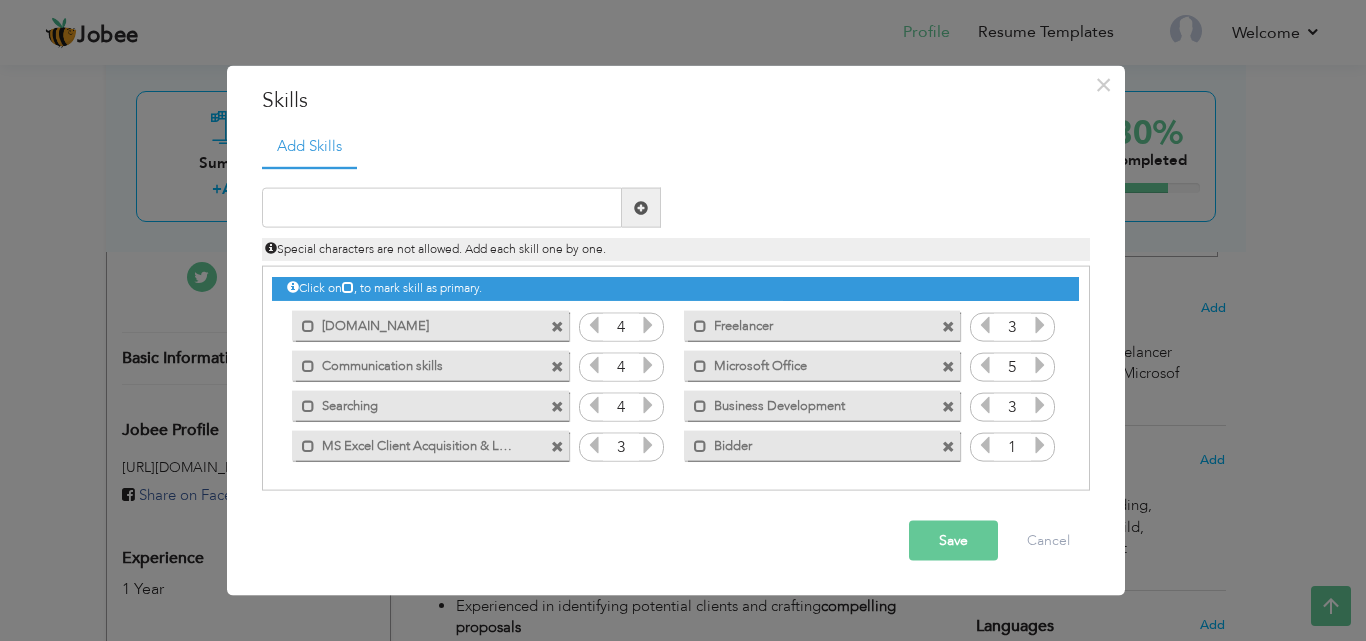 click at bounding box center (1040, 445) 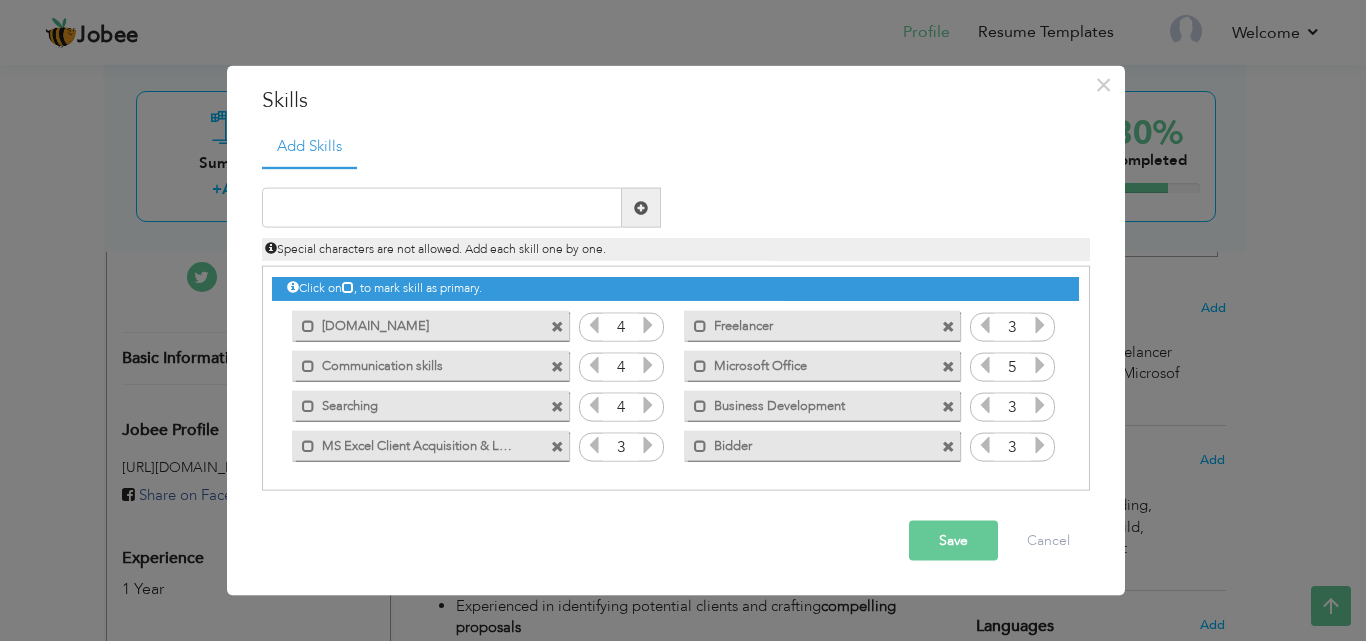 click at bounding box center (1040, 445) 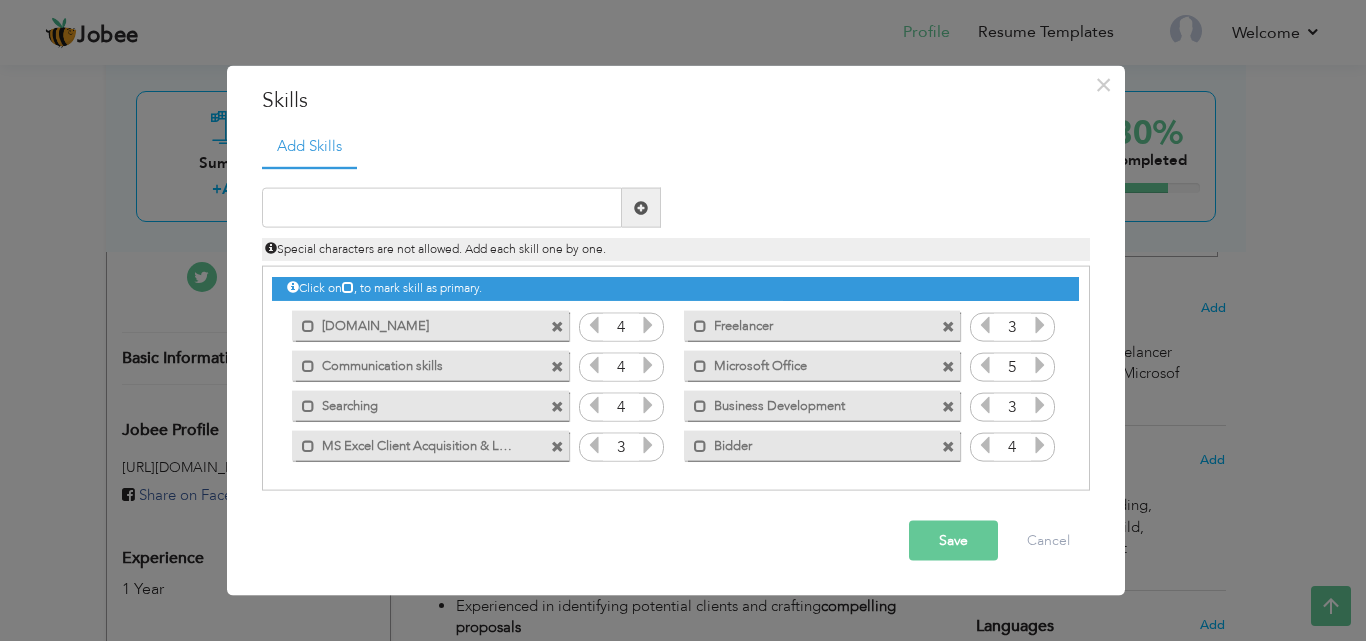 click at bounding box center [1040, 445] 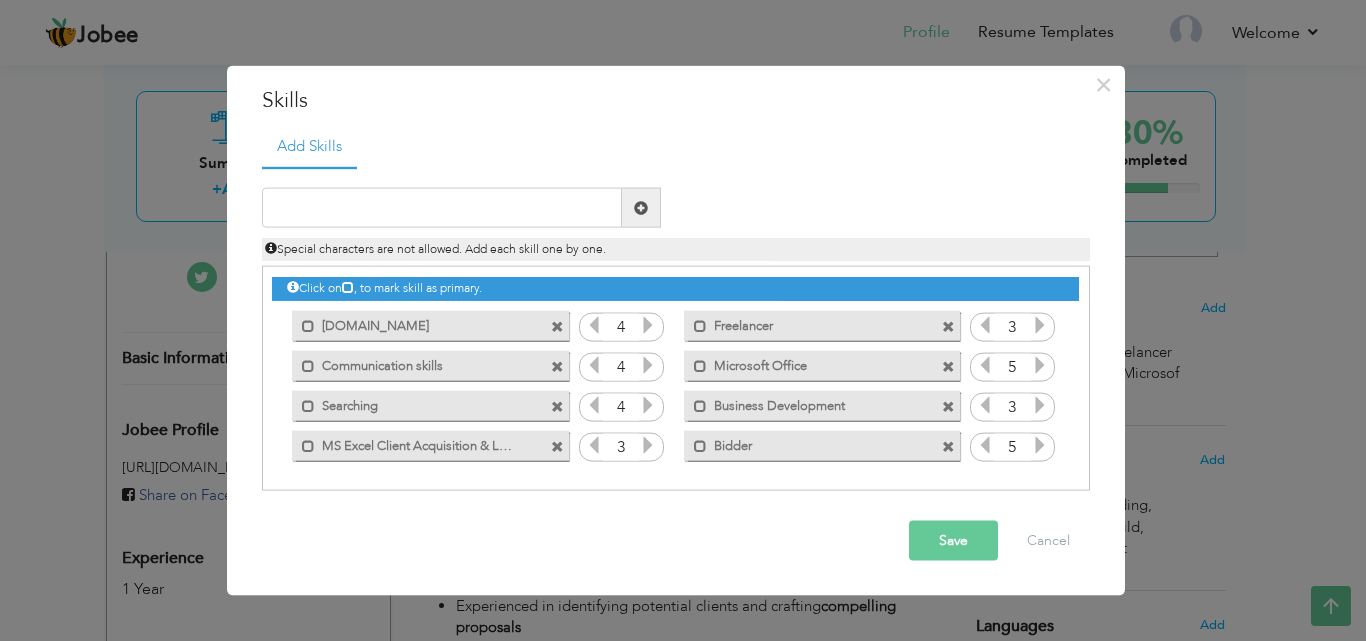 click at bounding box center [1040, 445] 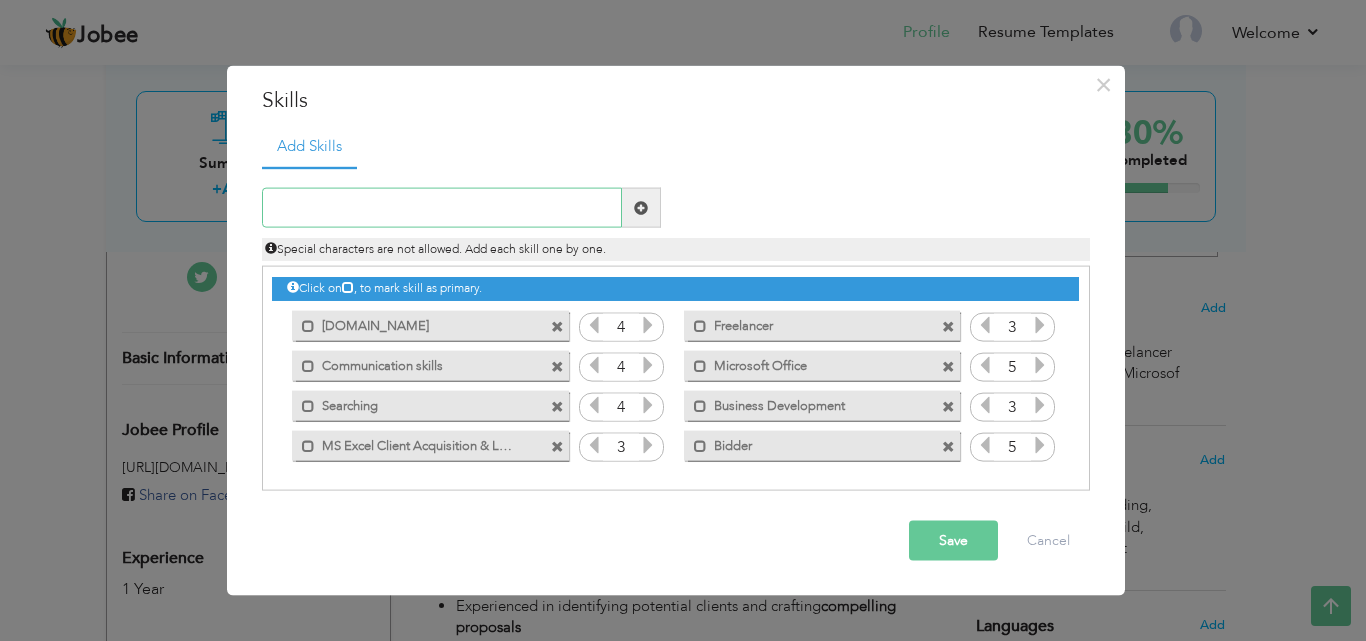 click at bounding box center [442, 208] 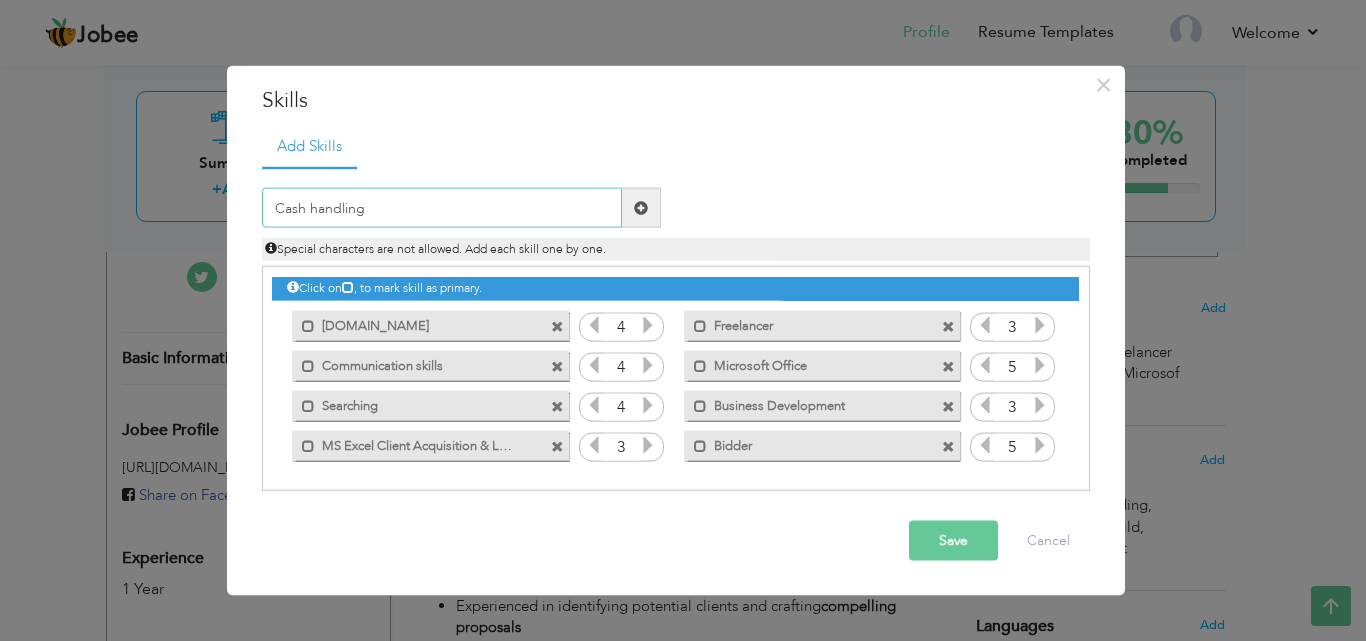 type on "Cash handling" 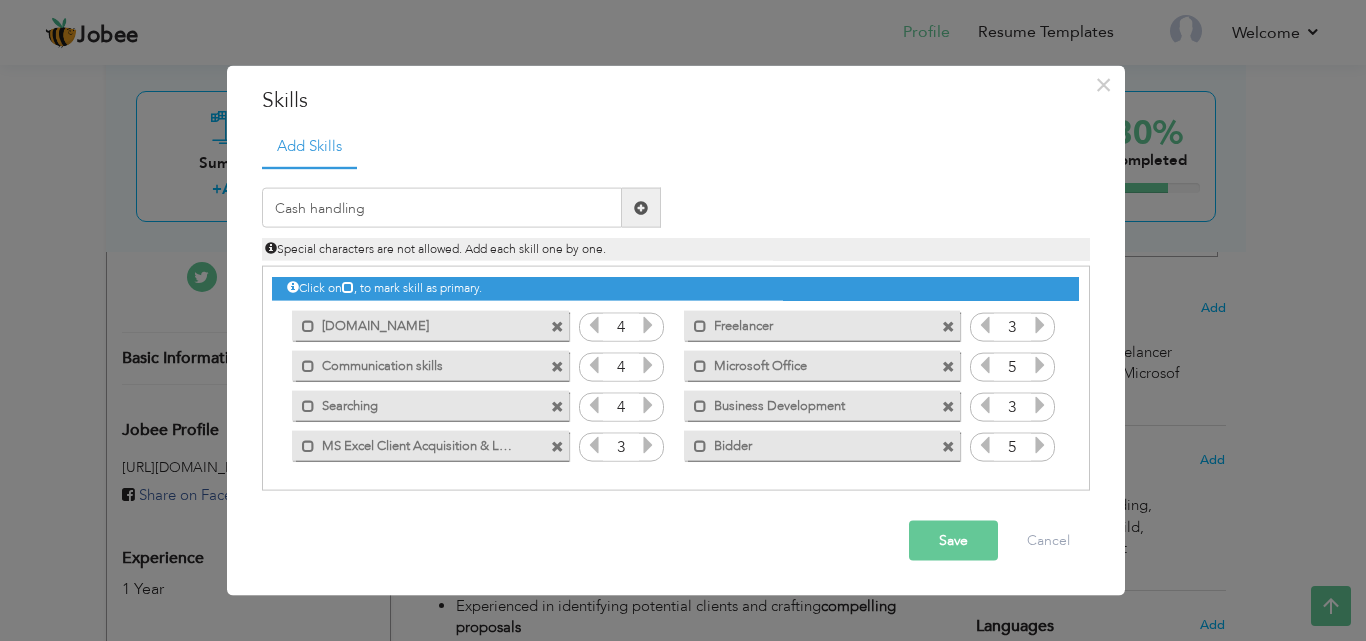 click at bounding box center [641, 208] 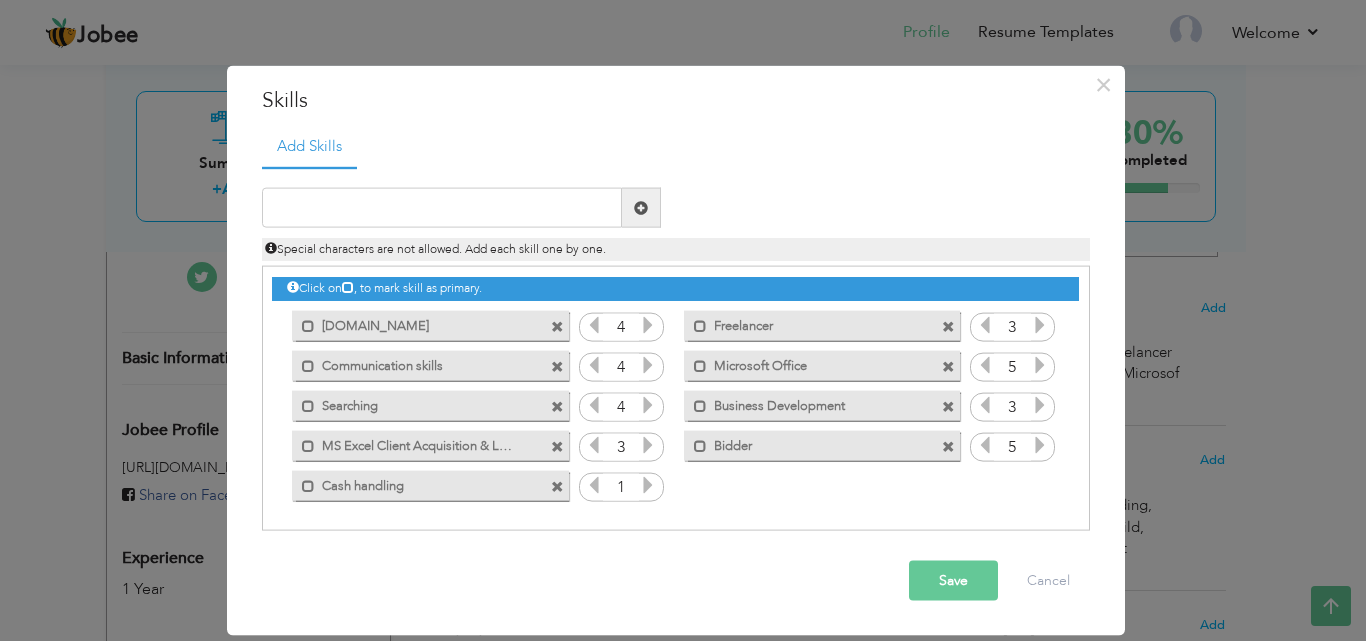 click at bounding box center (648, 485) 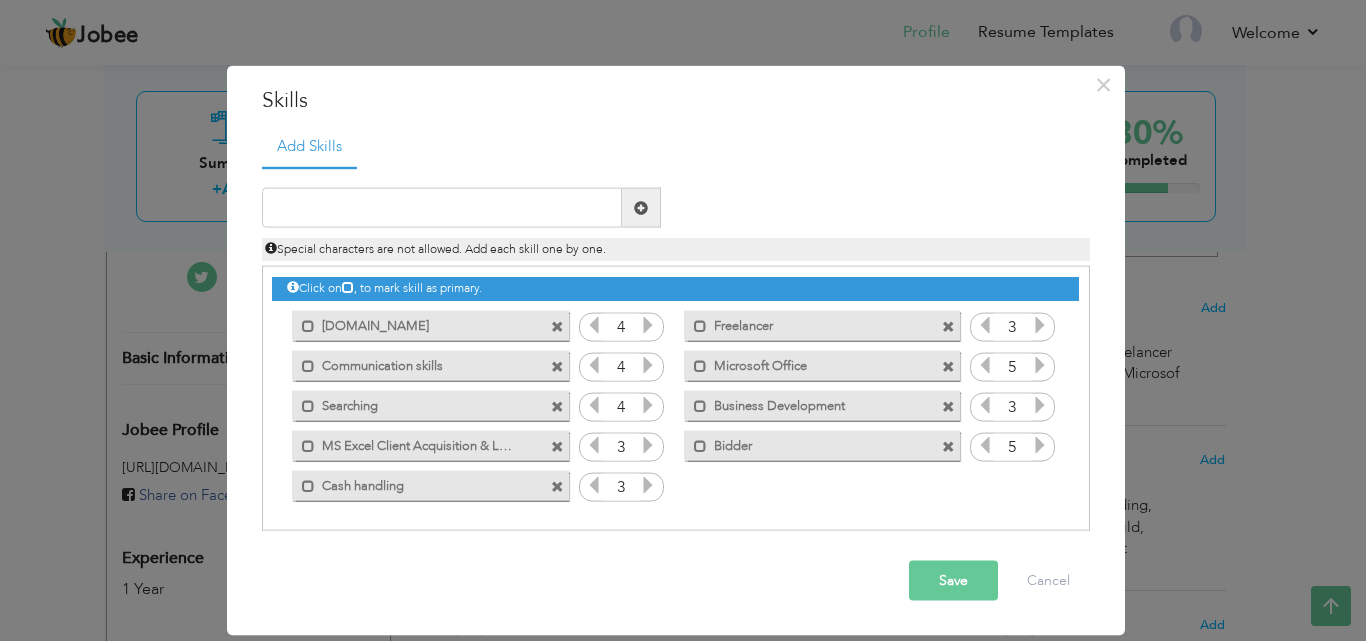 click at bounding box center [648, 485] 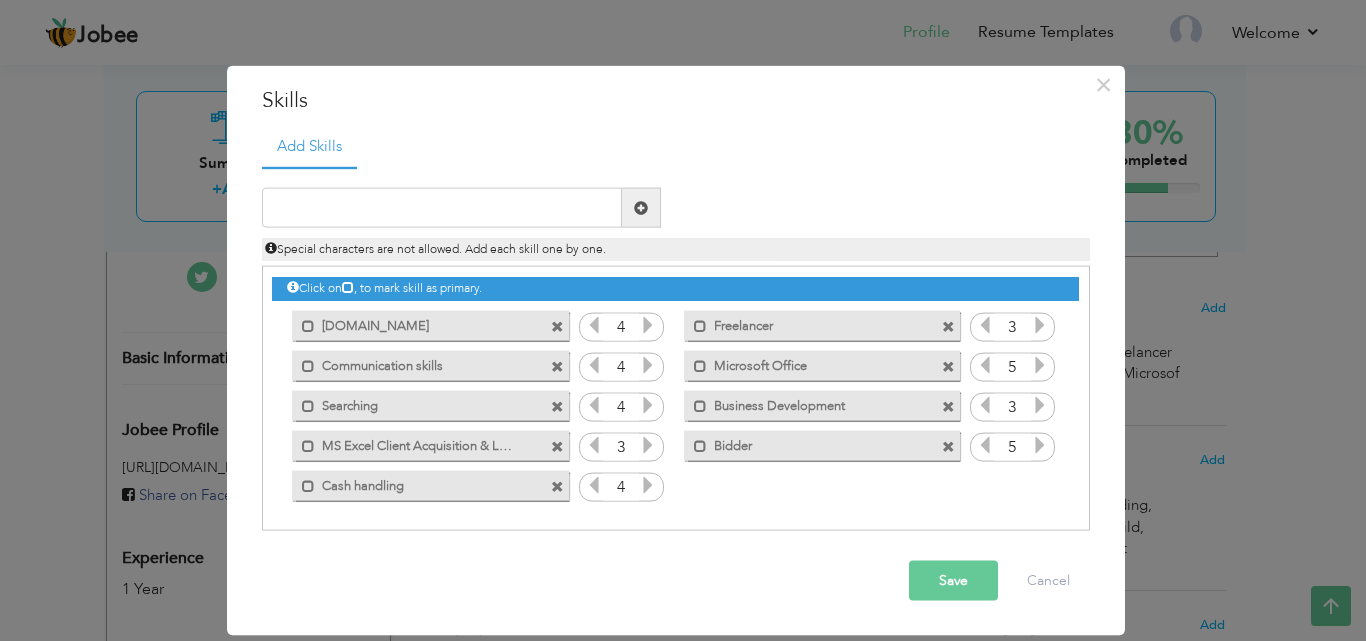 click at bounding box center [648, 485] 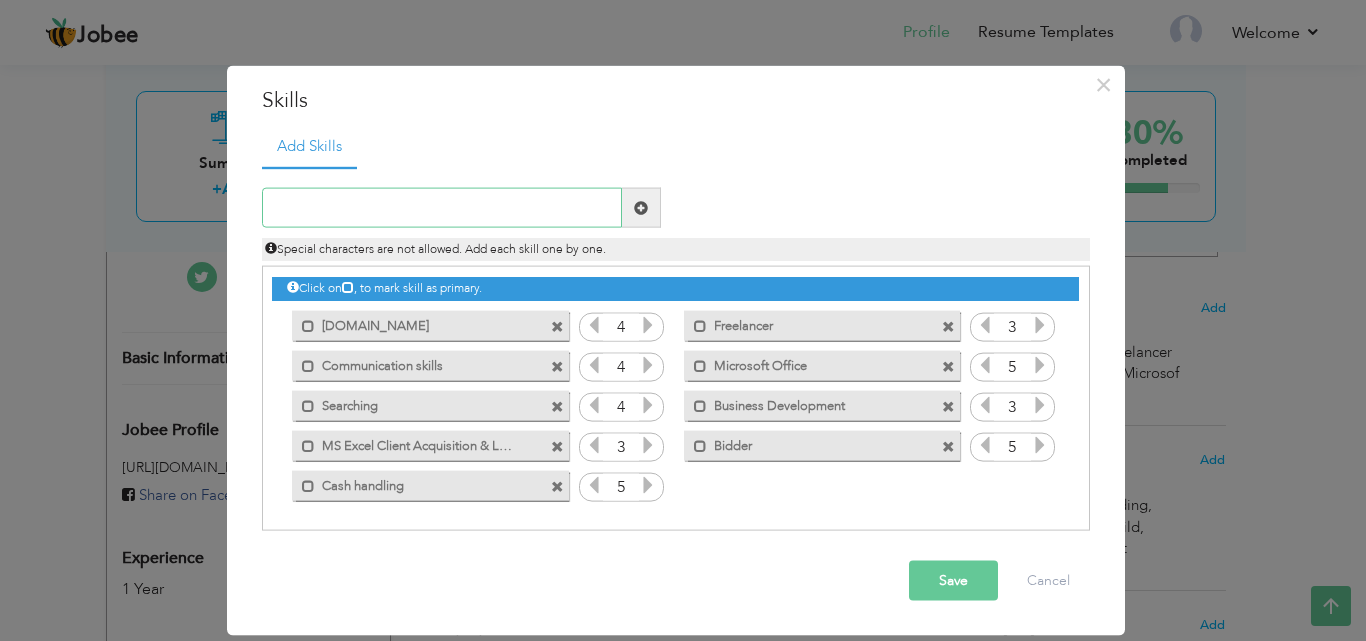 click at bounding box center [442, 208] 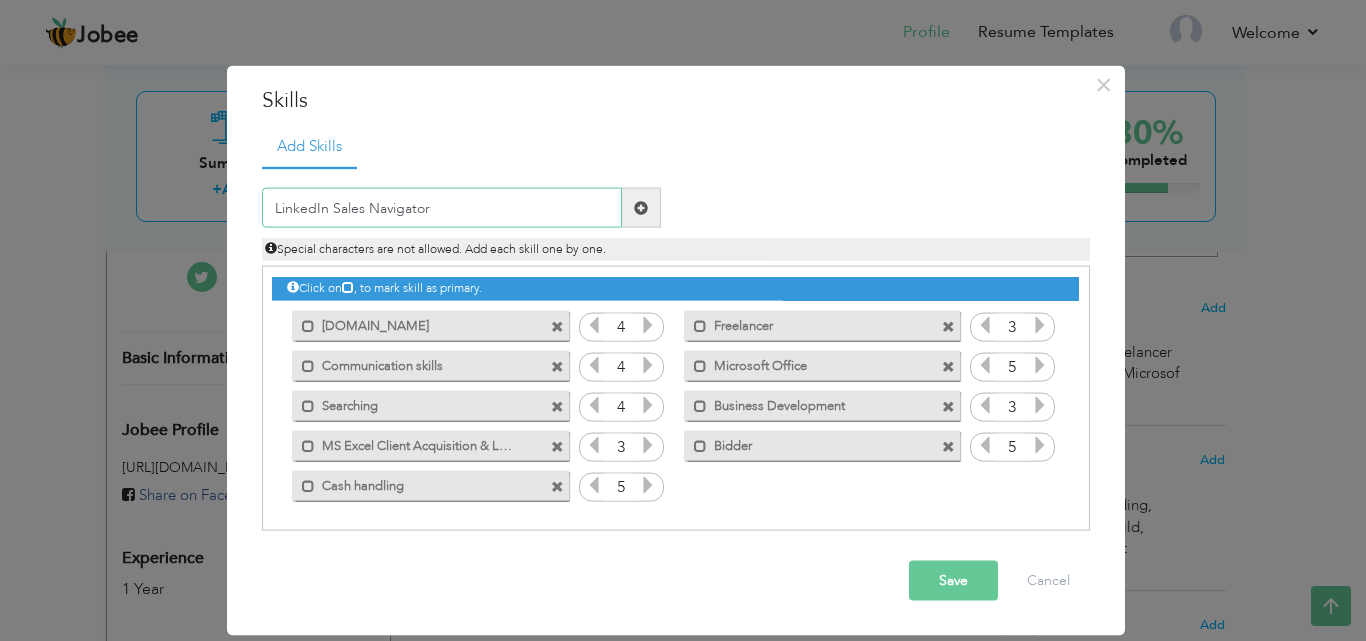 type on "LinkedIn Sales Navigator" 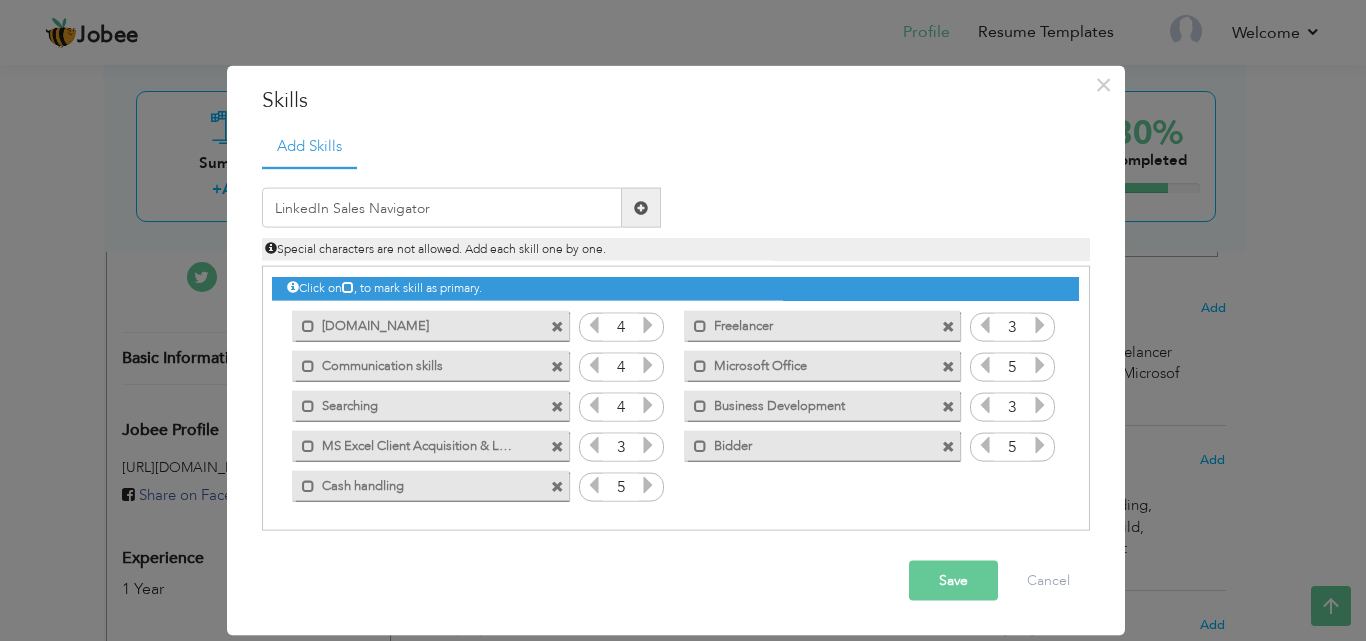 click at bounding box center [641, 208] 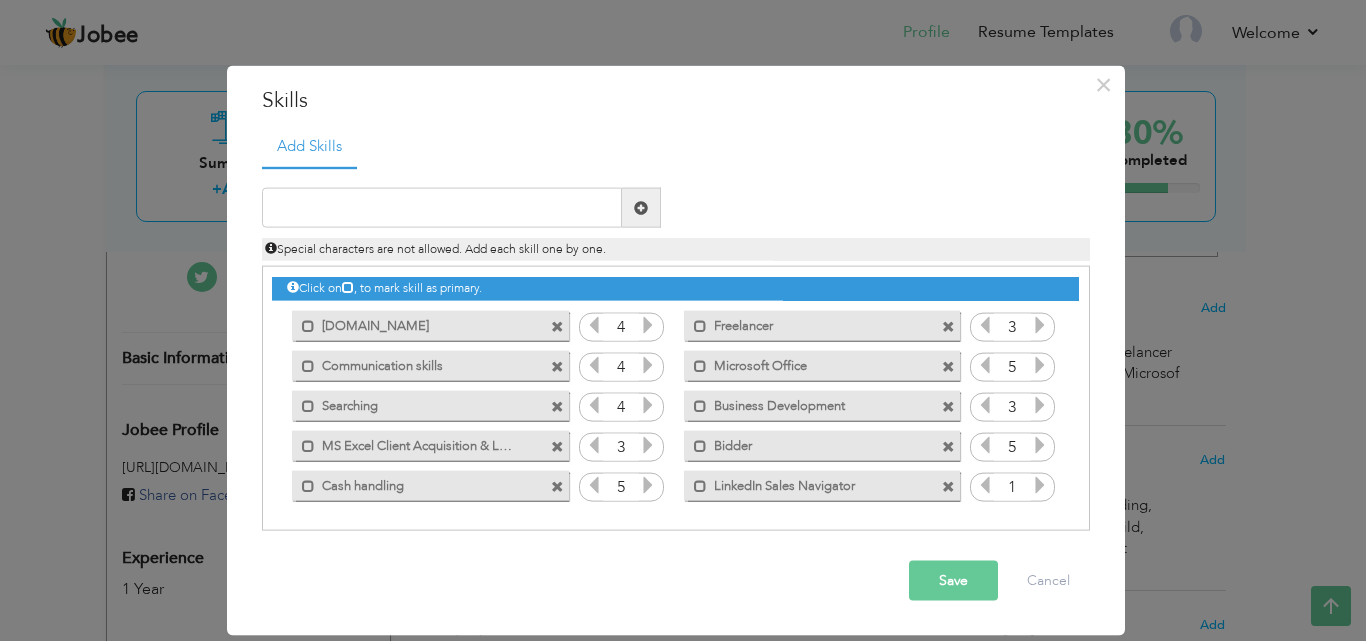 click on "1" at bounding box center (1012, 487) 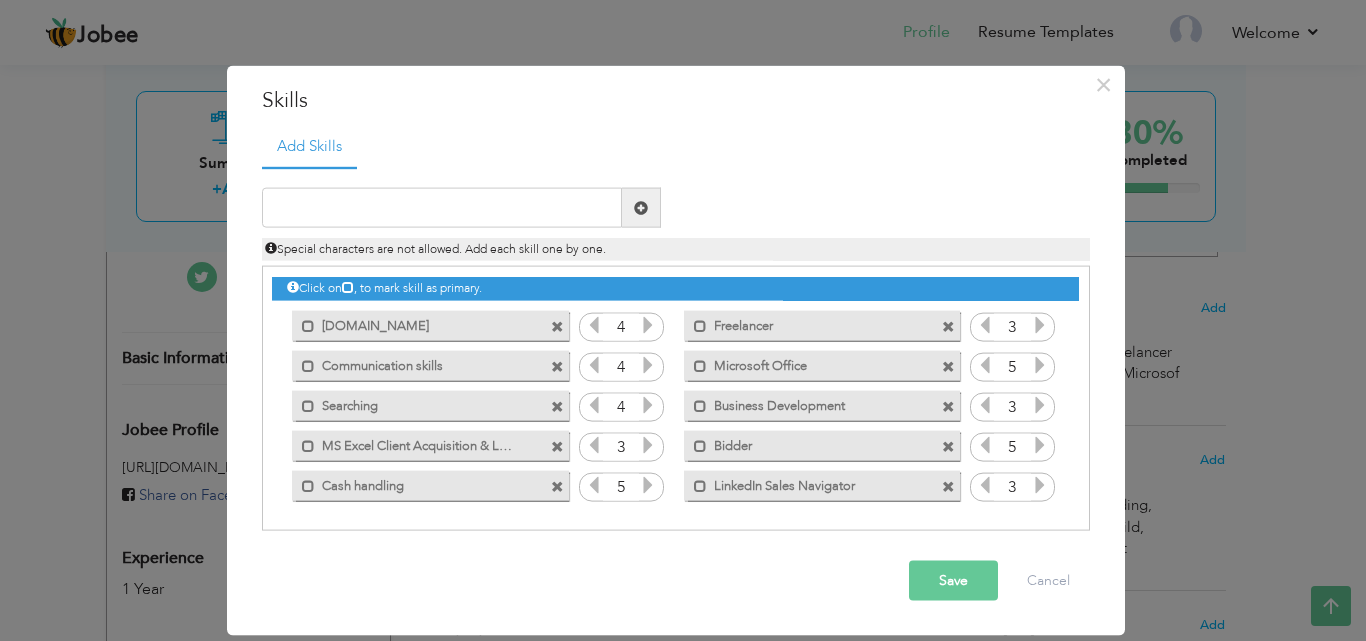 click at bounding box center [1040, 485] 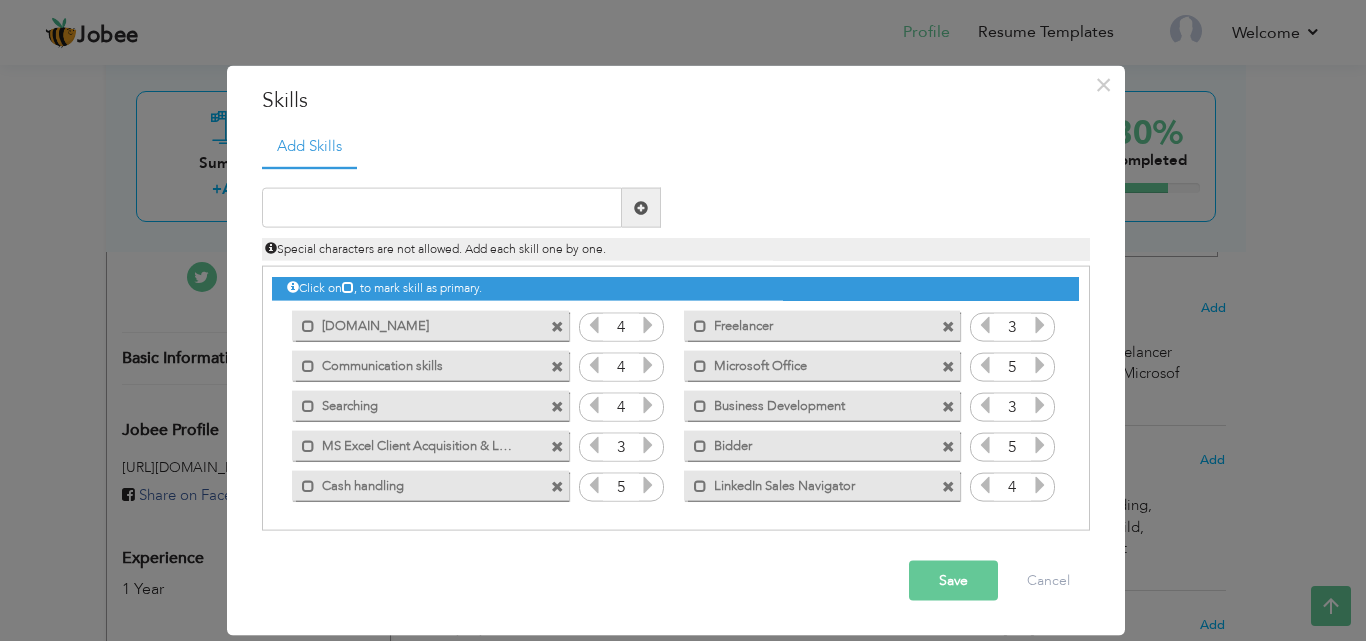 click on "Save" at bounding box center [953, 581] 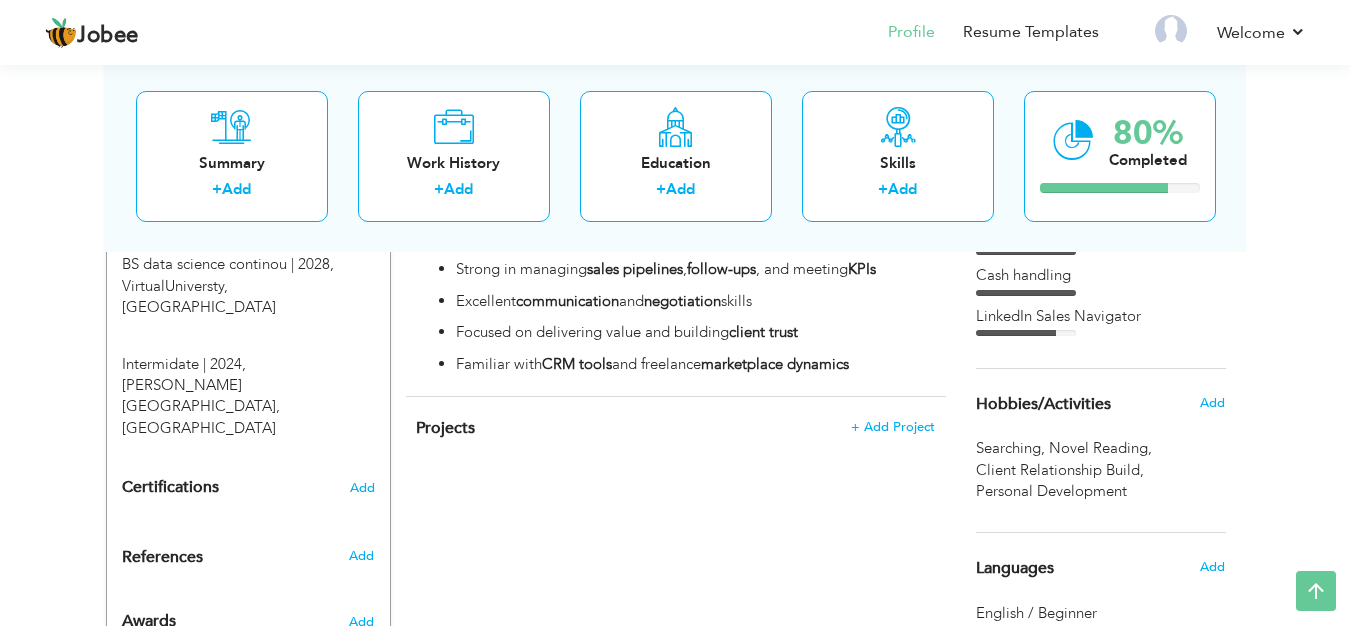 scroll, scrollTop: 883, scrollLeft: 0, axis: vertical 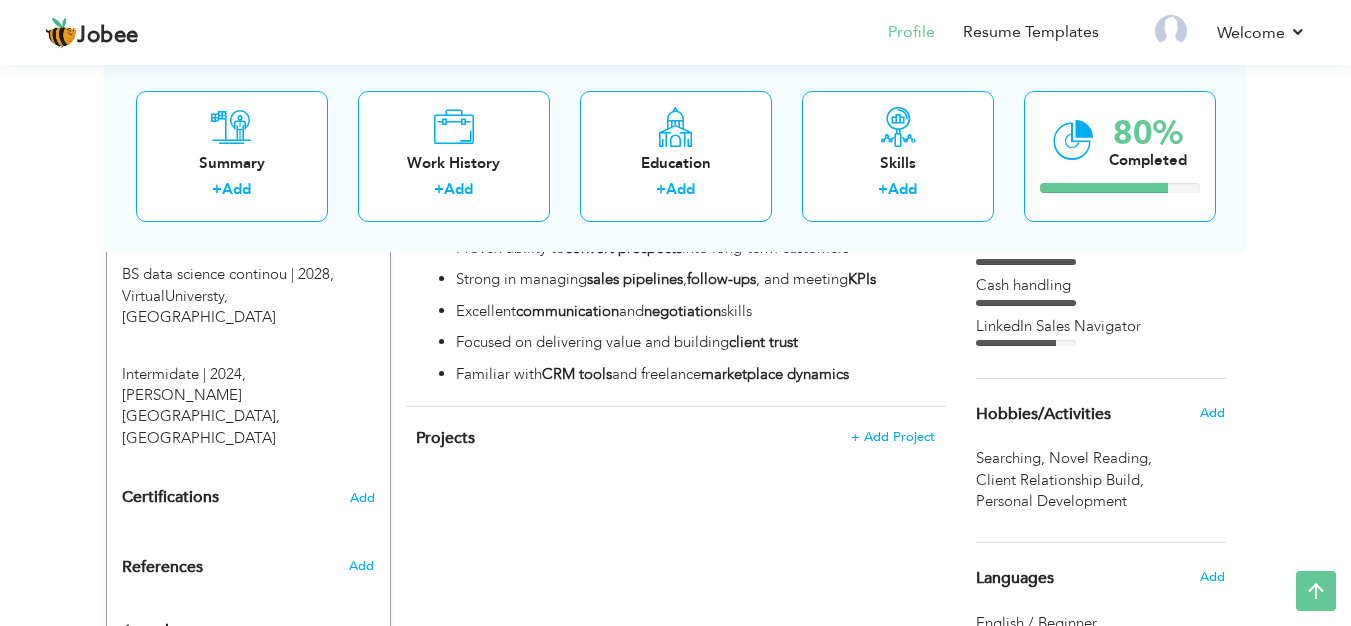 click on "CV Import
Profile Strength
0%
Select an Item from right menu
Work History
* Job Title Tools" at bounding box center [676, 157] 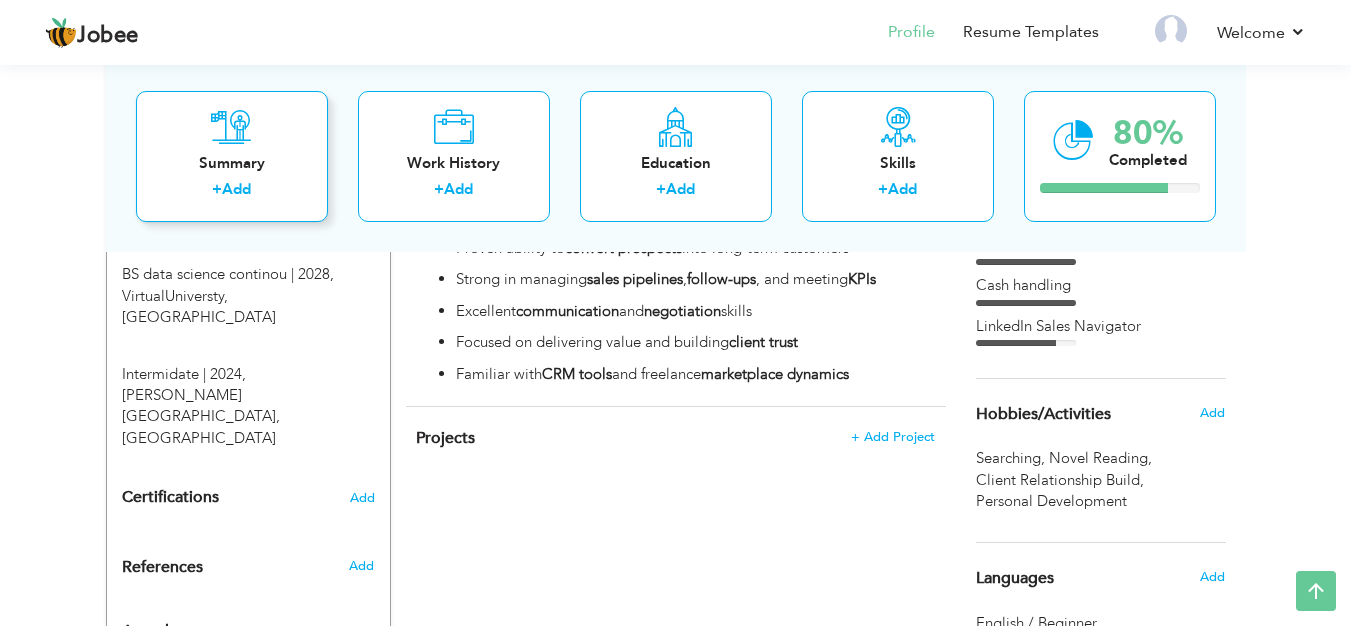 click on "Summary" at bounding box center (232, 162) 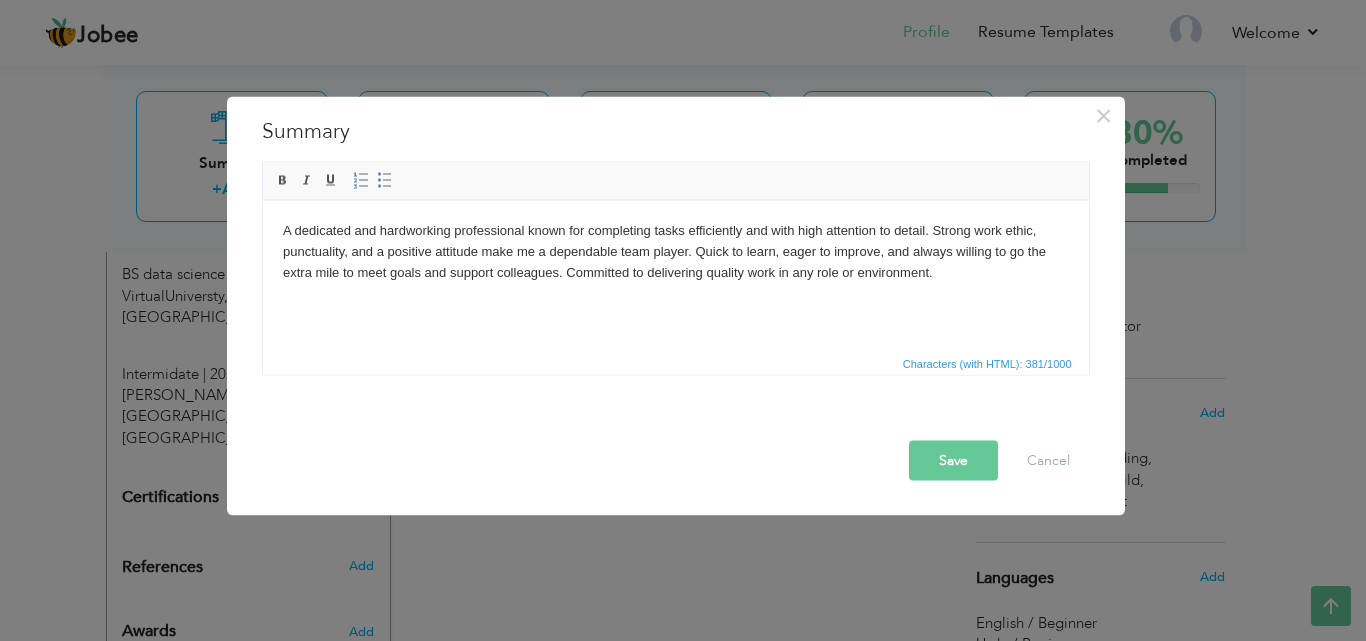 click on "A dedicated and hardworking professional known for completing tasks efficiently and with high attention to detail. Strong work ethic, punctuality, and a positive attitude make me a dependable team player. Quick to learn, eager to improve, and always willing to go the extra mile to meet goals and support colleagues. Committed to delivering quality work in any role or environment." at bounding box center (675, 251) 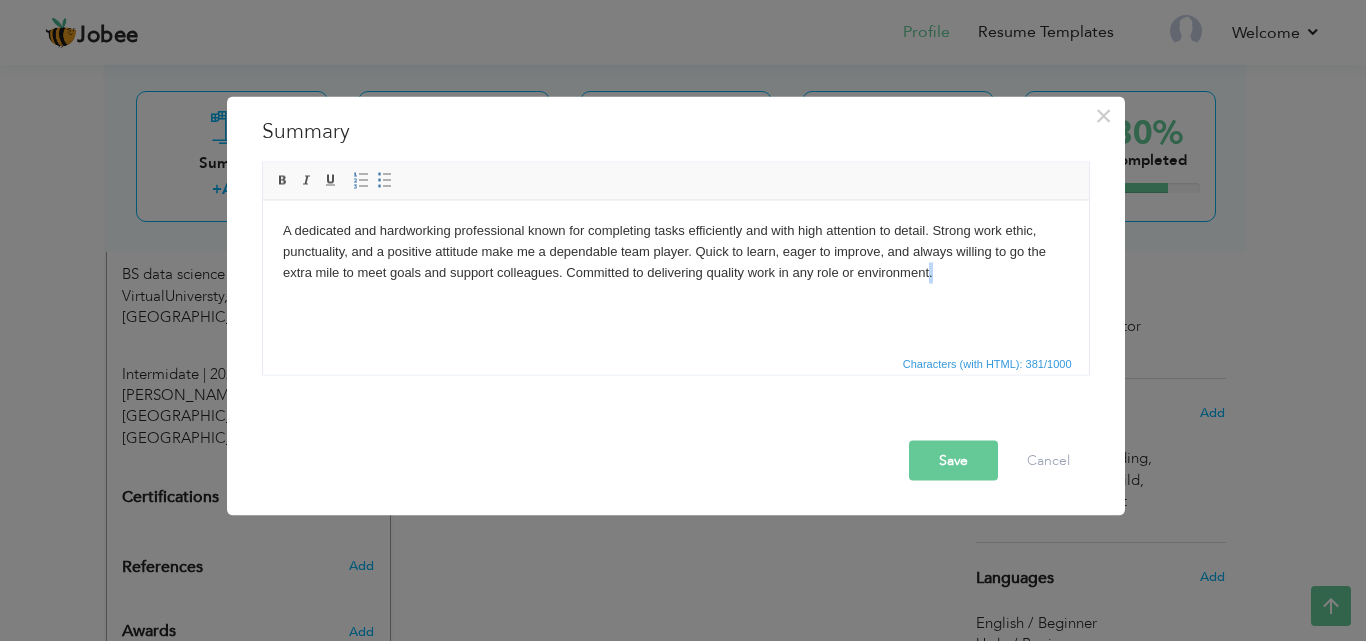 click on "A dedicated and hardworking professional known for completing tasks efficiently and with high attention to detail. Strong work ethic, punctuality, and a positive attitude make me a dependable team player. Quick to learn, eager to improve, and always willing to go the extra mile to meet goals and support colleagues. Committed to delivering quality work in any role or environment." at bounding box center (675, 251) 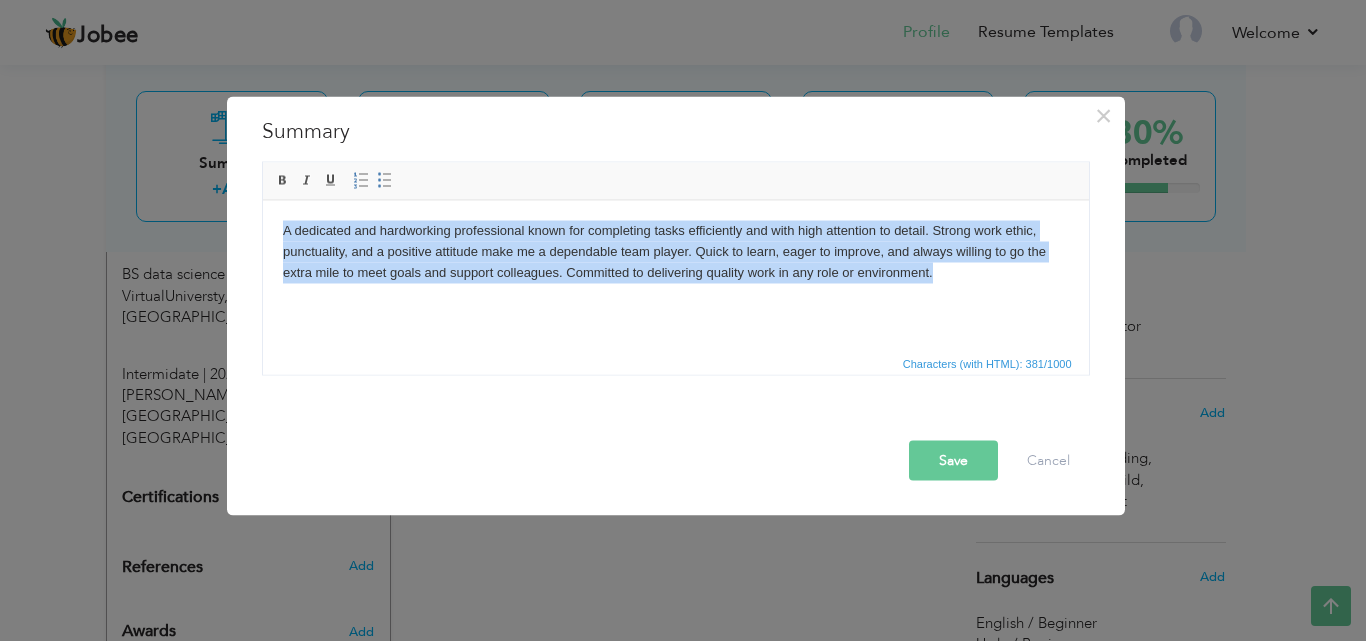 click on "A dedicated and hardworking professional known for completing tasks efficiently and with high attention to detail. Strong work ethic, punctuality, and a positive attitude make me a dependable team player. Quick to learn, eager to improve, and always willing to go the extra mile to meet goals and support colleagues. Committed to delivering quality work in any role or environment." at bounding box center (675, 251) 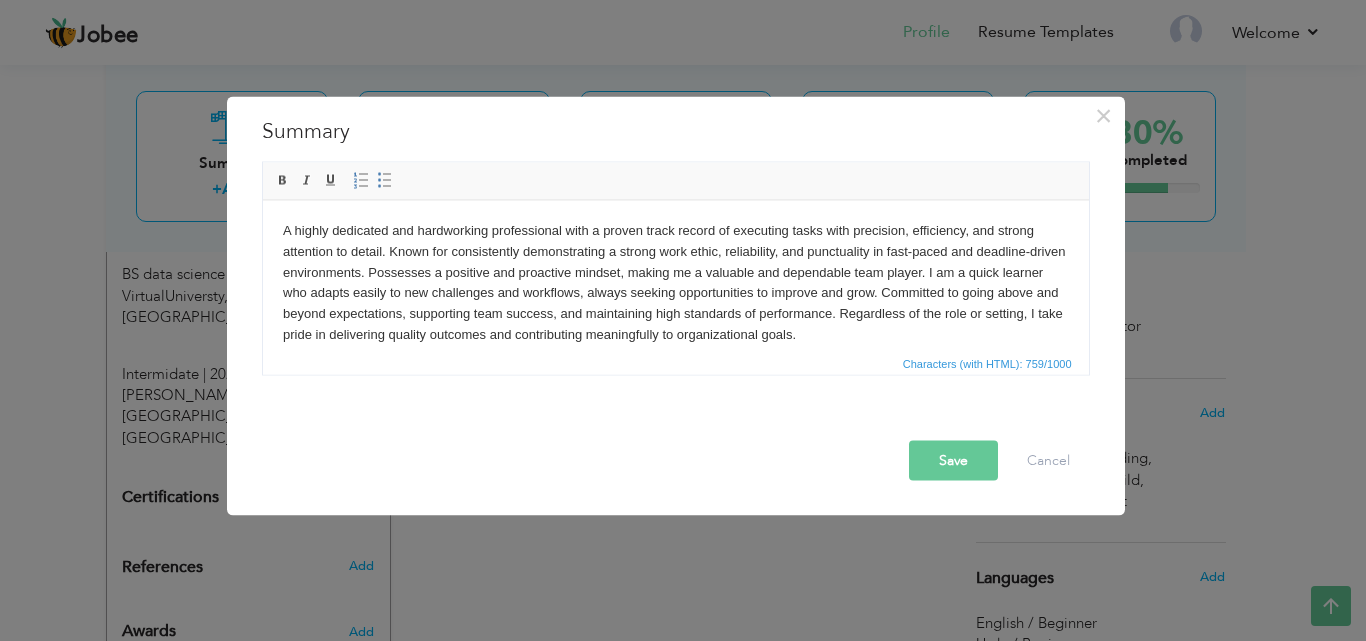 click on "Save" at bounding box center [953, 460] 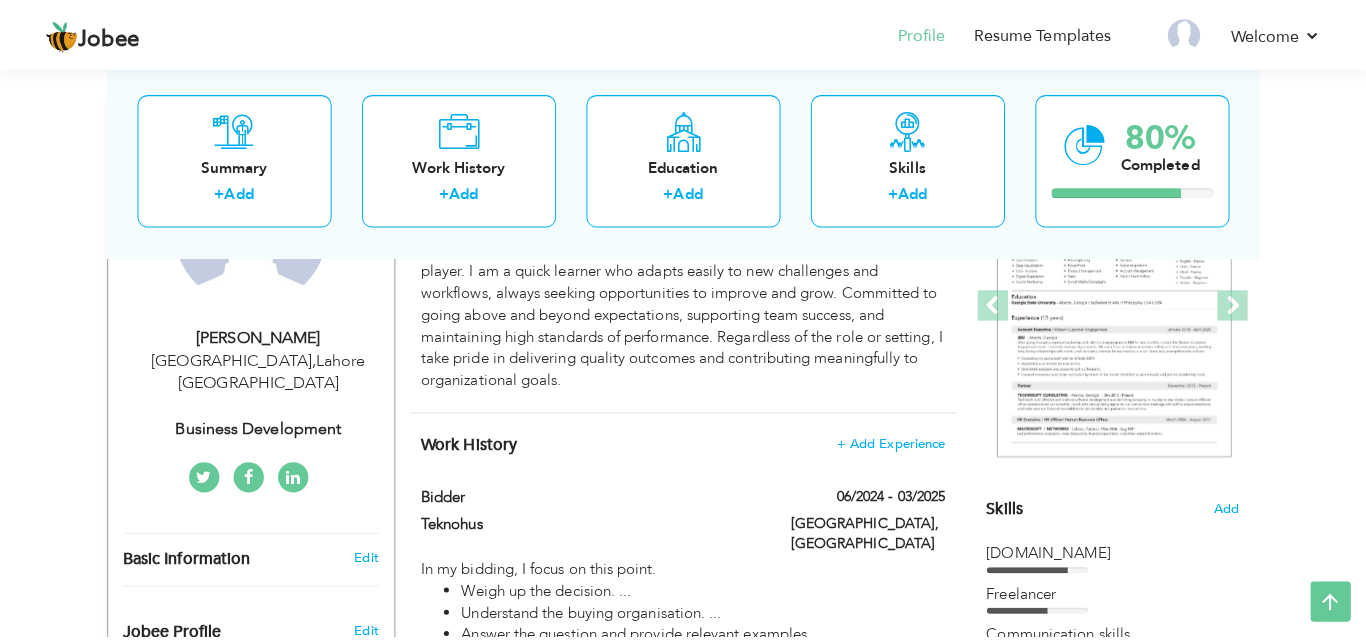 scroll, scrollTop: 244, scrollLeft: 0, axis: vertical 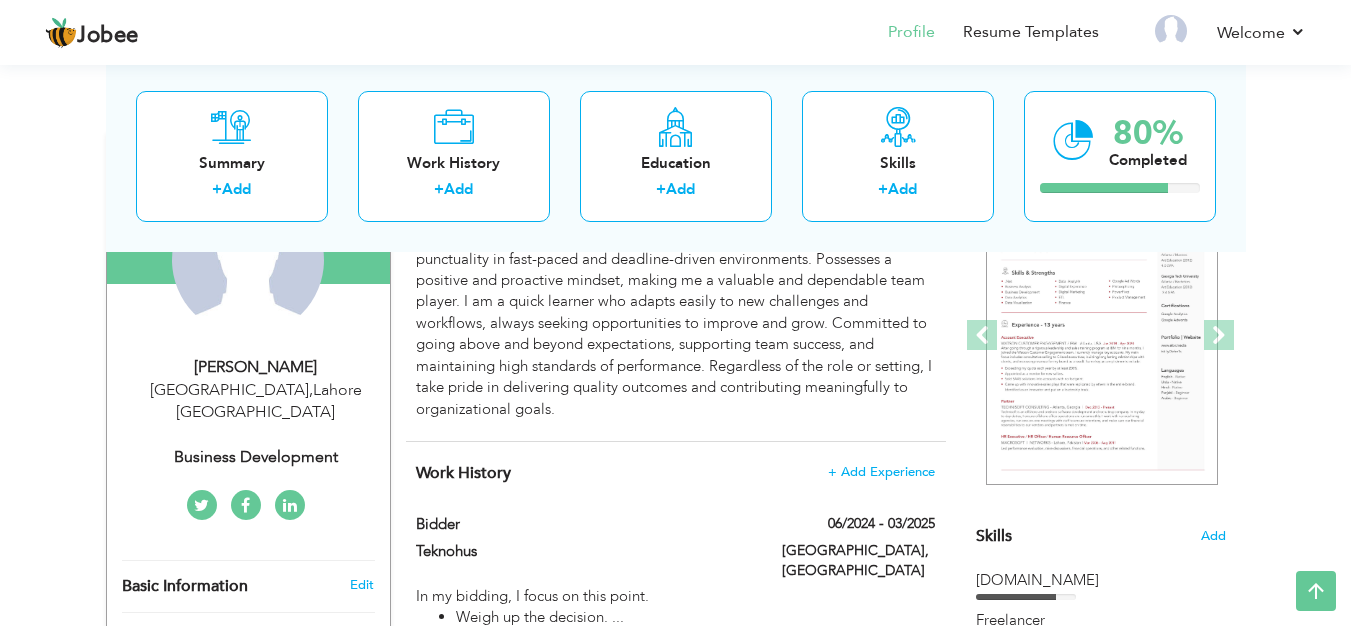 click at bounding box center (245, 506) 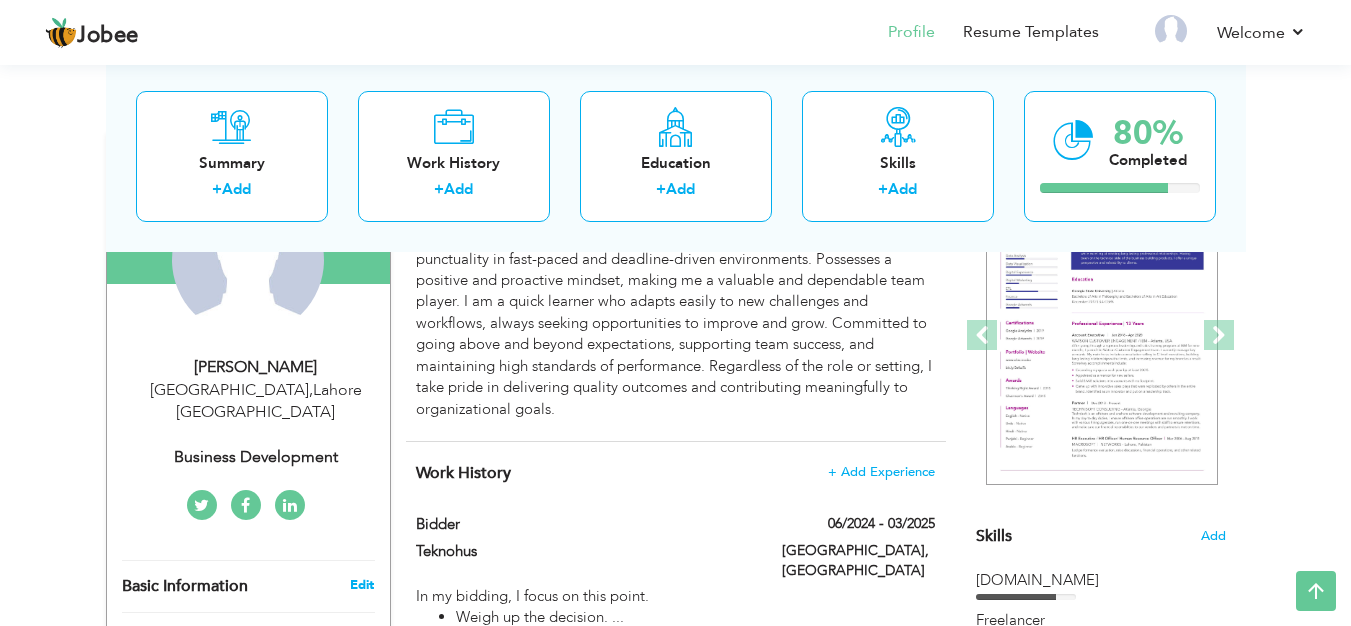 click on "Edit" at bounding box center [362, 585] 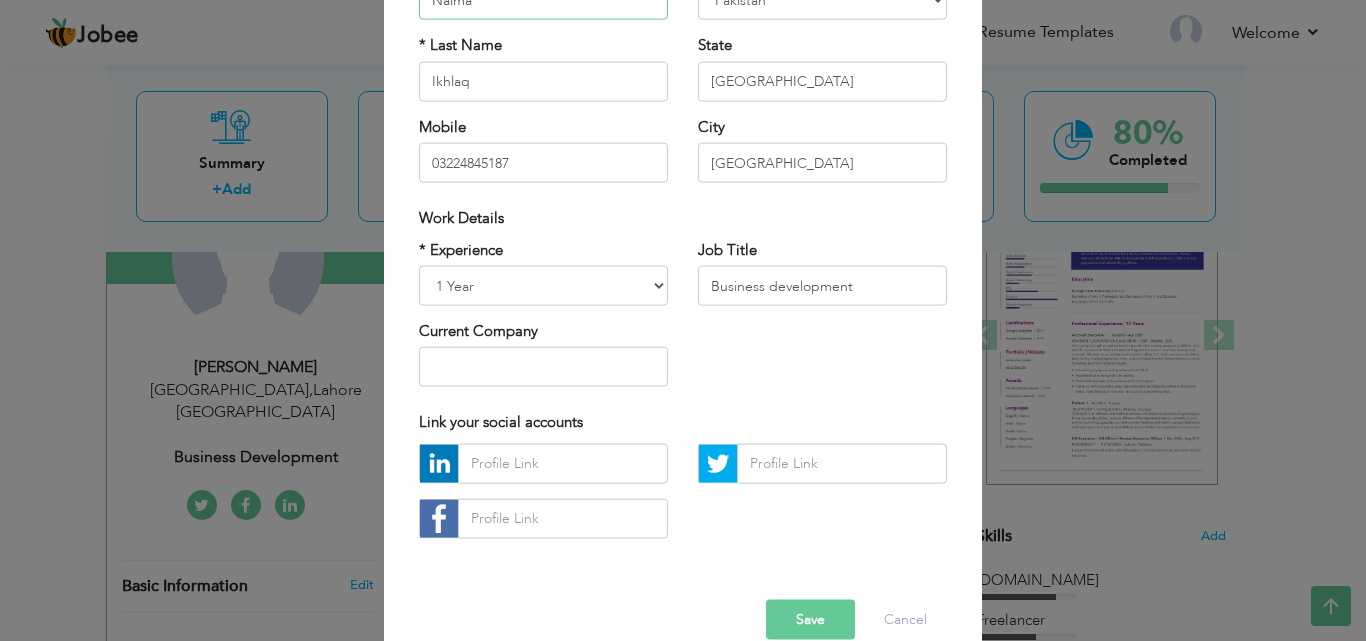 scroll, scrollTop: 261, scrollLeft: 0, axis: vertical 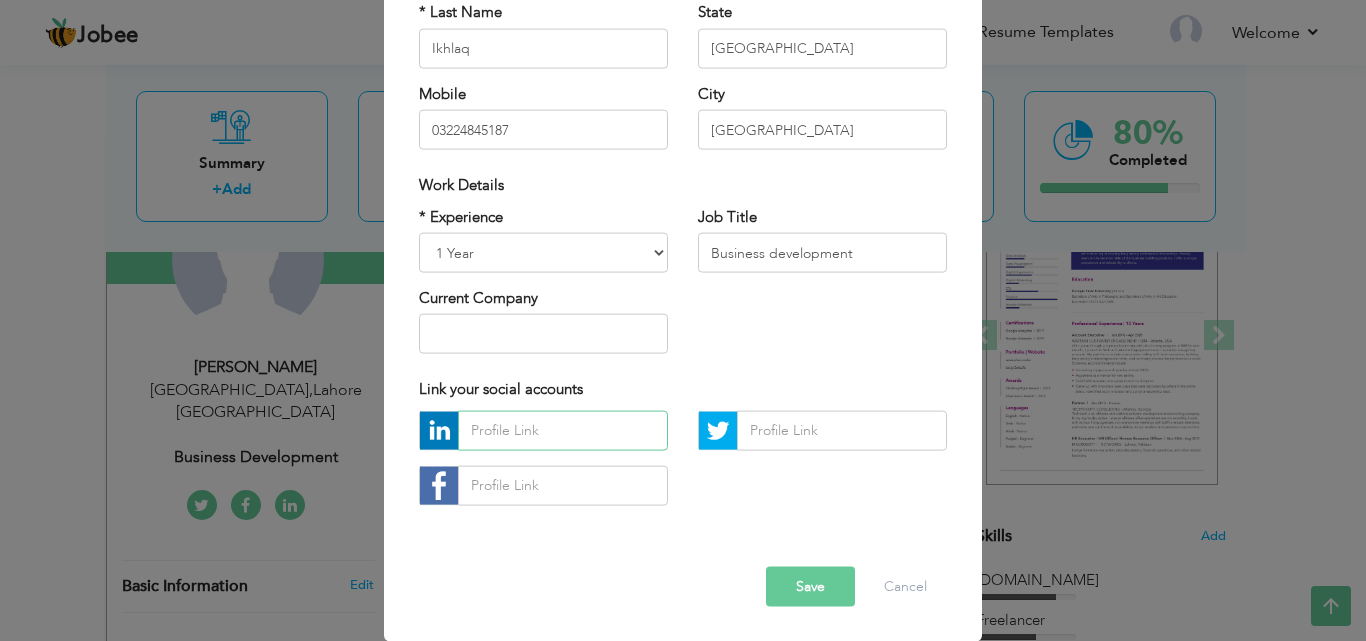 click at bounding box center [563, 430] 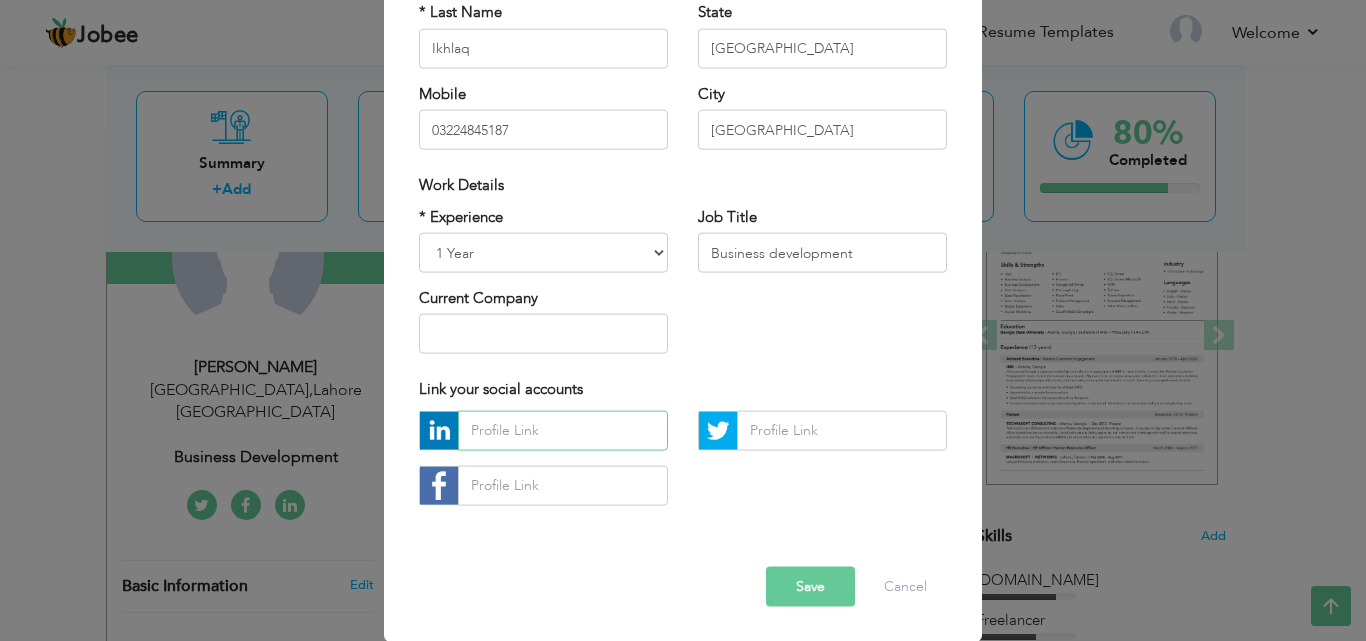 paste on "[URL][DOMAIN_NAME][PERSON_NAME]" 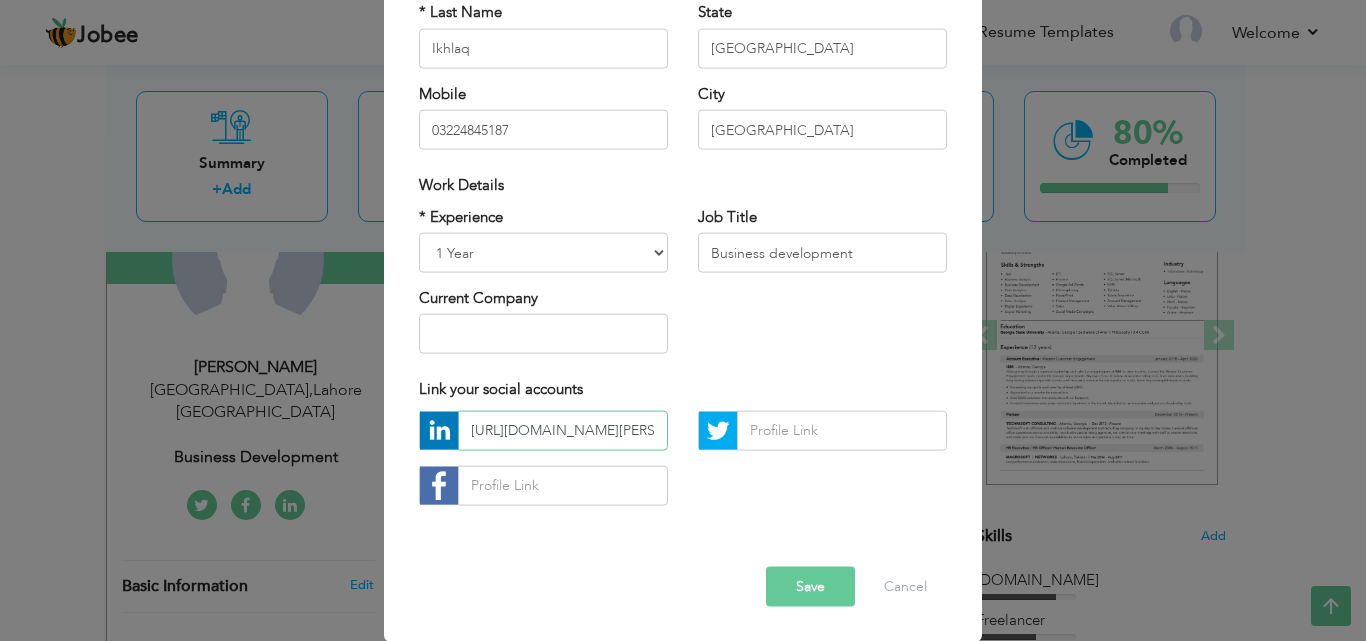 scroll, scrollTop: 0, scrollLeft: 757, axis: horizontal 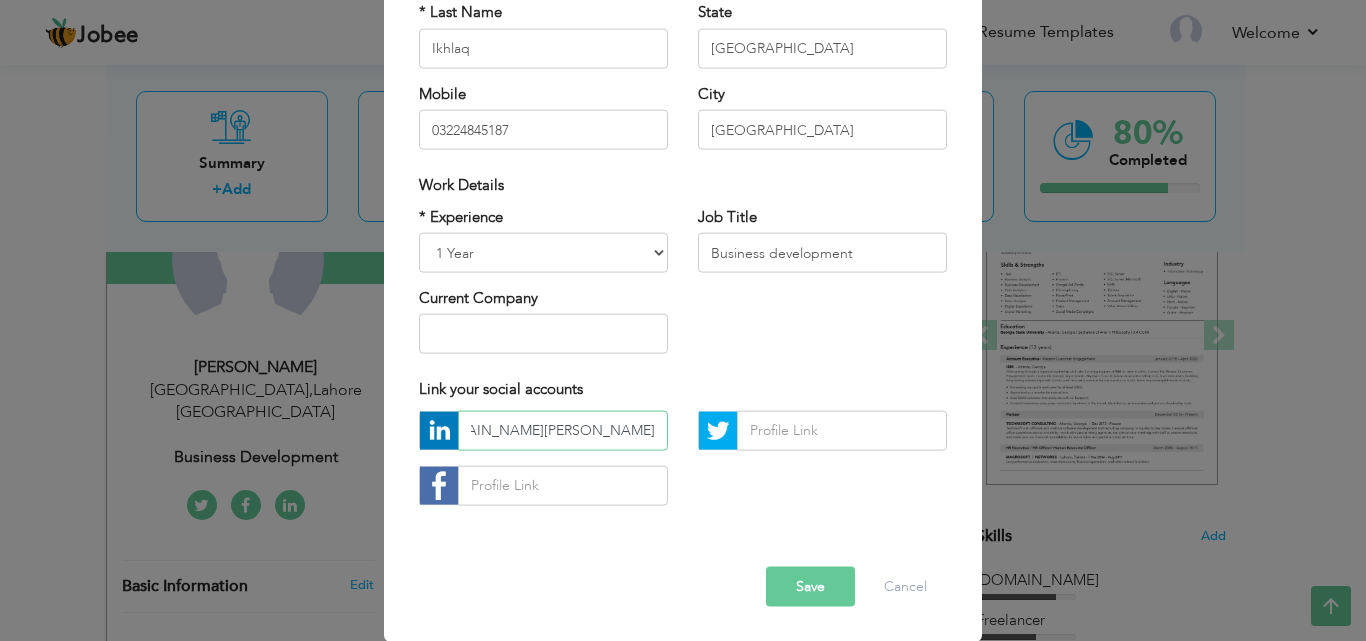 type on "[URL][DOMAIN_NAME][PERSON_NAME]" 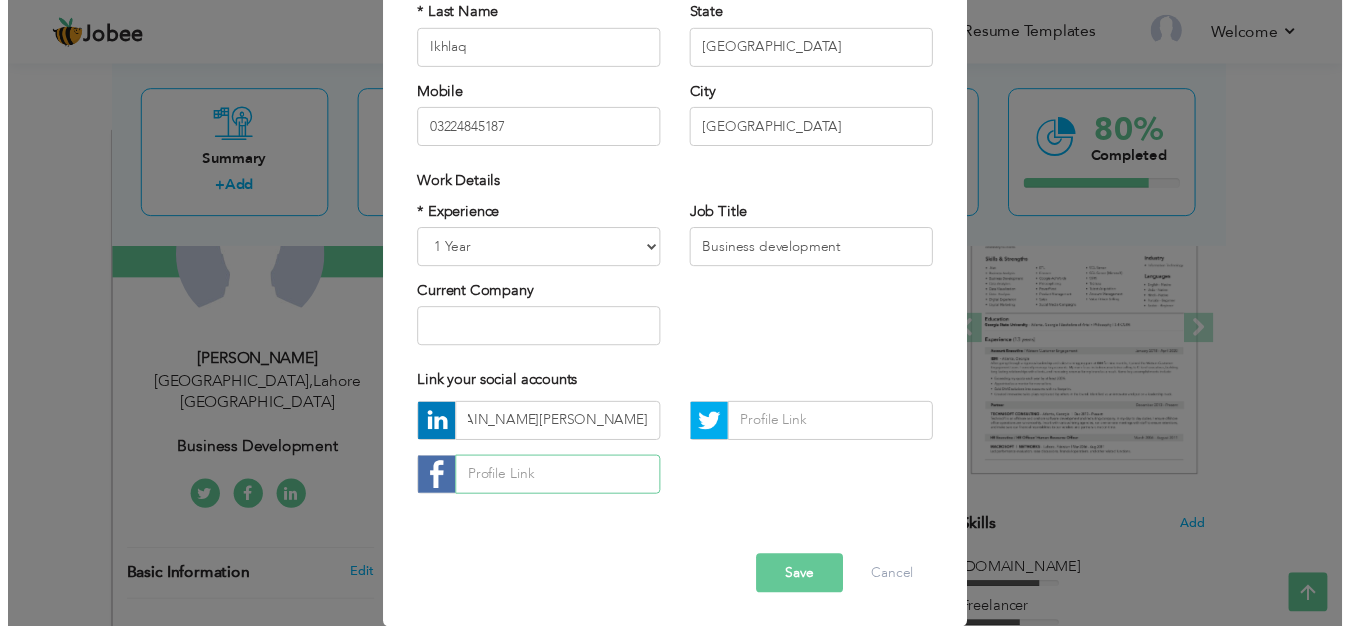 scroll, scrollTop: 0, scrollLeft: 0, axis: both 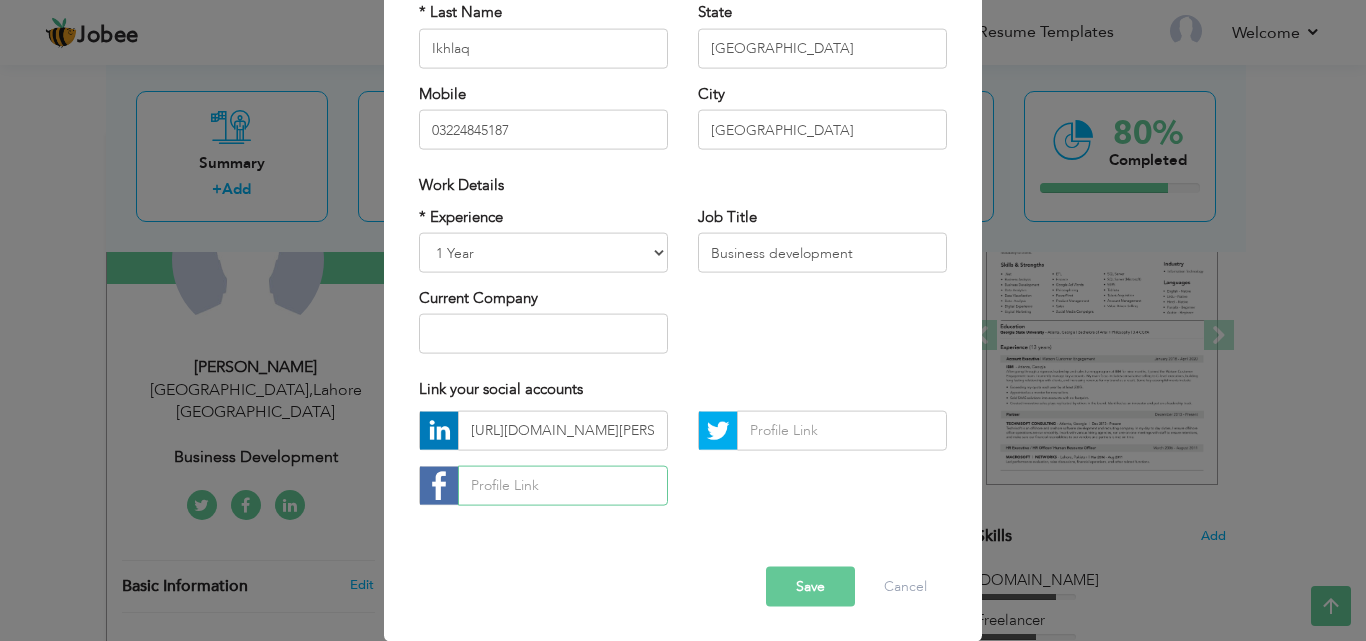 click at bounding box center [563, 485] 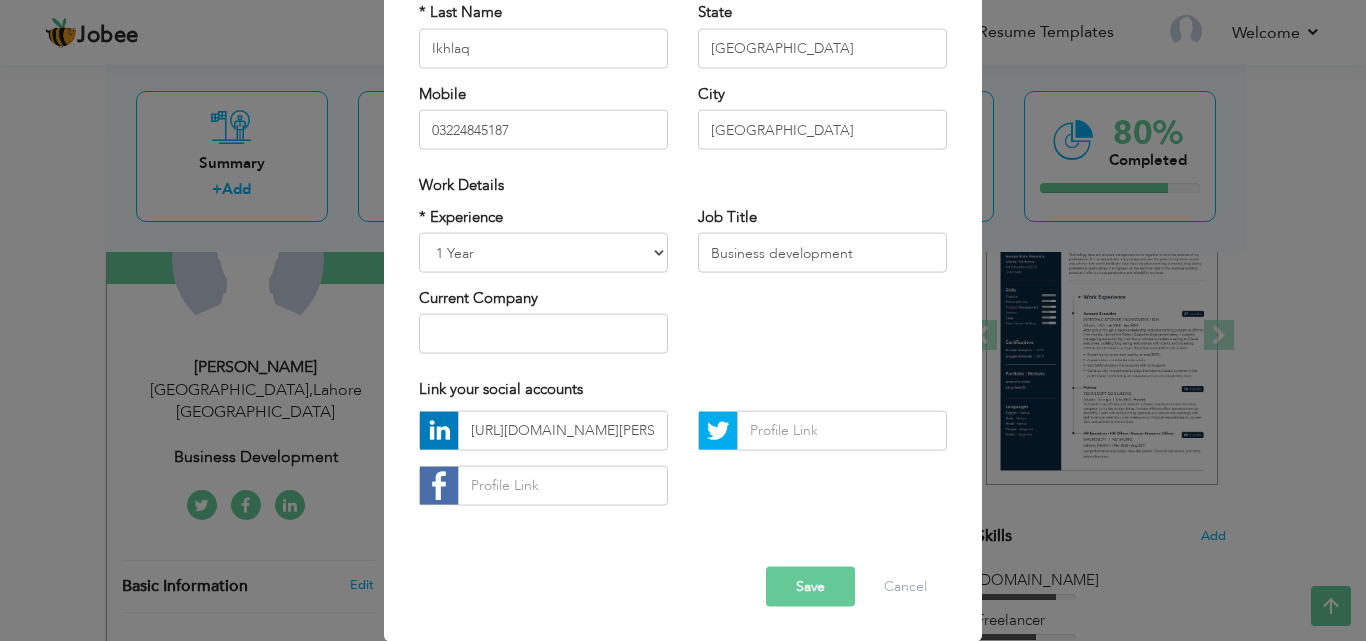 click on "Save" at bounding box center [810, 586] 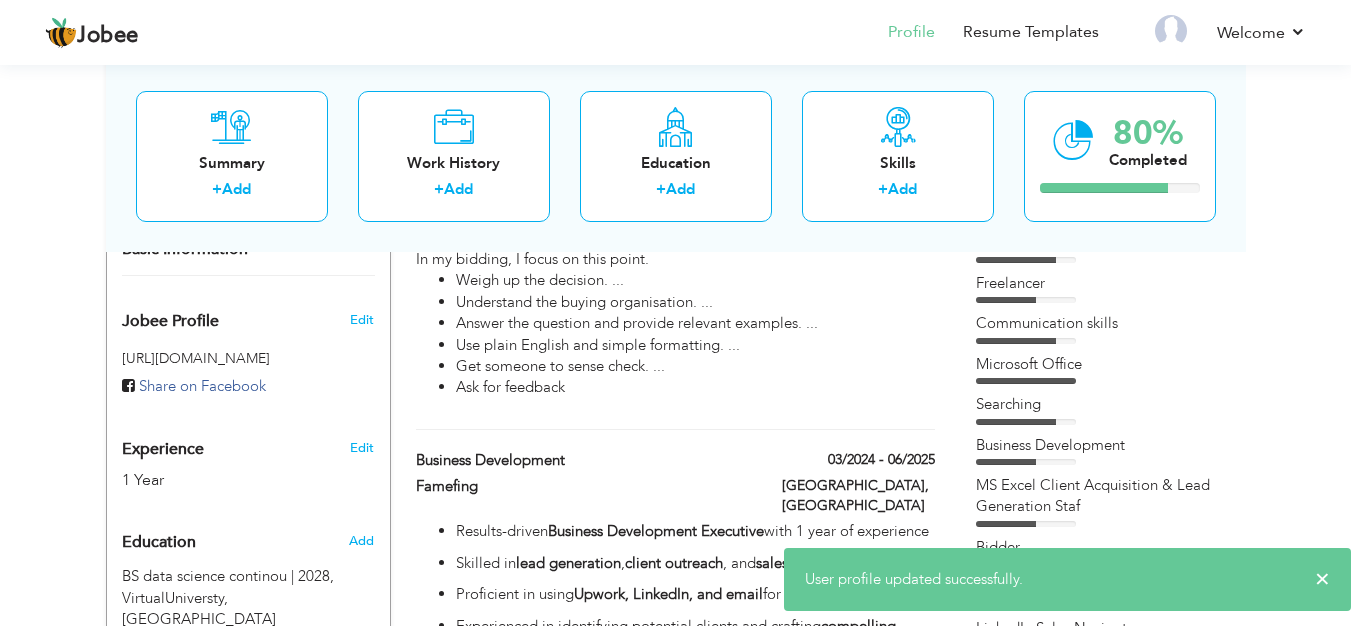 scroll, scrollTop: 580, scrollLeft: 0, axis: vertical 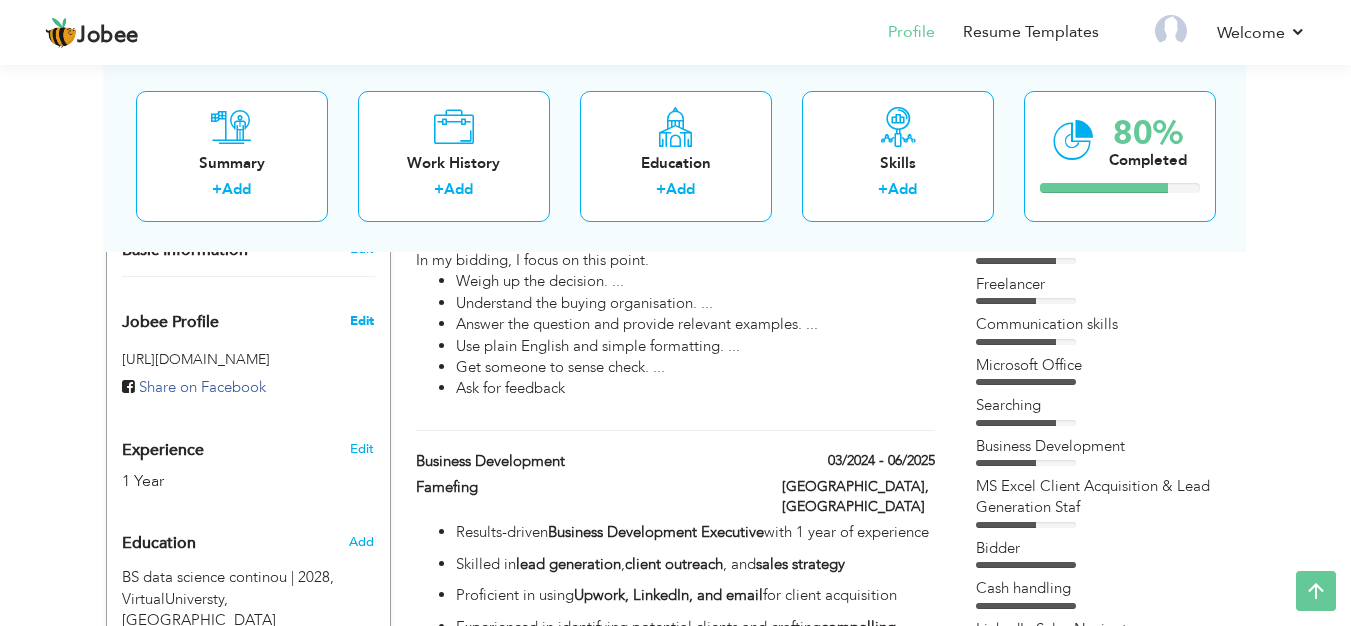 click on "Edit" at bounding box center [362, 321] 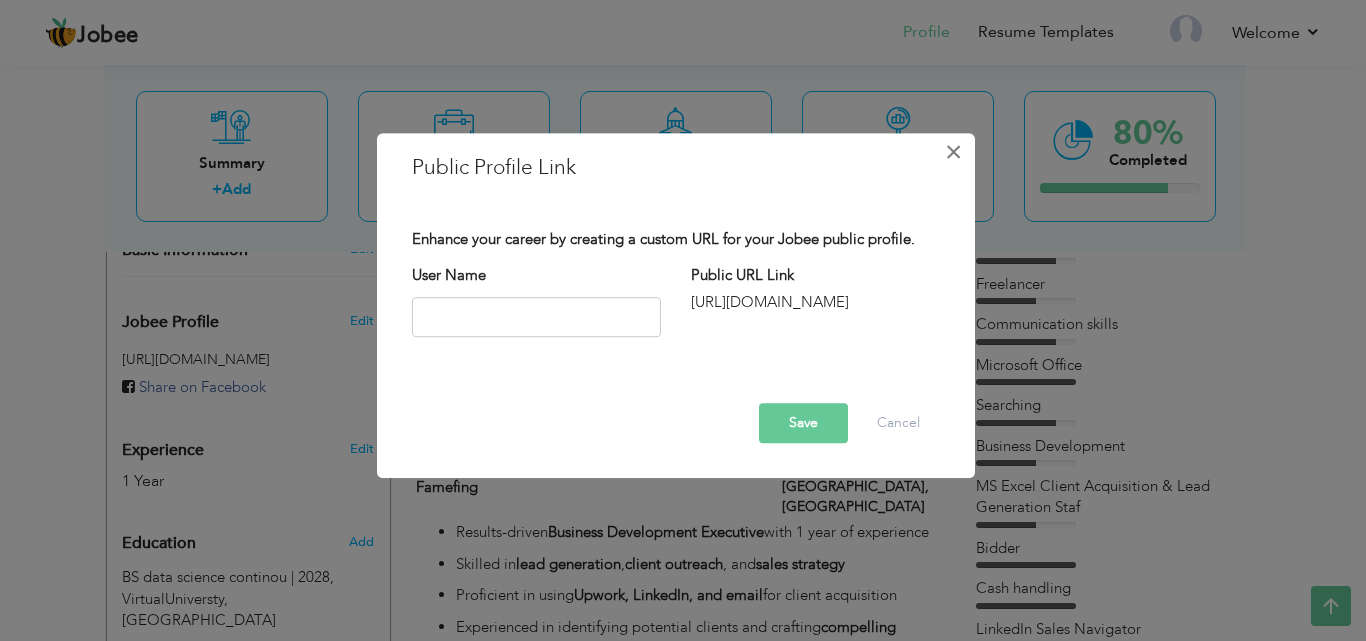 click on "×" at bounding box center (953, 152) 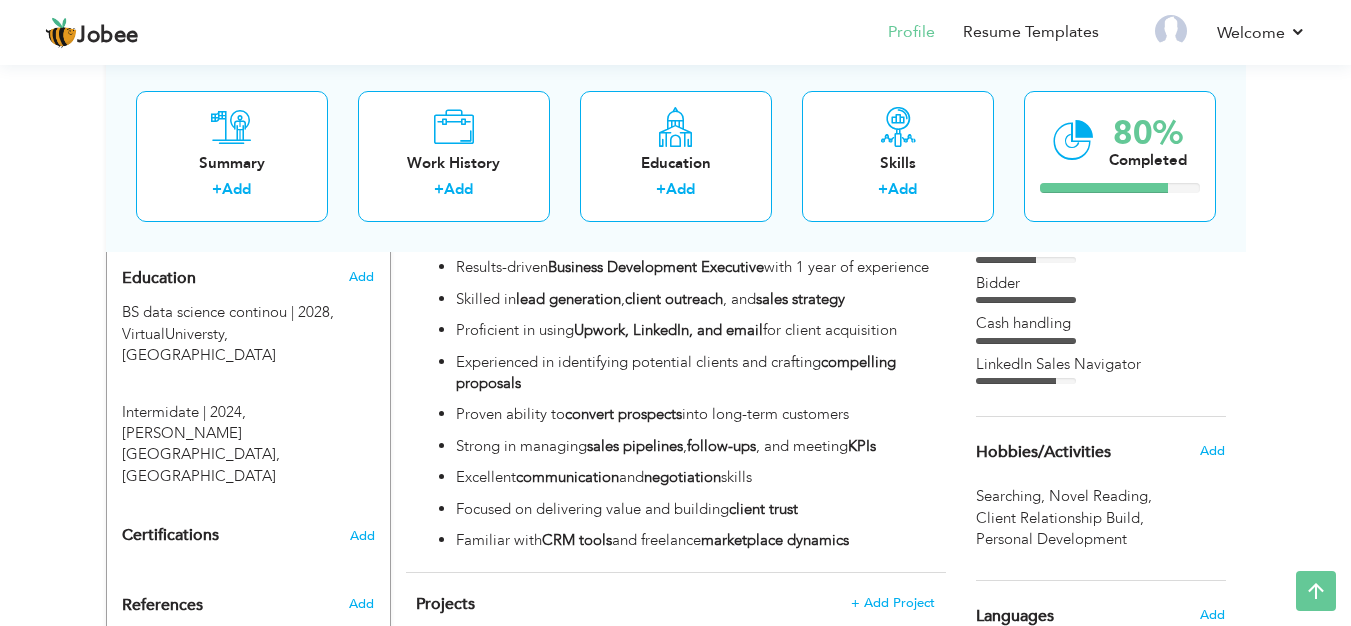 scroll, scrollTop: 587, scrollLeft: 0, axis: vertical 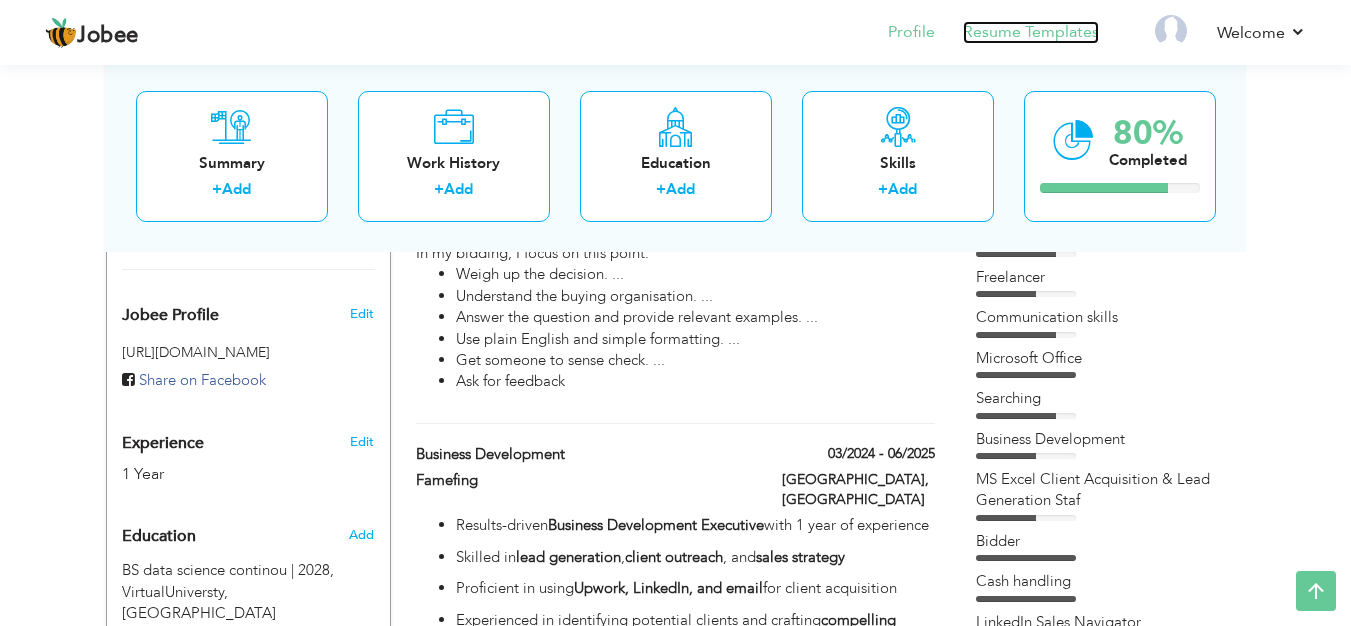 click on "Resume Templates" at bounding box center (1031, 32) 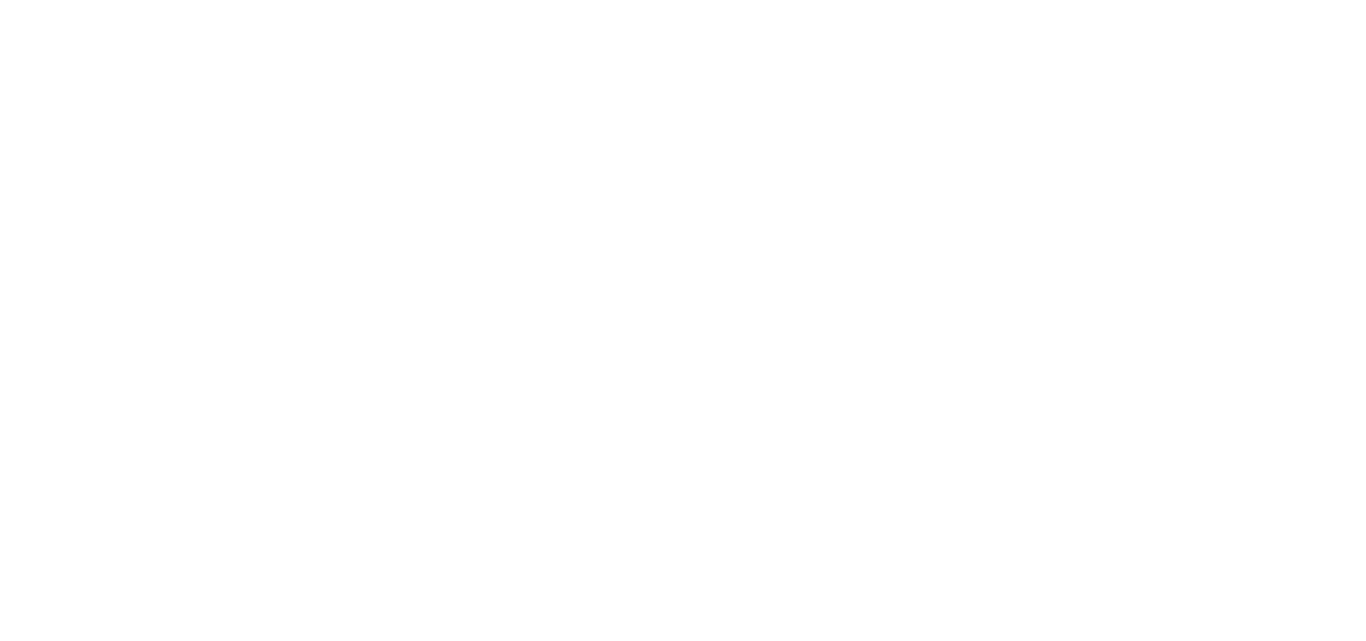 scroll, scrollTop: 0, scrollLeft: 0, axis: both 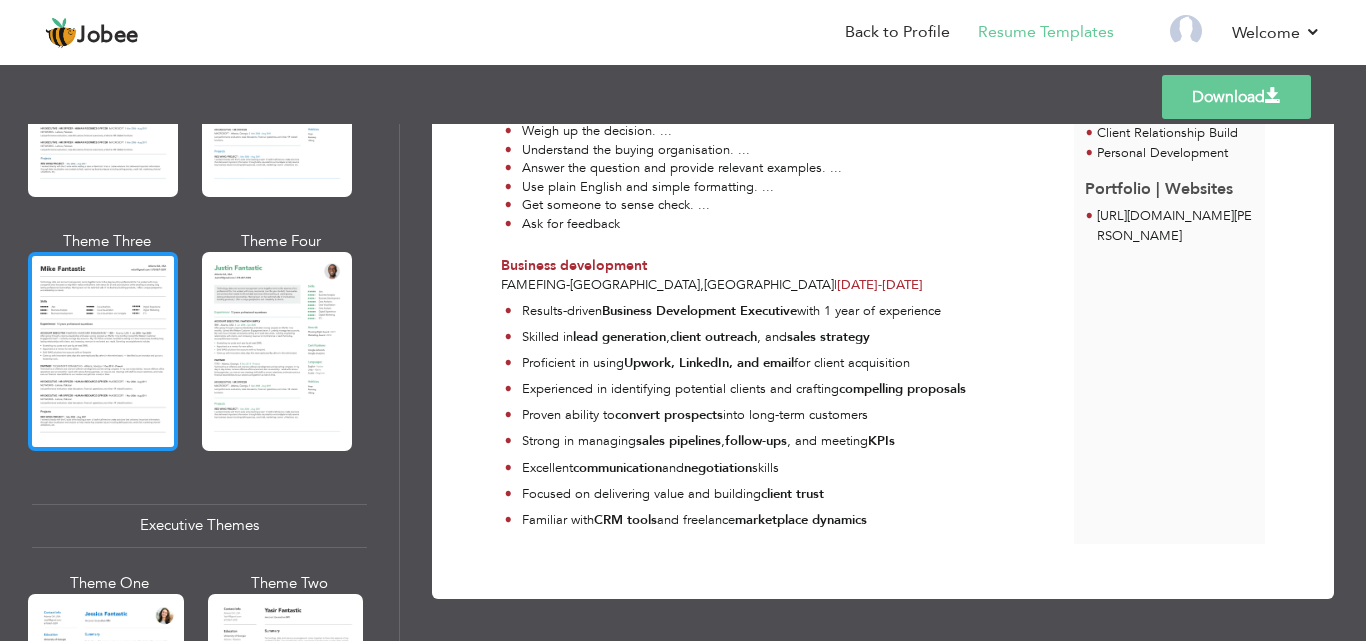 click at bounding box center (103, 351) 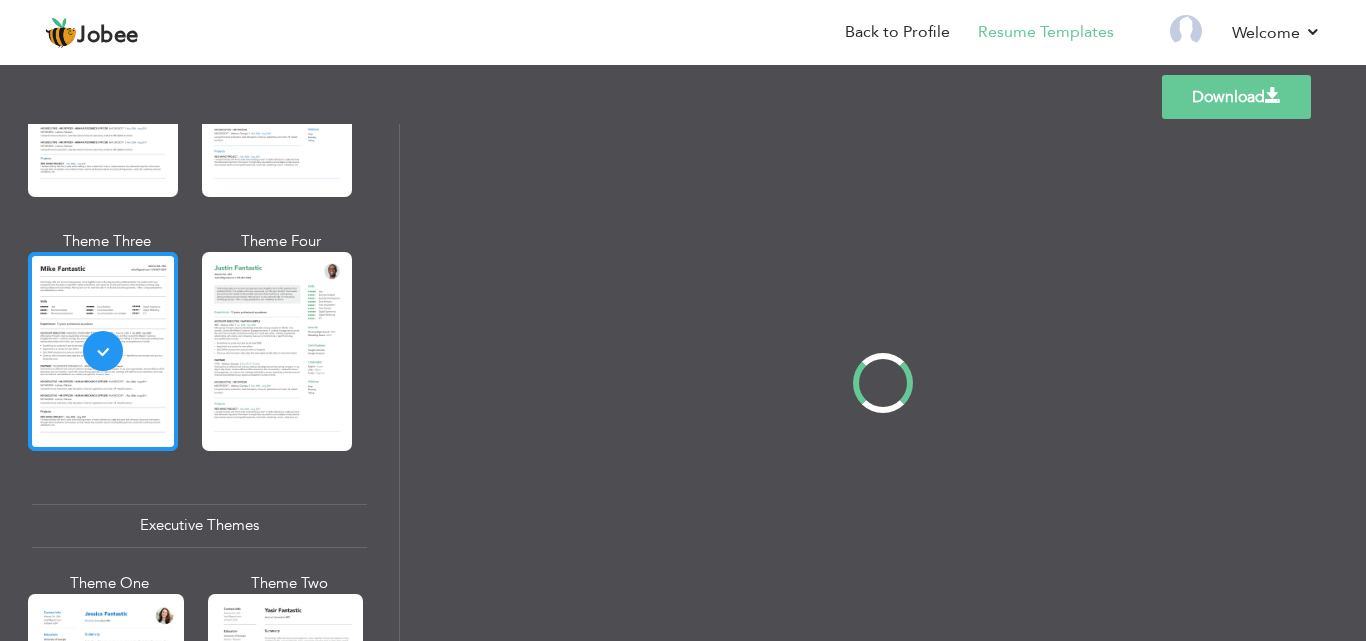 scroll, scrollTop: 0, scrollLeft: 0, axis: both 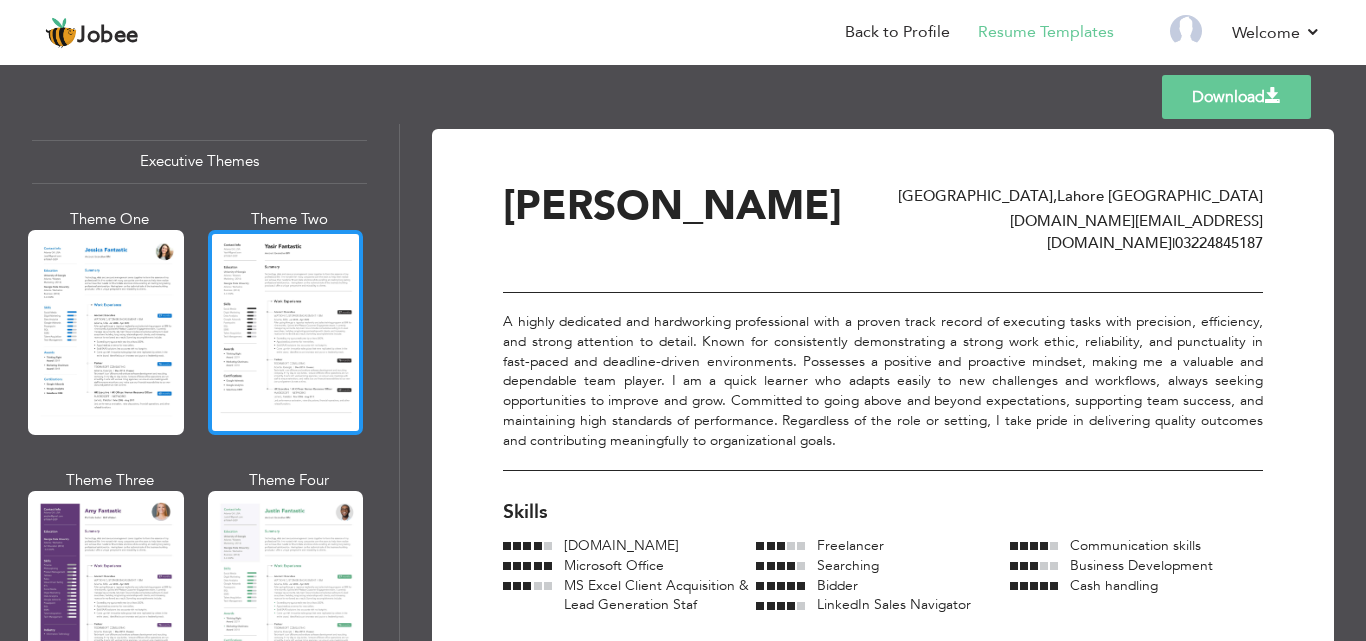 click at bounding box center (286, 332) 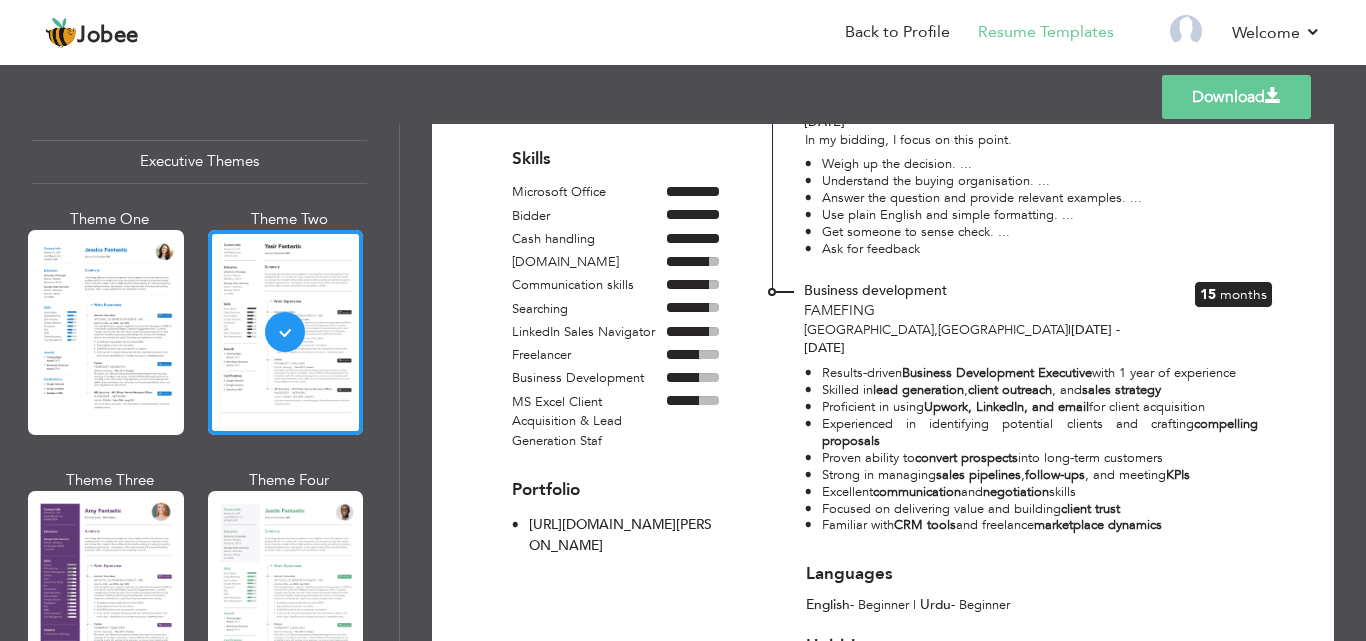 scroll, scrollTop: 636, scrollLeft: 0, axis: vertical 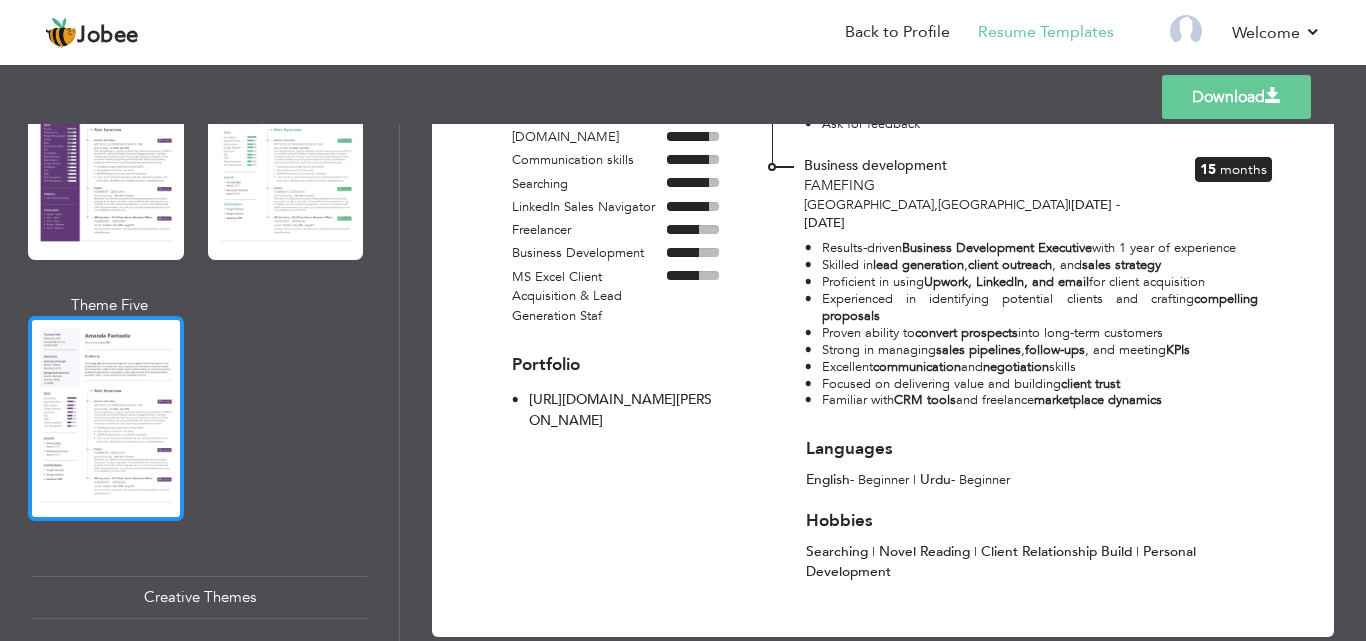 click at bounding box center (106, 418) 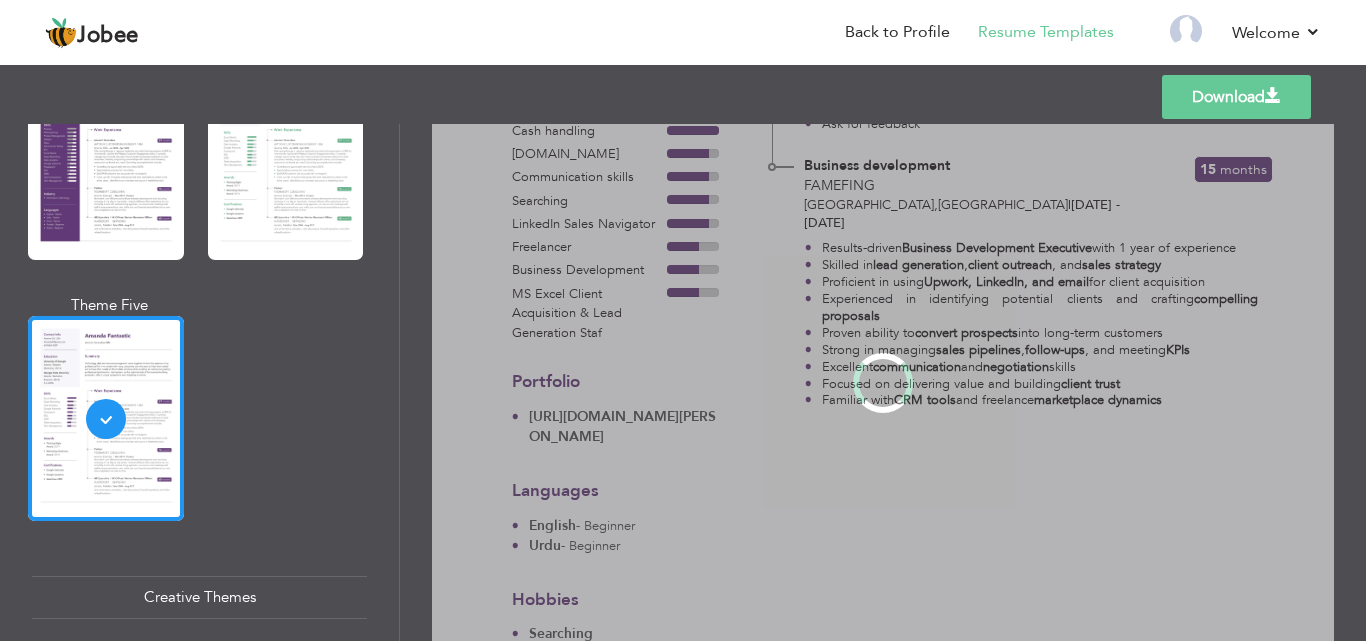 scroll, scrollTop: 0, scrollLeft: 0, axis: both 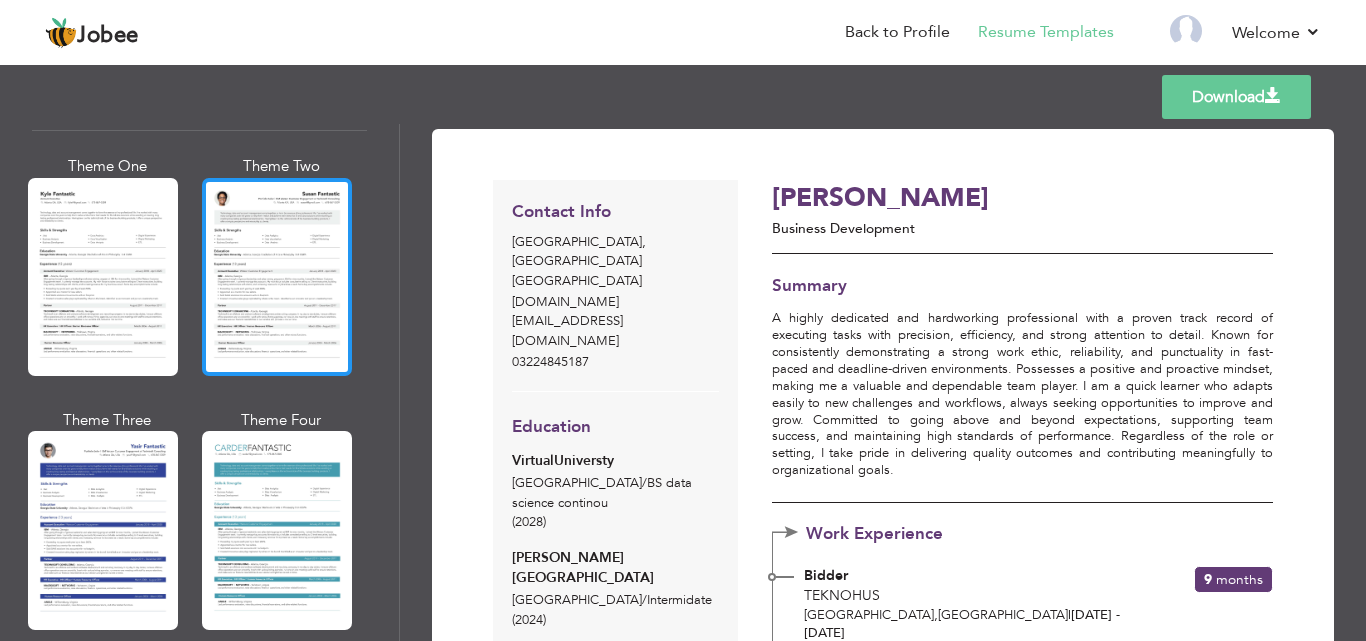 click at bounding box center [277, 277] 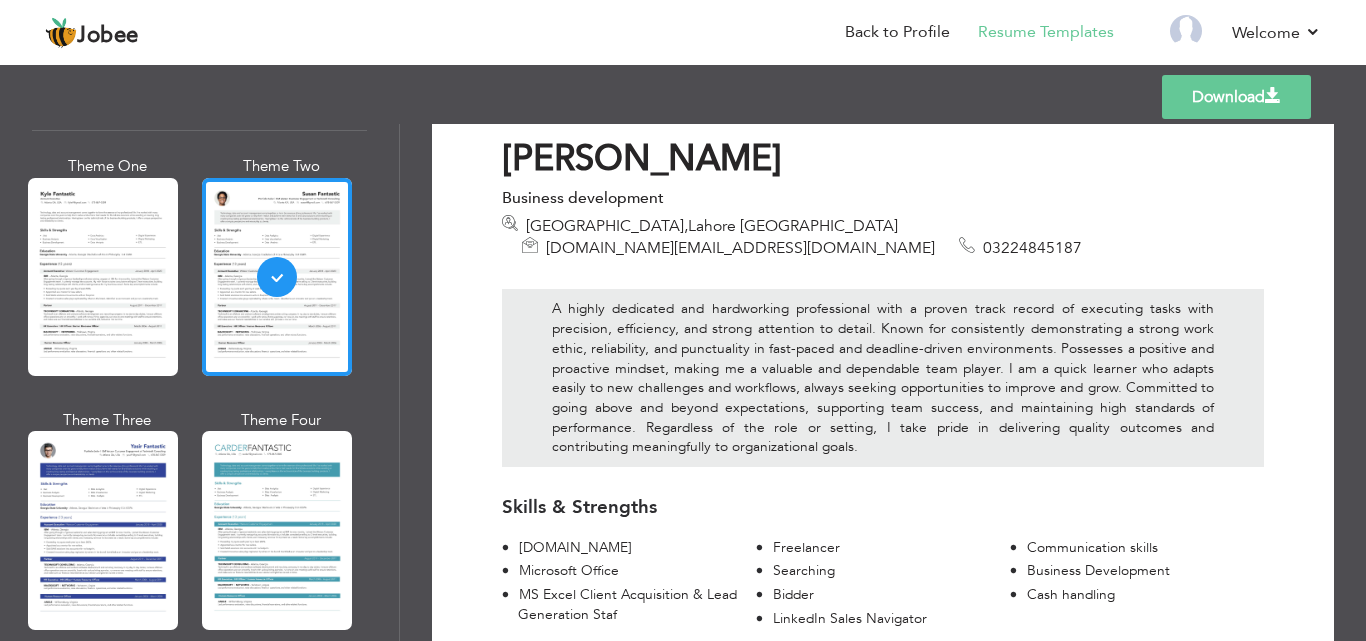 scroll, scrollTop: 0, scrollLeft: 0, axis: both 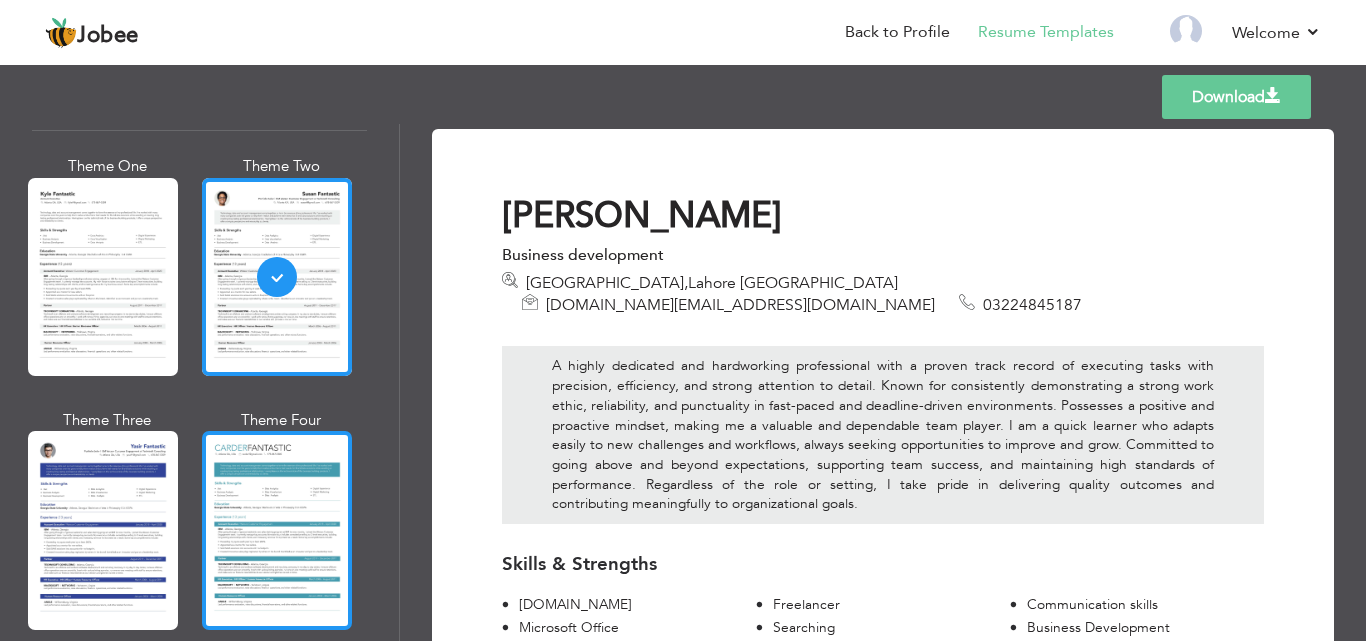 click at bounding box center [277, 530] 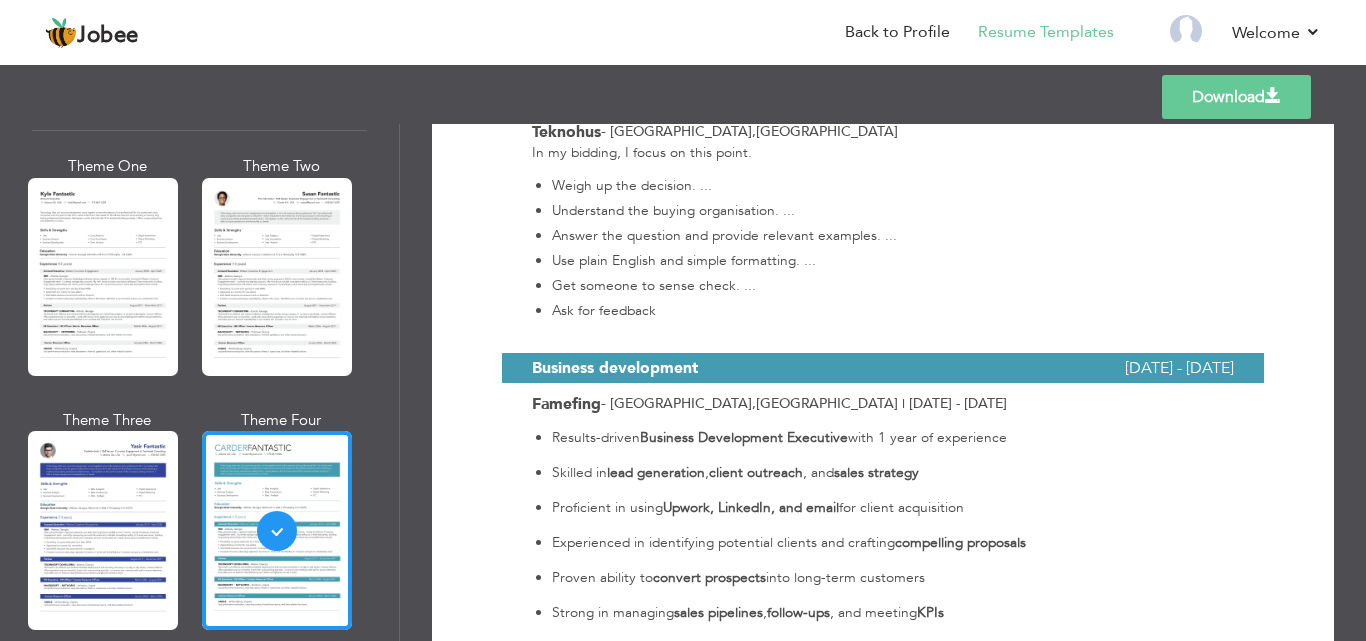 scroll, scrollTop: 790, scrollLeft: 0, axis: vertical 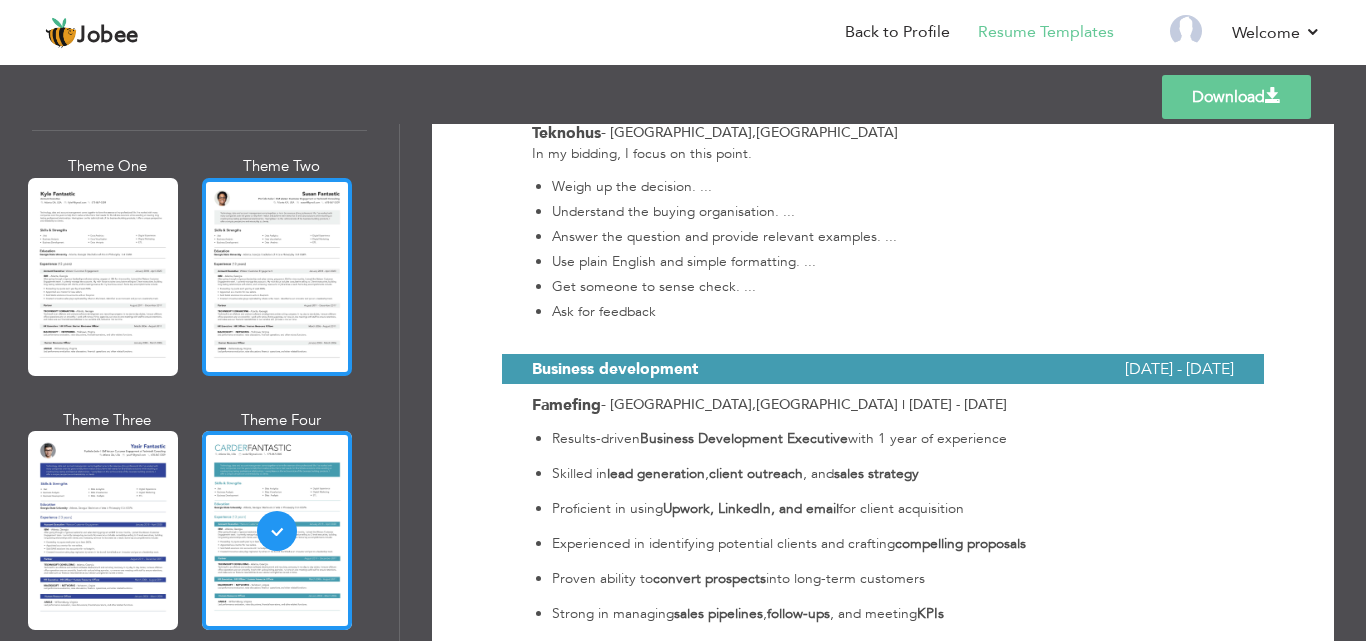 click at bounding box center (277, 277) 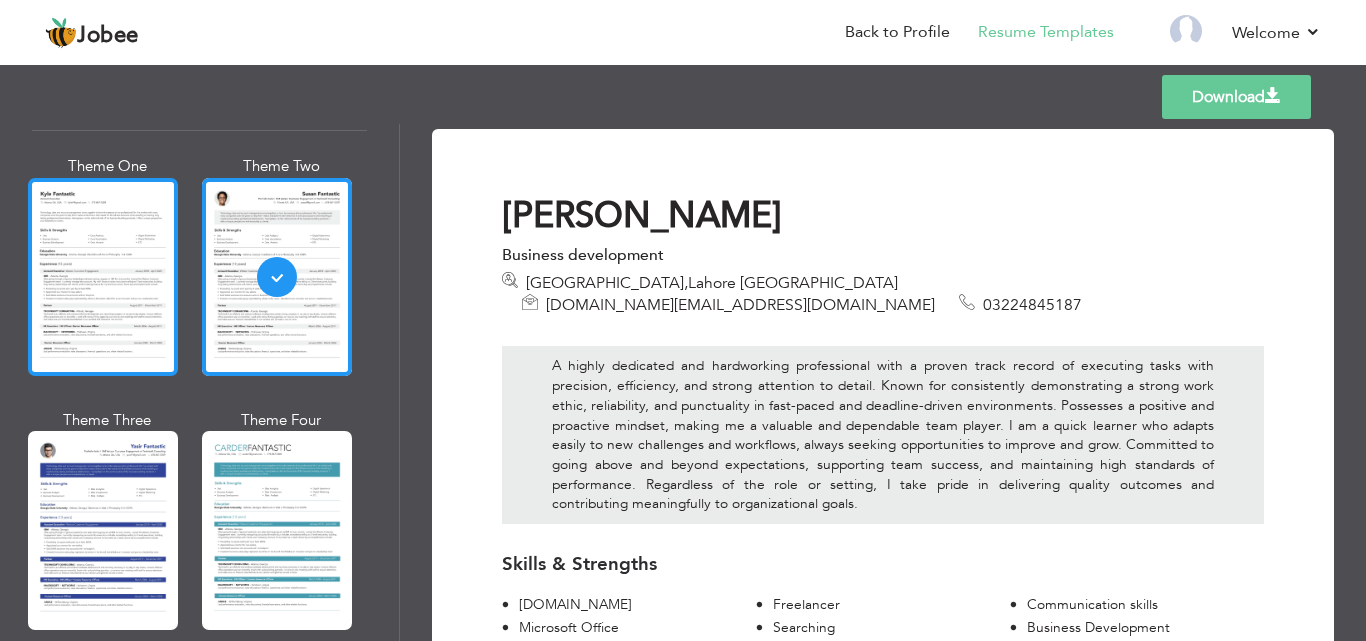 click at bounding box center [103, 277] 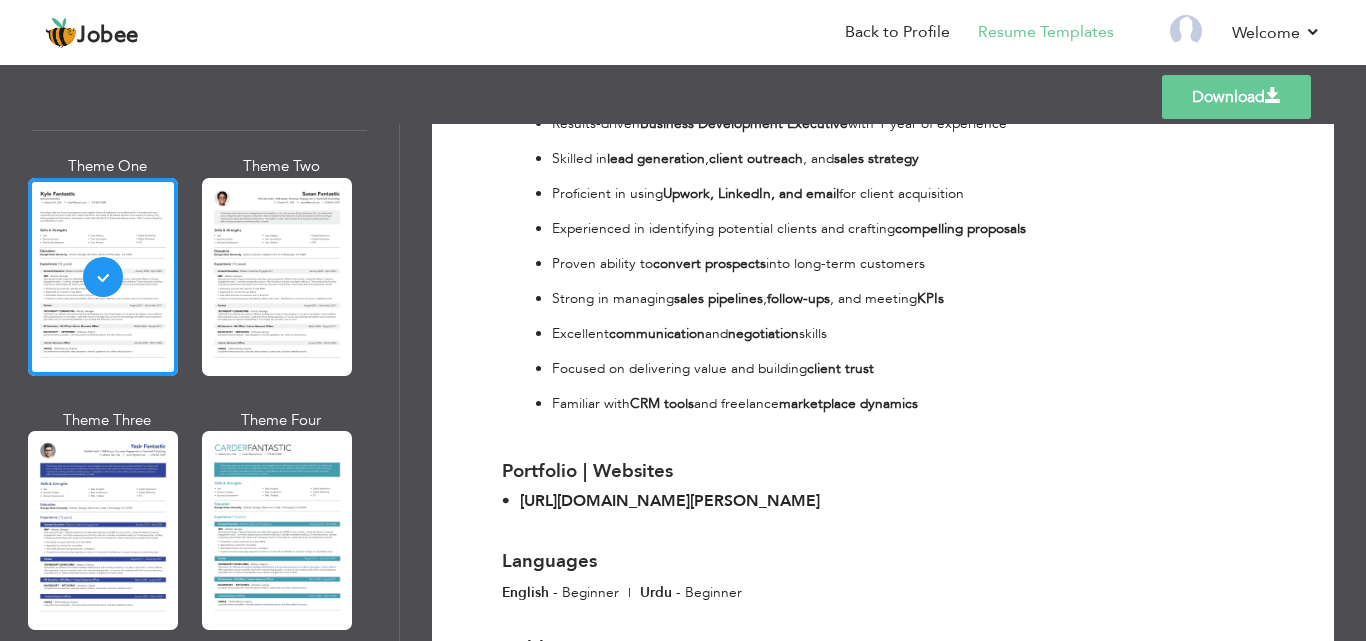 scroll, scrollTop: 1051, scrollLeft: 0, axis: vertical 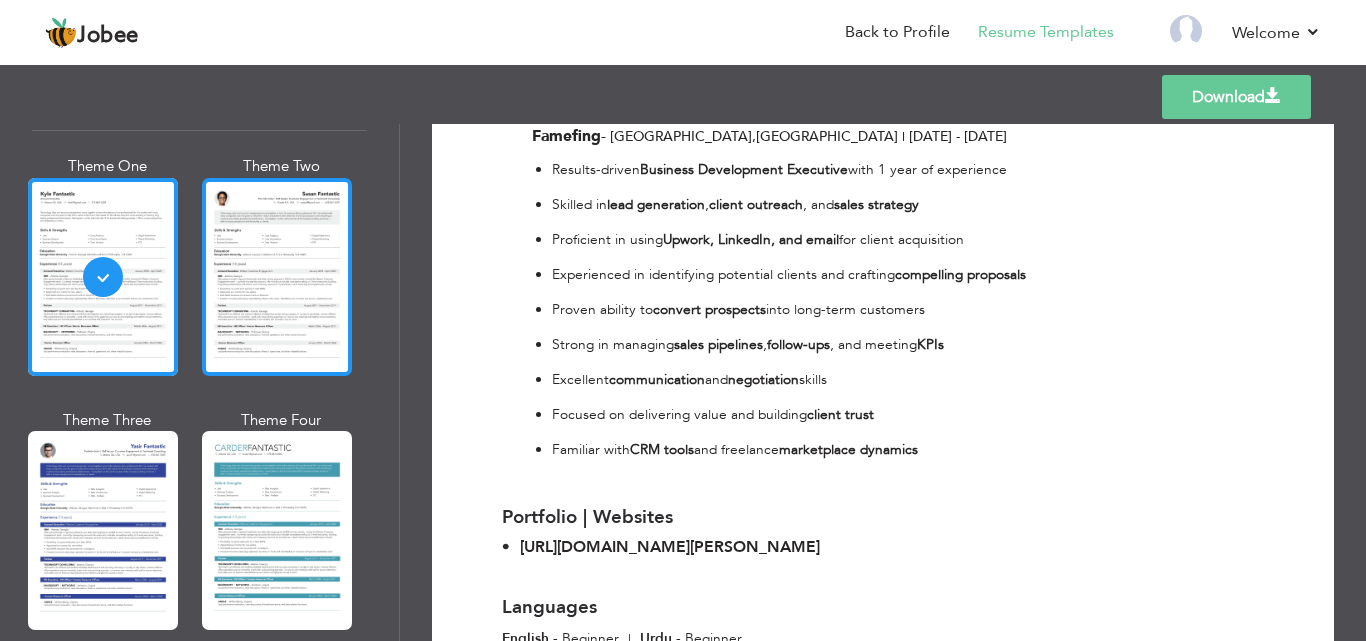 click at bounding box center (277, 277) 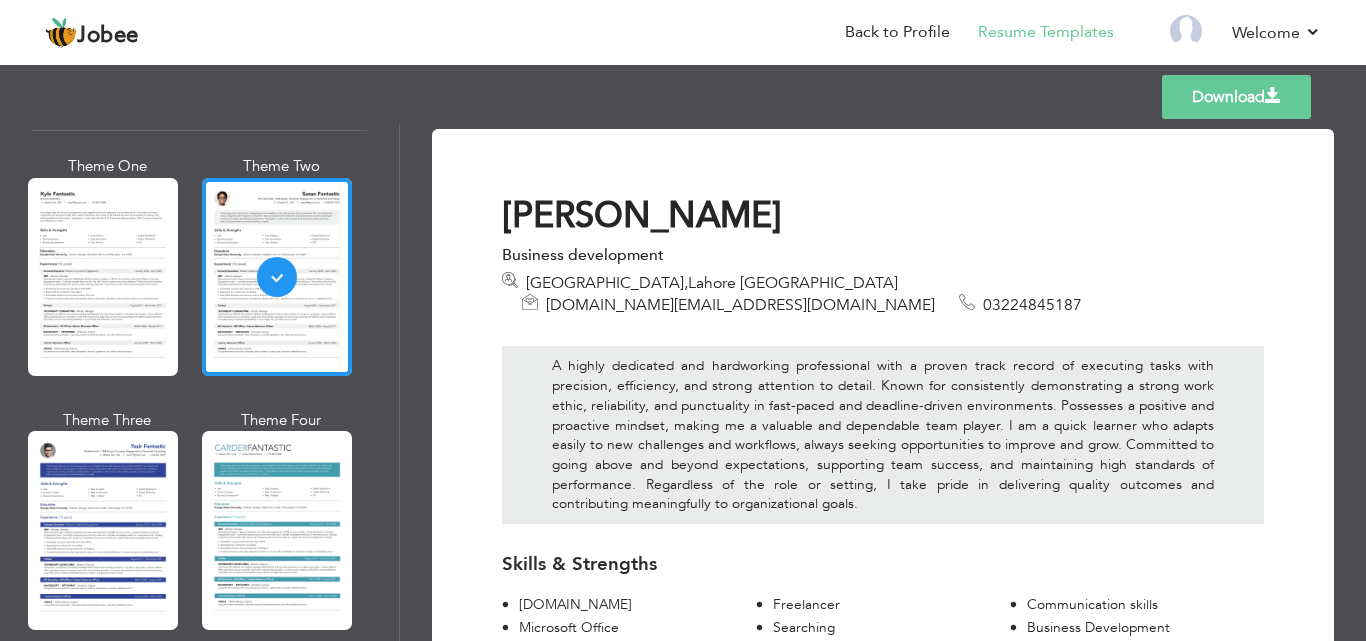 click on "Download
Naima Ikhlaq
Business development
Lahore ,  Lahore Pakistan
naimaikhlaq34gamil.com@gmail.com
03224845187
Skills & Strengths
Apollo.io
Freelancer Searching ," at bounding box center [883, 1012] 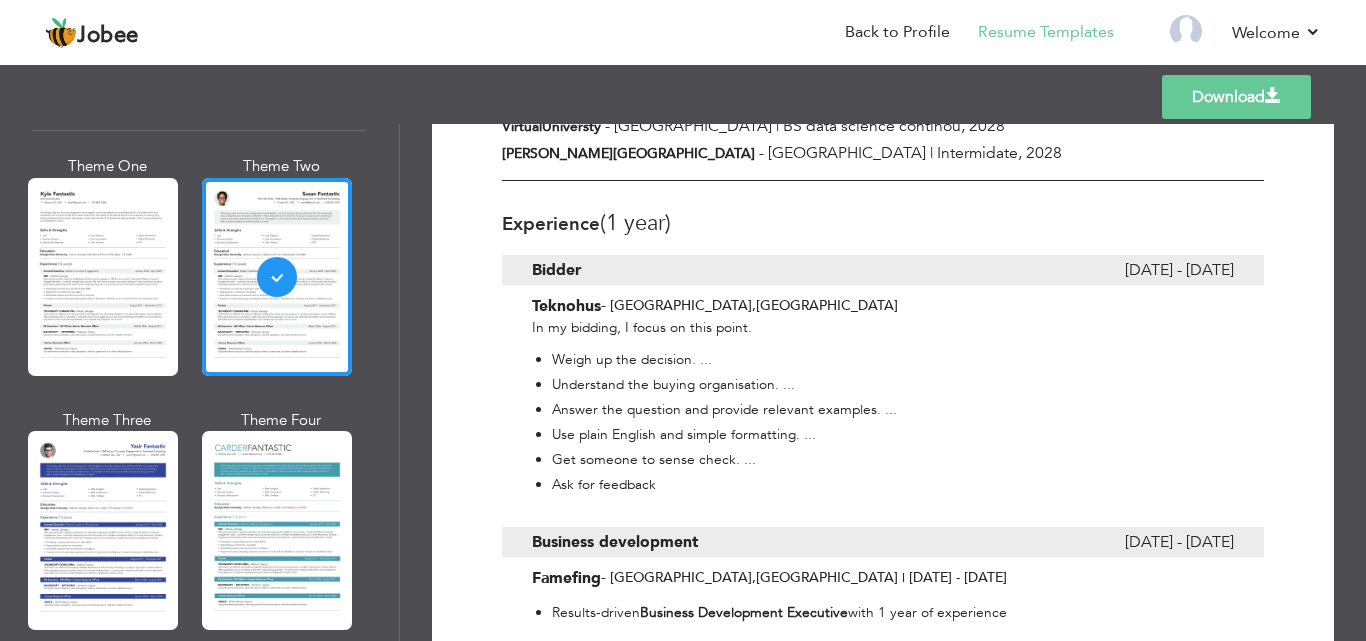 scroll, scrollTop: 692, scrollLeft: 0, axis: vertical 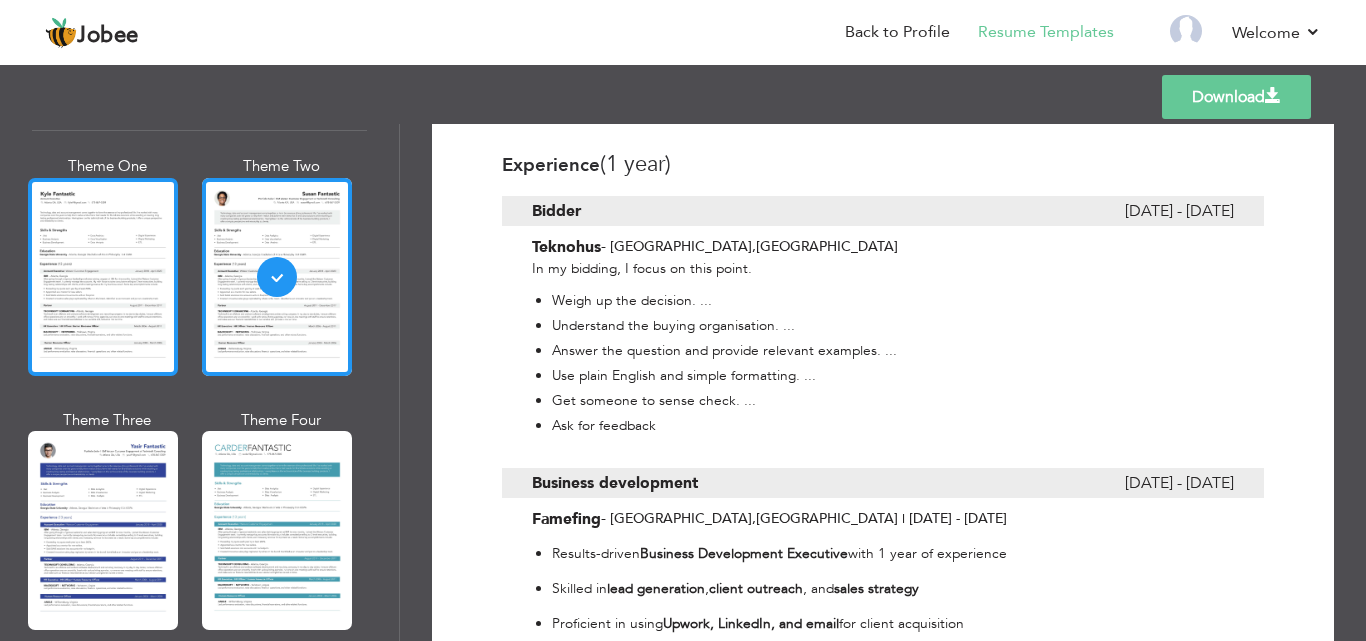 click at bounding box center [103, 277] 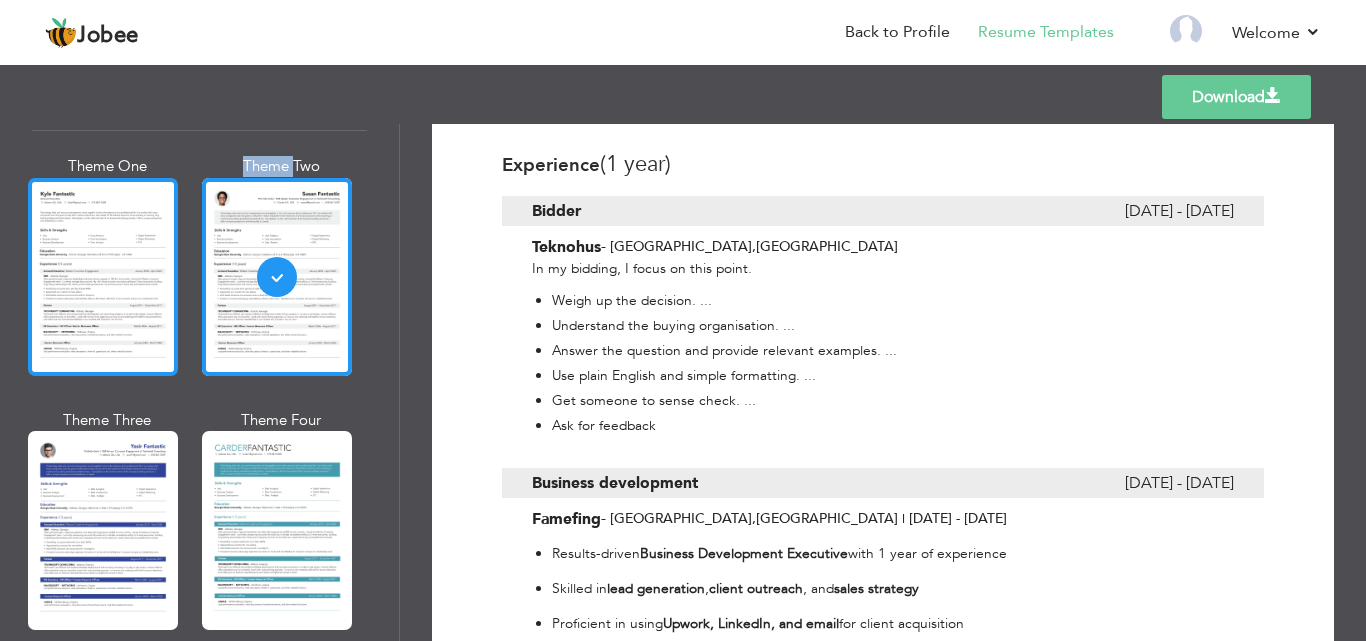 scroll, scrollTop: 0, scrollLeft: 0, axis: both 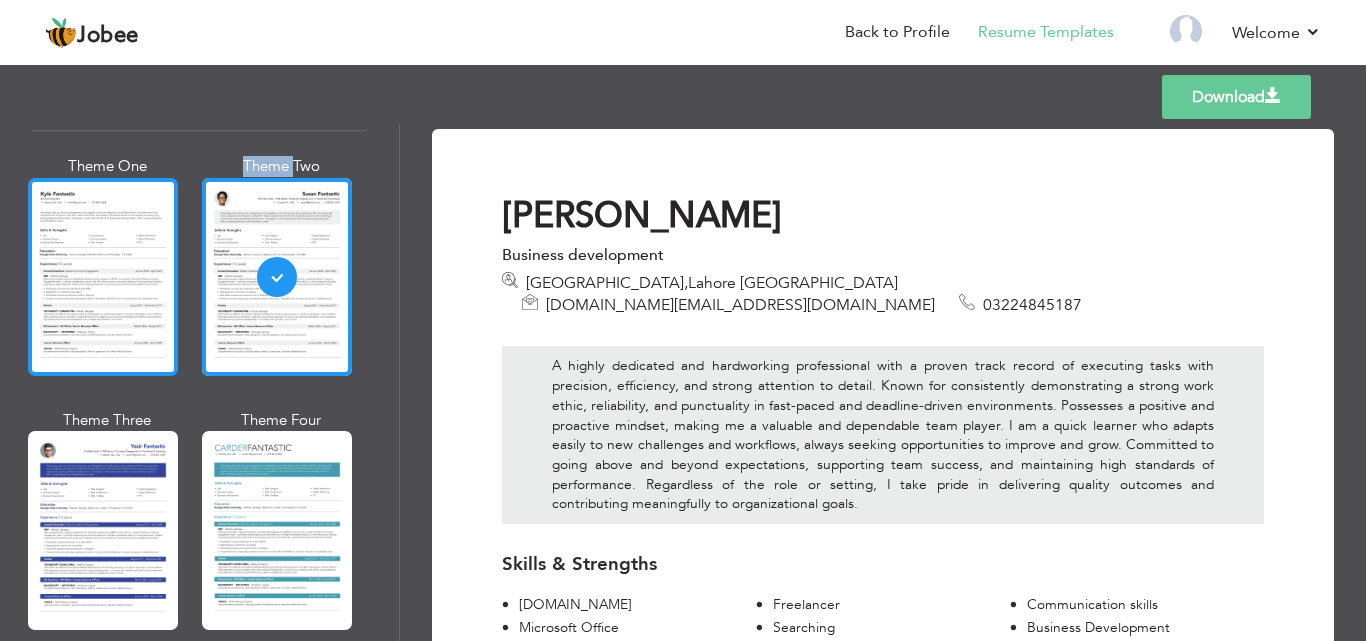 click on "Professional Themes
Theme One
Theme Two
Theme Three
Theme Four" at bounding box center [683, 382] 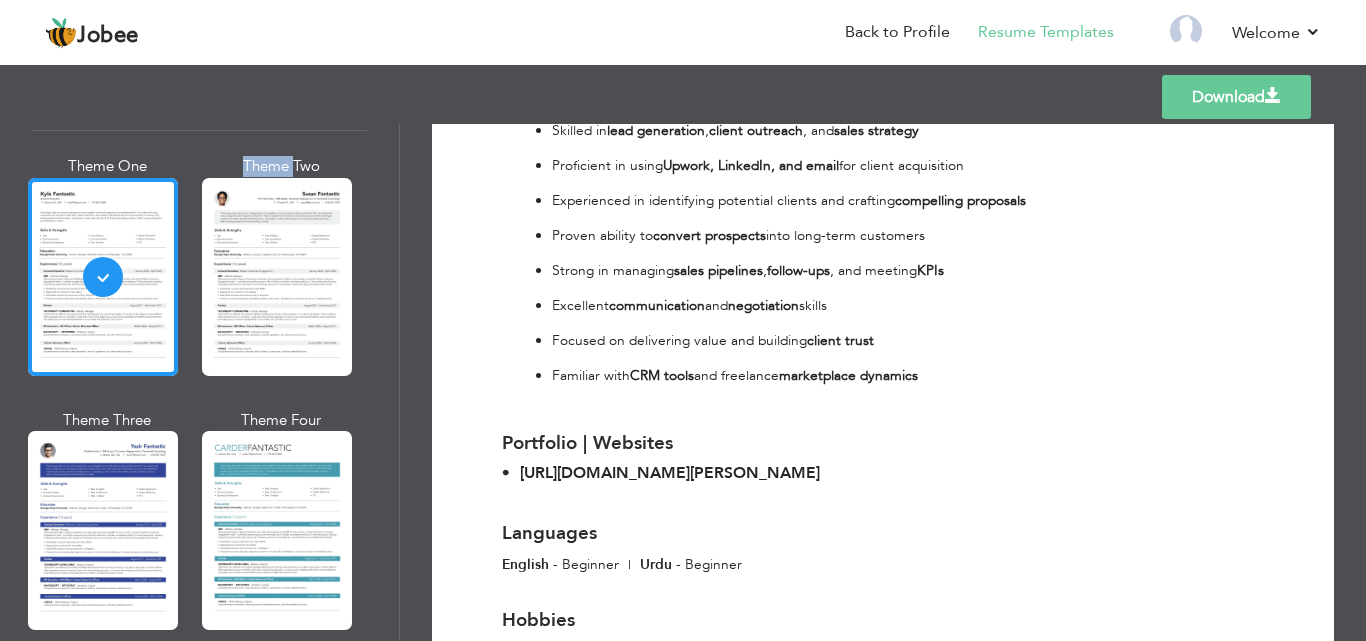scroll, scrollTop: 1260, scrollLeft: 0, axis: vertical 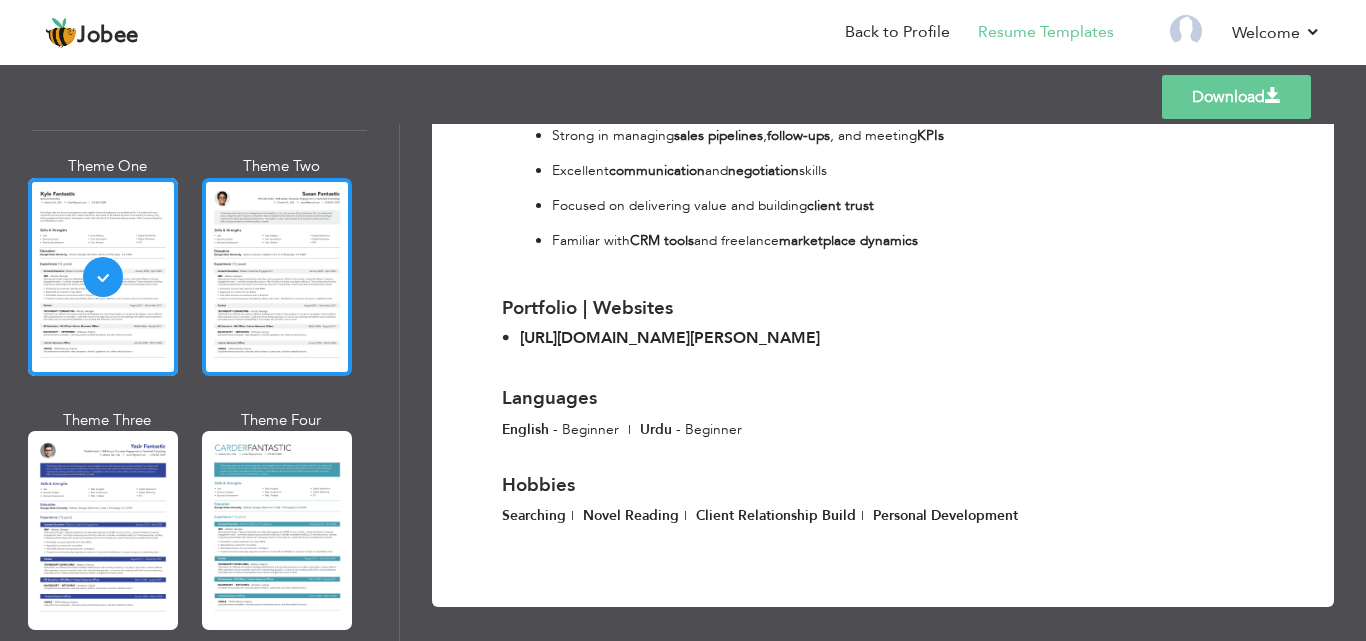 click at bounding box center (277, 277) 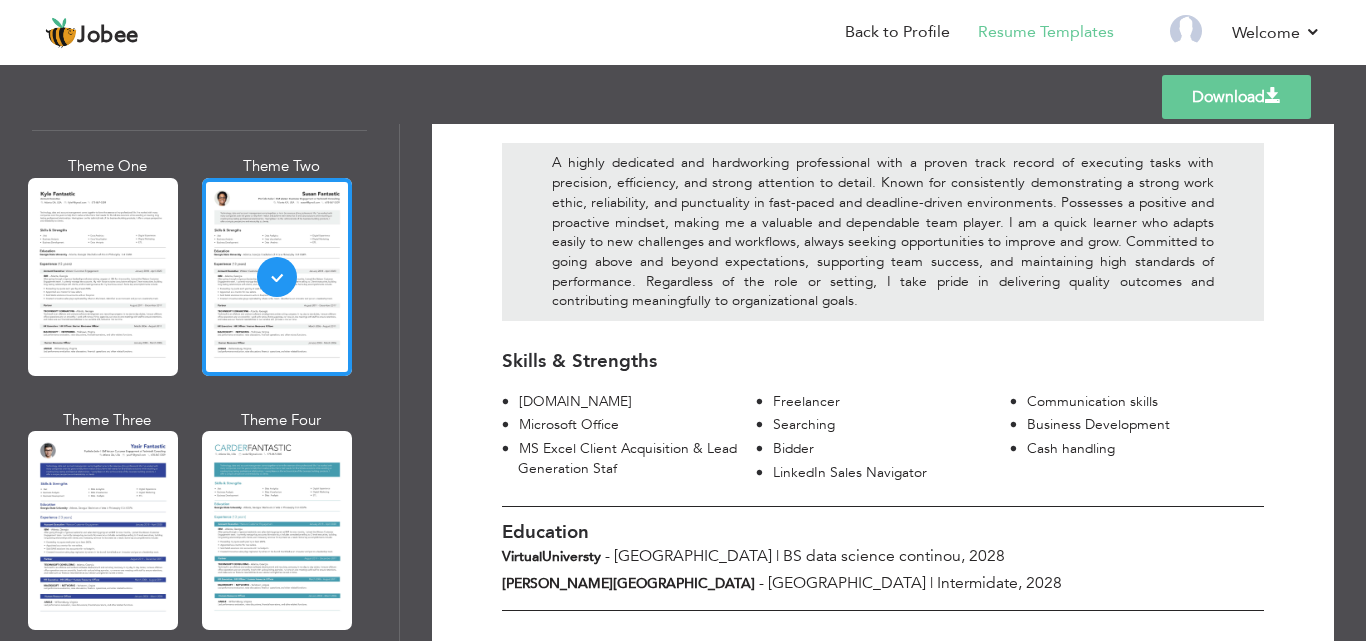 scroll, scrollTop: 201, scrollLeft: 0, axis: vertical 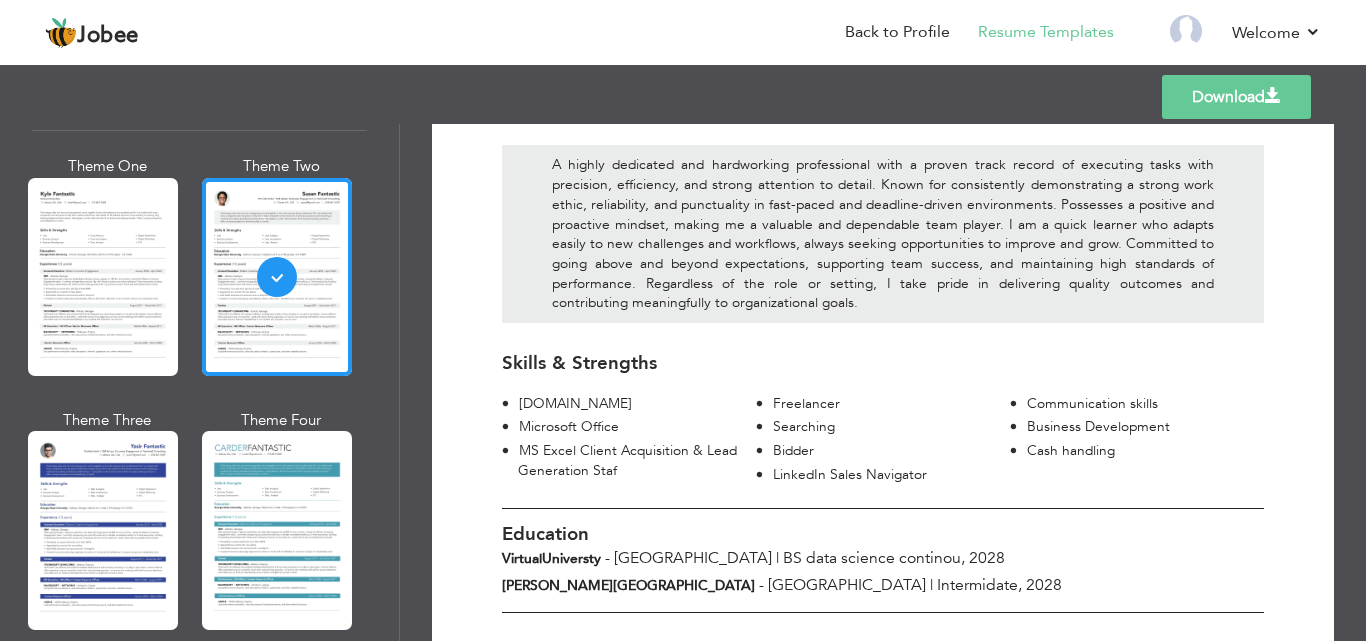 click on "|" at bounding box center [931, 585] 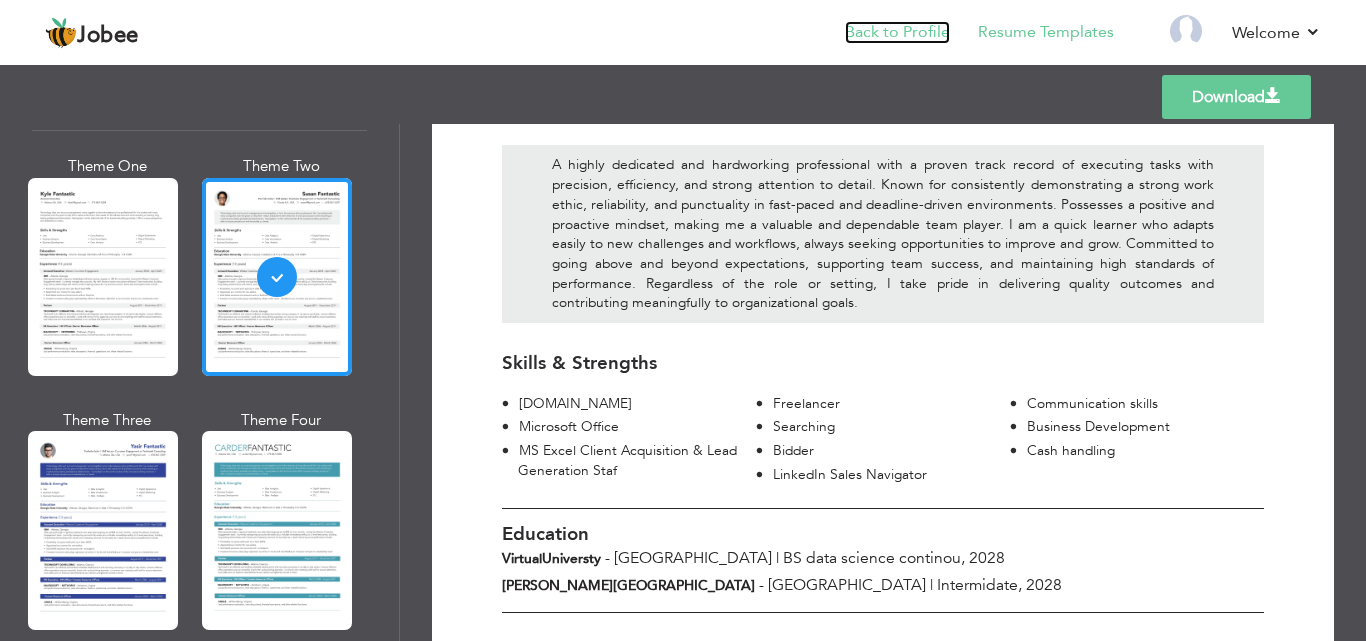 click on "Back to Profile" at bounding box center [897, 32] 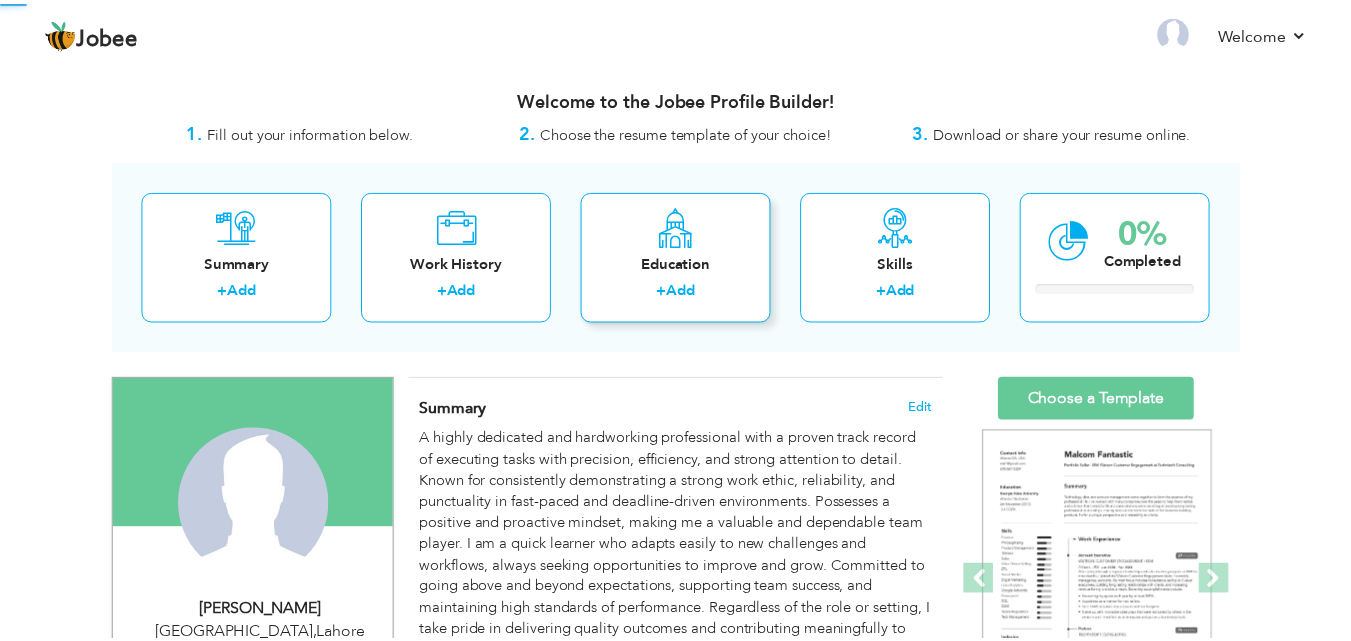 scroll, scrollTop: 0, scrollLeft: 0, axis: both 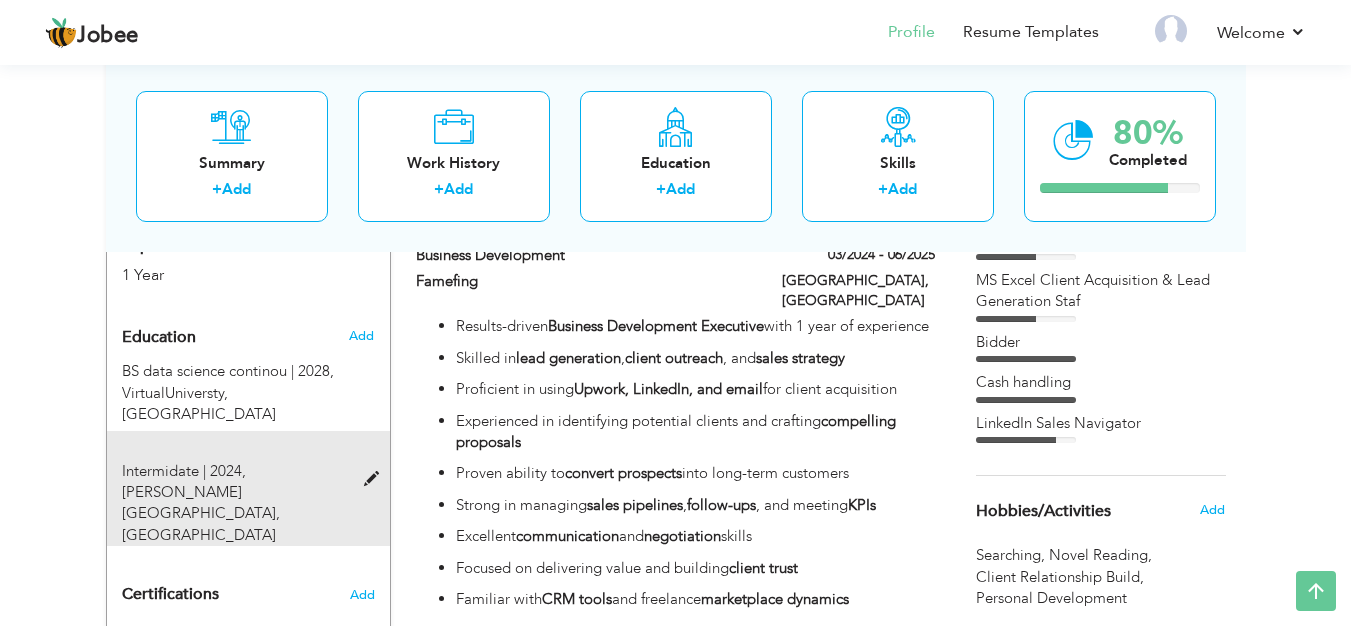 click on "Intermidate   |  2024,
[PERSON_NAME][GEOGRAPHIC_DATA], [GEOGRAPHIC_DATA]" at bounding box center (236, 504) 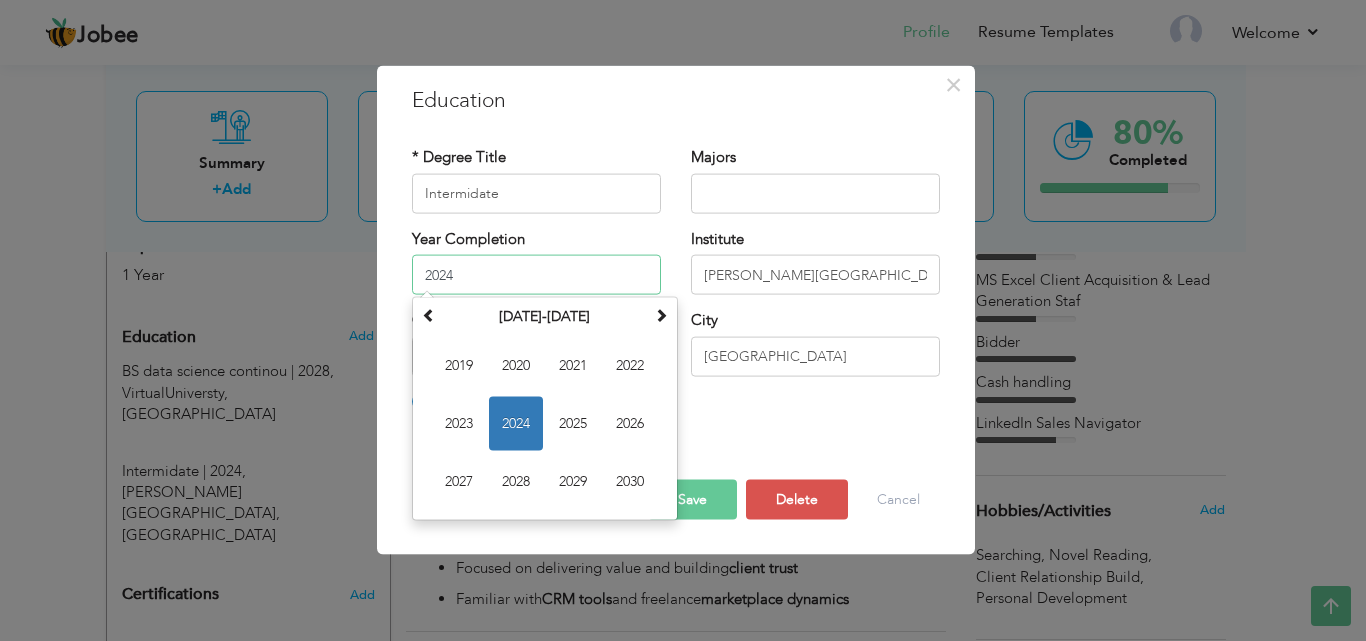 click on "2024" at bounding box center [536, 275] 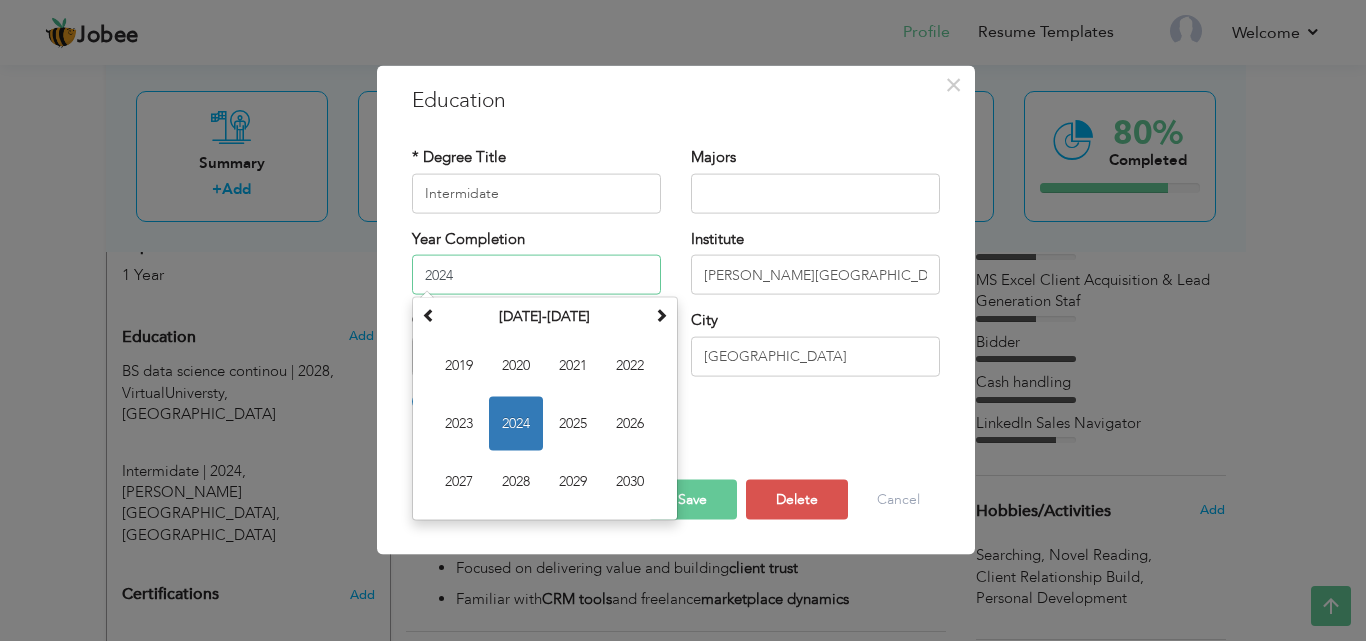 click on "2024" at bounding box center (516, 424) 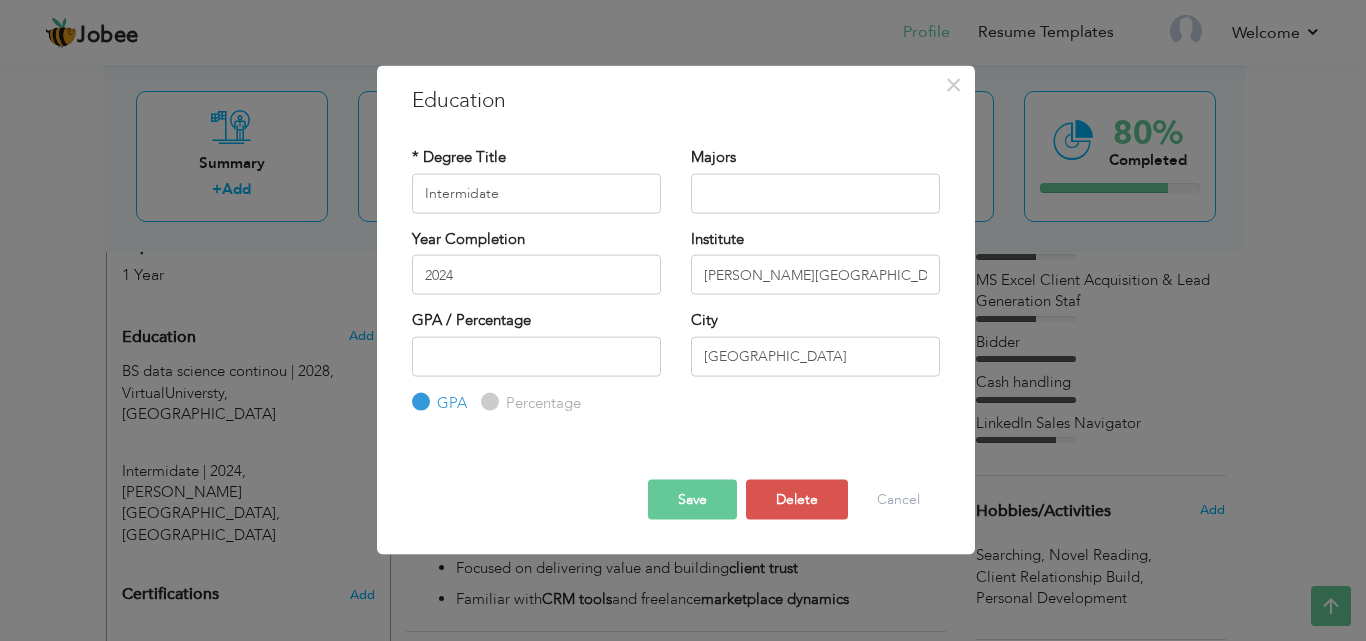click on "Save" at bounding box center [692, 500] 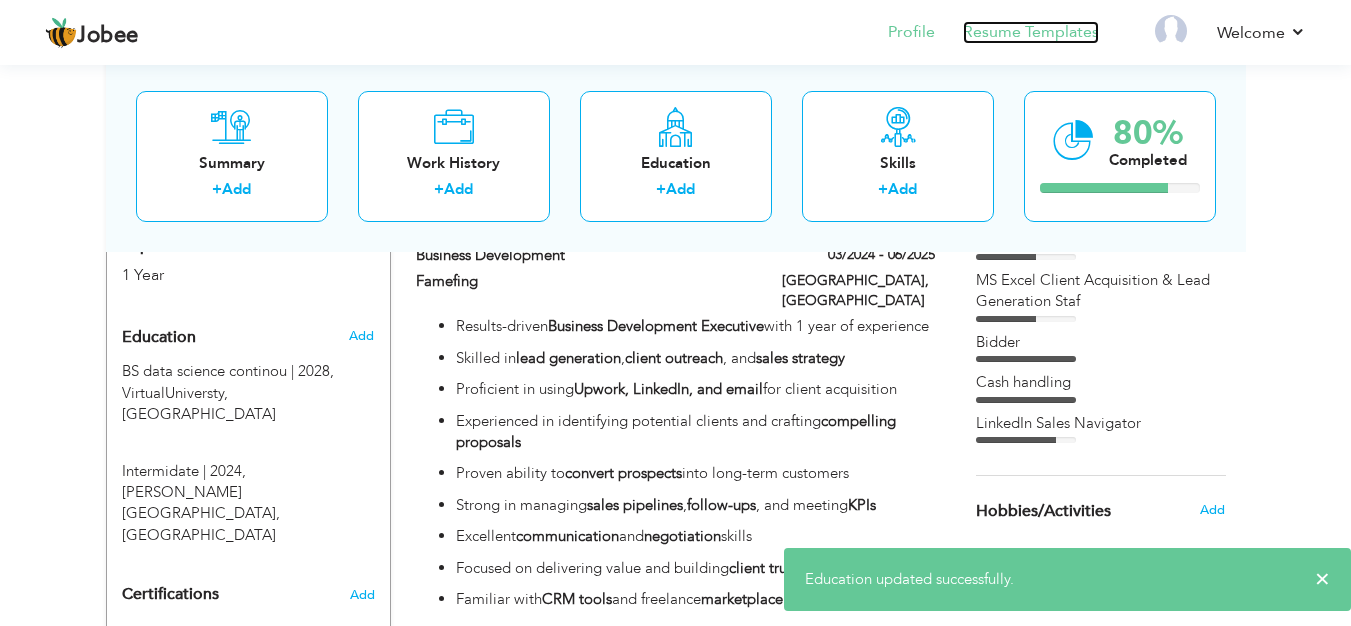 click on "Resume Templates" at bounding box center (1031, 32) 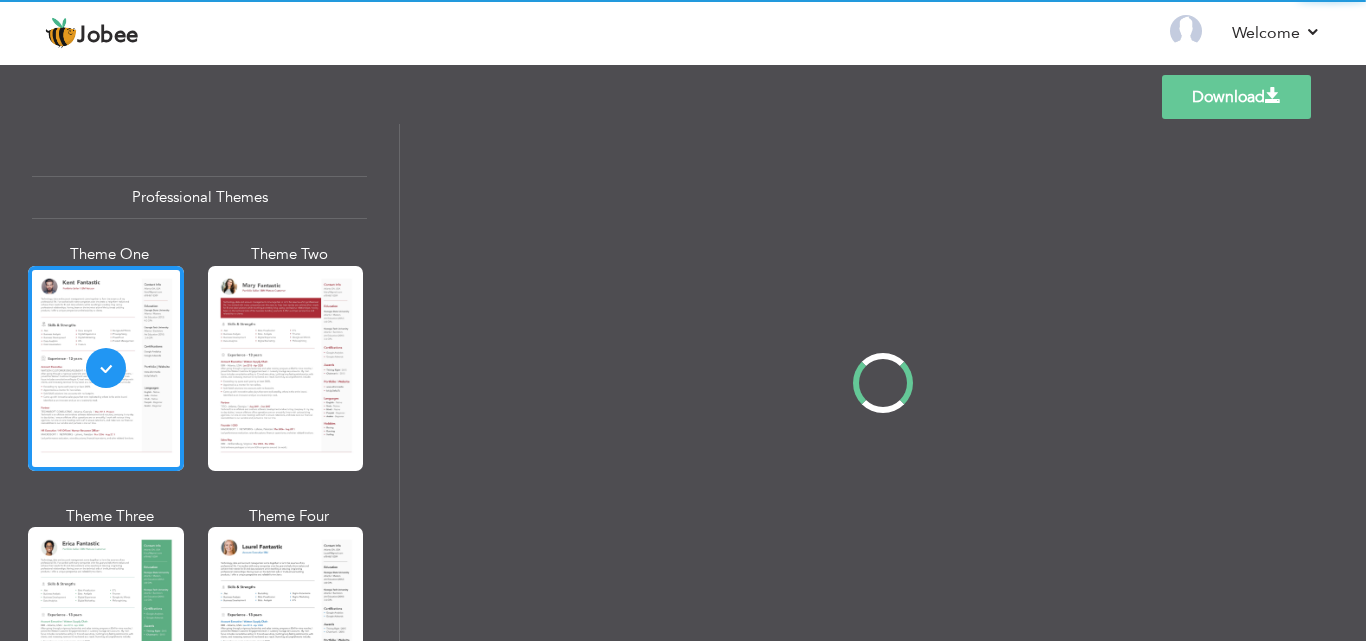 scroll, scrollTop: 0, scrollLeft: 0, axis: both 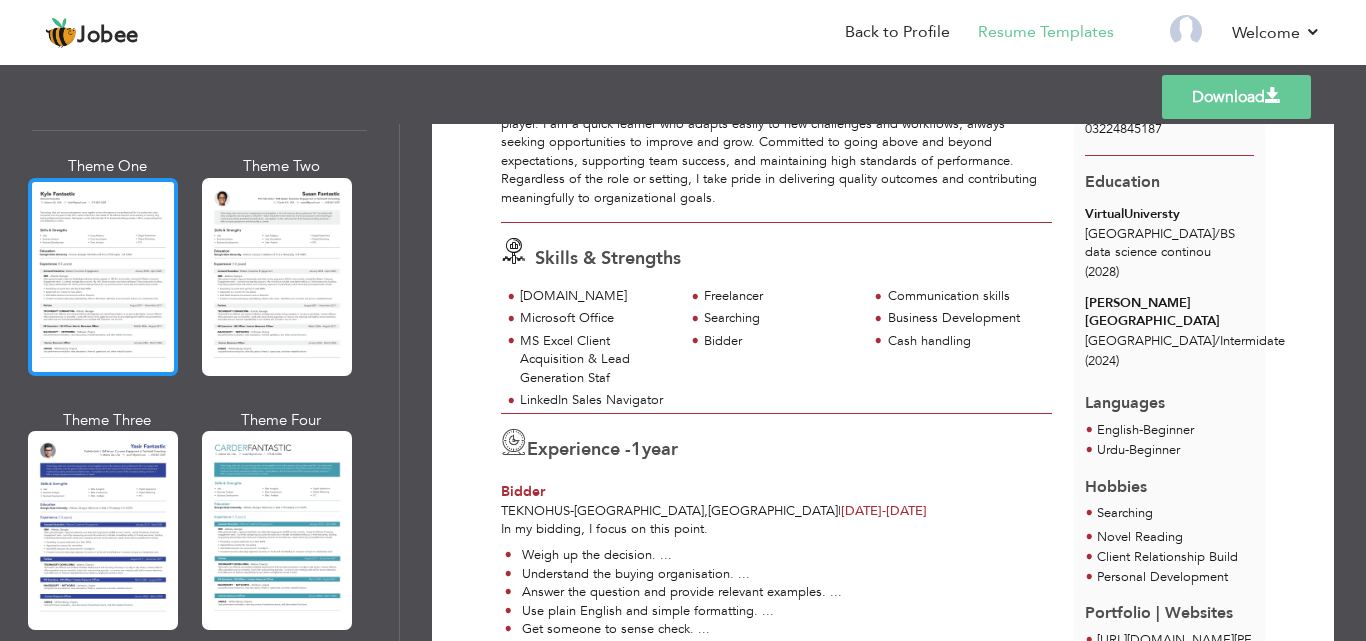 click at bounding box center [103, 277] 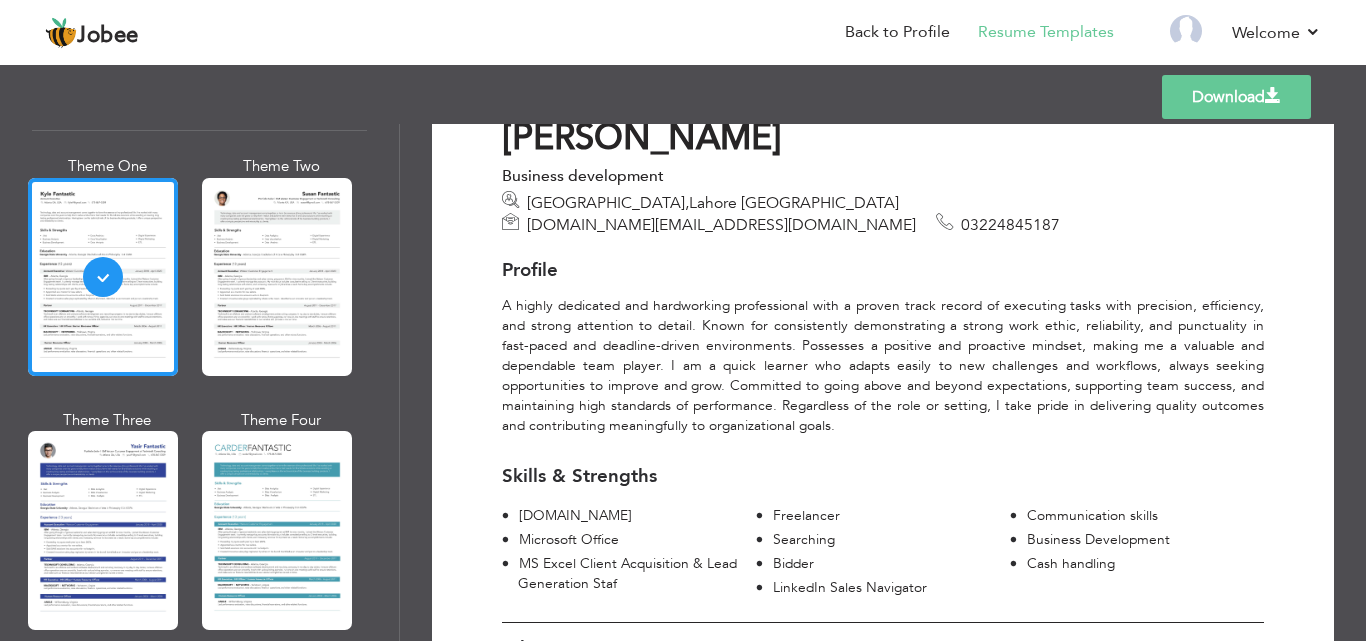 scroll, scrollTop: 95, scrollLeft: 0, axis: vertical 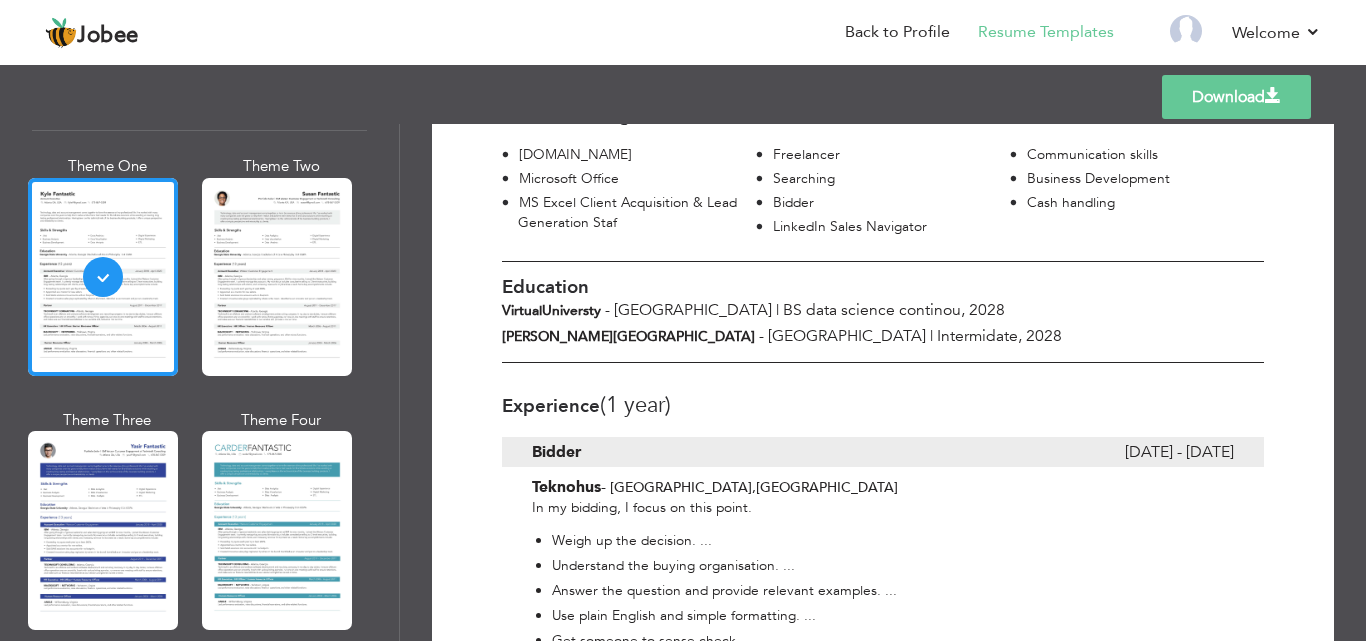 click on "Experience  (1 Year)" at bounding box center [883, 405] 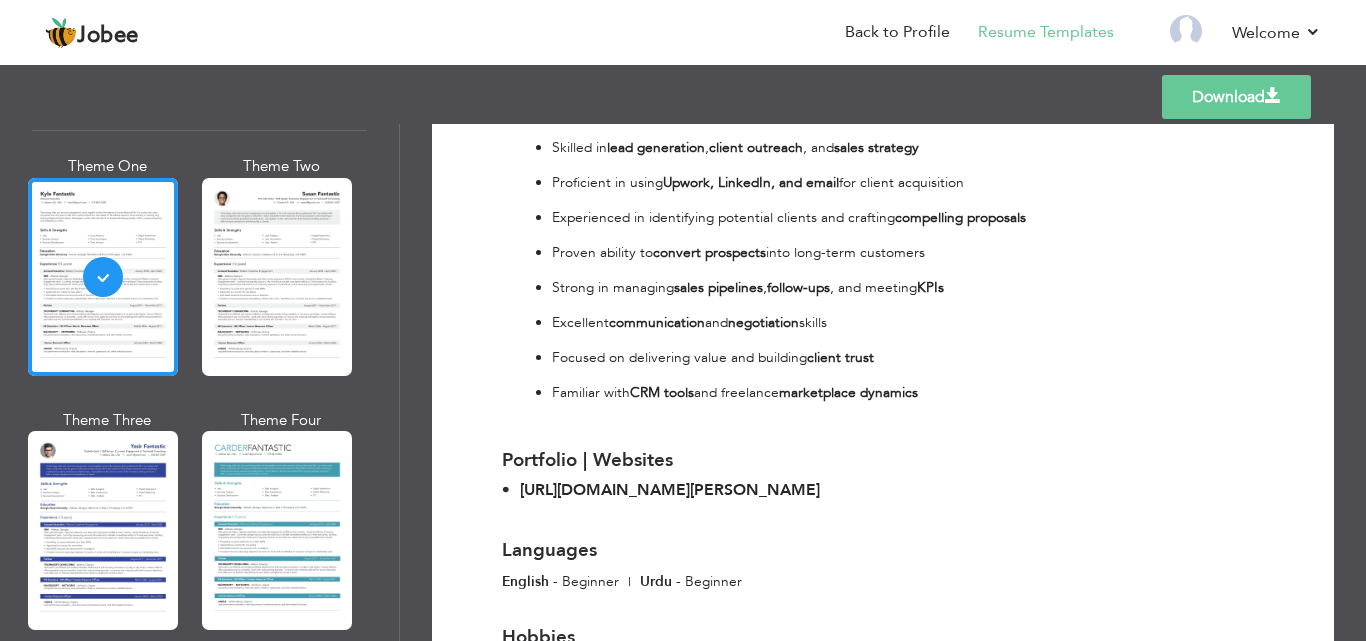 scroll, scrollTop: 1109, scrollLeft: 0, axis: vertical 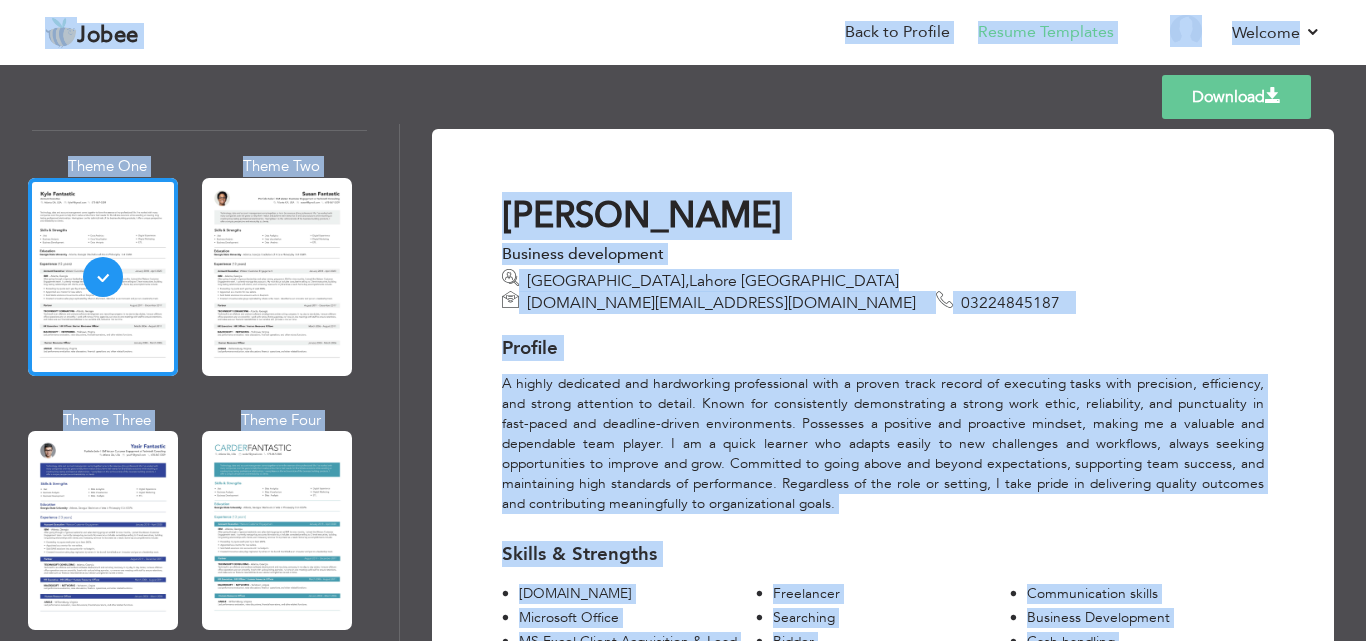 drag, startPoint x: 768, startPoint y: -78, endPoint x: 703, endPoint y: 71, distance: 162.56076 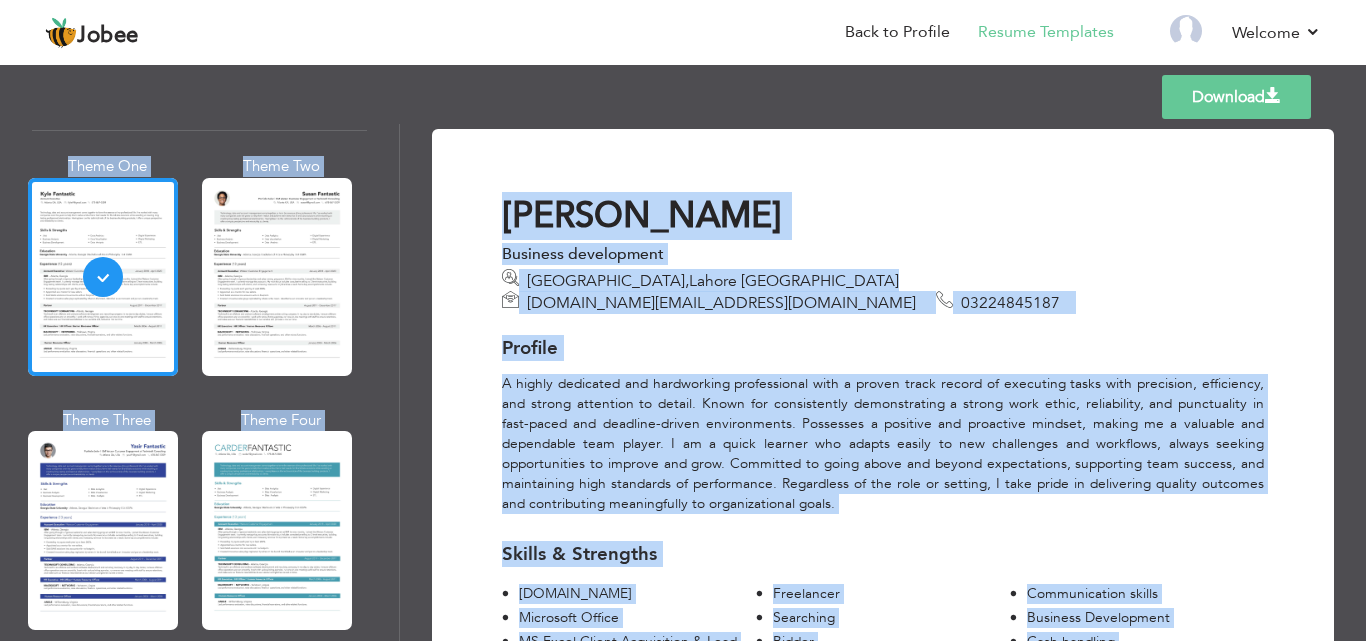 click on "Profile" at bounding box center [883, 343] 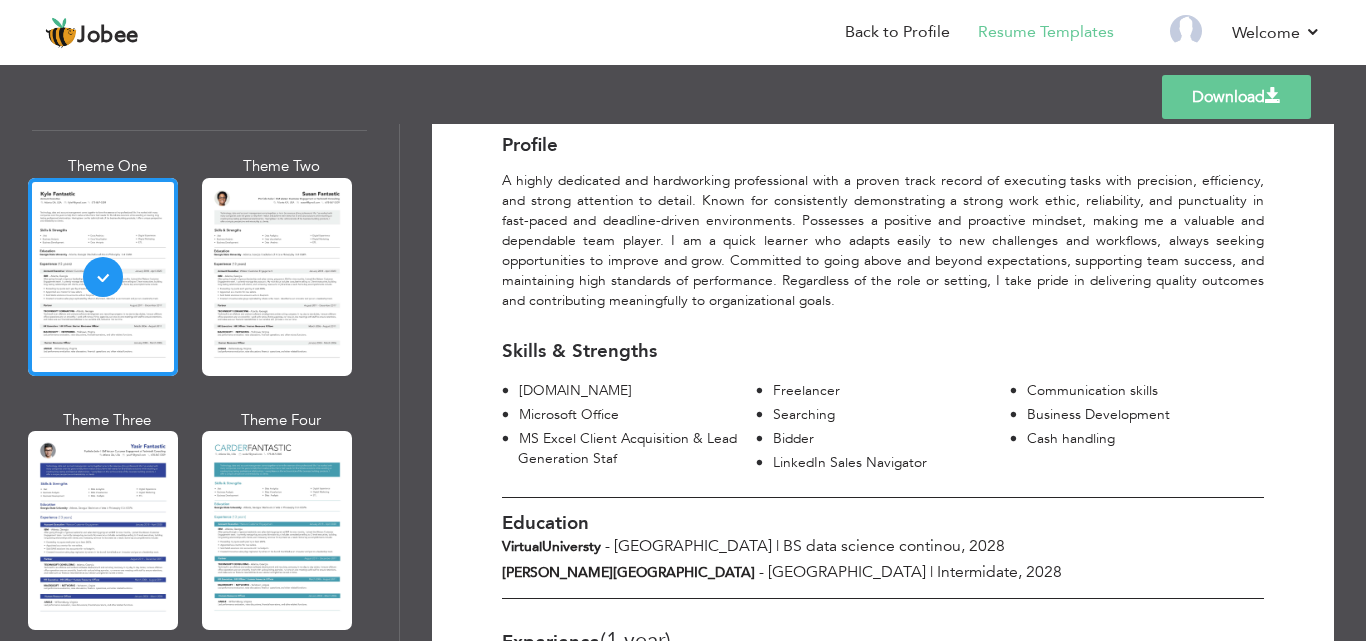 scroll, scrollTop: 251, scrollLeft: 0, axis: vertical 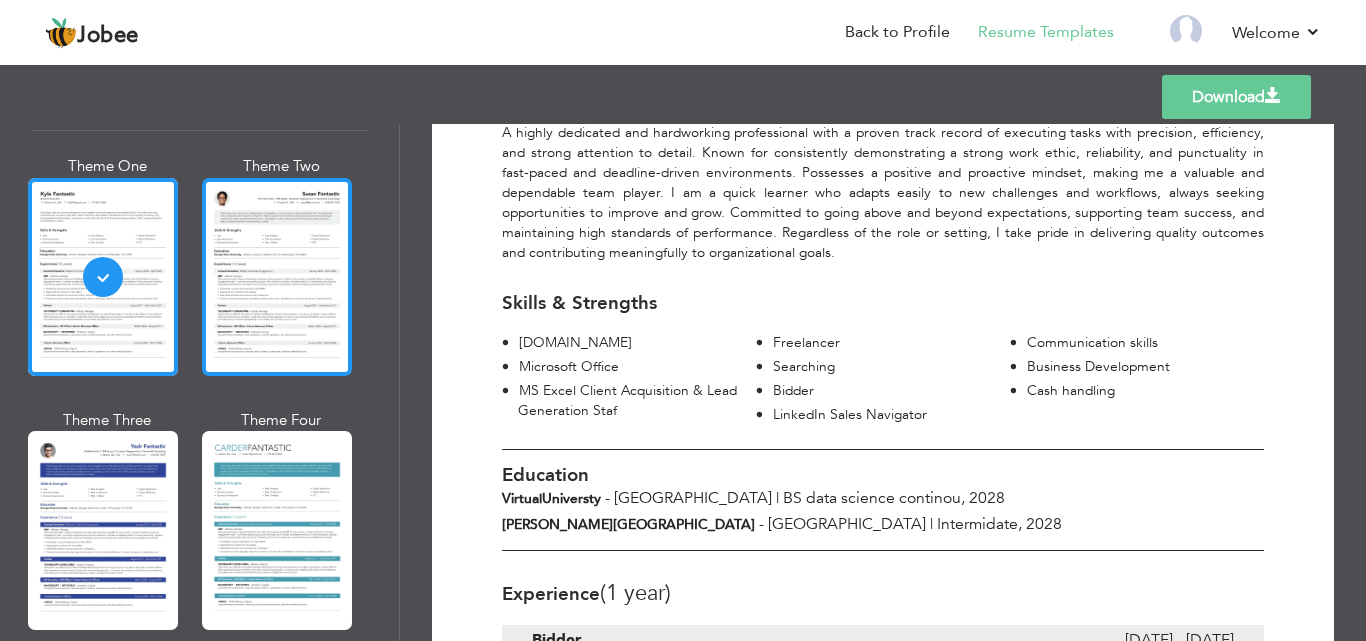 click at bounding box center (277, 277) 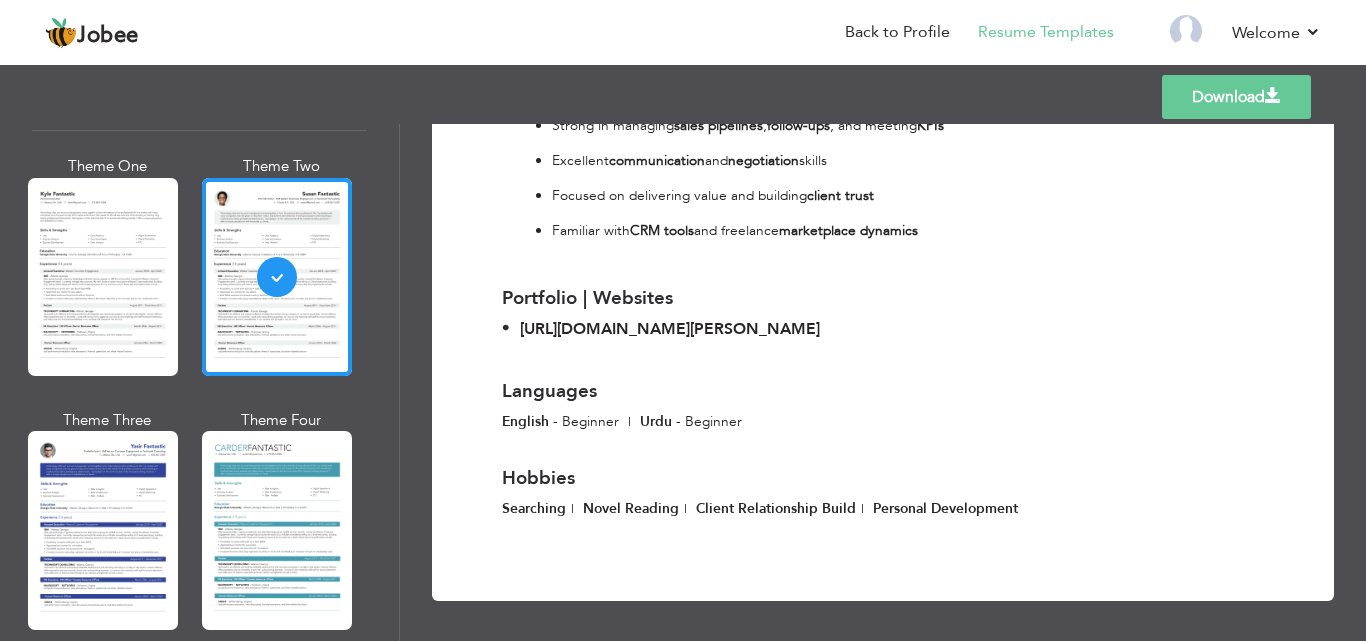 scroll, scrollTop: 1297, scrollLeft: 0, axis: vertical 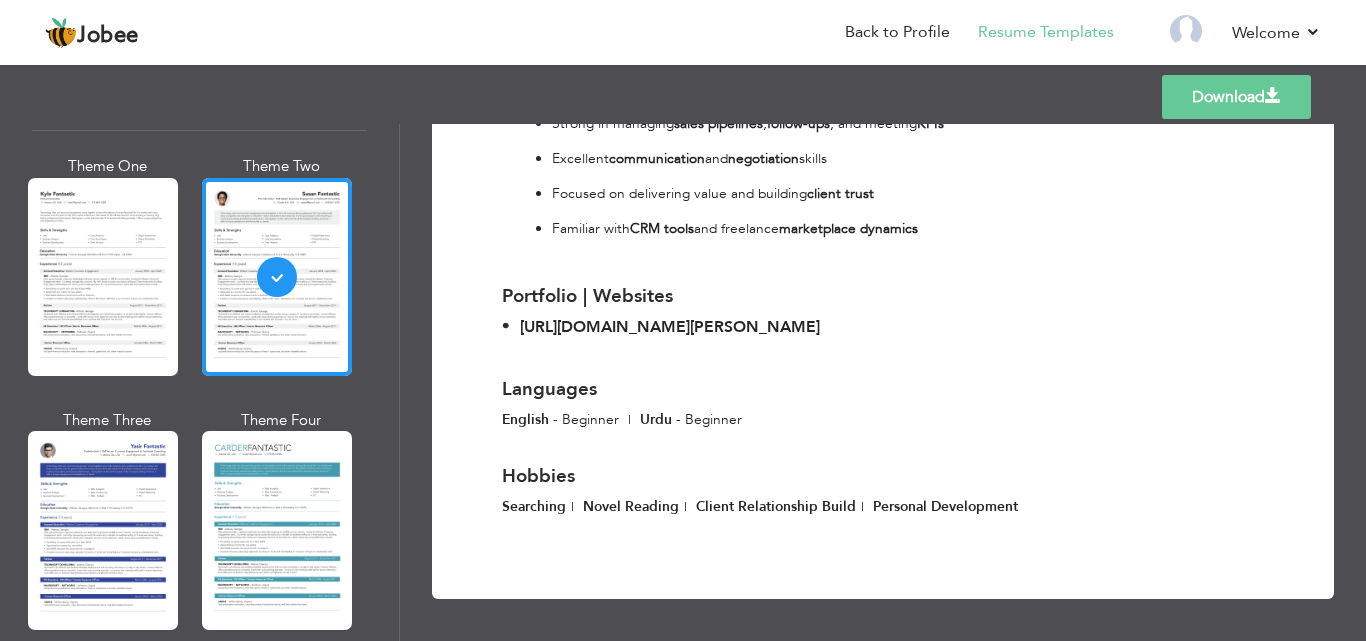 click on "Download" at bounding box center [1236, 97] 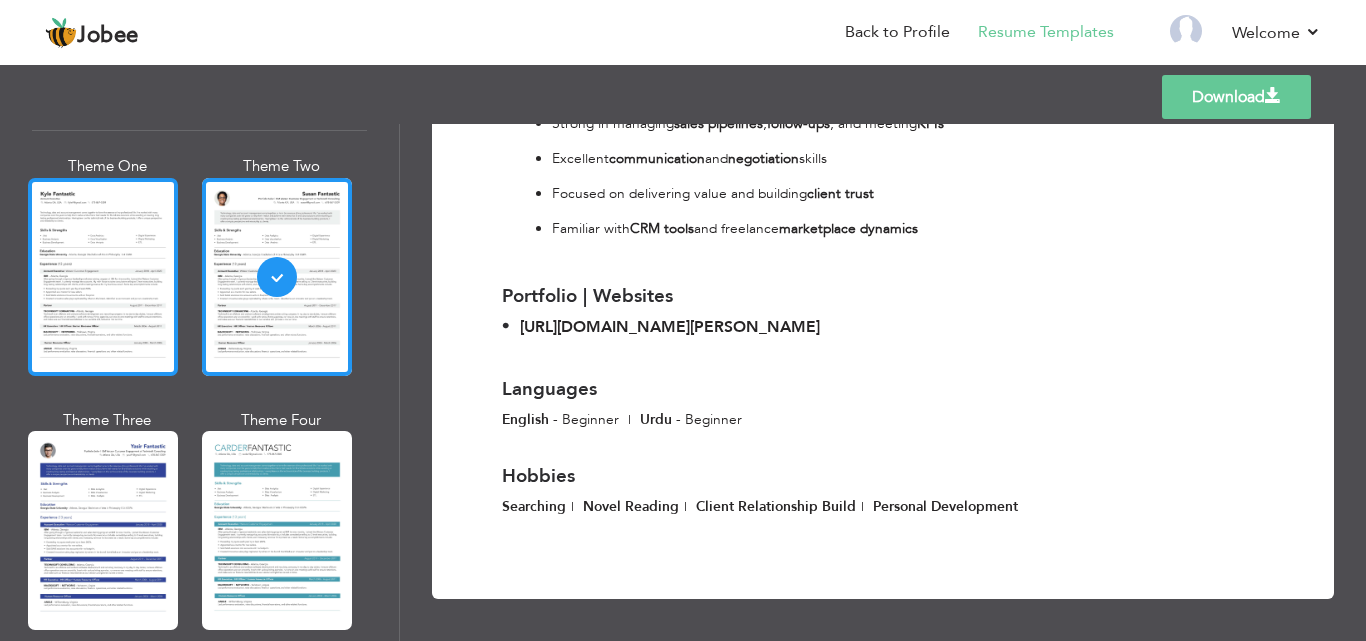 click at bounding box center (103, 277) 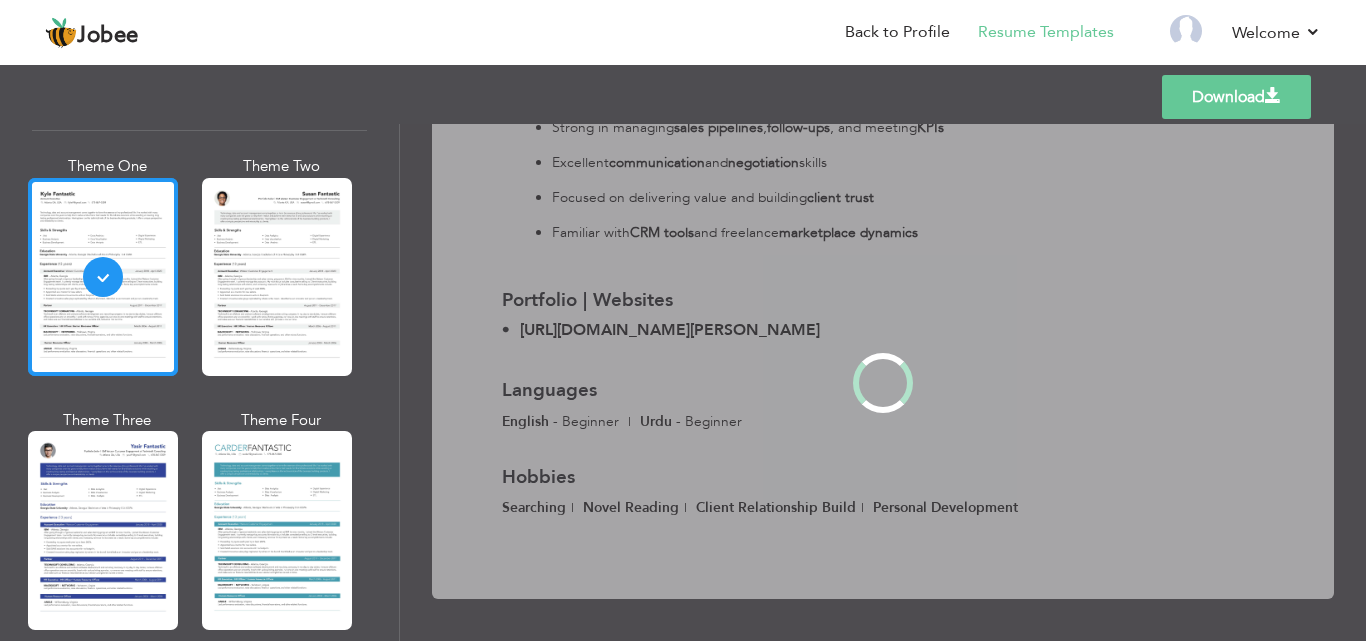 scroll, scrollTop: 0, scrollLeft: 0, axis: both 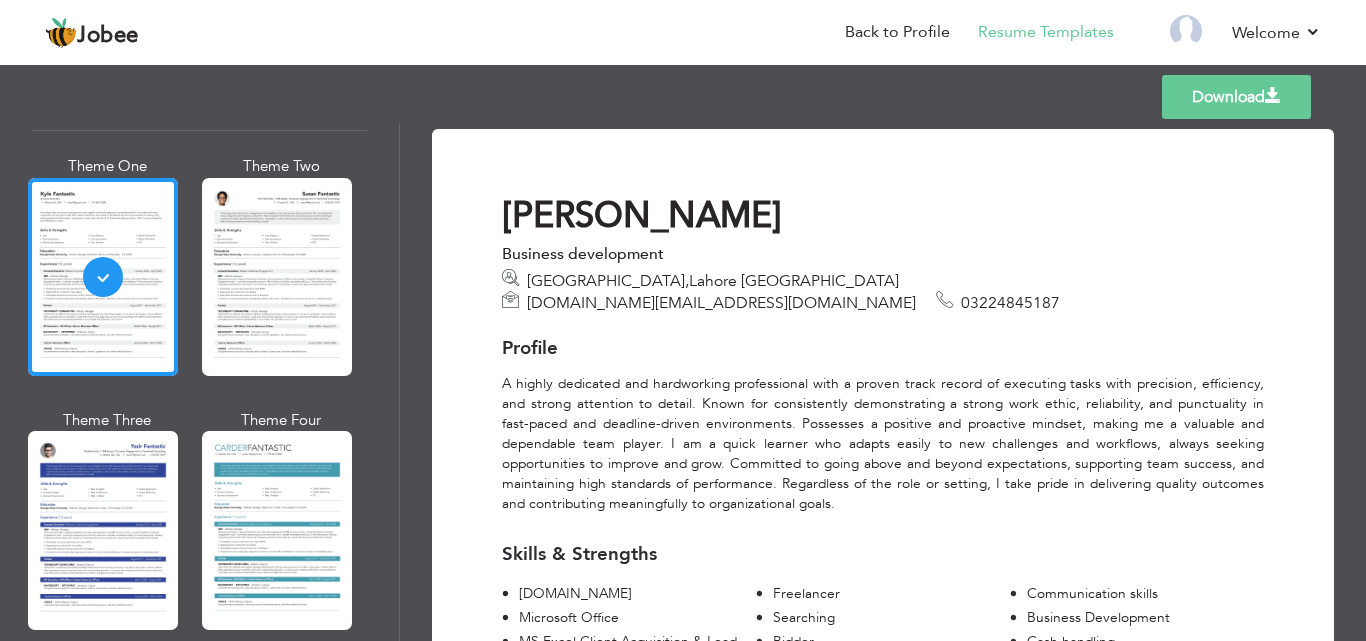 click on "Download" at bounding box center [1236, 97] 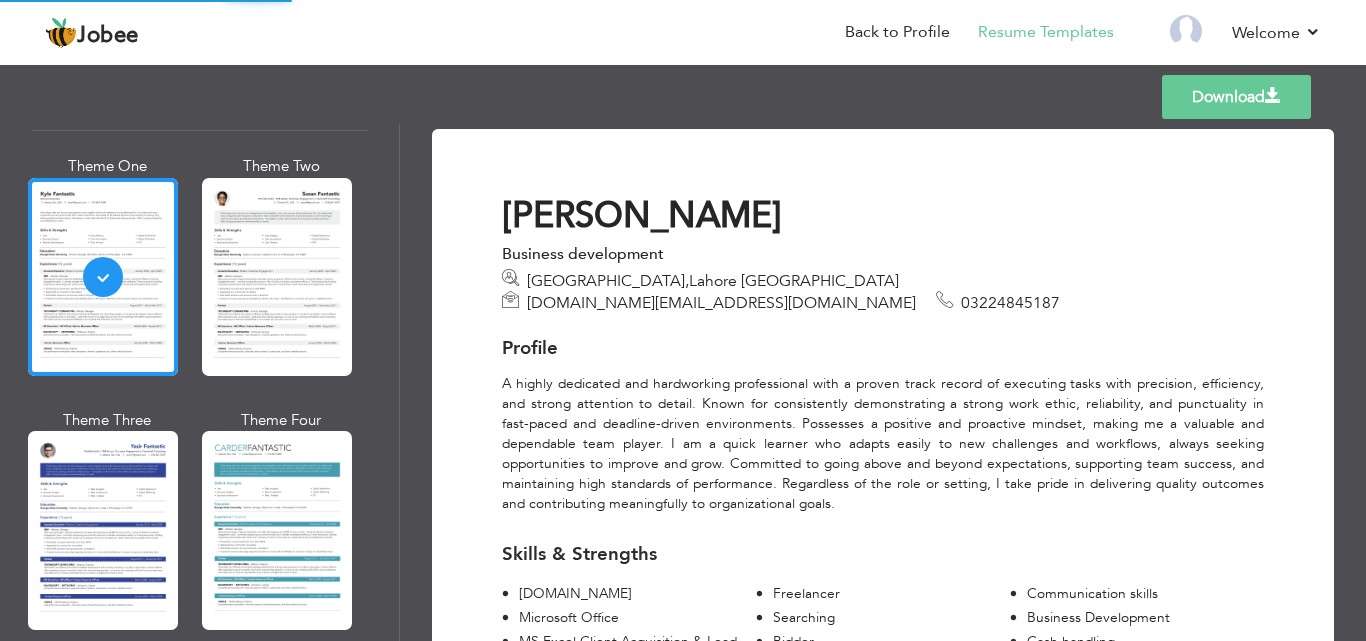 click on "Download" at bounding box center (1236, 97) 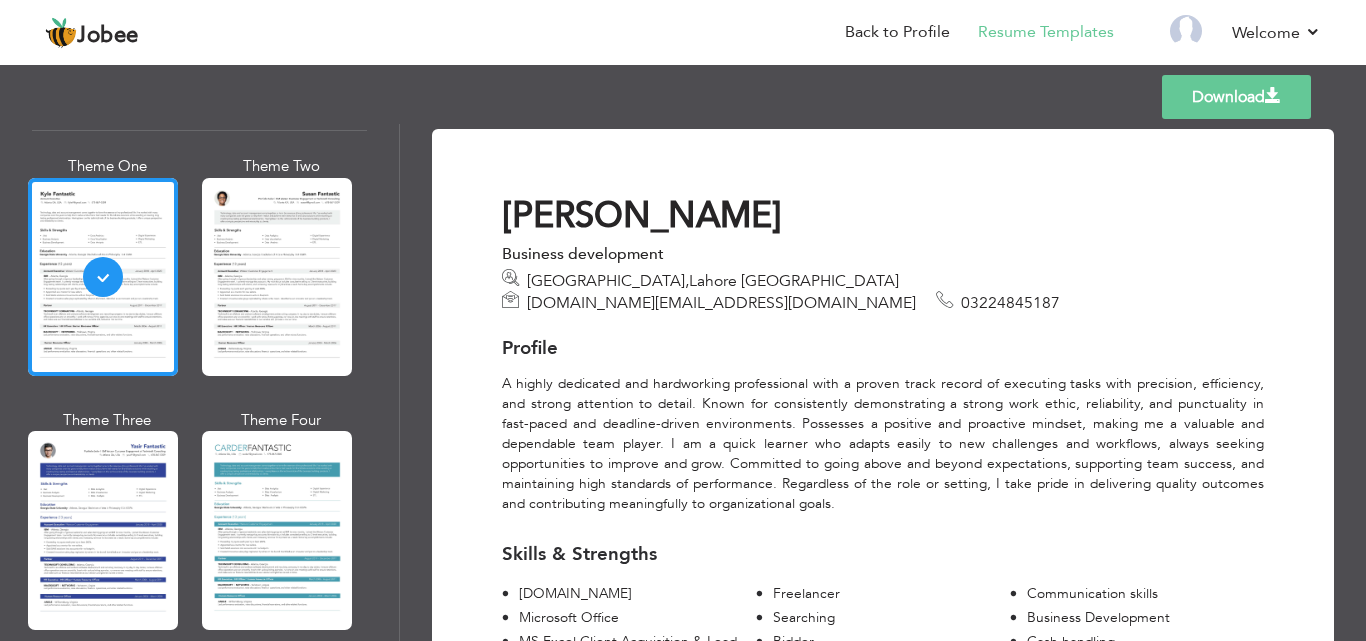 click on "Download
[PERSON_NAME]
Business development
[GEOGRAPHIC_DATA] ,  [GEOGRAPHIC_DATA] [GEOGRAPHIC_DATA]
[DOMAIN_NAME][EMAIL_ADDRESS][DOMAIN_NAME]
03224845187
Profile
Skills & Strengths
[DOMAIN_NAME]
Freelancer
Microsoft Office ," at bounding box center (883, 998) 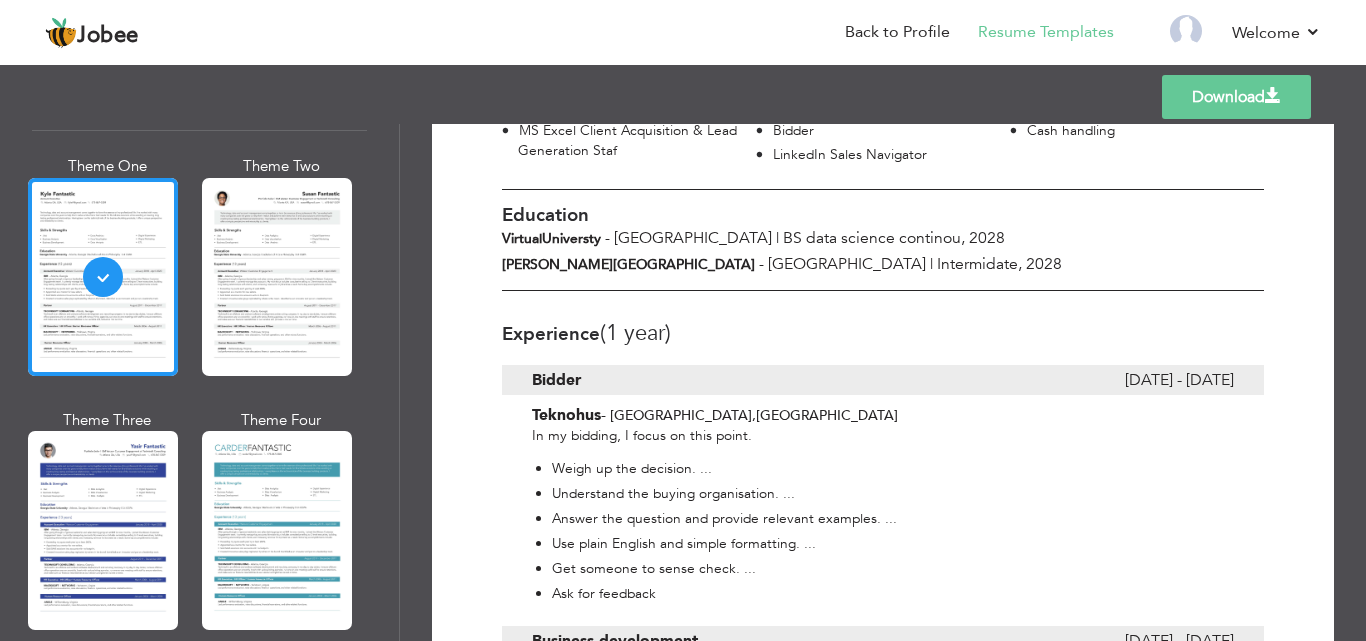 scroll, scrollTop: 574, scrollLeft: 0, axis: vertical 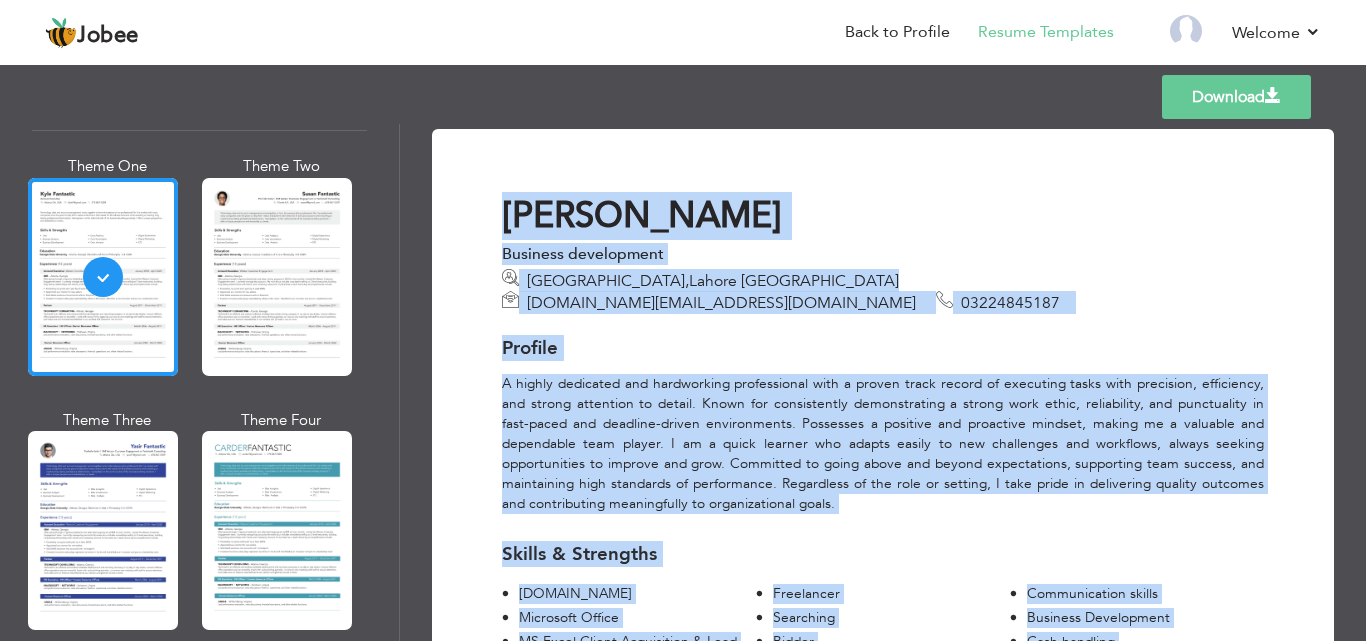 drag, startPoint x: 874, startPoint y: -61, endPoint x: 818, endPoint y: 66, distance: 138.79842 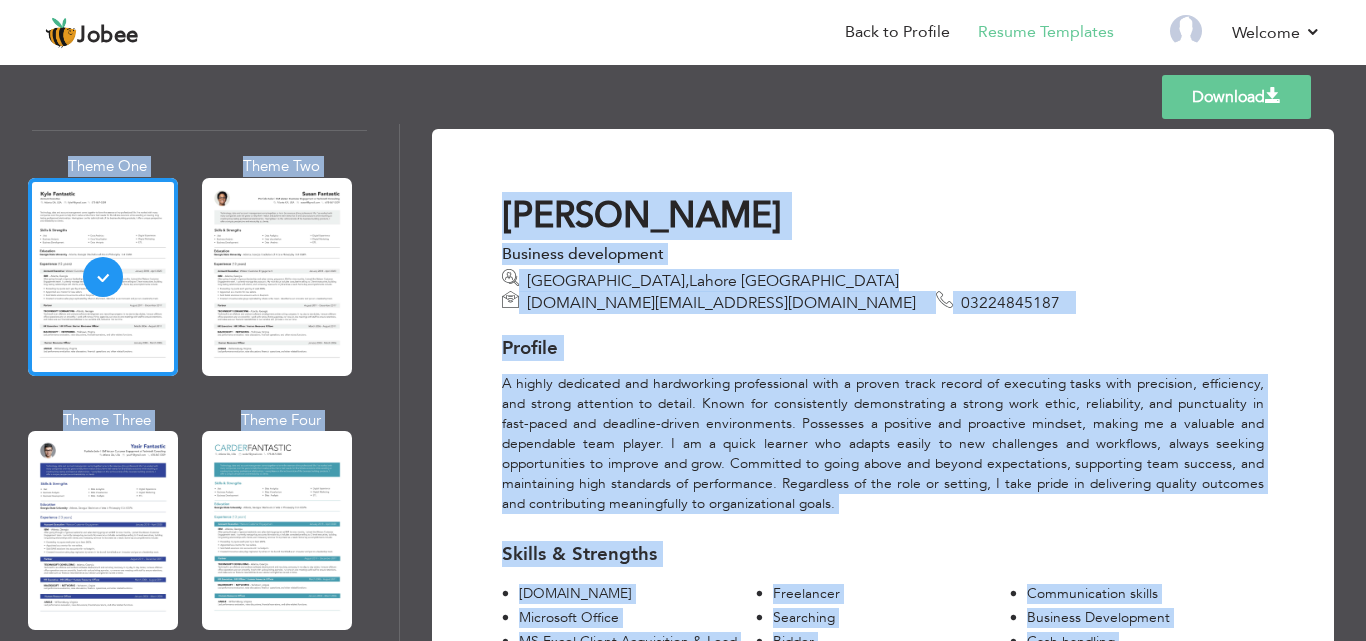 click on "Business development" at bounding box center (883, 254) 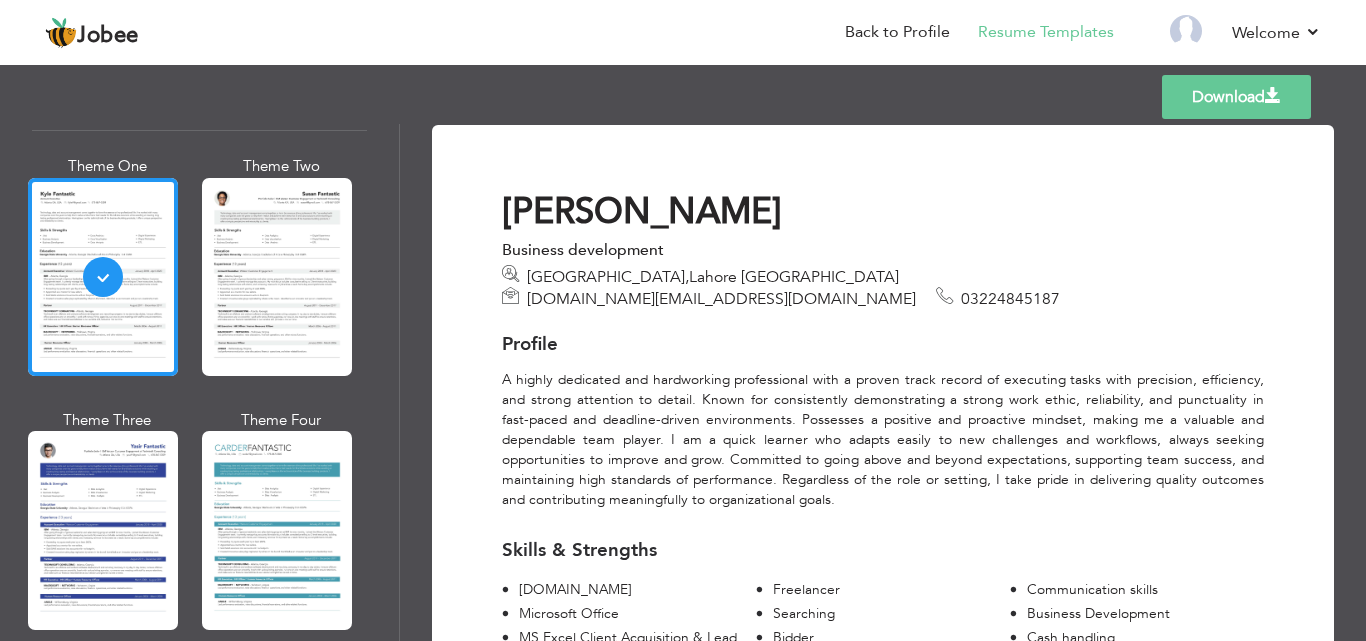 scroll, scrollTop: 0, scrollLeft: 0, axis: both 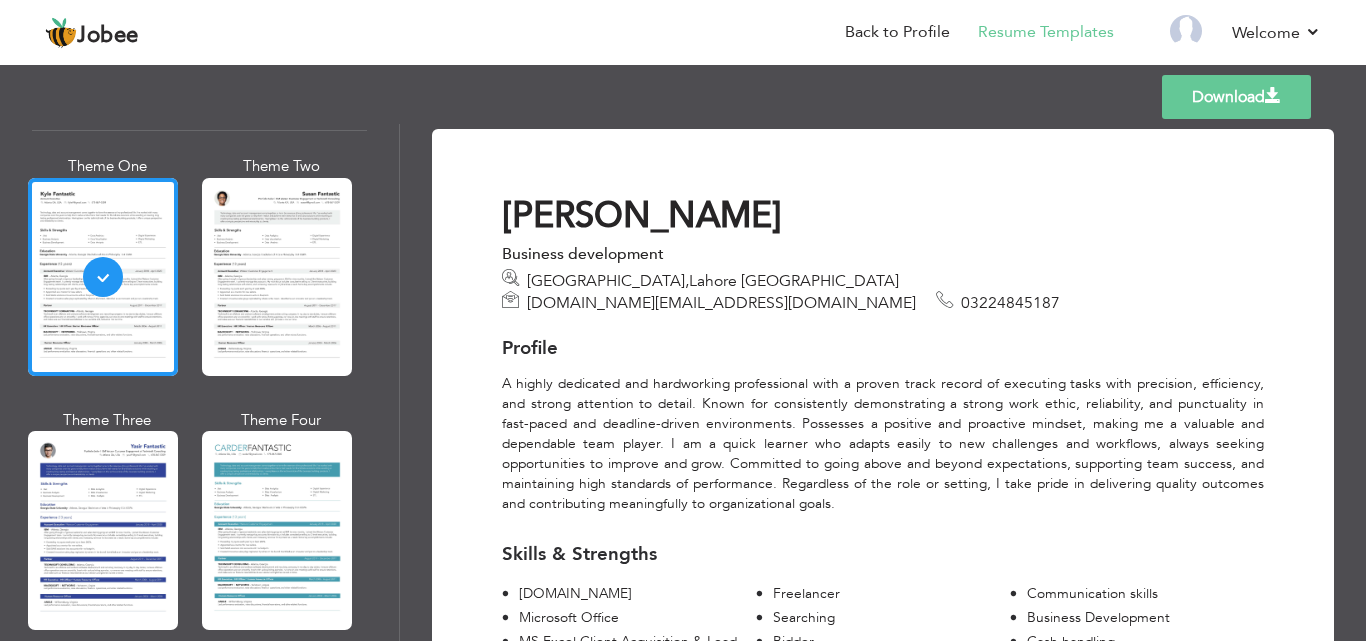 click on "Download" at bounding box center [1236, 97] 